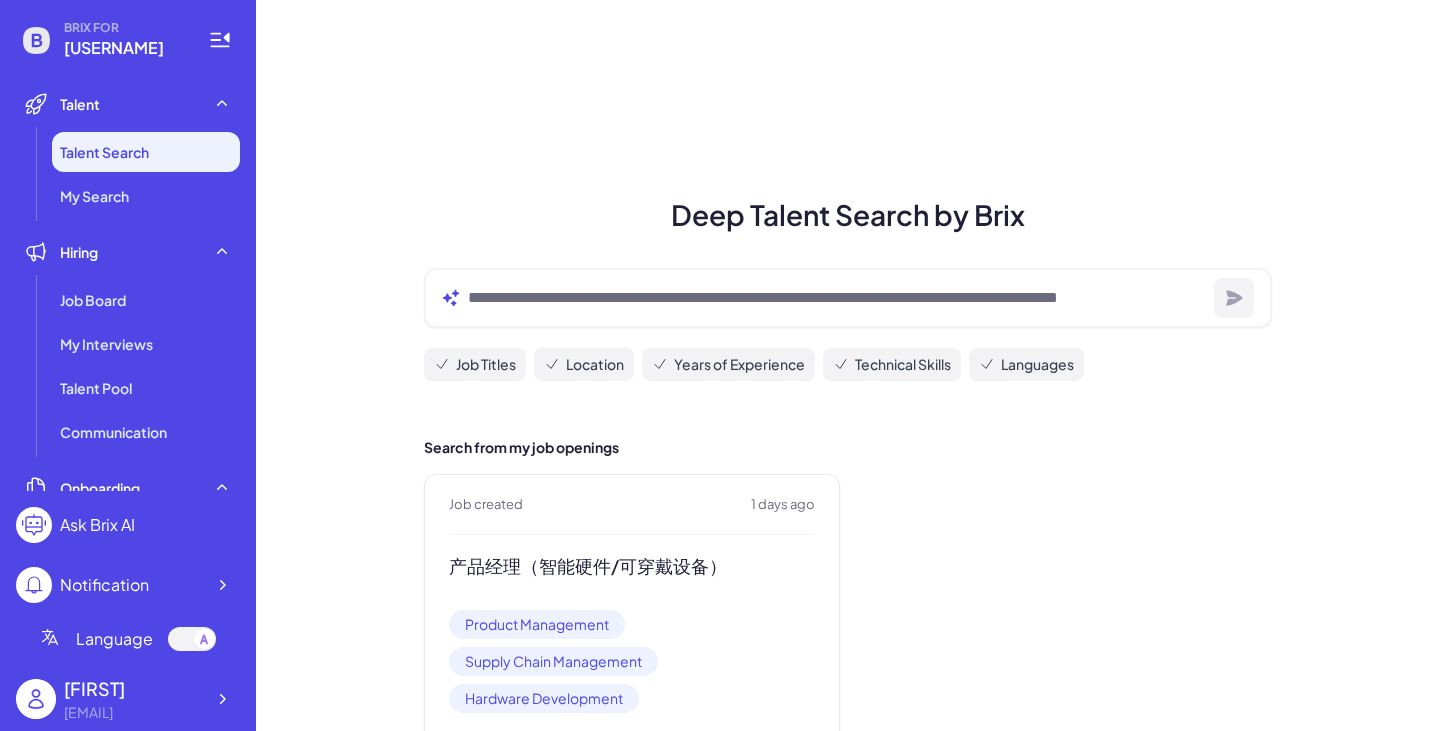 scroll, scrollTop: 0, scrollLeft: 0, axis: both 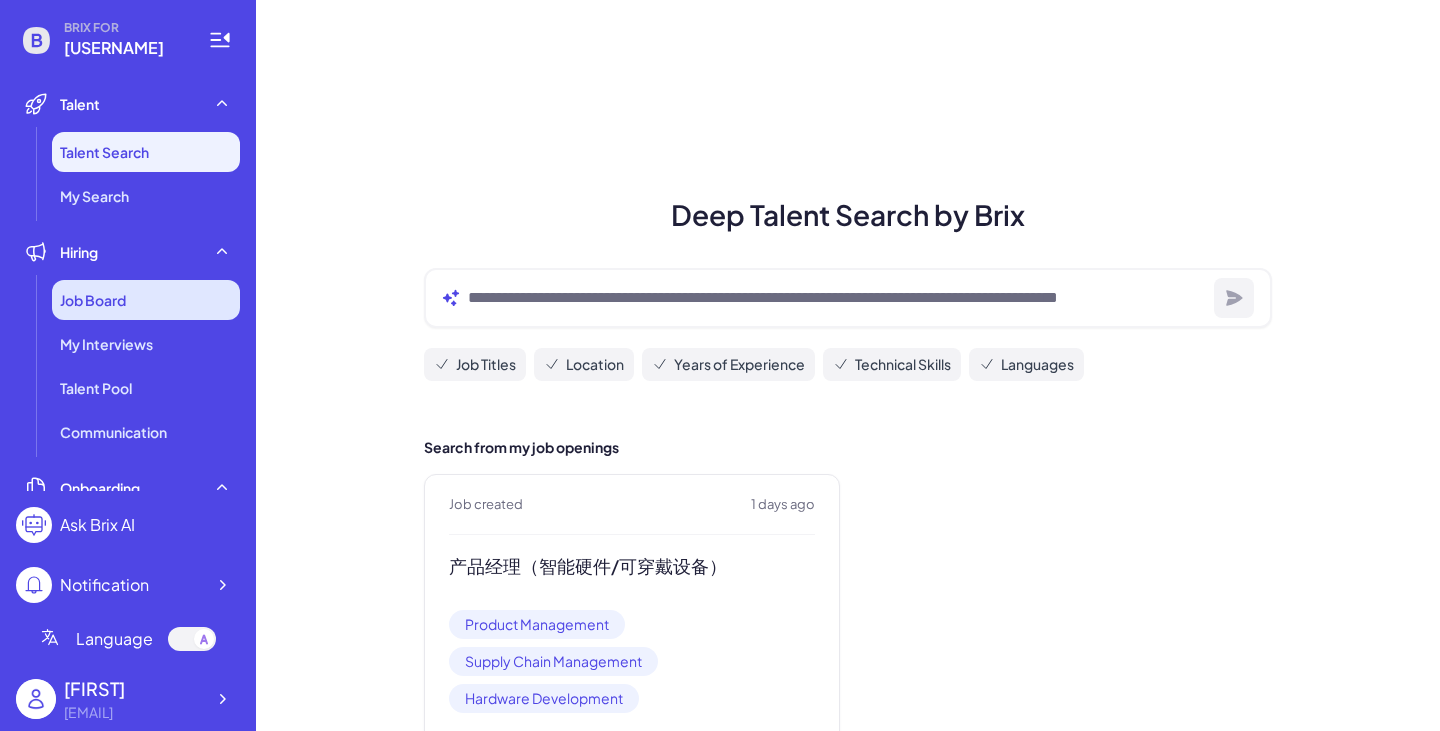 click on "Job Board" at bounding box center (146, 300) 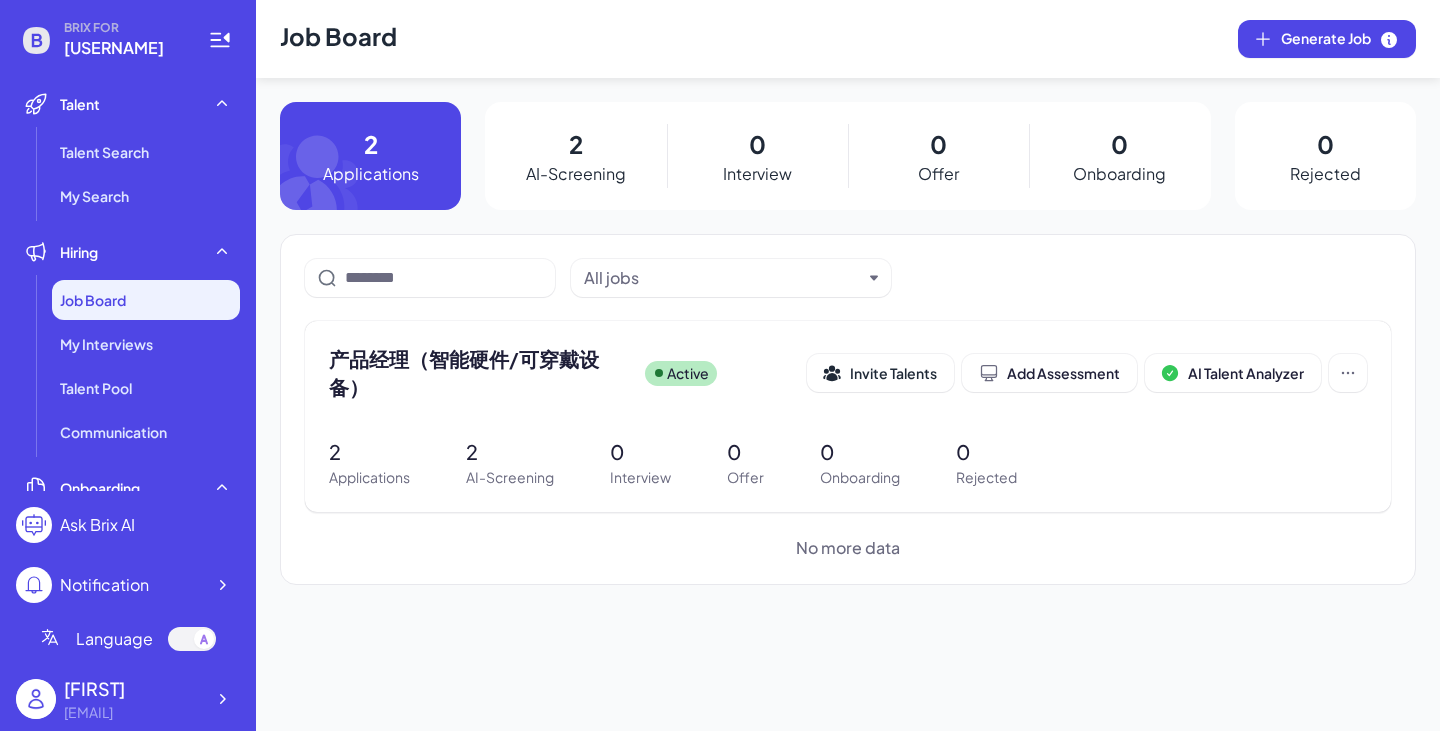 click 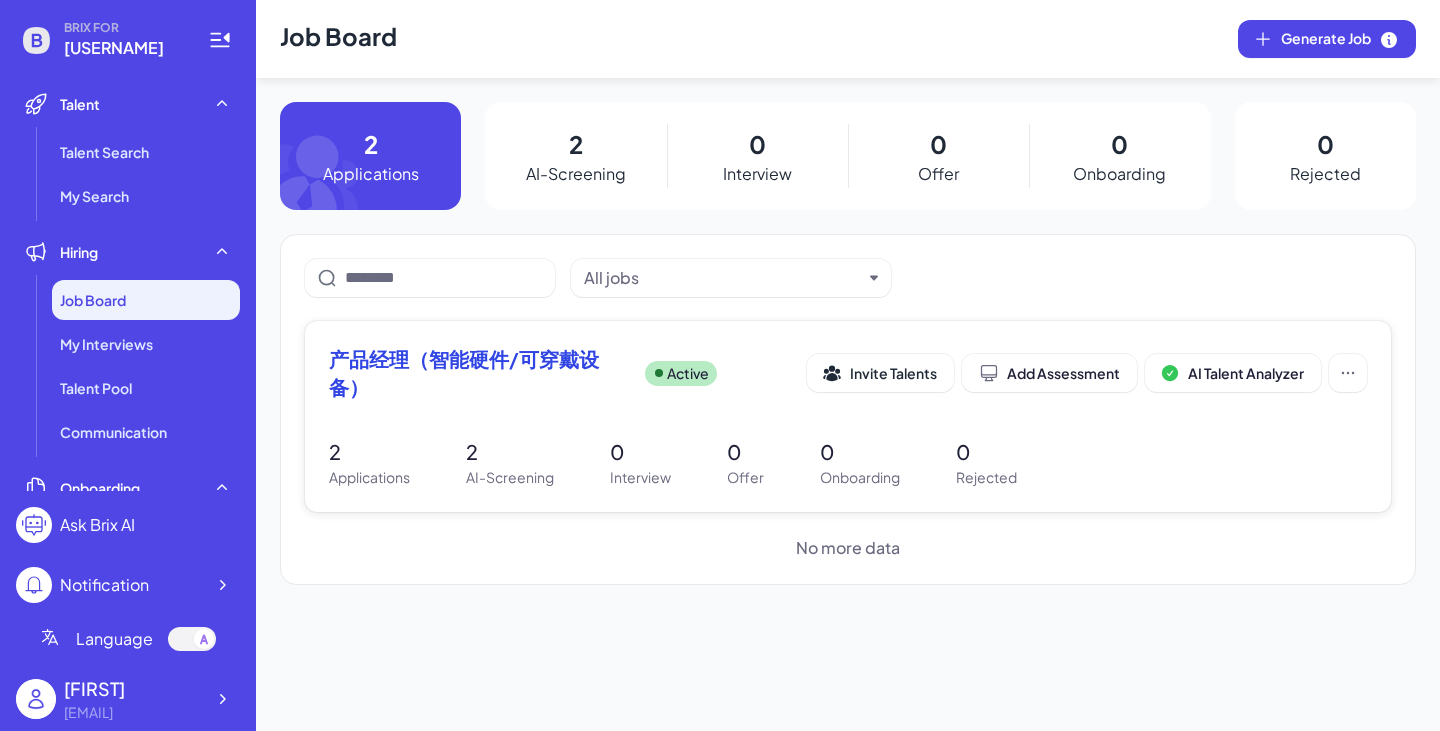 click on "Applications" at bounding box center (369, 477) 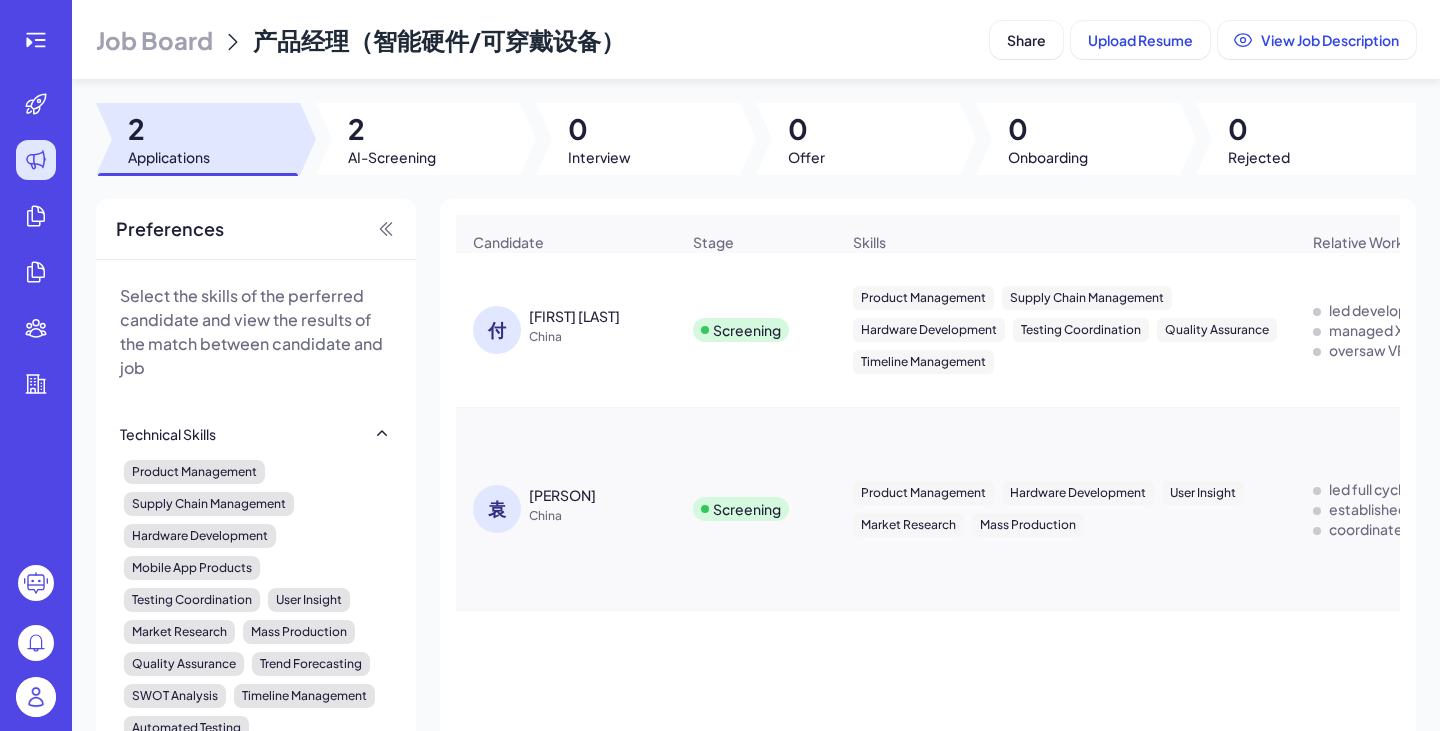 click on "[FIRST] [LAST]" at bounding box center (574, 316) 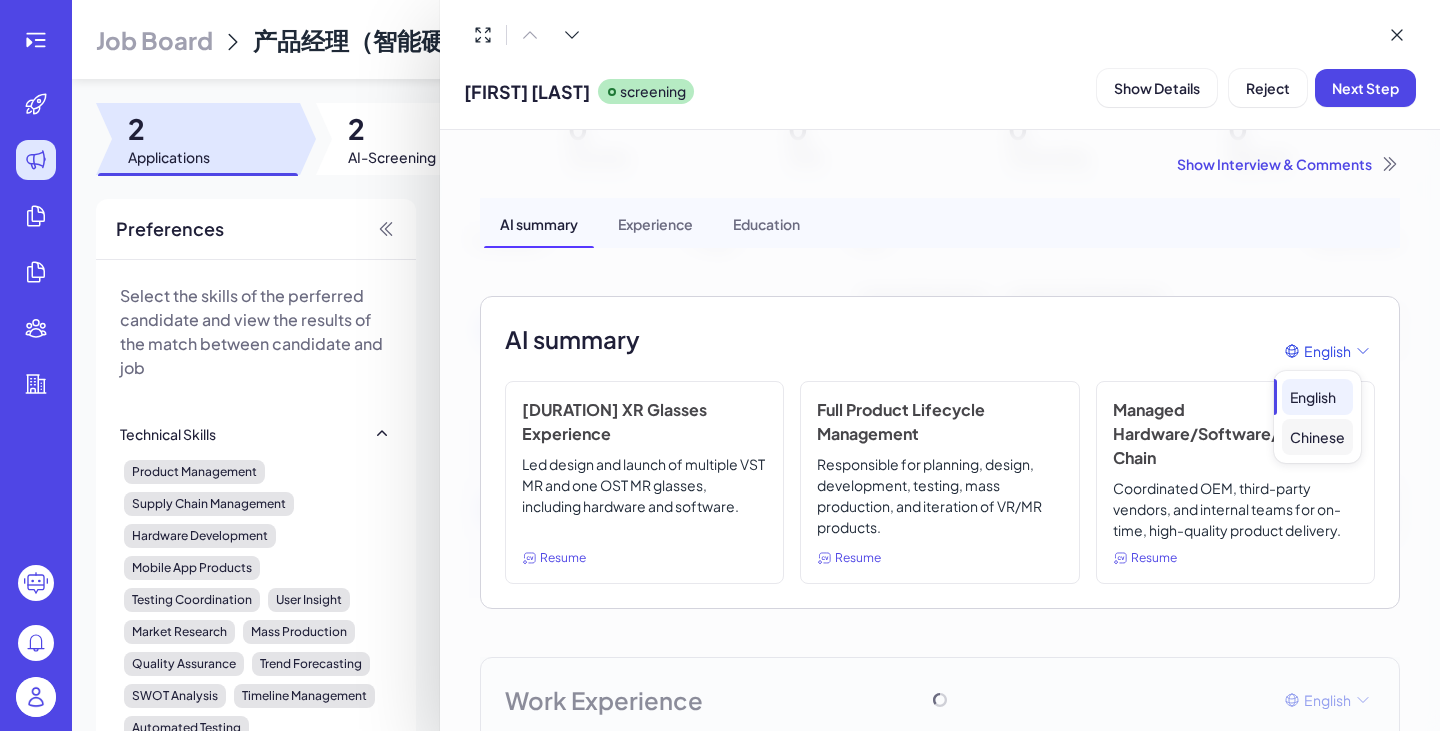 click on "Chinese" at bounding box center [1317, 437] 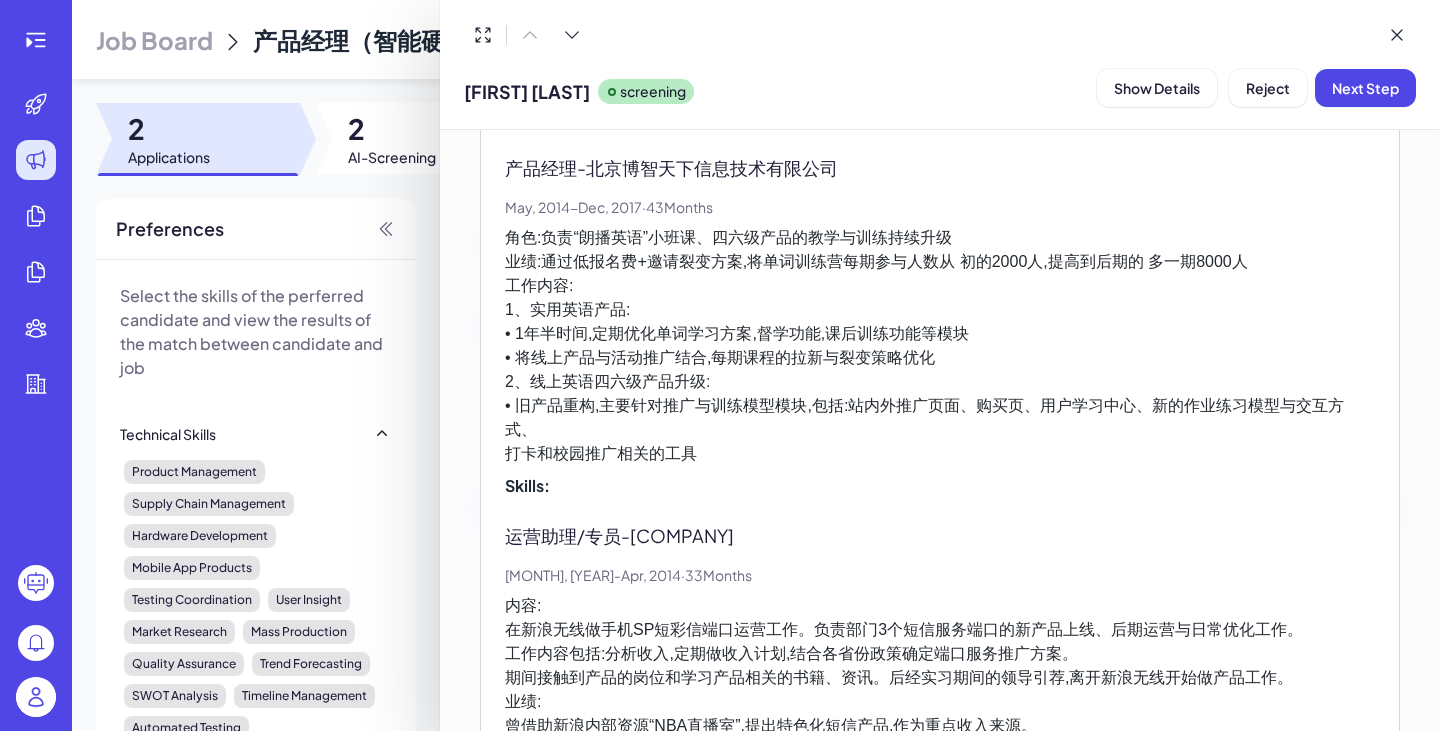 scroll, scrollTop: 2651, scrollLeft: 0, axis: vertical 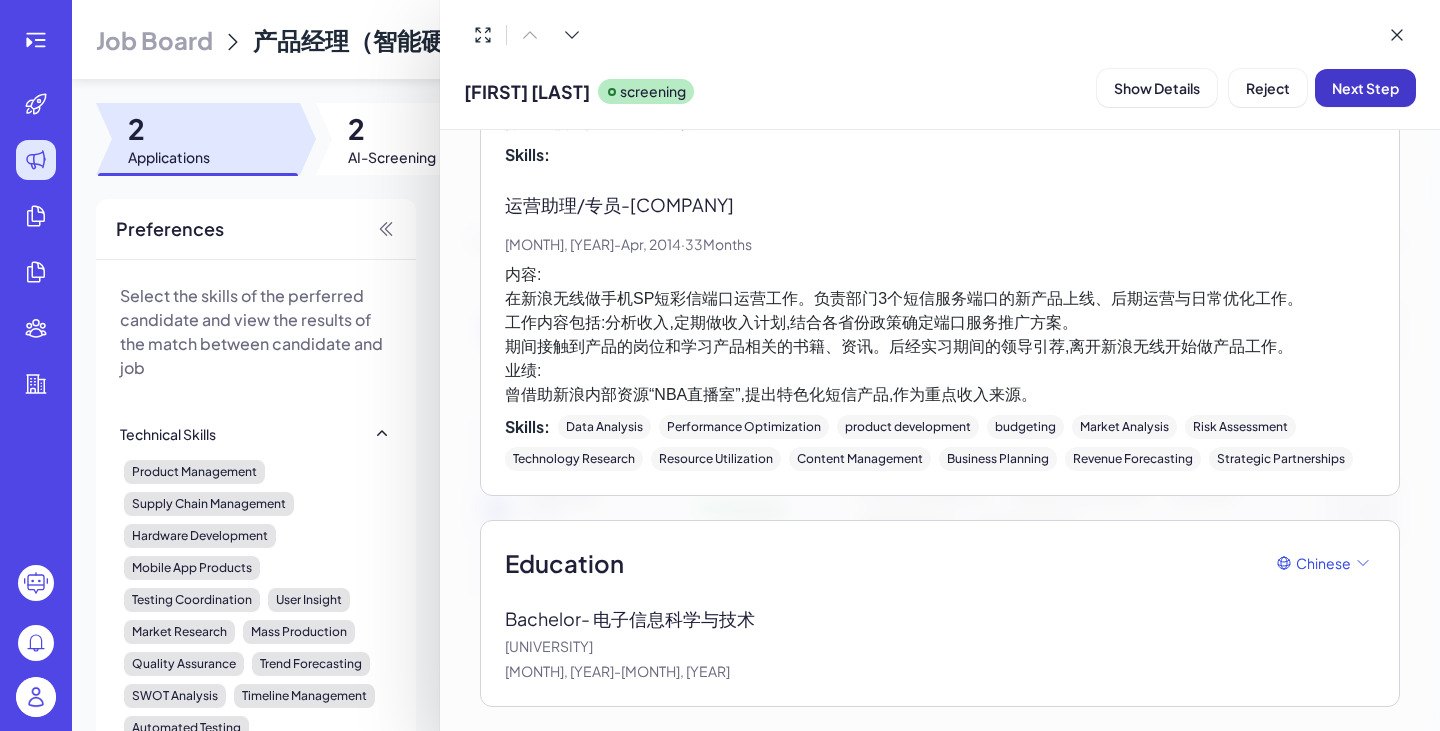 click on "Next Step" at bounding box center (1365, 88) 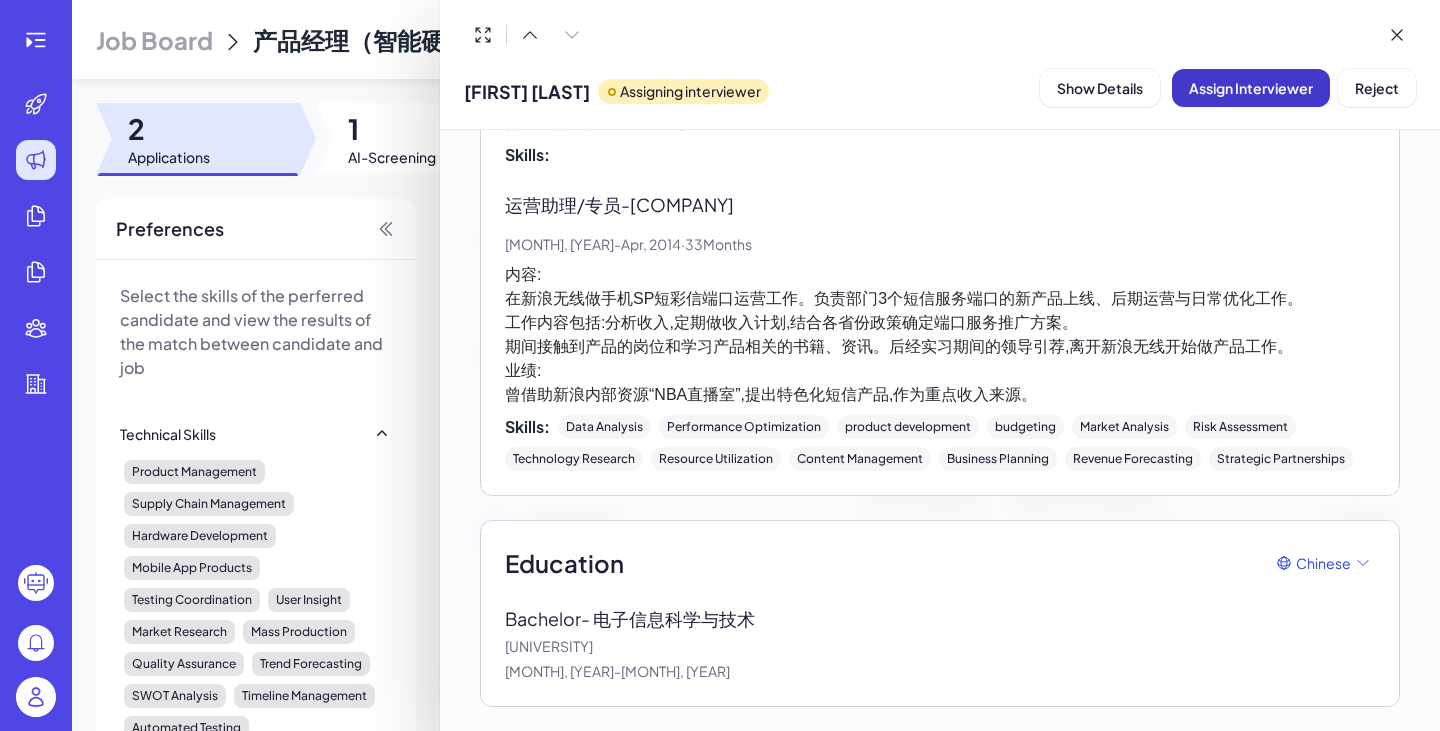 click on "Assign Interviewer" at bounding box center [1251, 88] 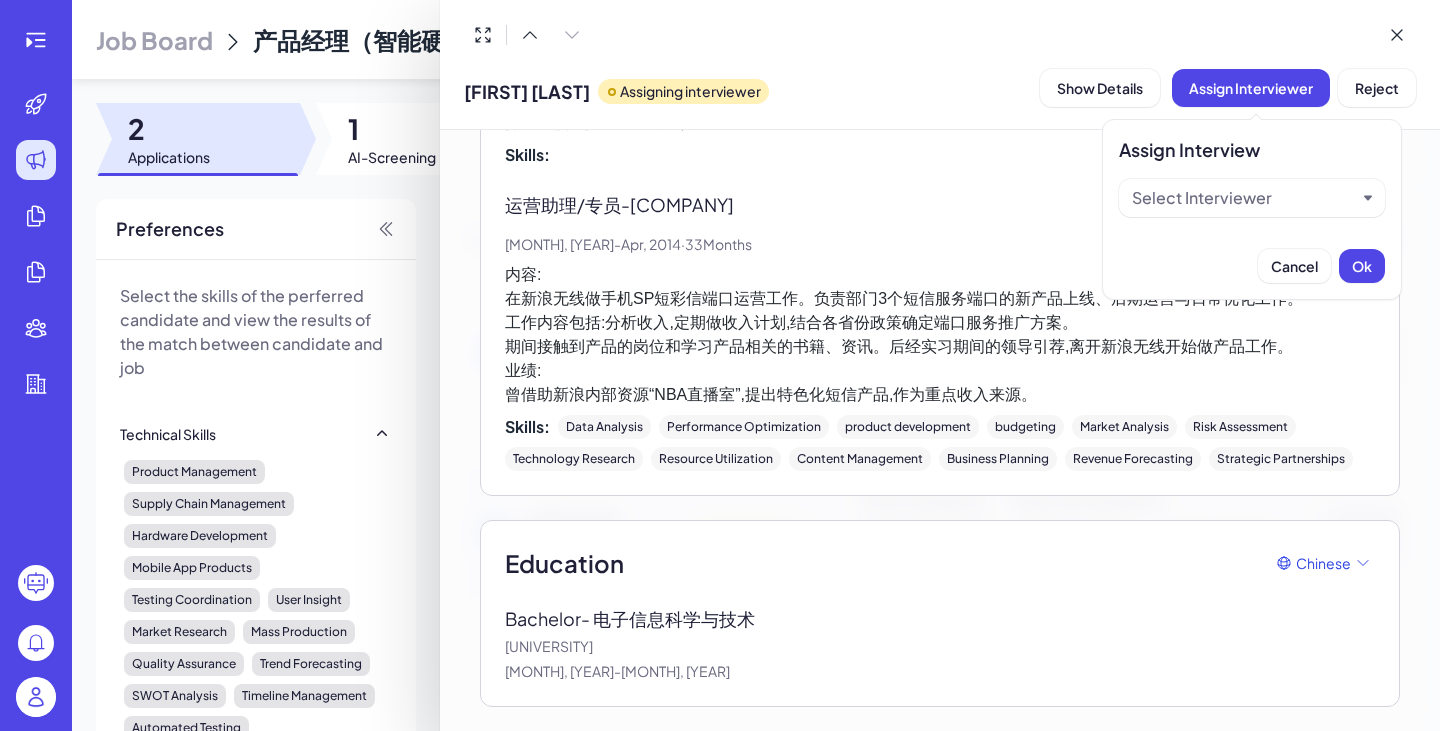 click on "Select Interviewer" at bounding box center (1202, 198) 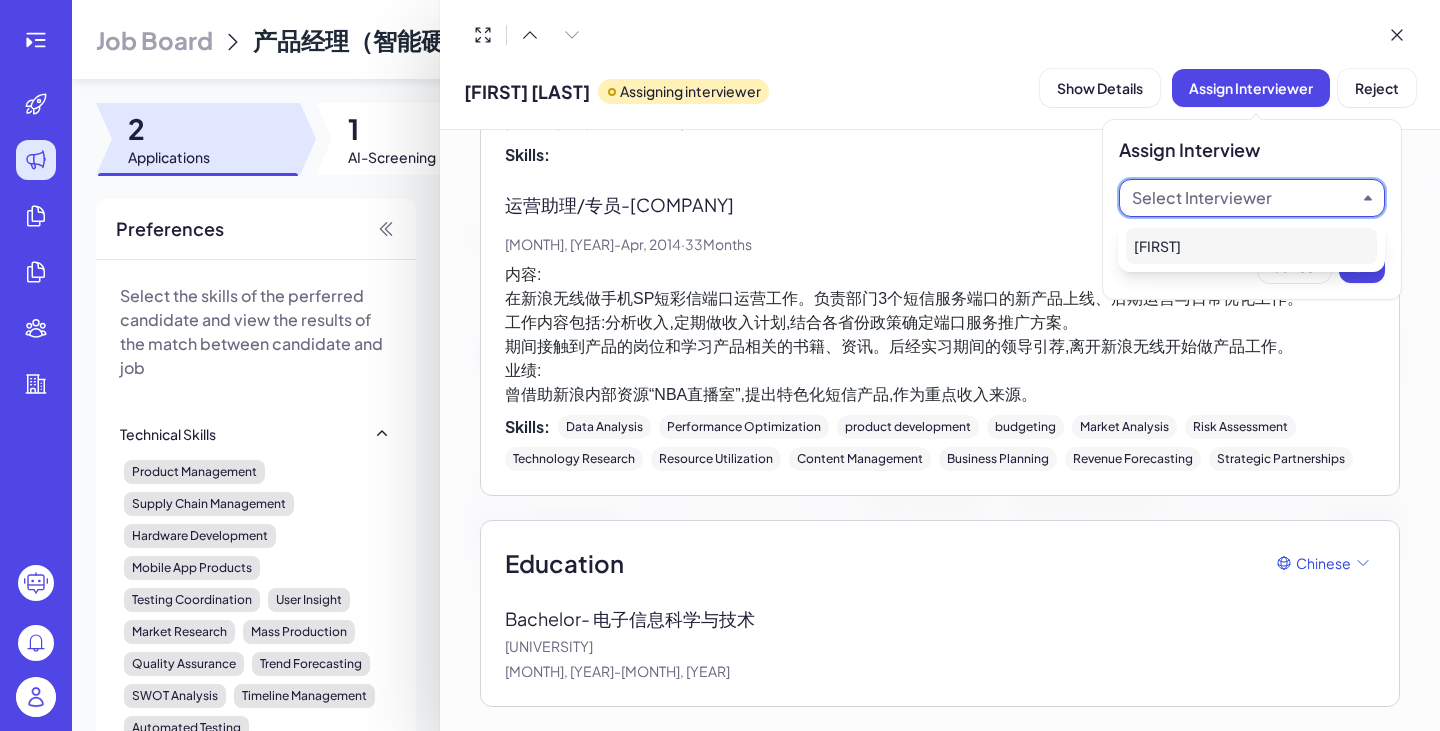 click on "[FIRST]" at bounding box center [1251, 246] 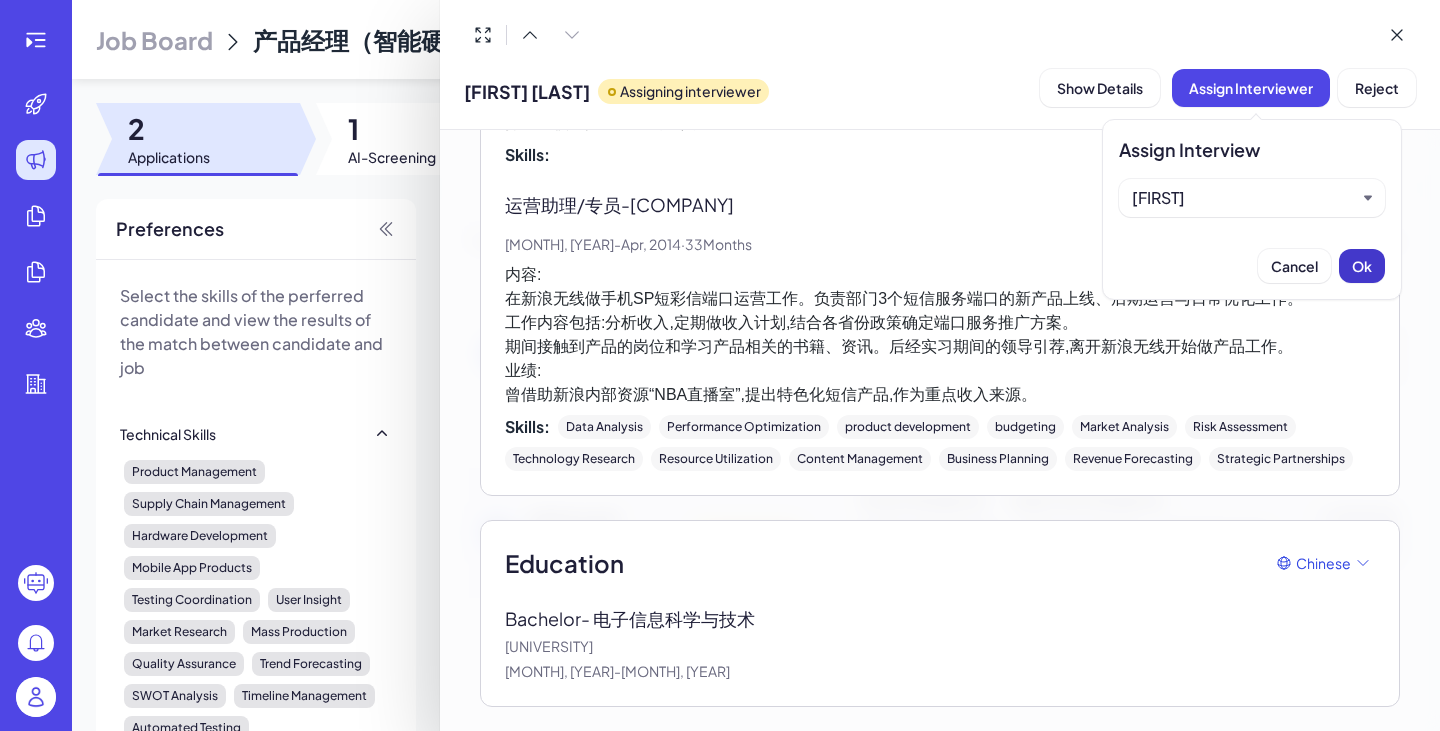 click on "Ok" at bounding box center (1362, 266) 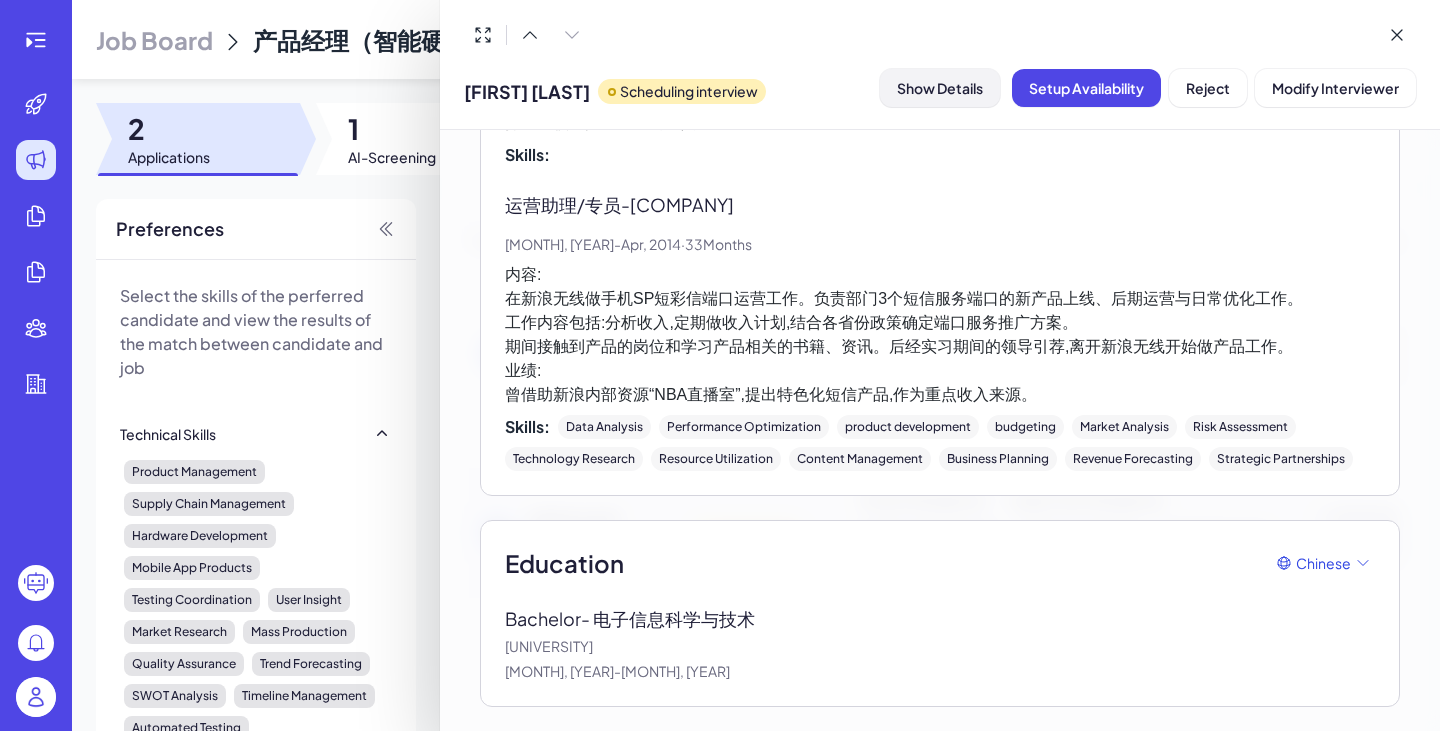 click on "Show Details" at bounding box center [940, 88] 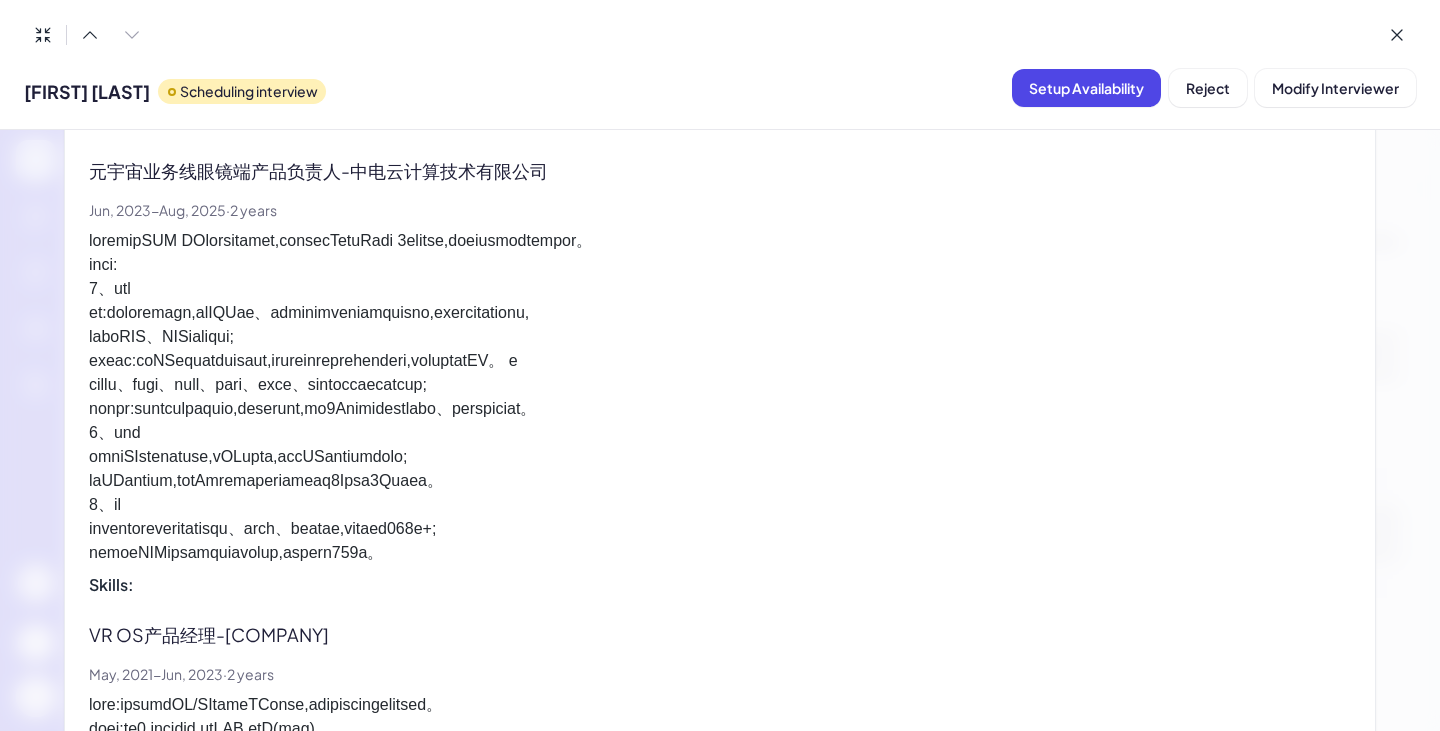 scroll, scrollTop: 851, scrollLeft: 0, axis: vertical 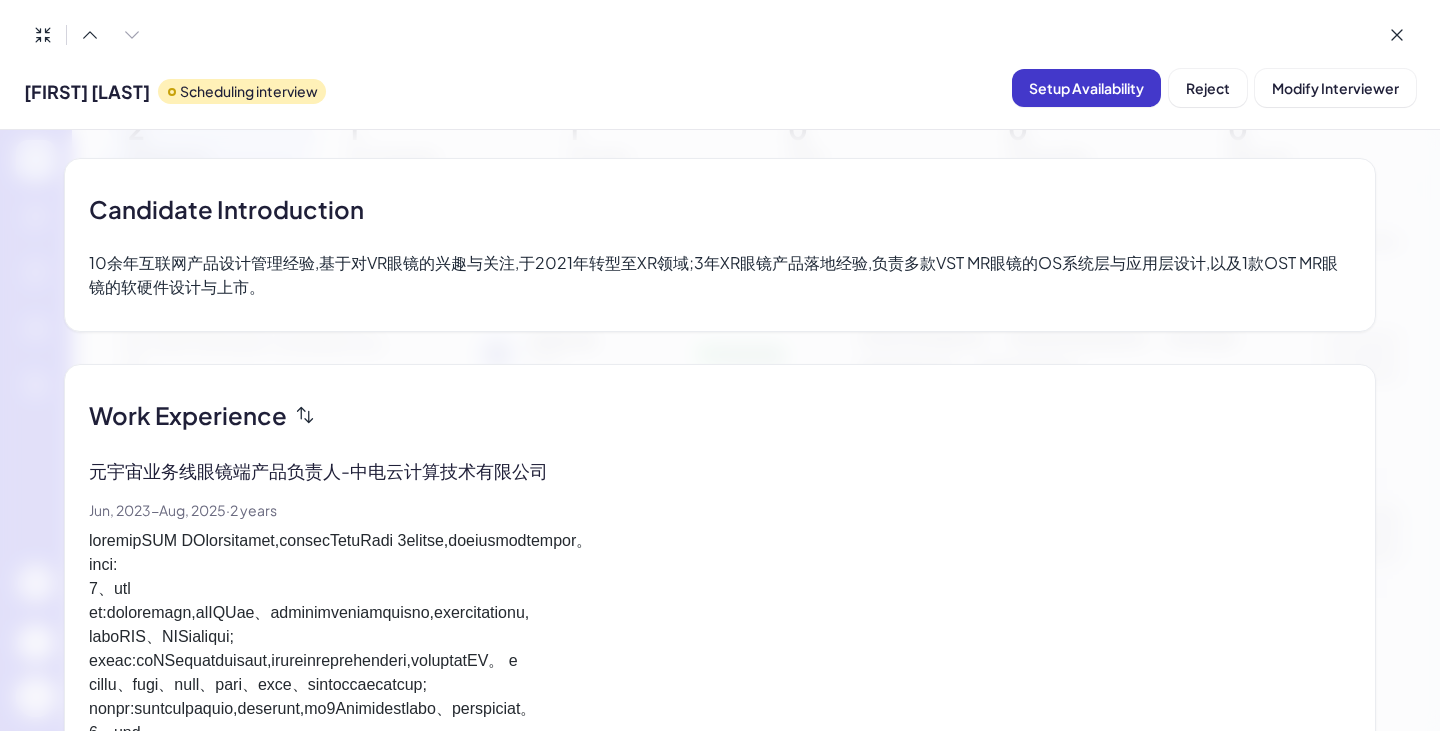 click on "Setup Availability" at bounding box center [1086, 88] 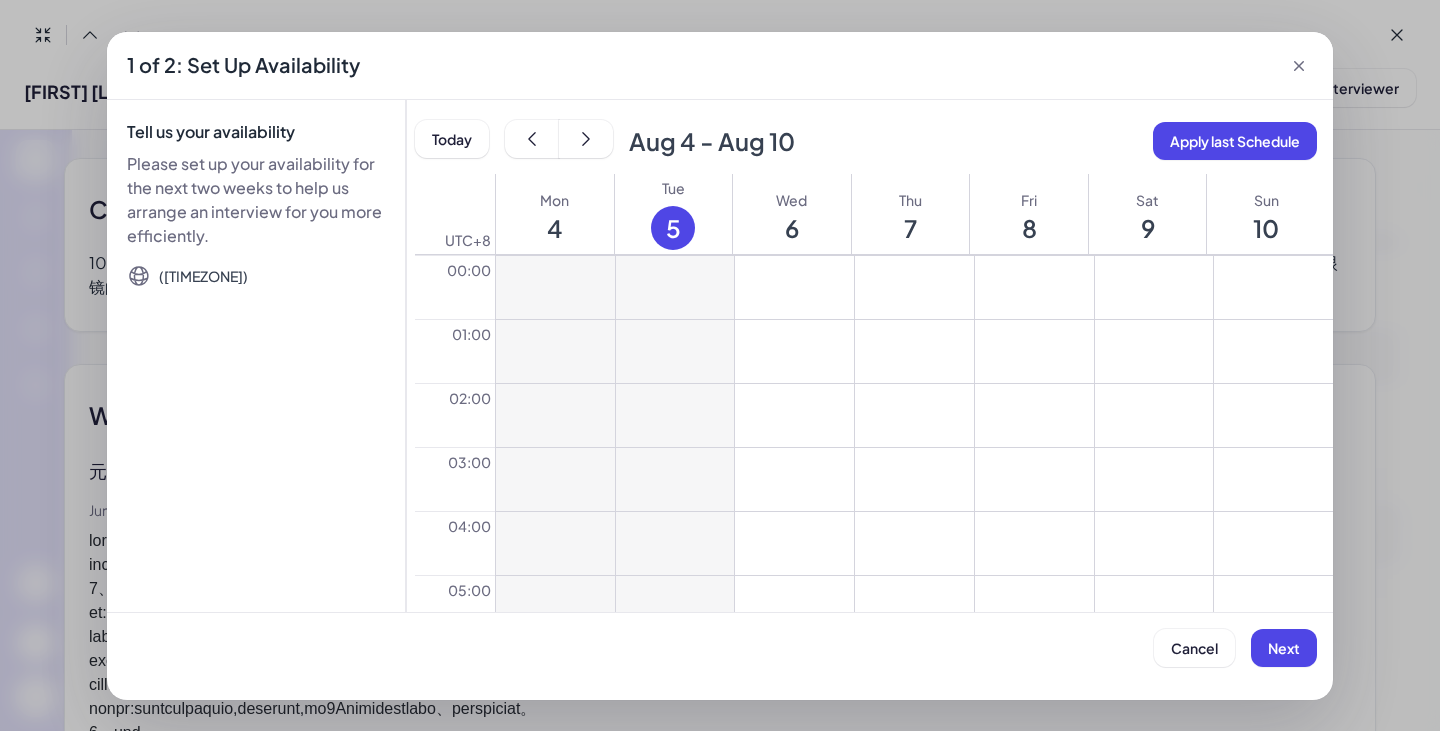 click on "Wed 6" at bounding box center (791, 214) 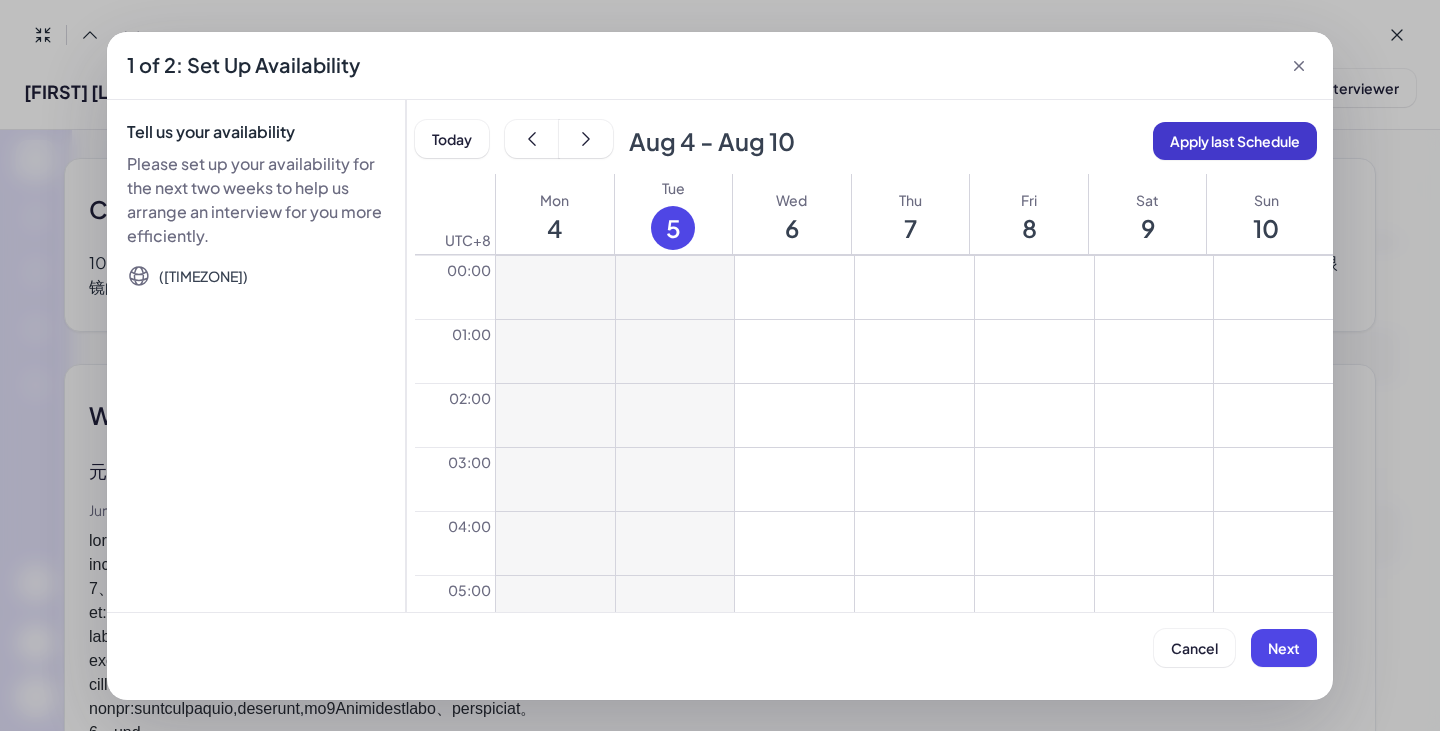 click on "Apply last Schedule" at bounding box center (1235, 141) 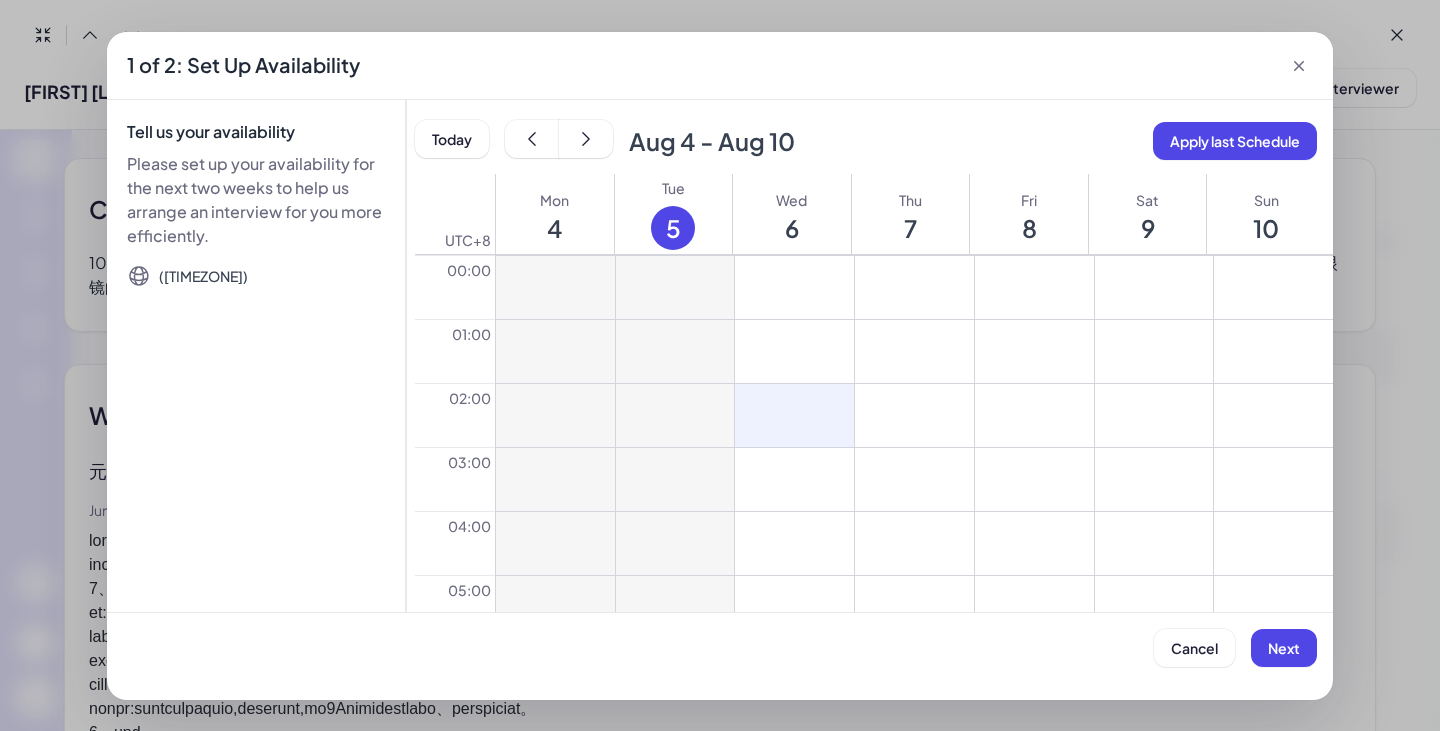 click at bounding box center [794, 415] 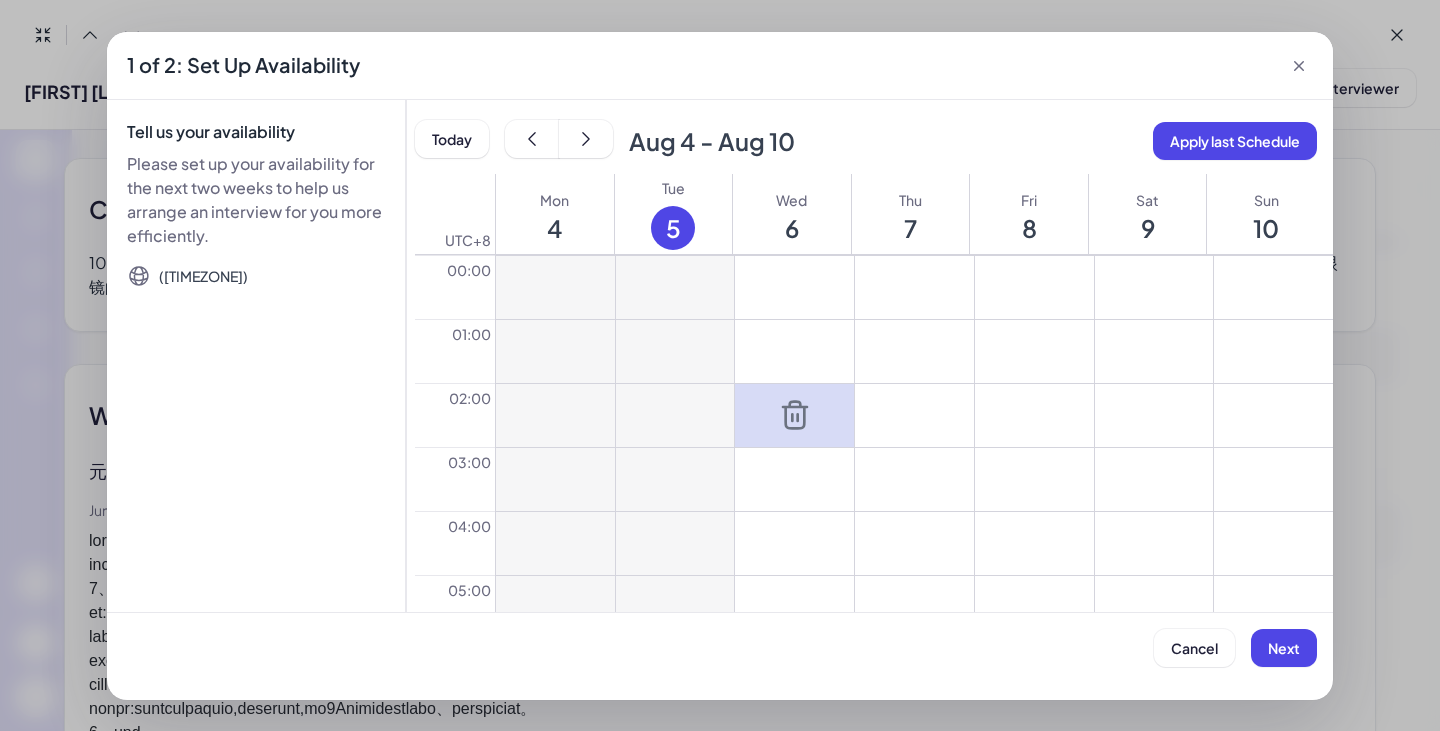 click 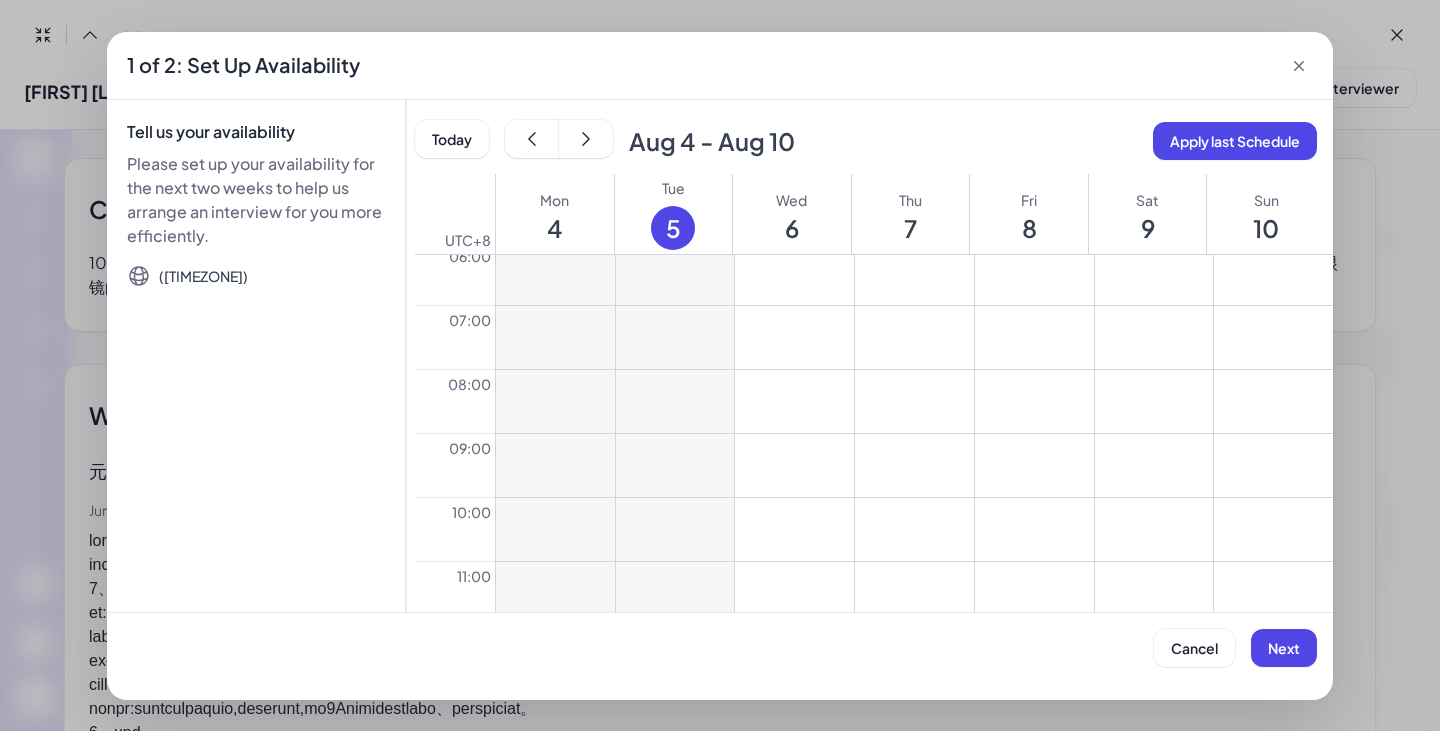 scroll, scrollTop: 400, scrollLeft: 0, axis: vertical 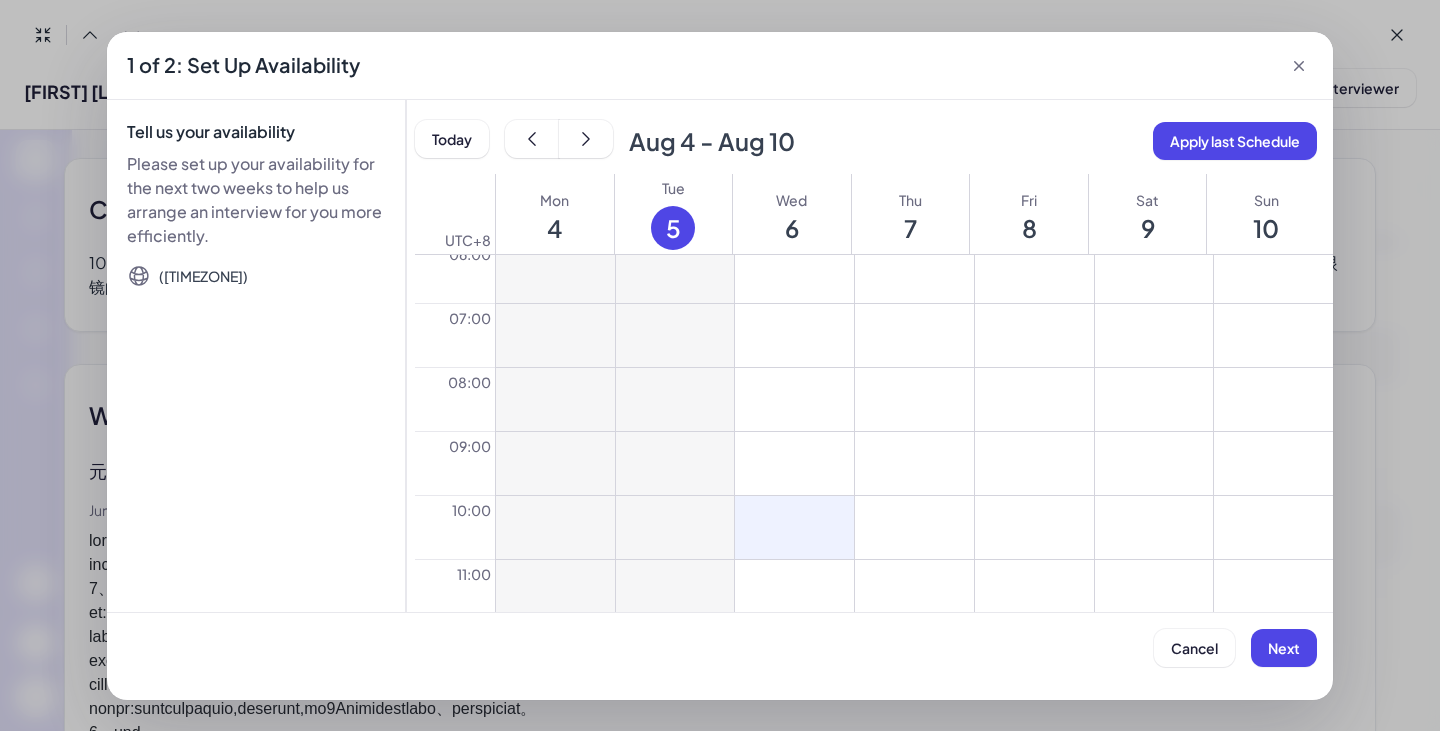 click at bounding box center (794, 527) 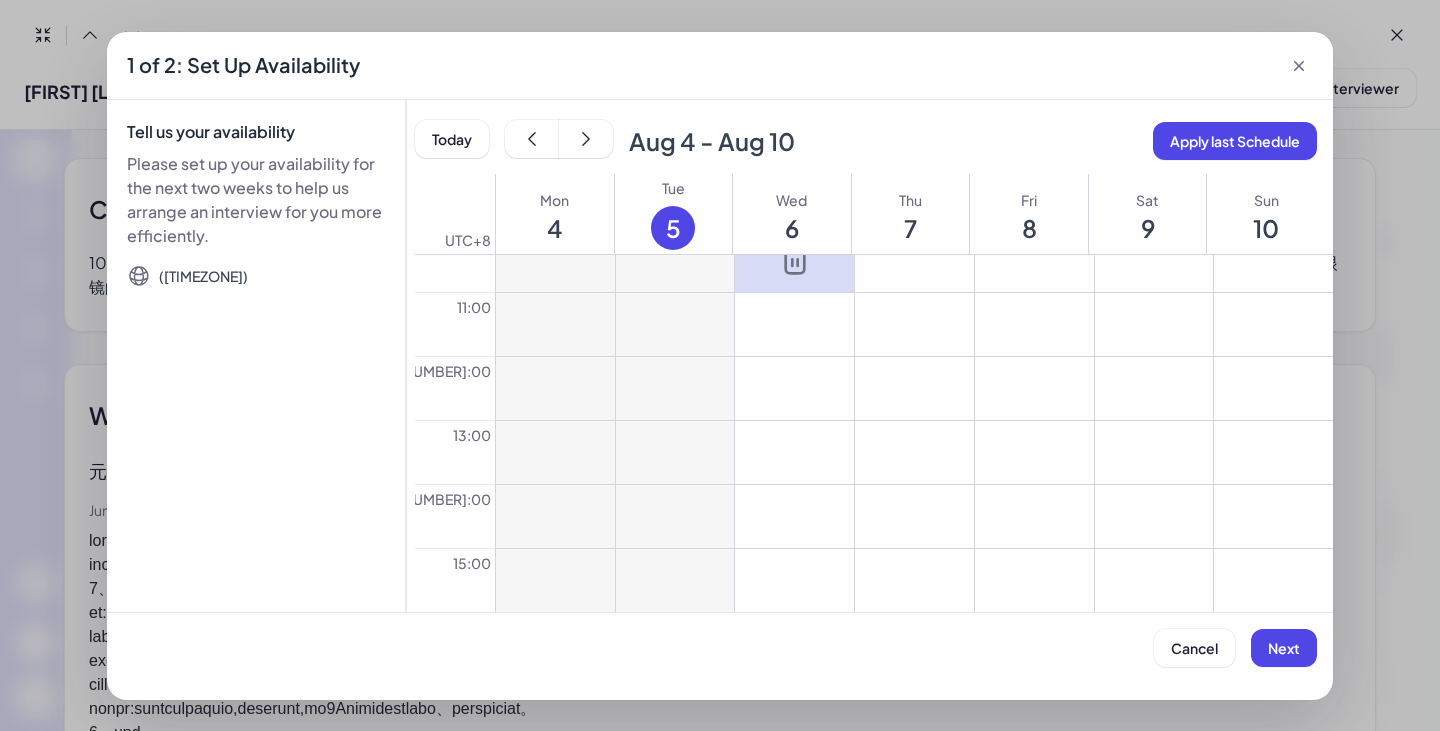 scroll, scrollTop: 800, scrollLeft: 0, axis: vertical 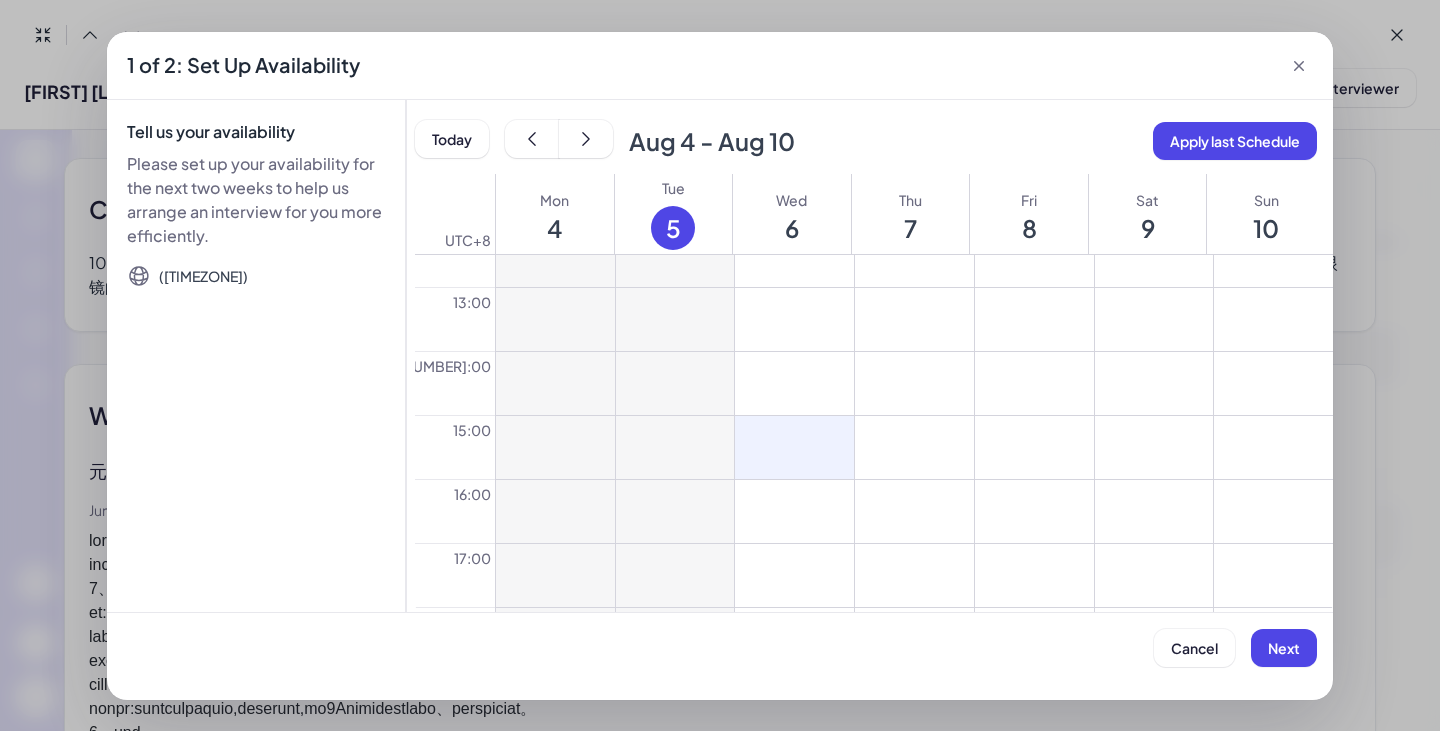 click at bounding box center (794, 447) 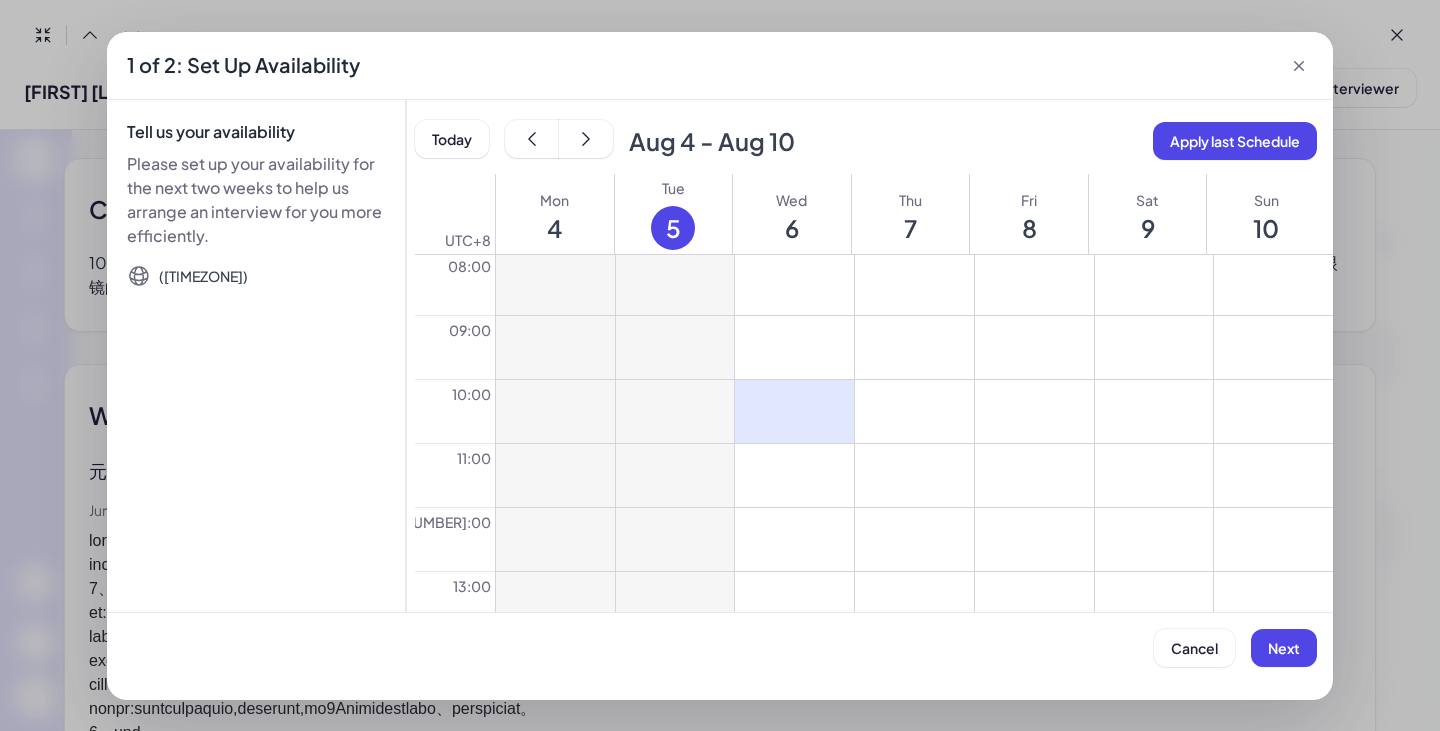 scroll, scrollTop: 400, scrollLeft: 0, axis: vertical 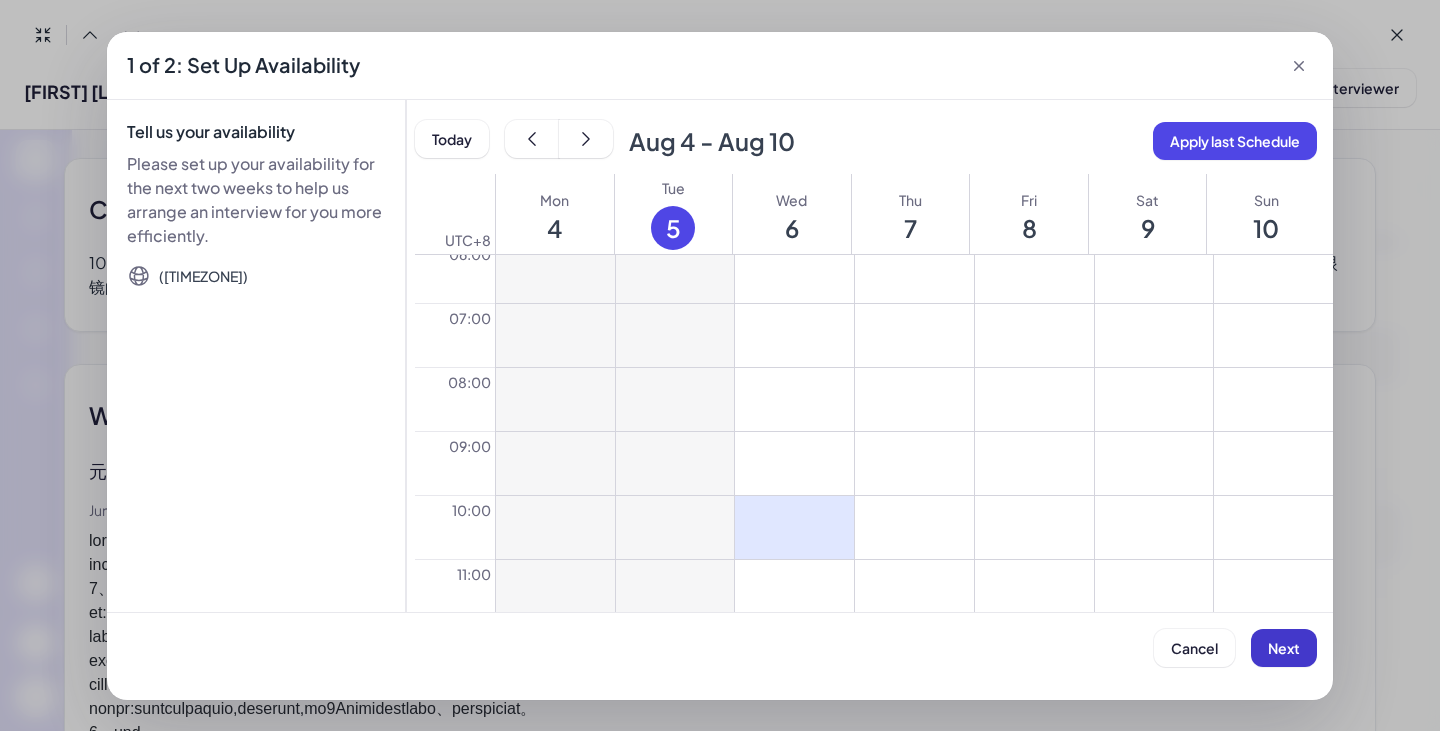click on "Next" at bounding box center [1284, 648] 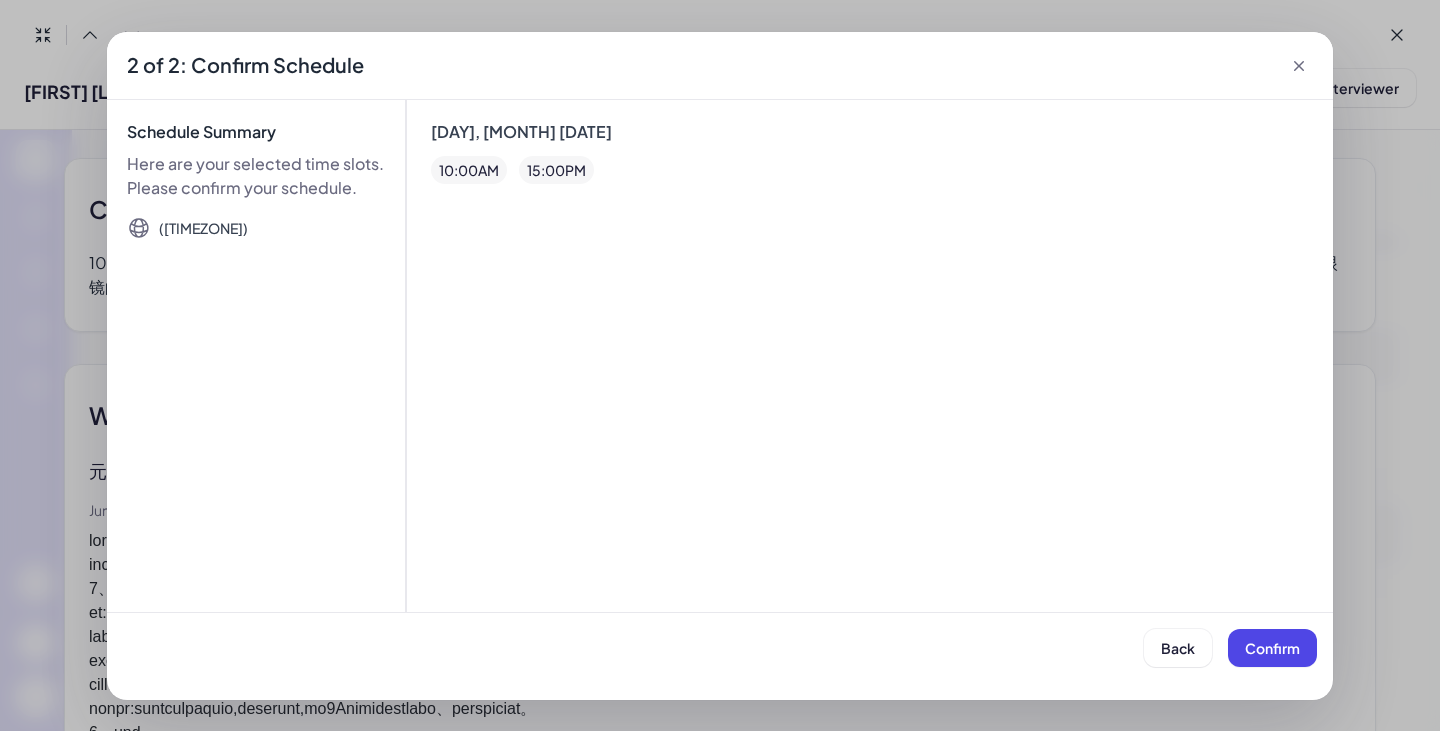 click on "10 :00  AM" at bounding box center [469, 170] 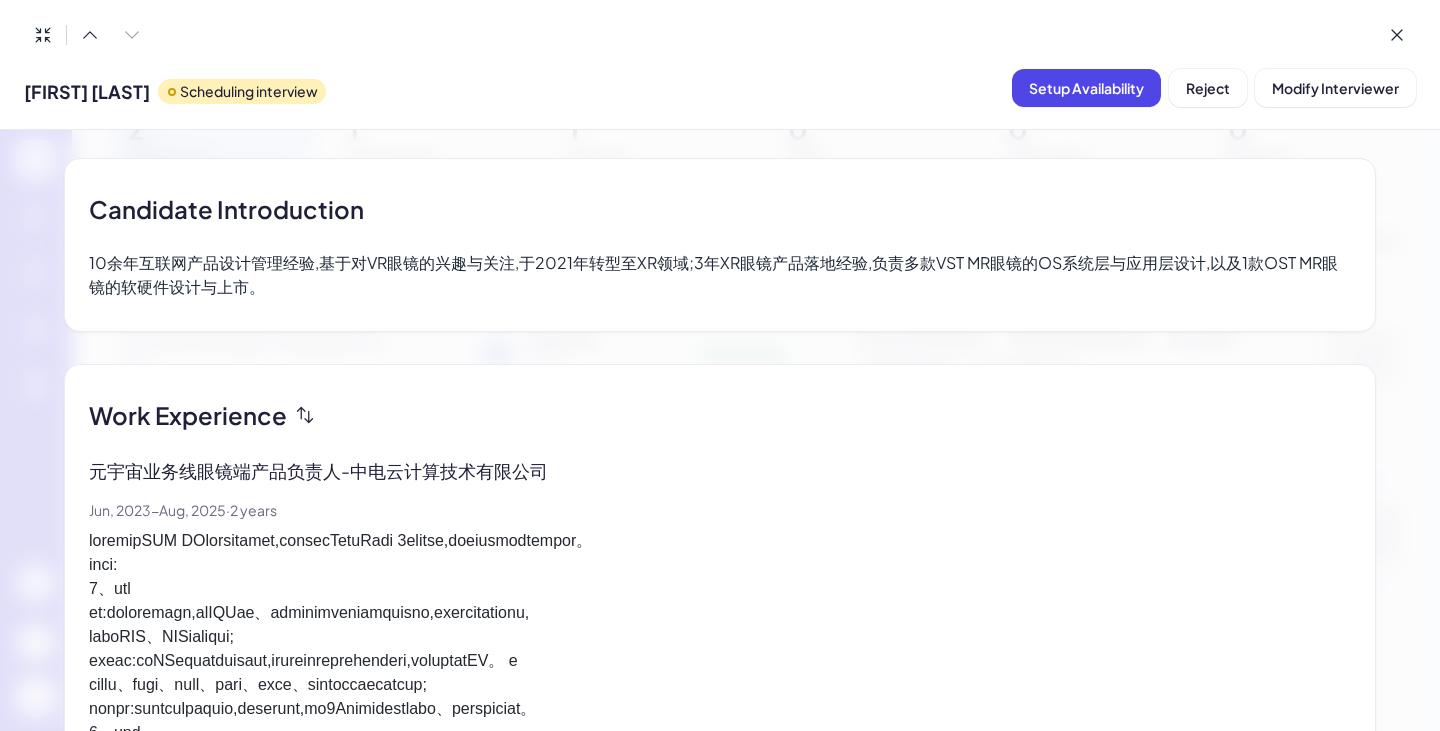click at bounding box center (87, 35) 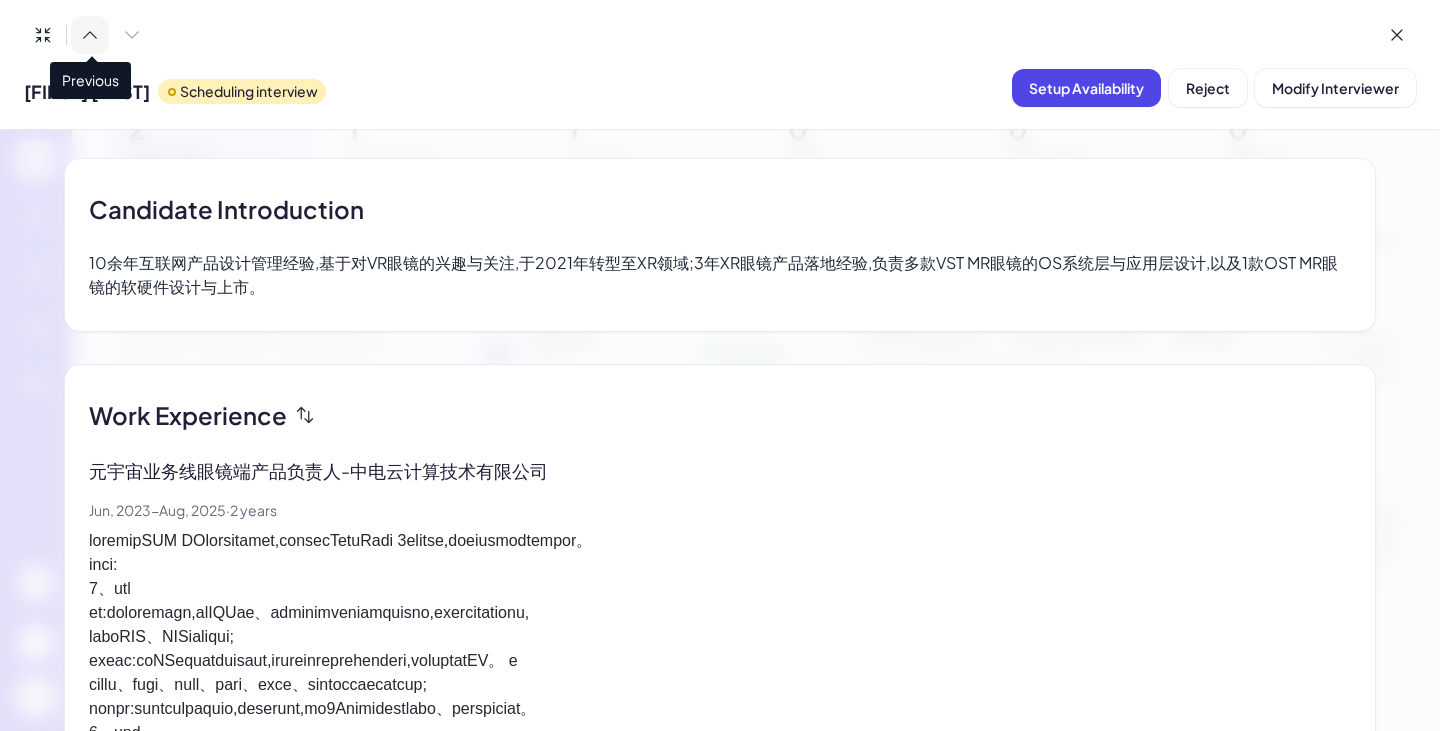 click 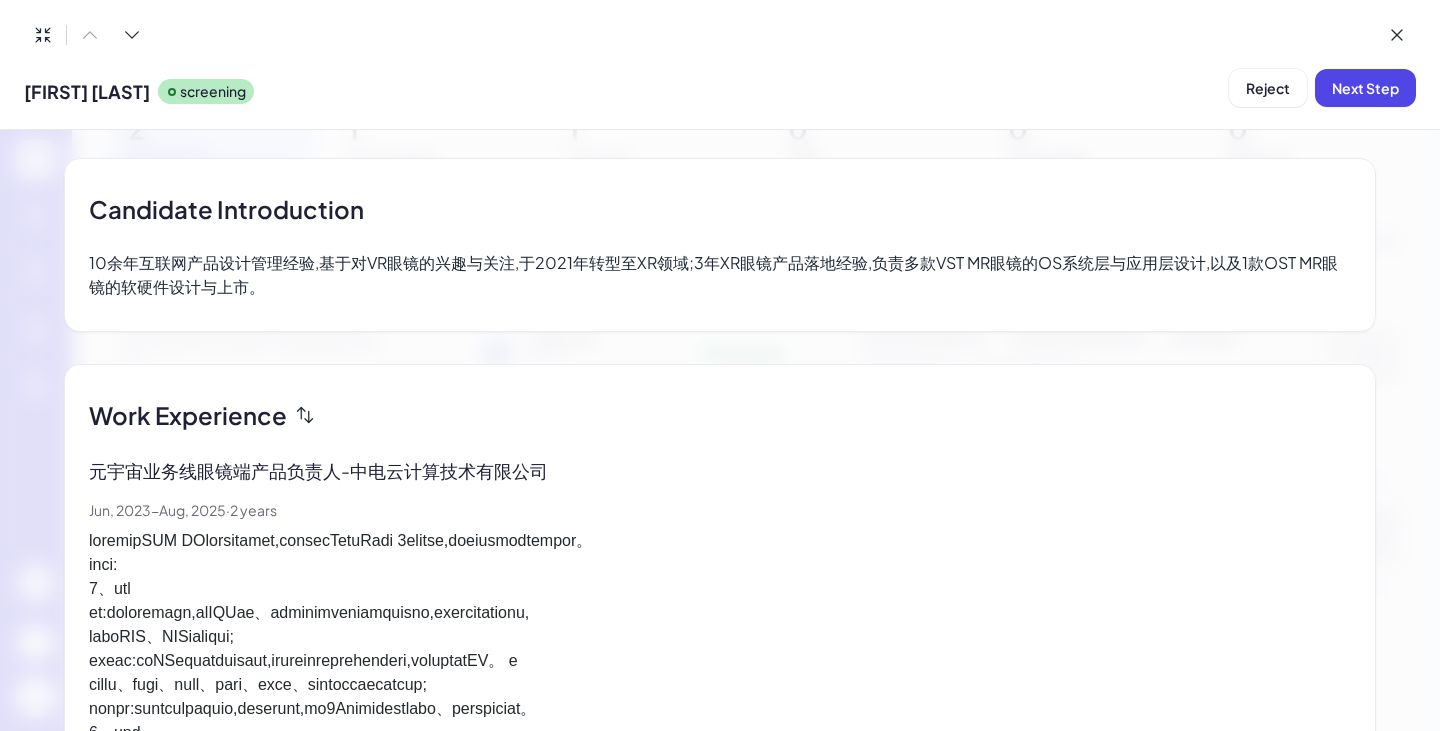 click at bounding box center [87, 35] 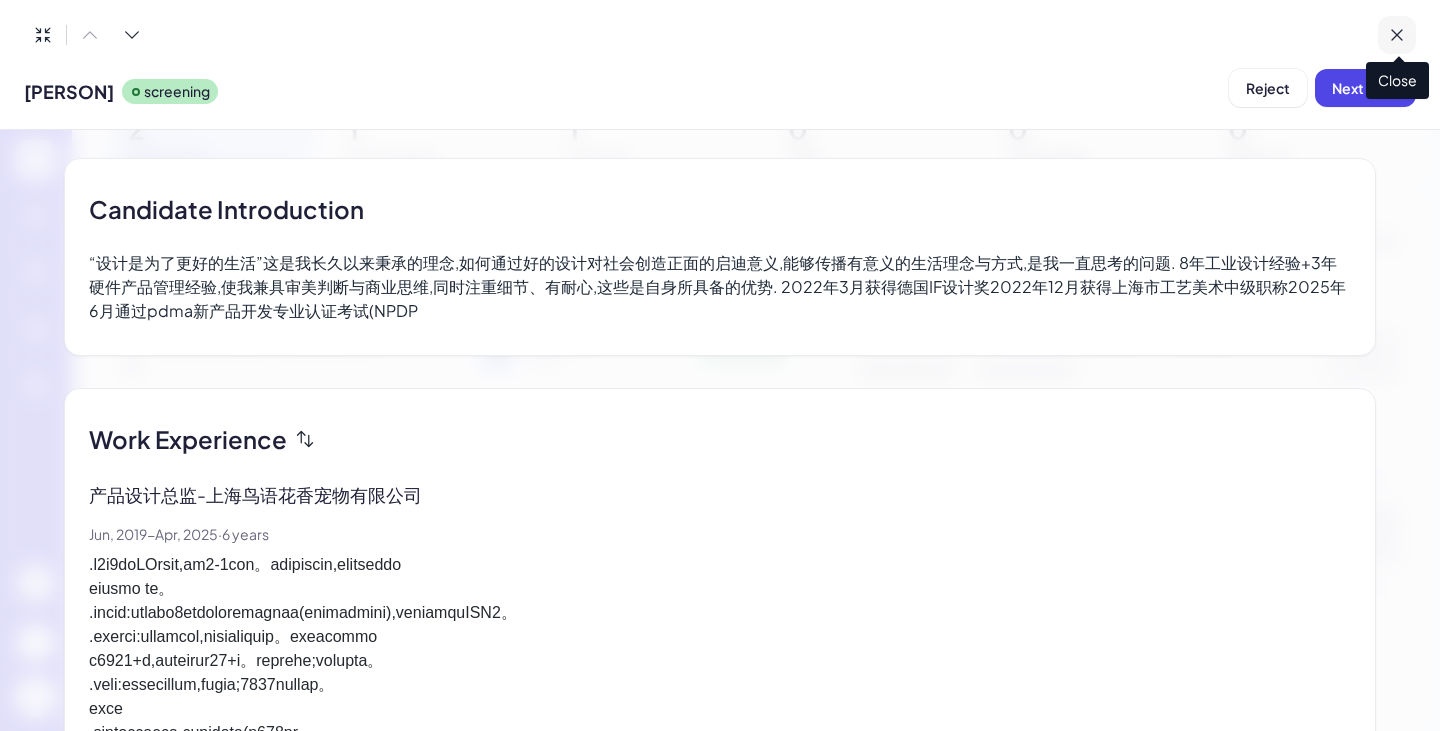 click 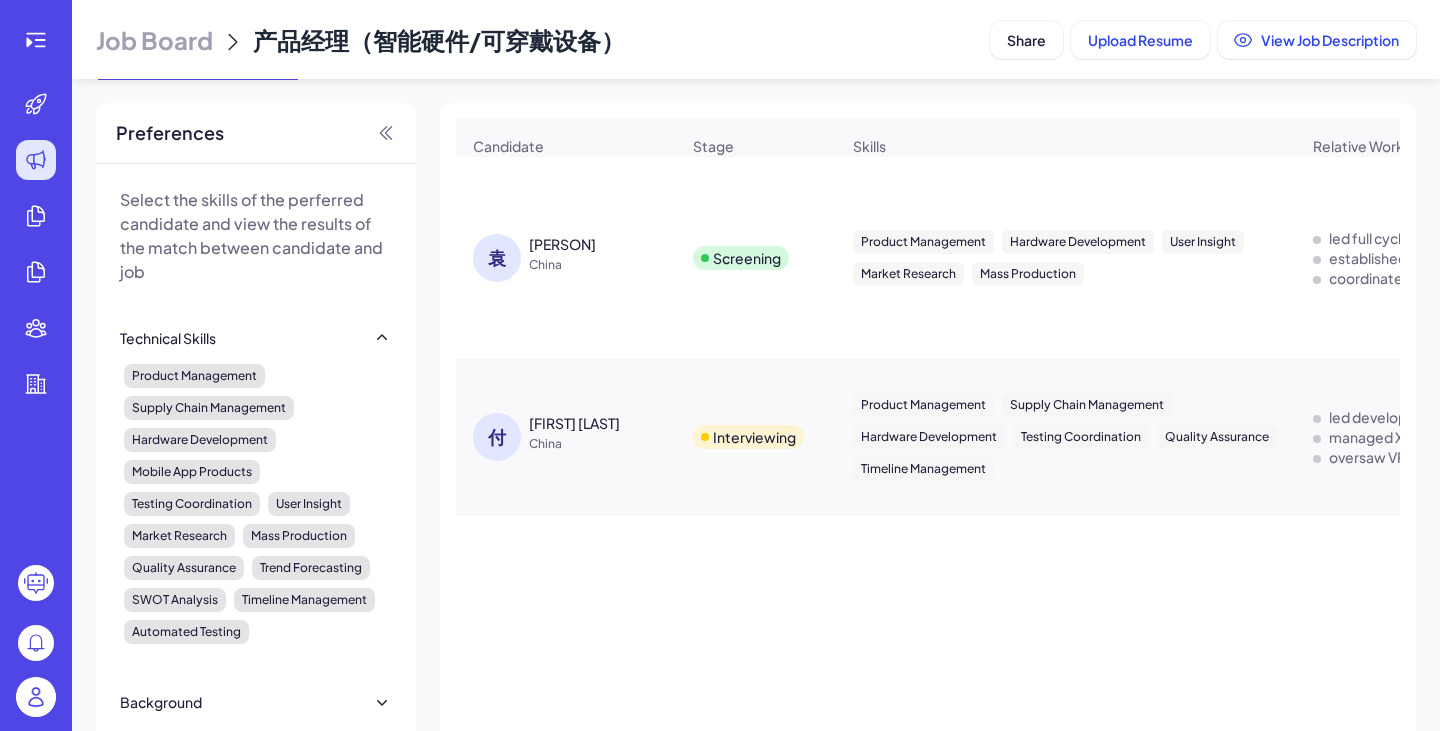 scroll, scrollTop: 0, scrollLeft: 0, axis: both 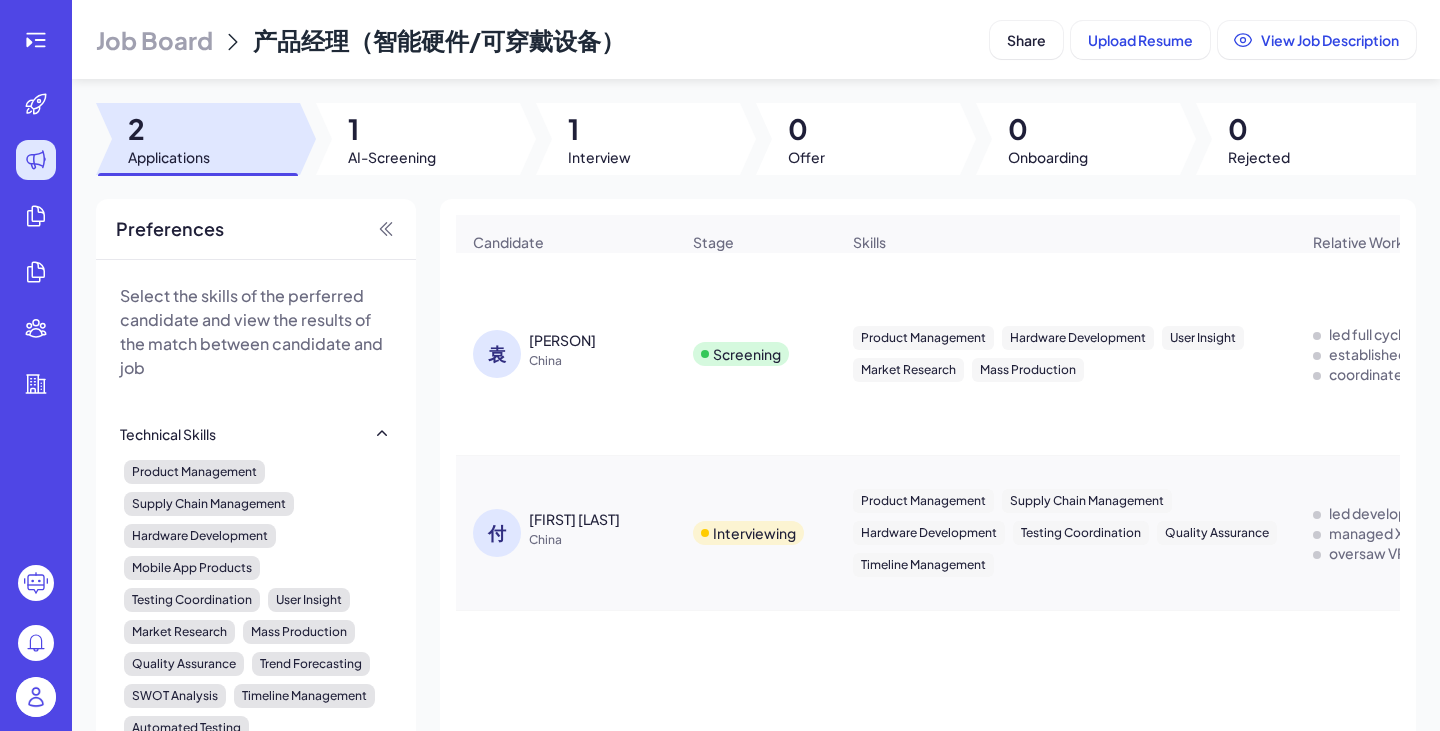 click on "[PERSON]" at bounding box center [562, 340] 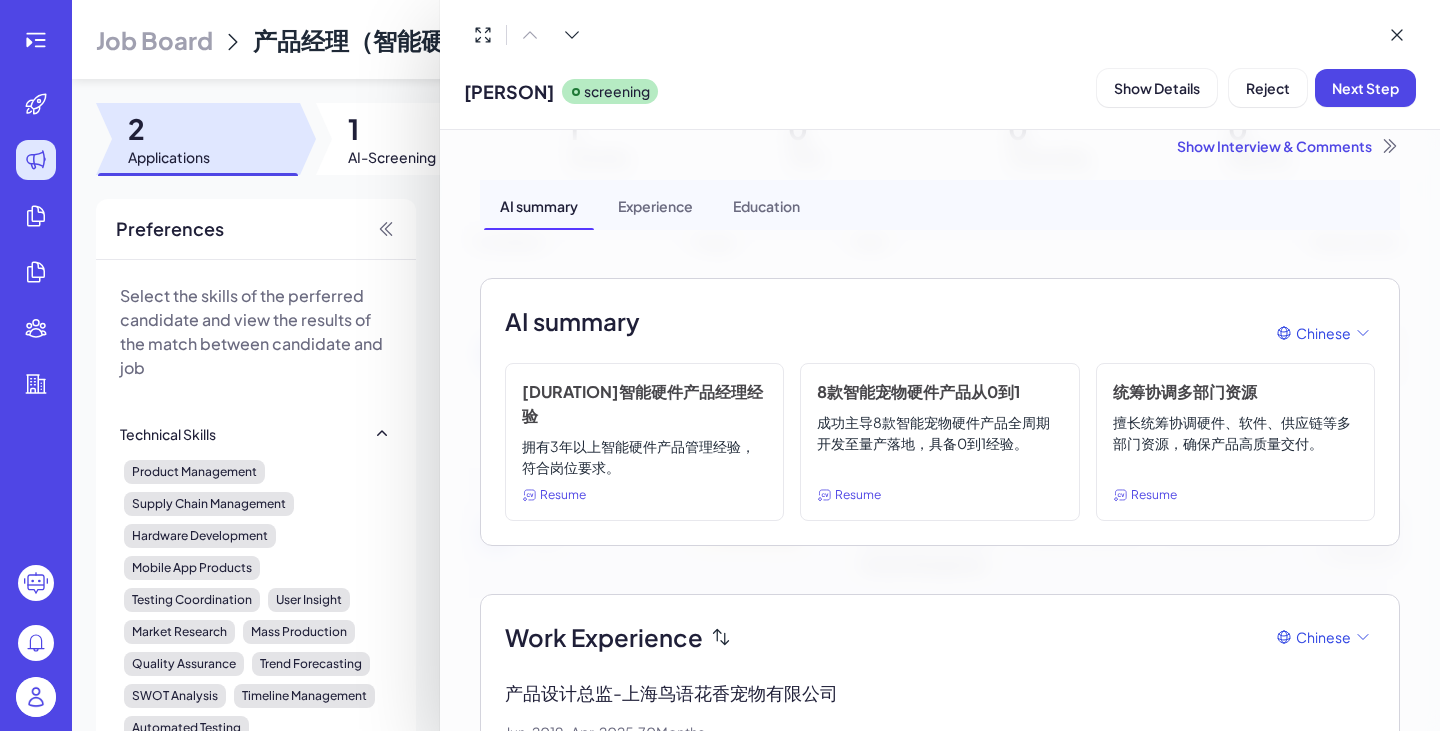 scroll, scrollTop: 0, scrollLeft: 0, axis: both 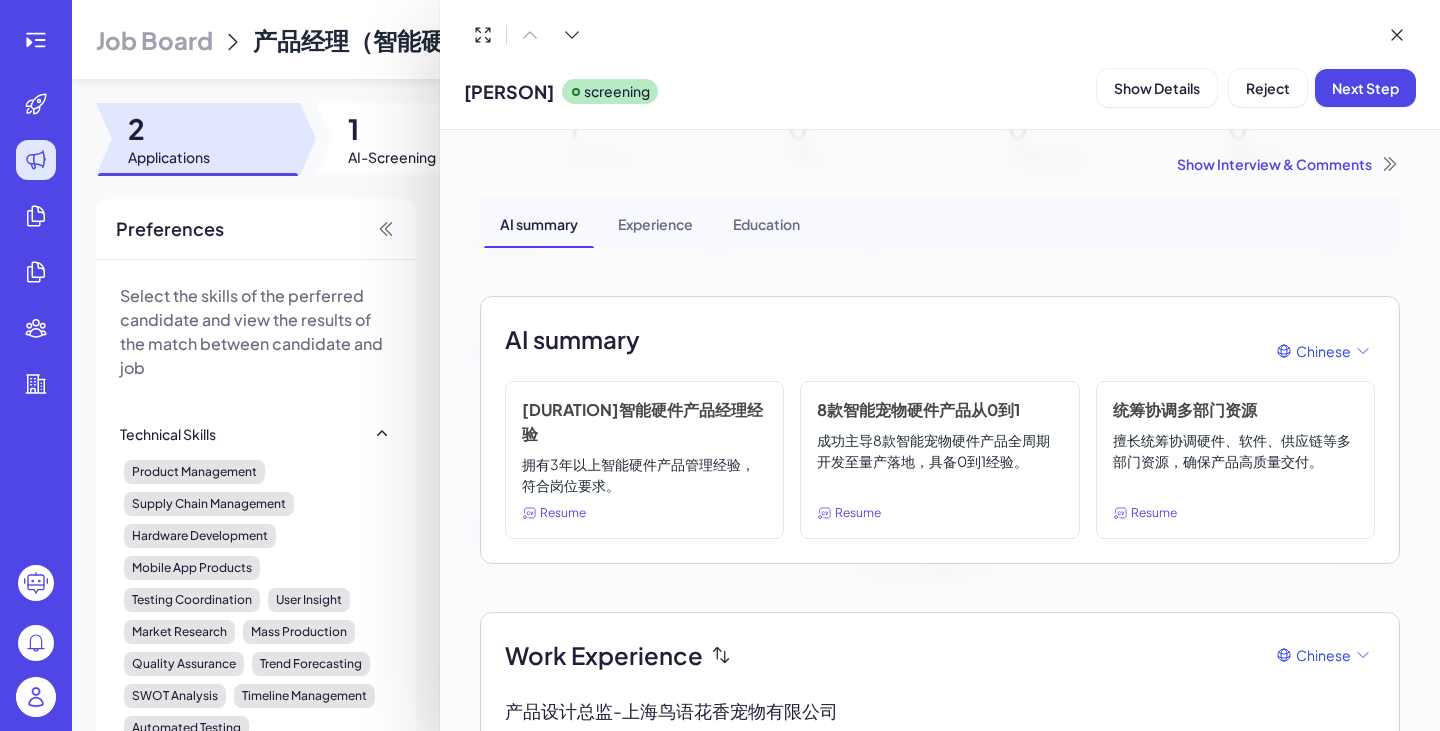 click on "Experience" at bounding box center (655, 223) 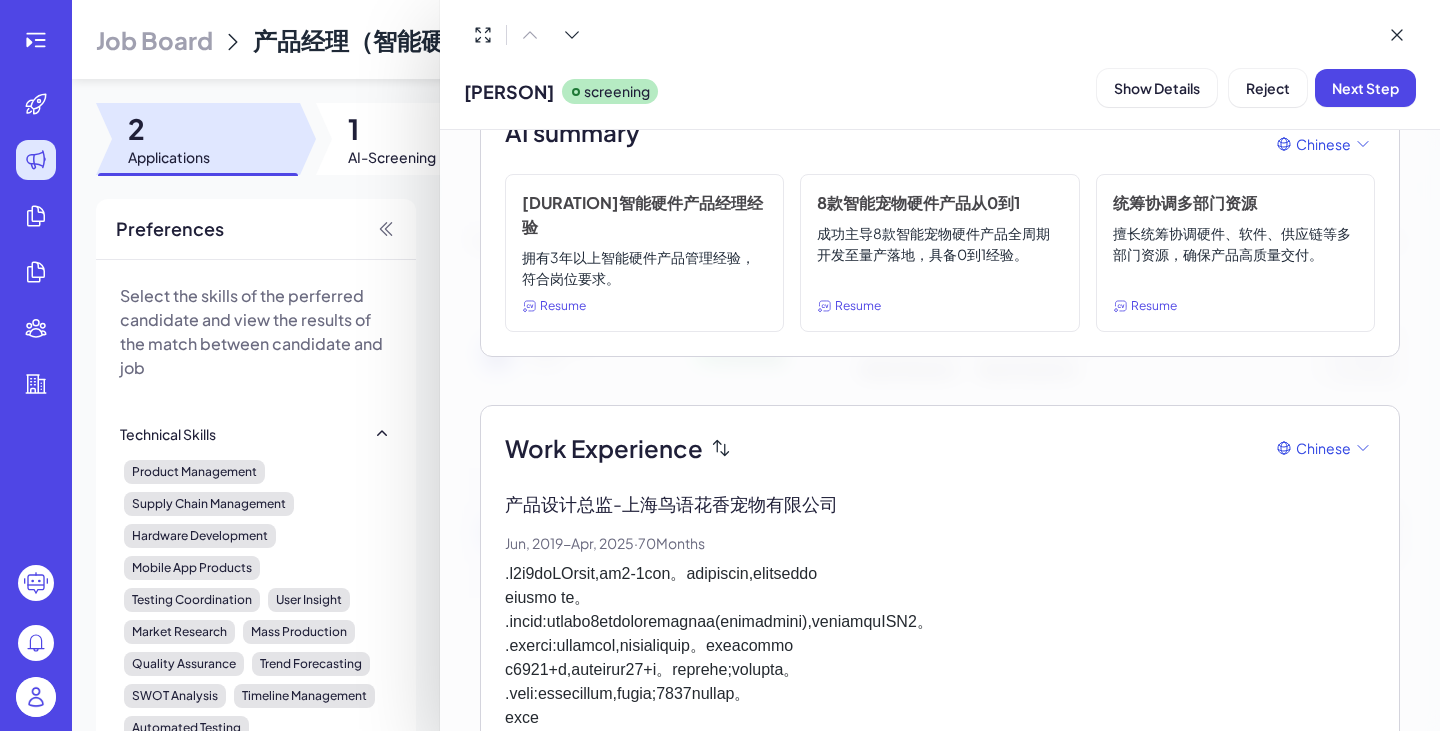 scroll, scrollTop: 0, scrollLeft: 0, axis: both 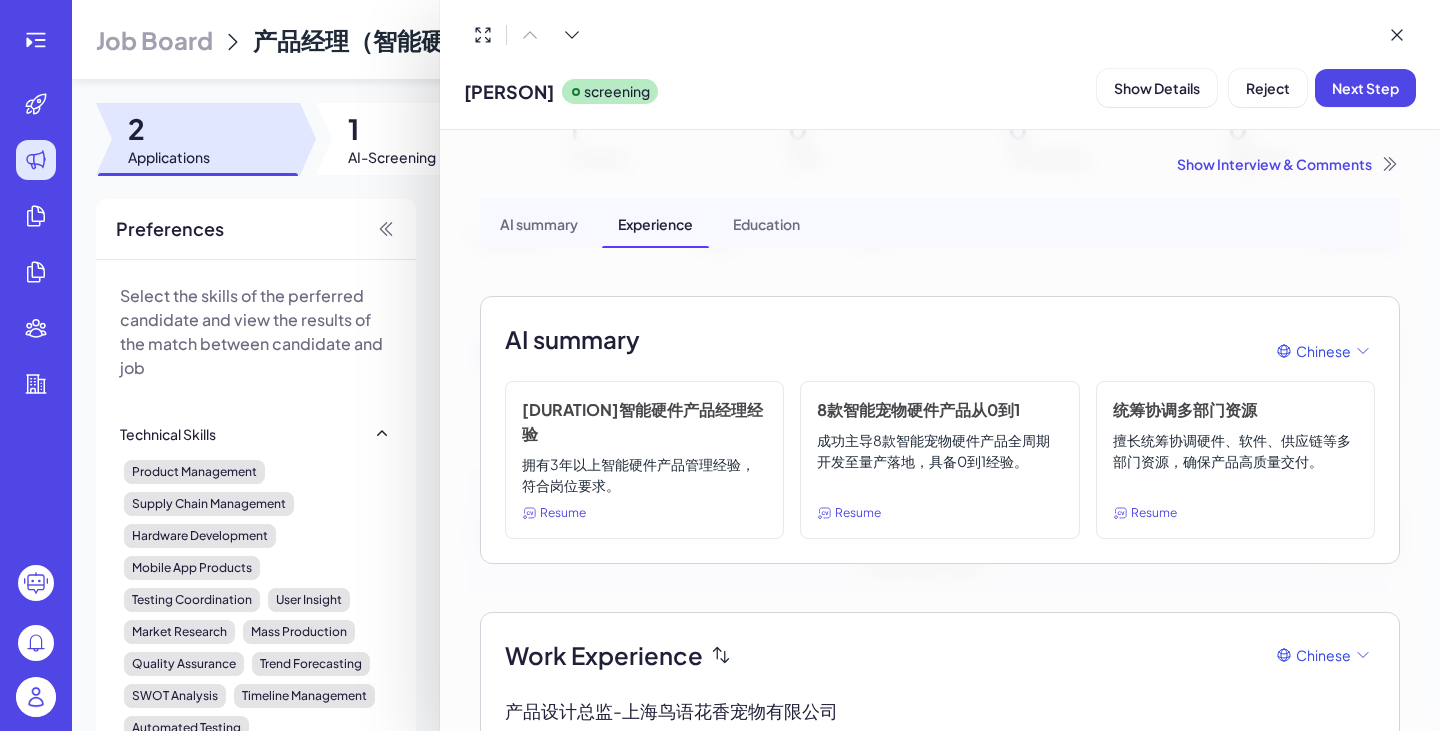 click on "AI summary" at bounding box center (539, 223) 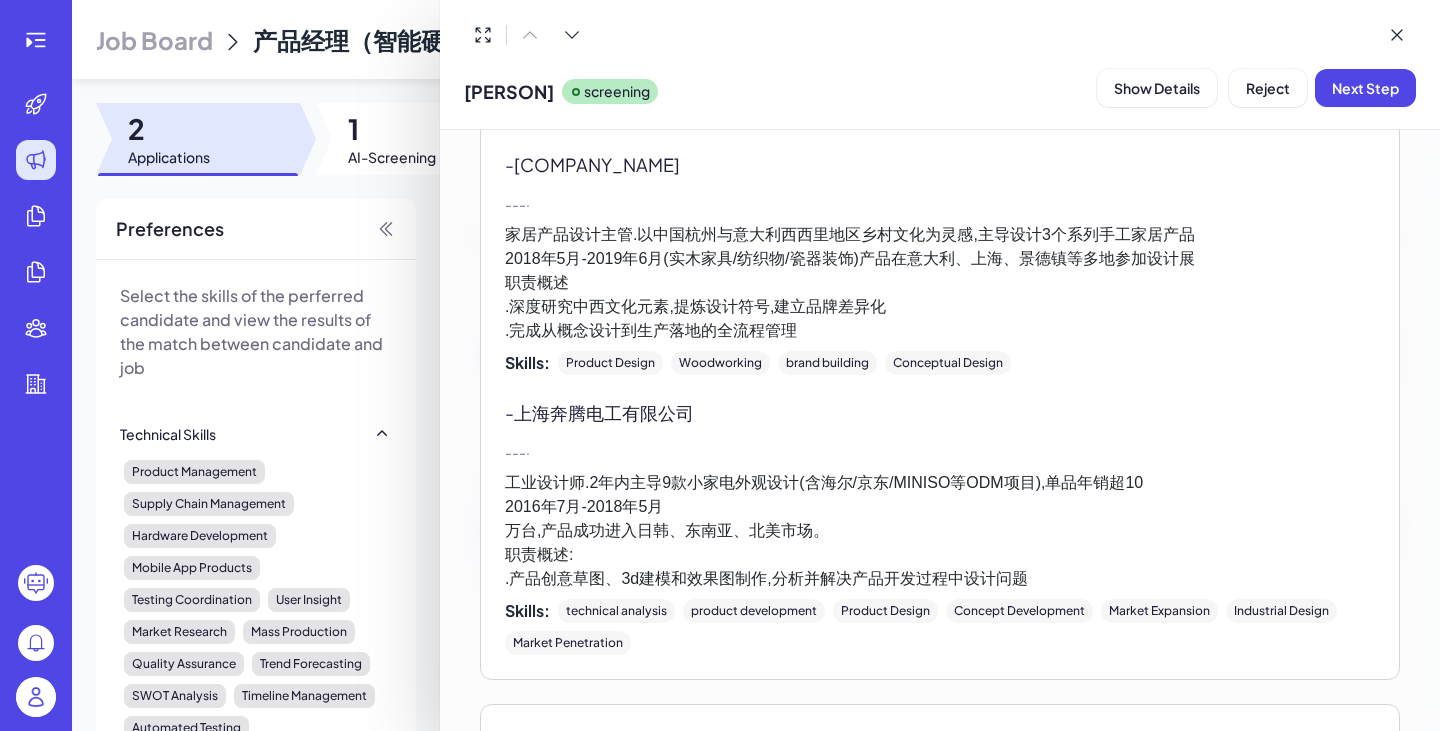 scroll, scrollTop: 1198, scrollLeft: 0, axis: vertical 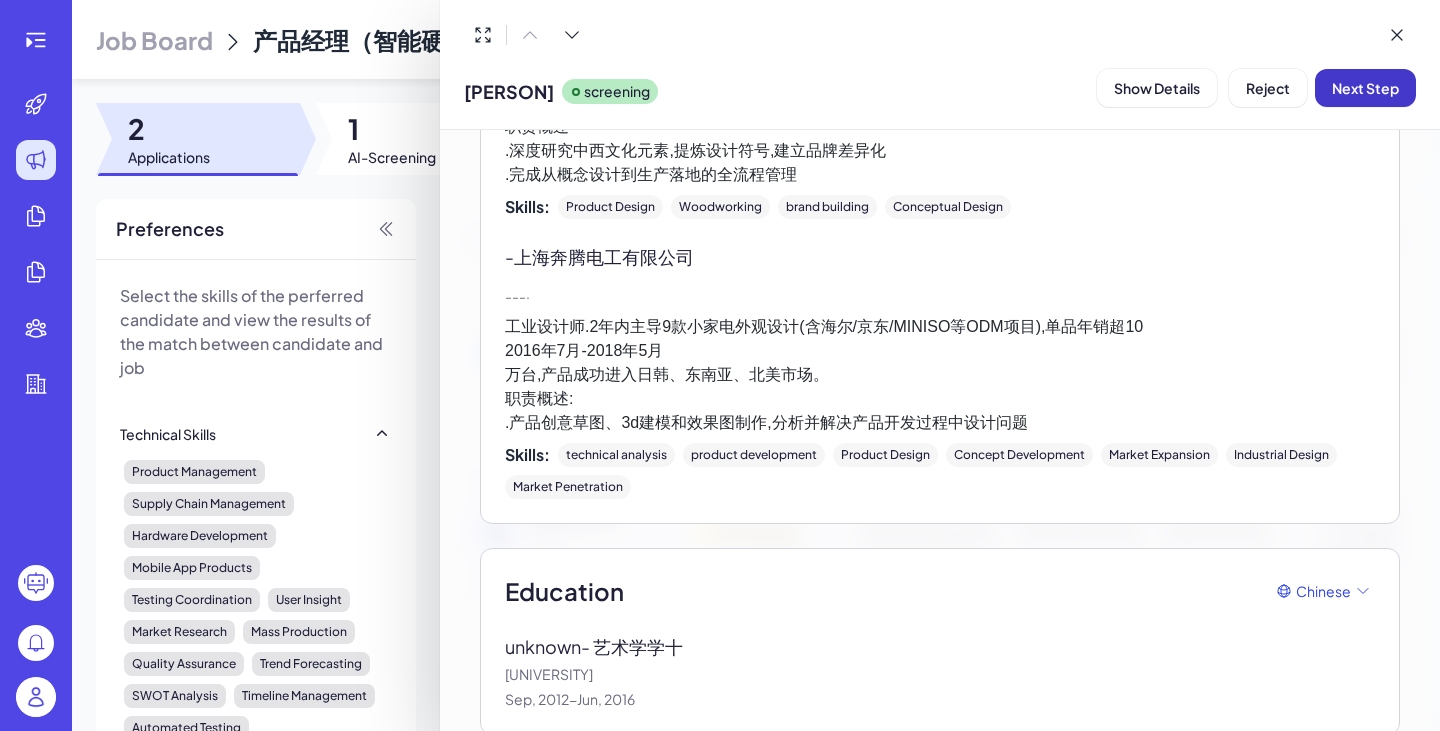 click on "Next Step" at bounding box center (1365, 88) 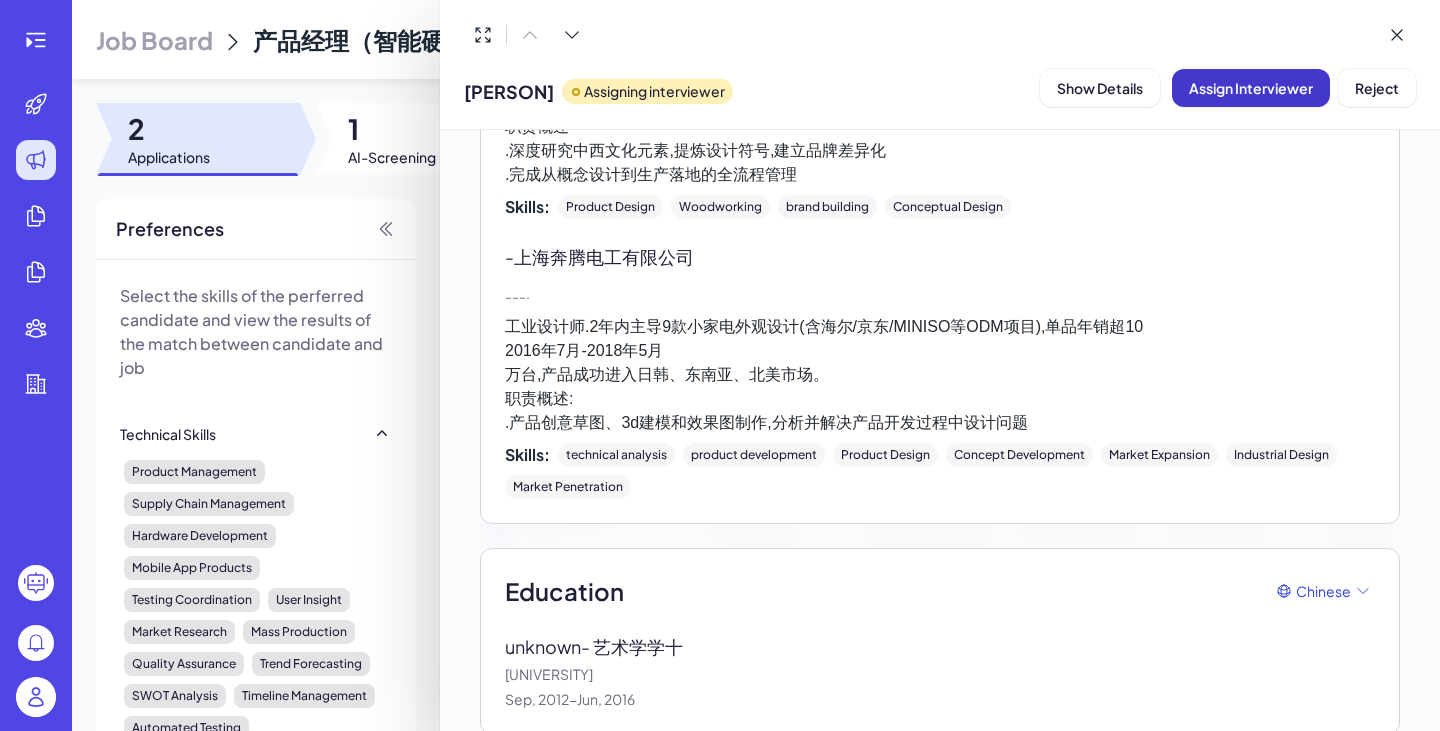 click on "Assign Interviewer" at bounding box center [1251, 88] 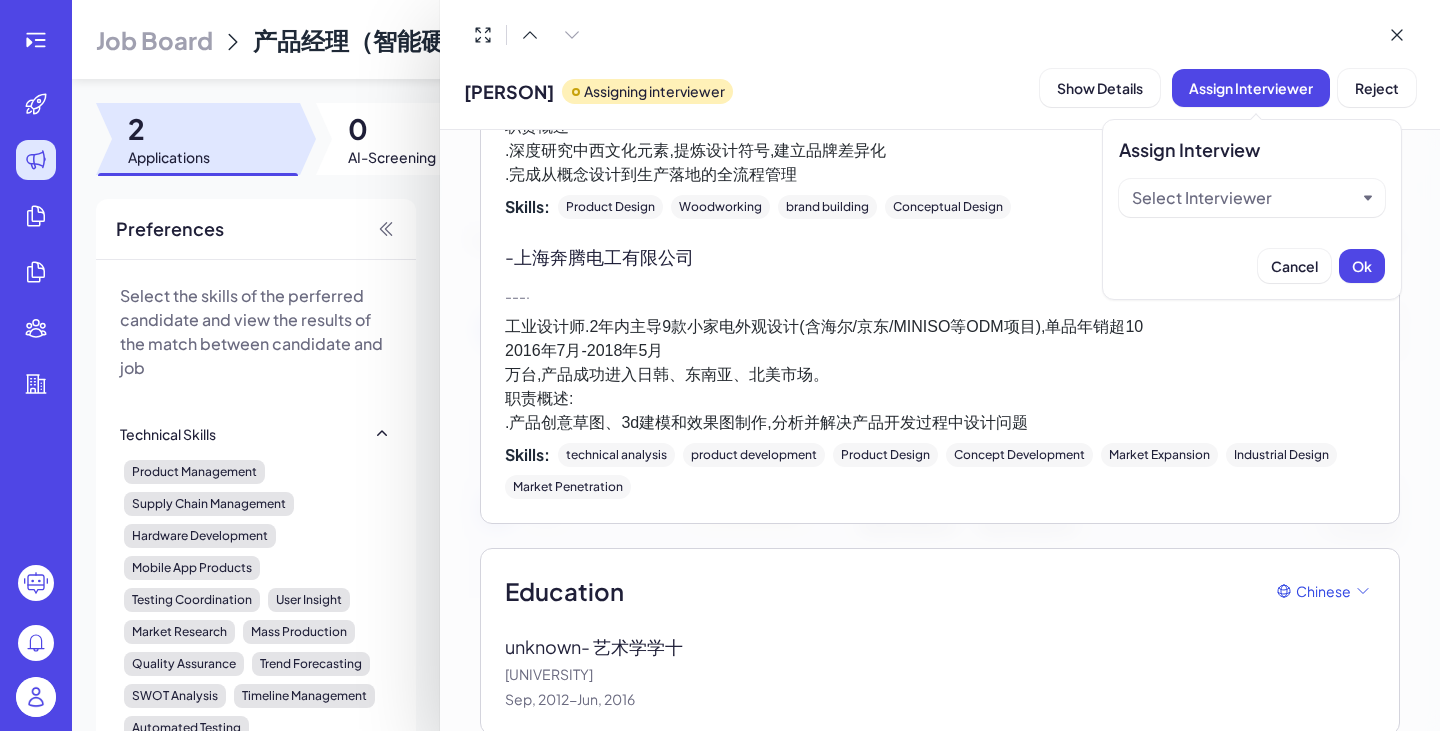 click on "Select Interviewer" at bounding box center (1244, 198) 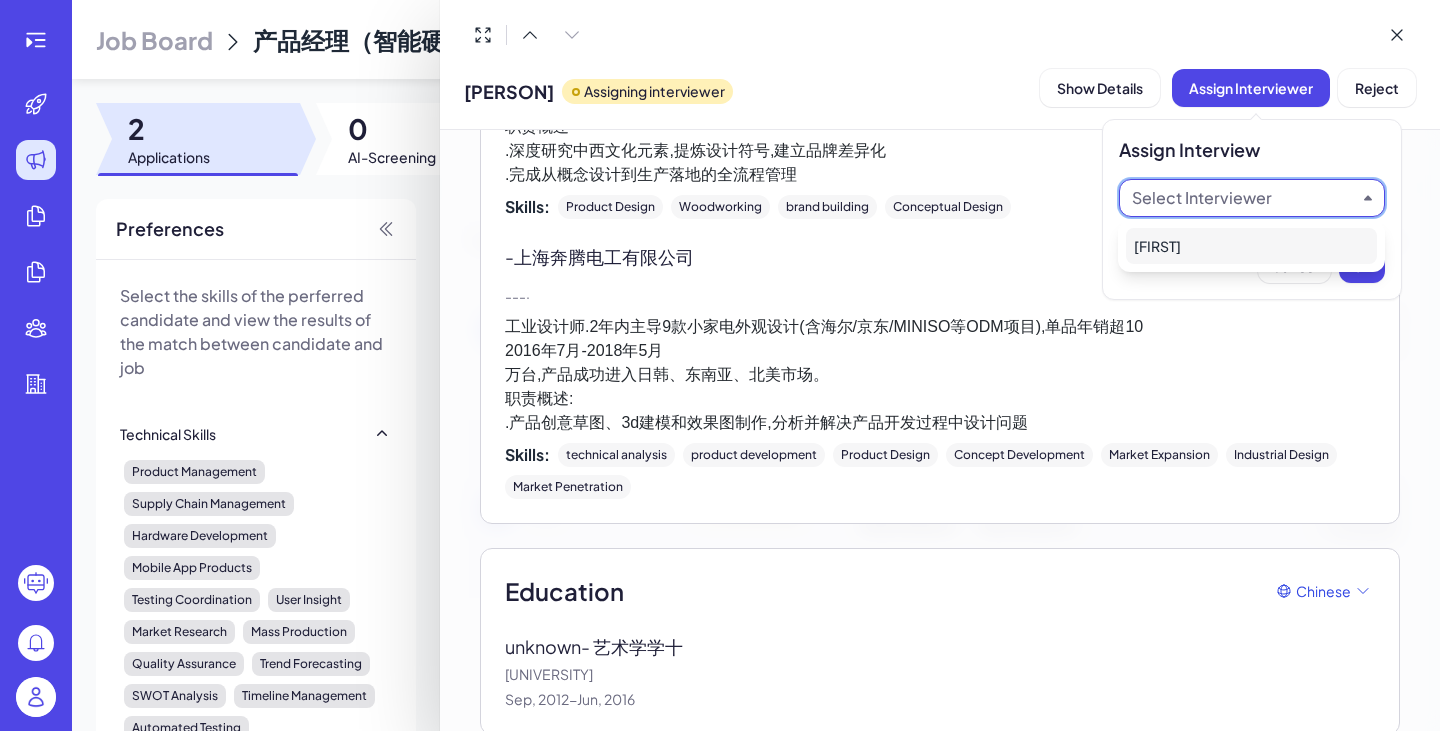 click on "[FIRST]" at bounding box center [1251, 246] 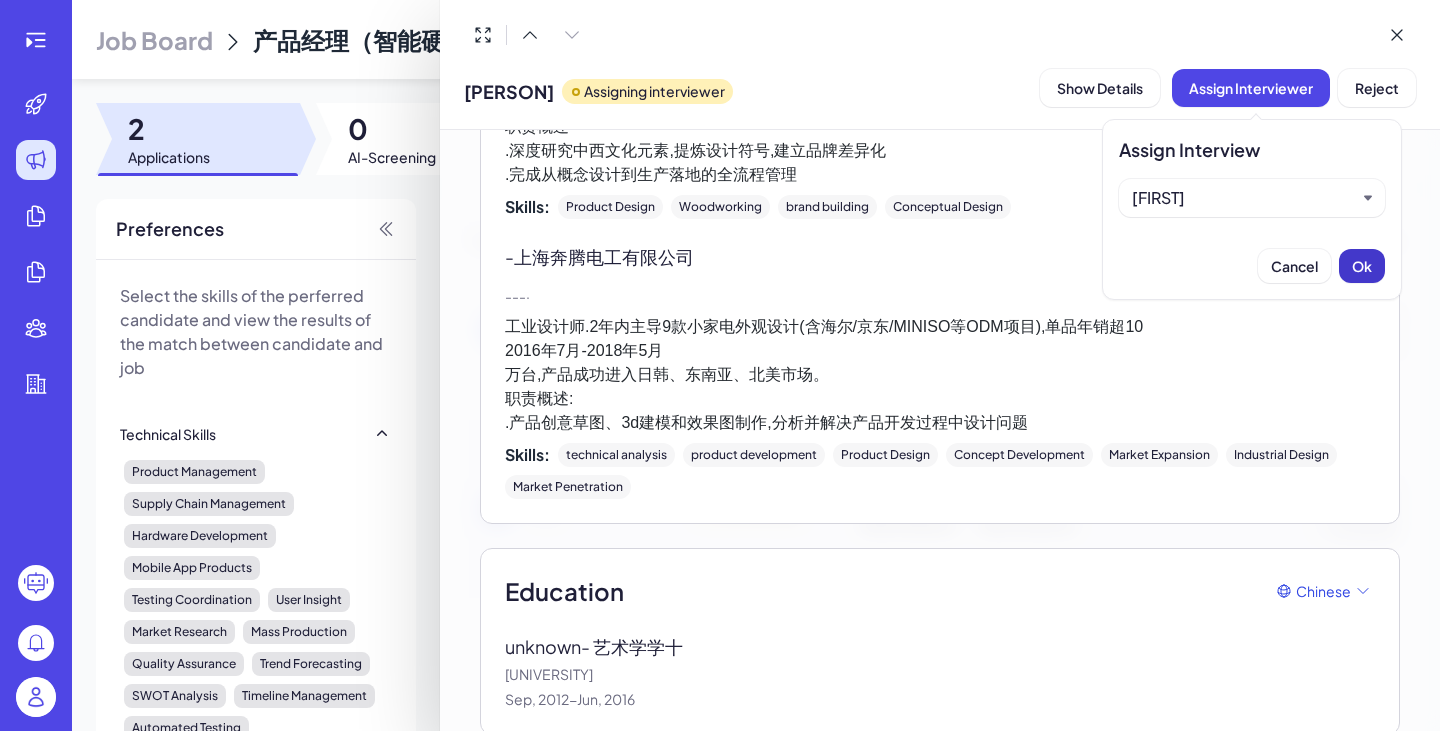 click on "Ok" at bounding box center (1362, 266) 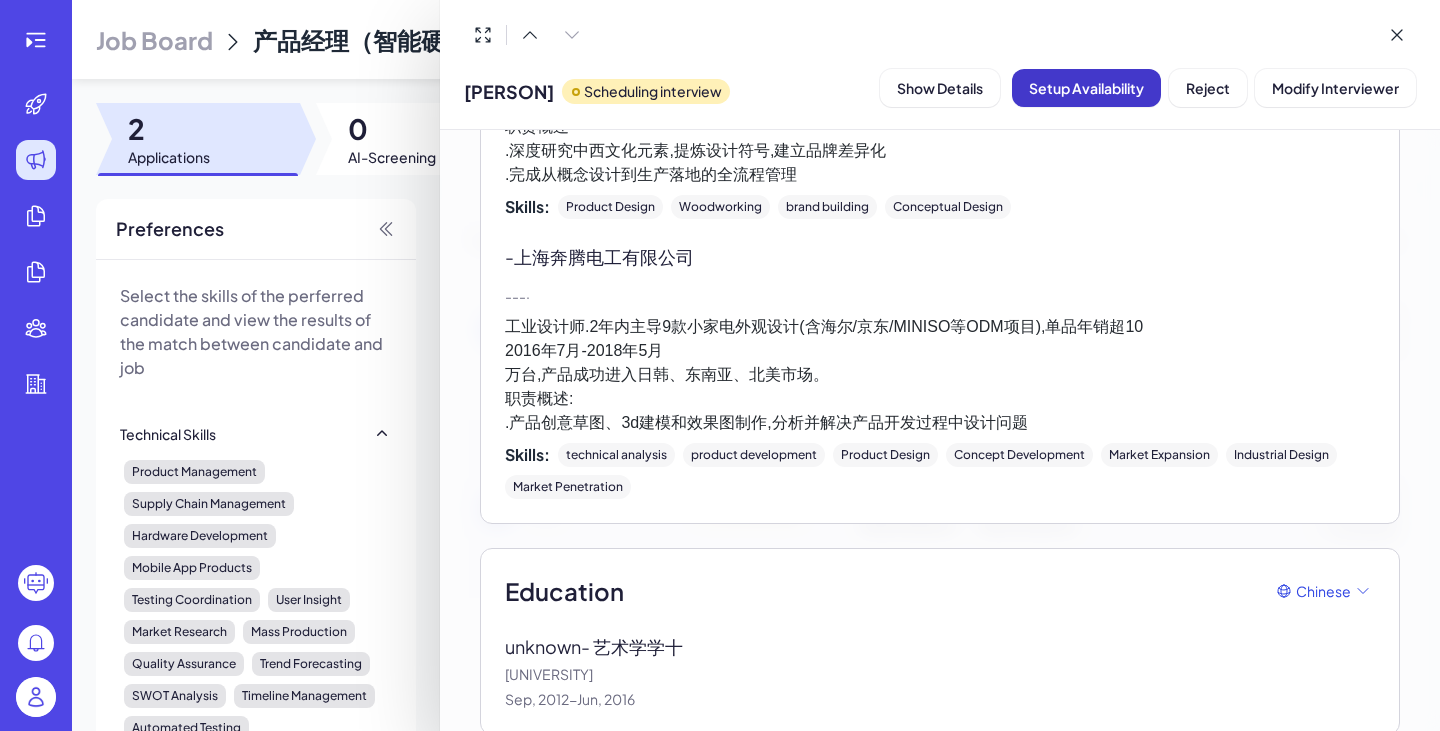 click on "Setup Availability" at bounding box center [1086, 88] 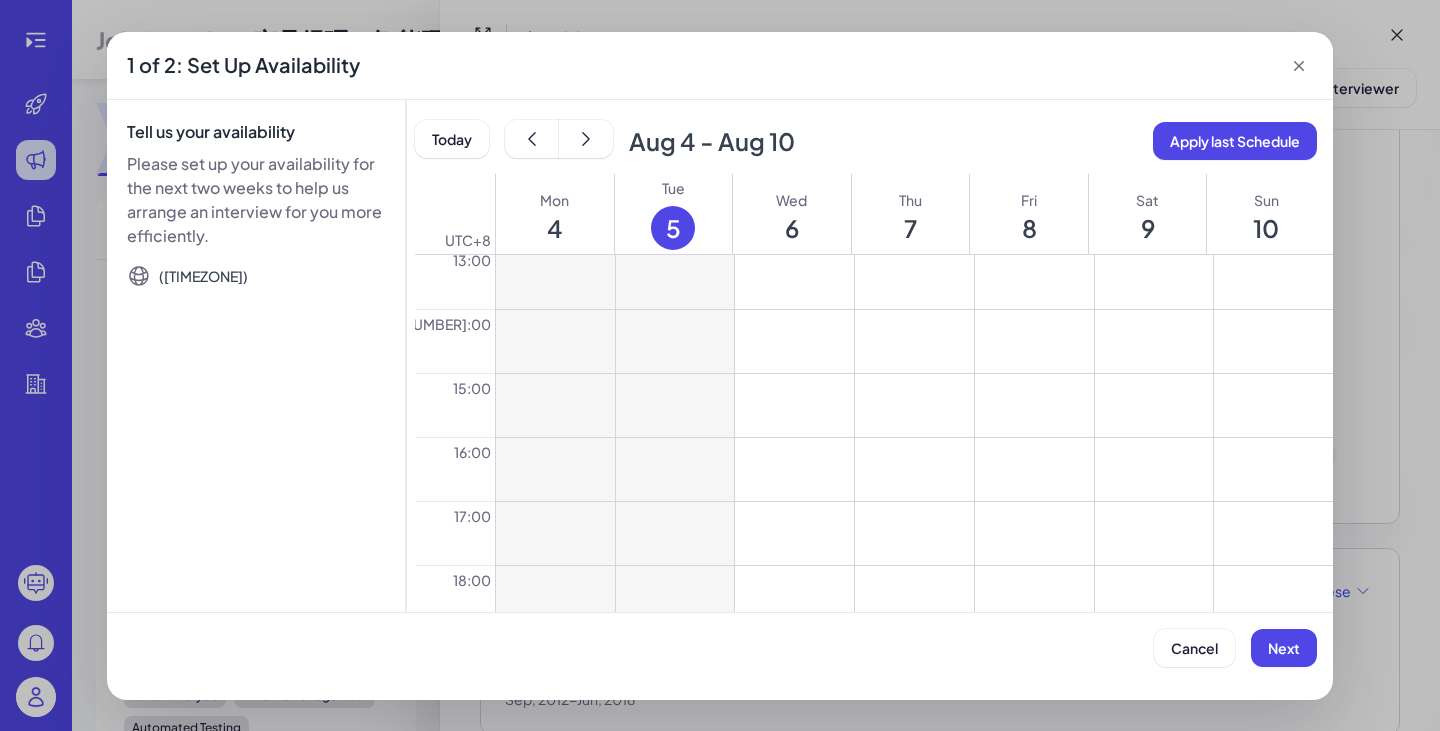 scroll, scrollTop: 900, scrollLeft: 0, axis: vertical 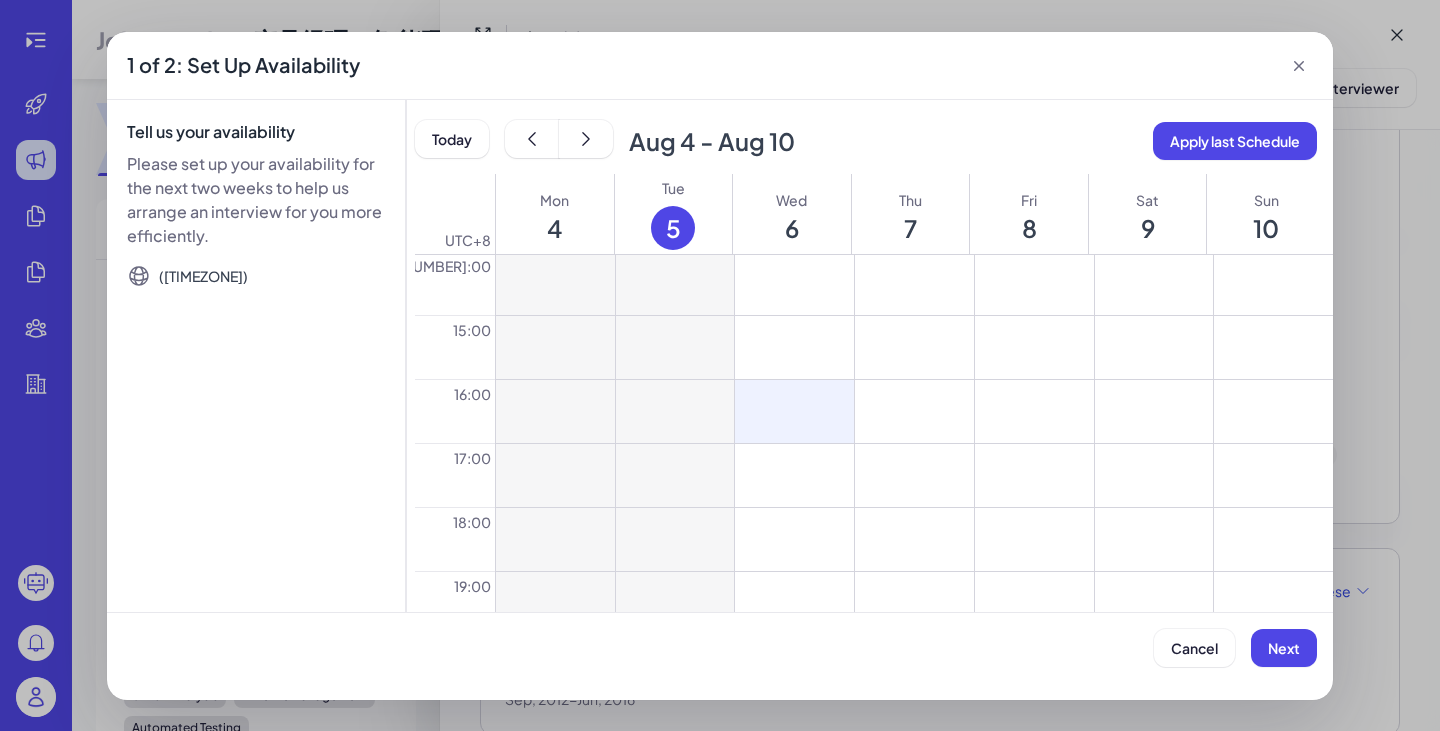 click at bounding box center (794, 411) 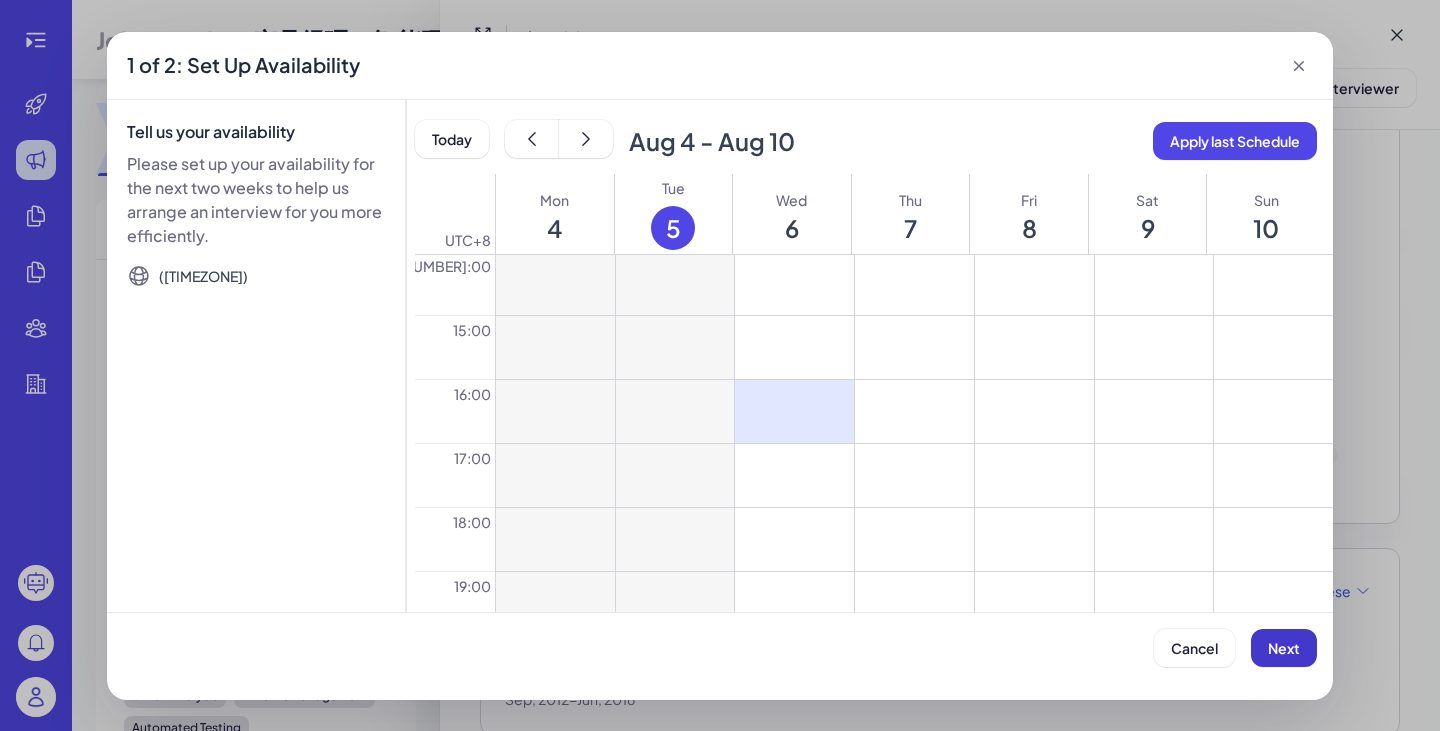 click on "Next" at bounding box center (1284, 648) 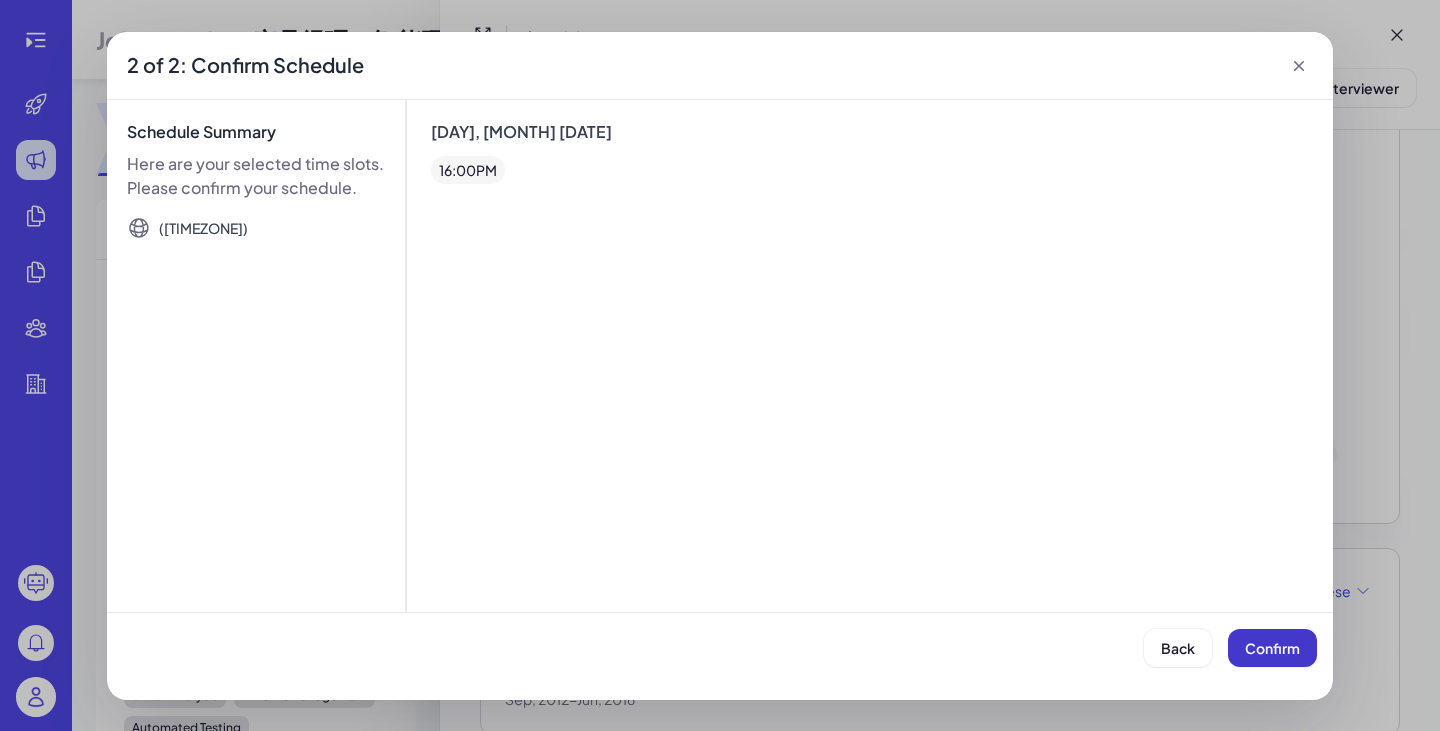 click on "Confirm" at bounding box center (1272, 648) 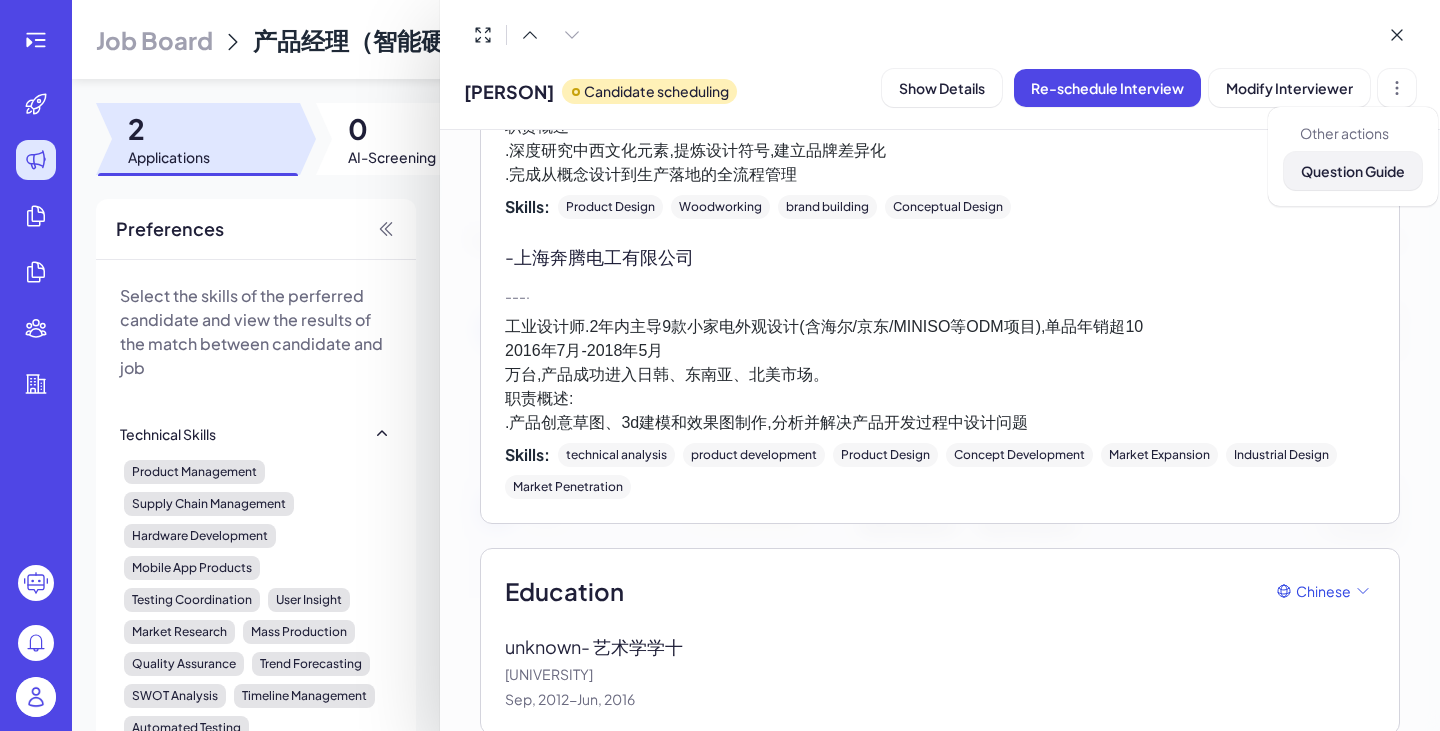 click on "Question Guide" at bounding box center (1353, 171) 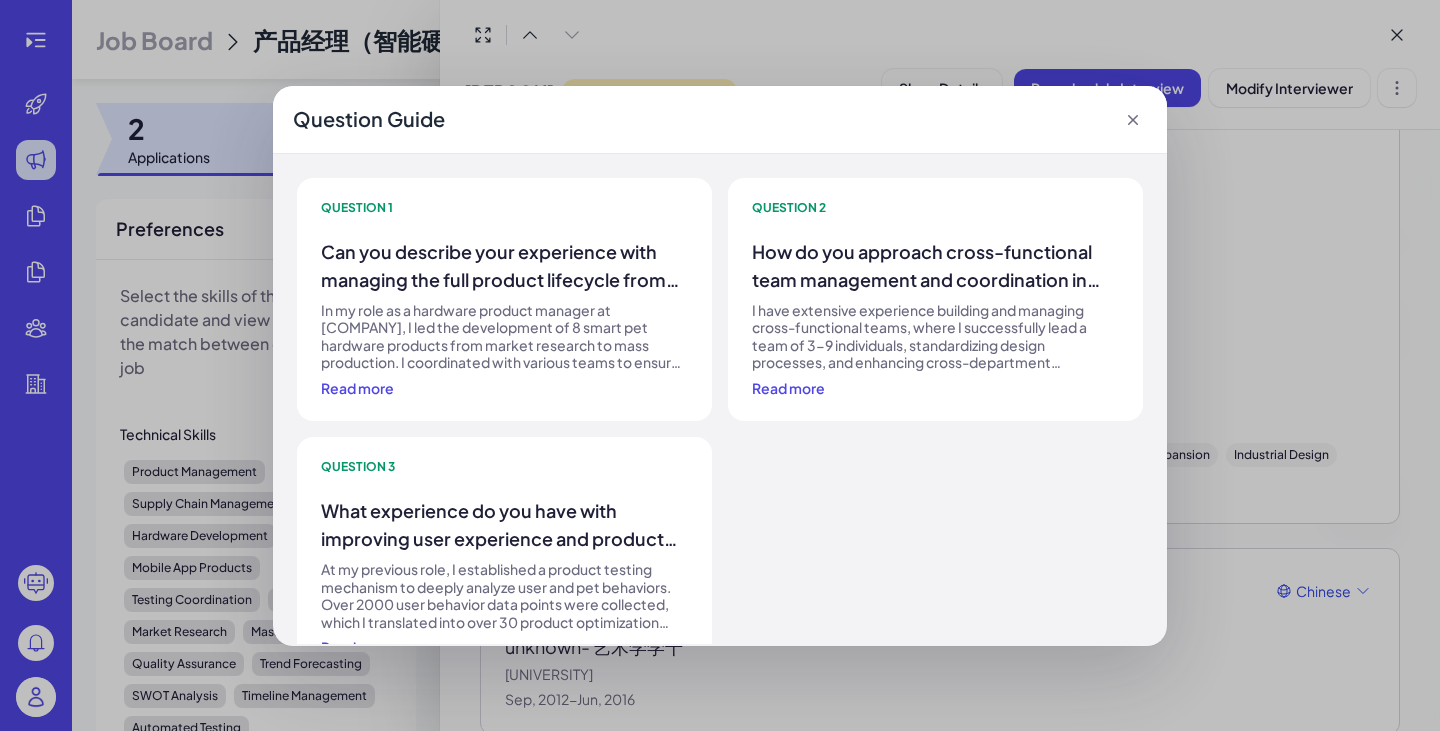 click 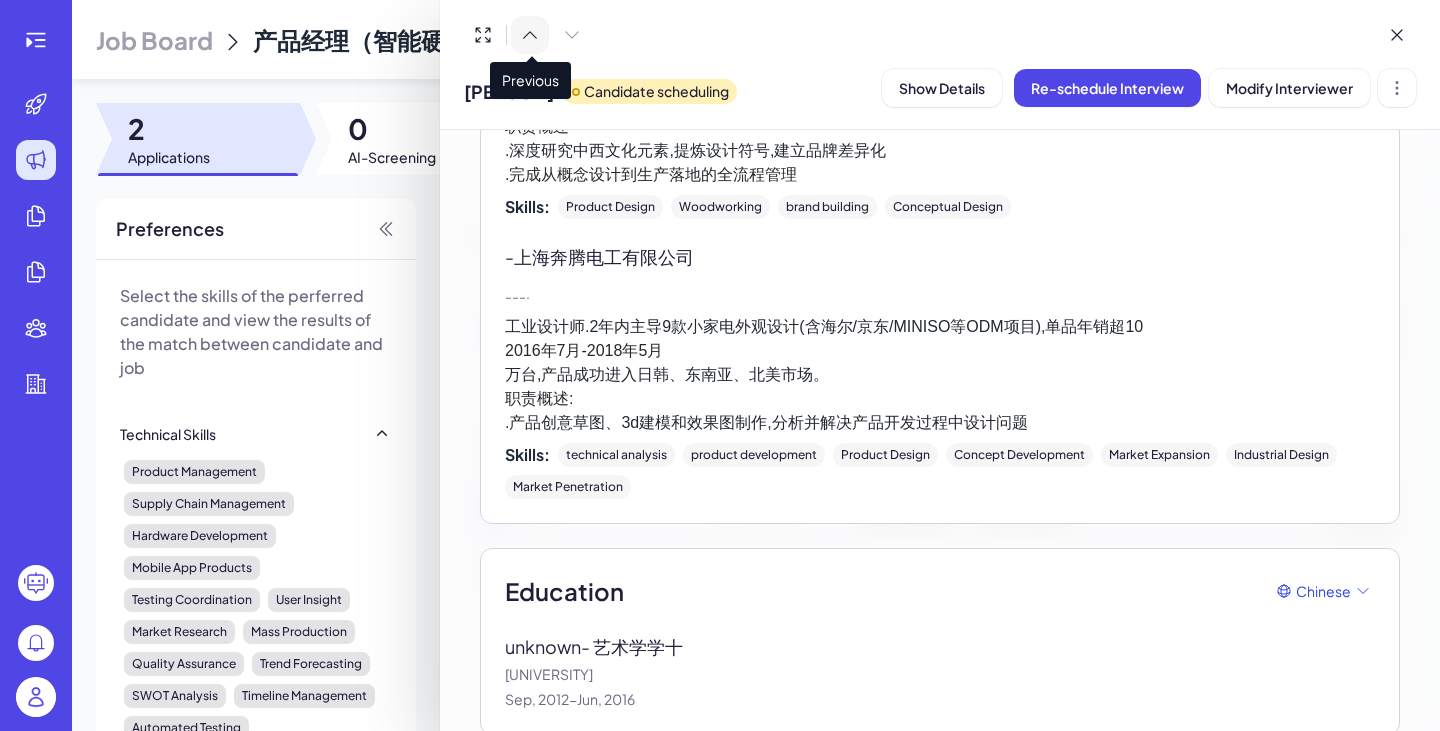 click 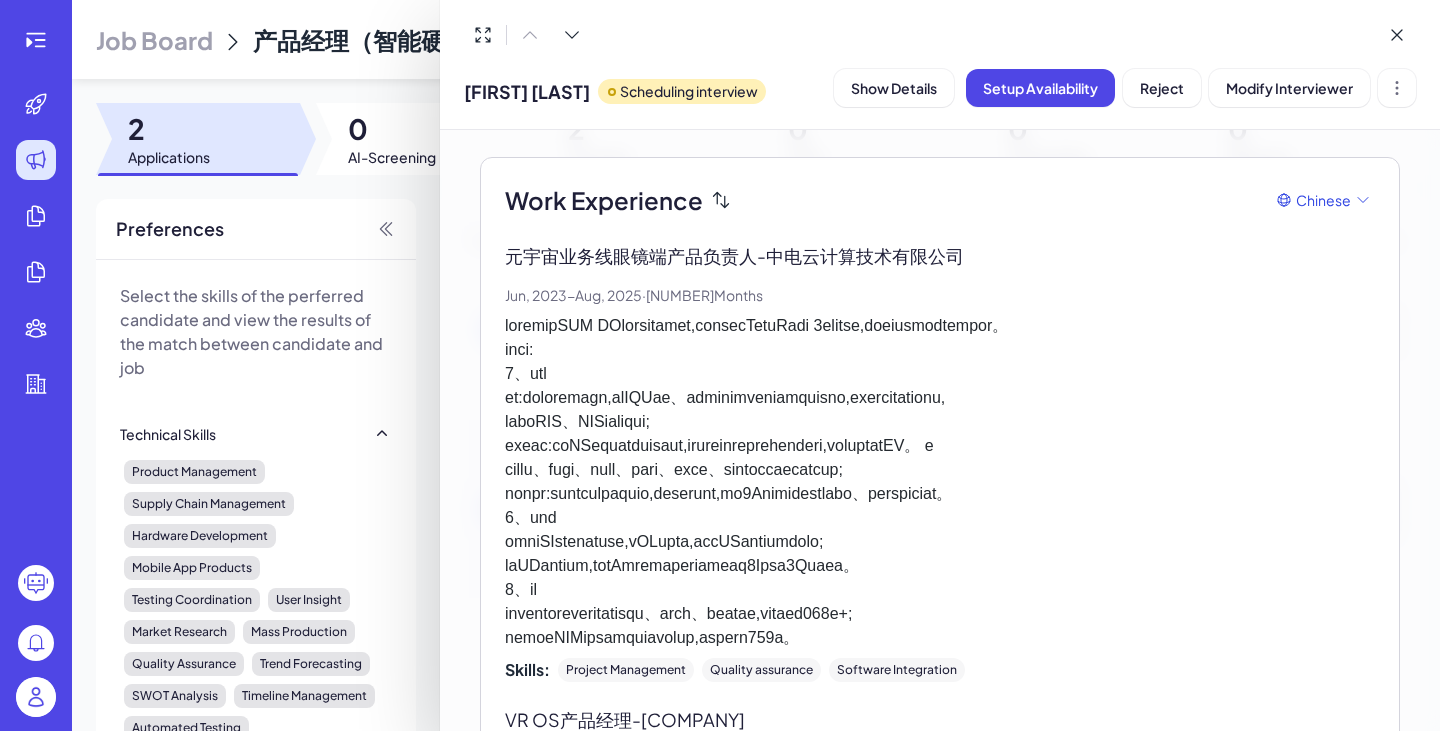 scroll, scrollTop: 412, scrollLeft: 0, axis: vertical 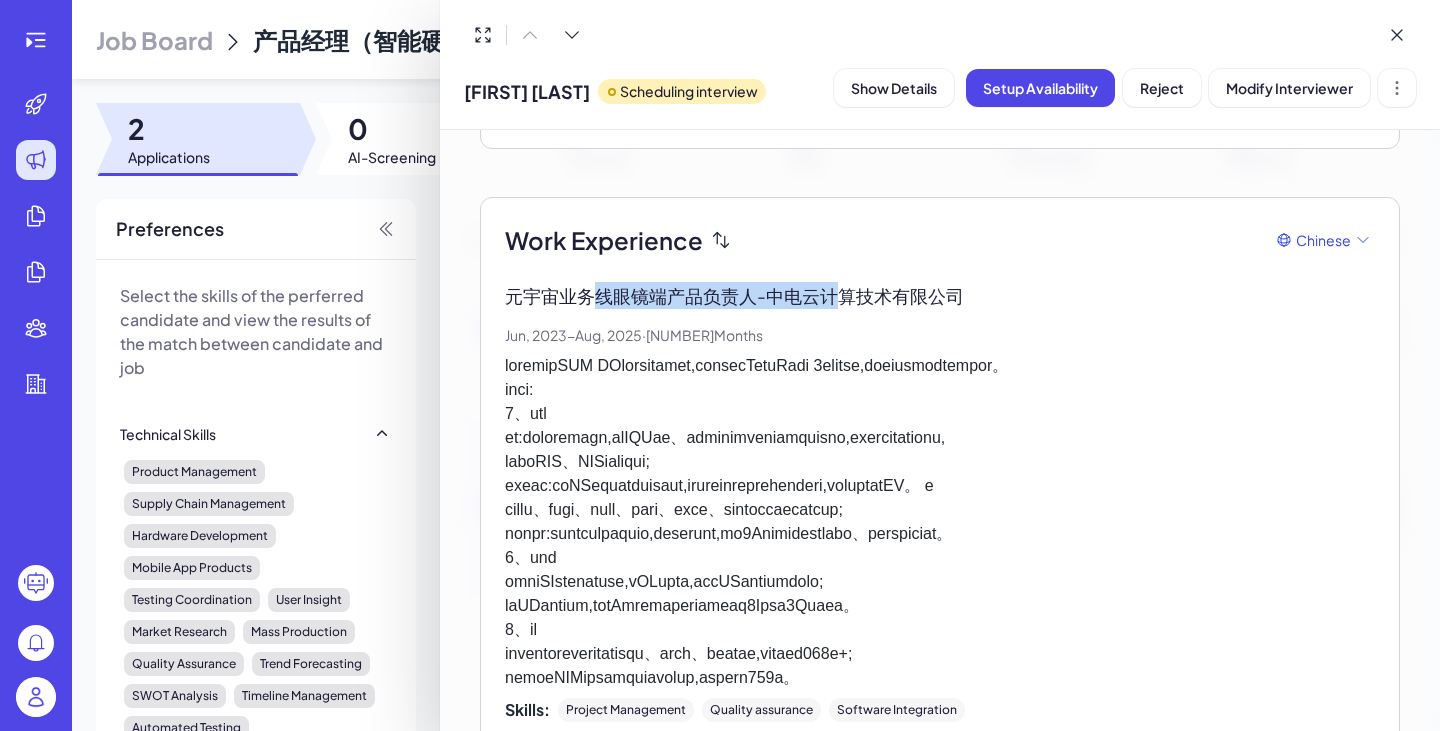 drag, startPoint x: 602, startPoint y: 281, endPoint x: 844, endPoint y: 288, distance: 242.10121 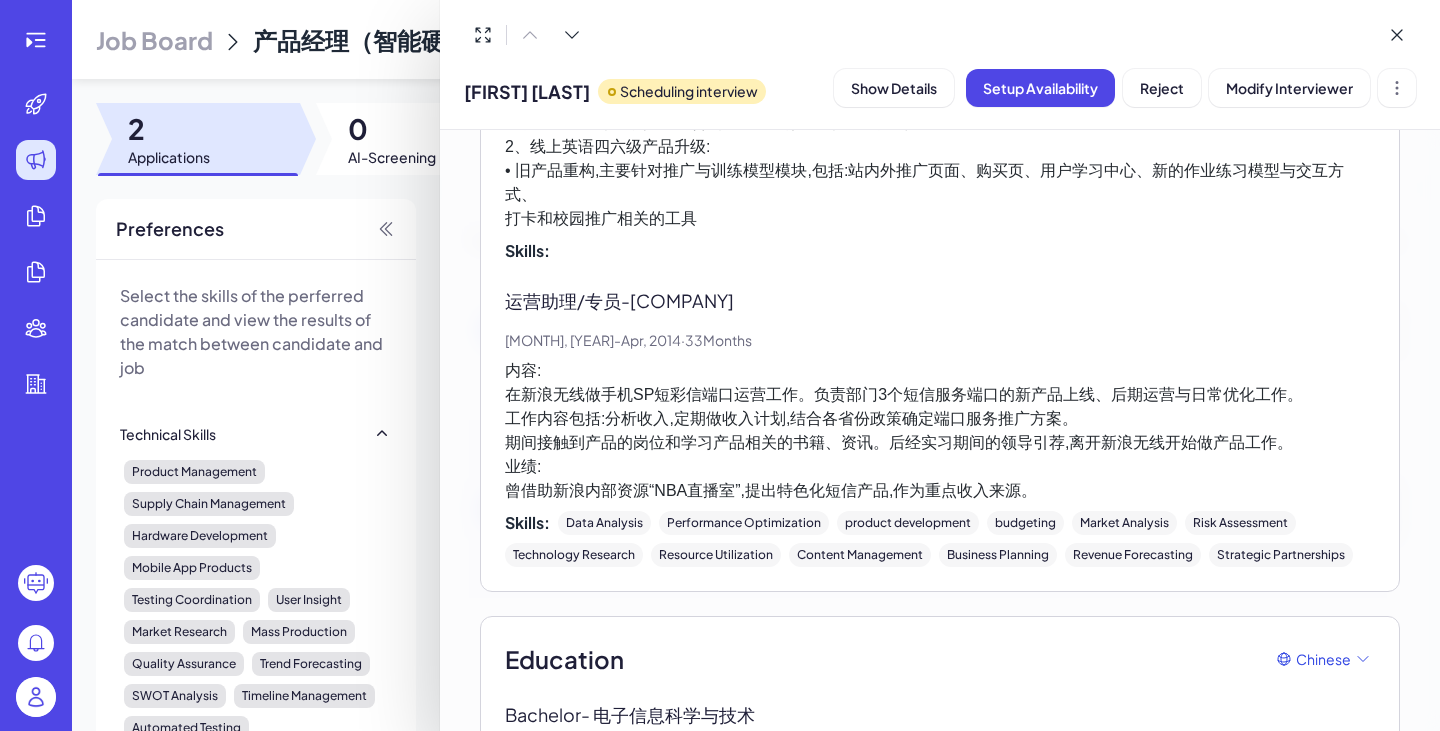scroll, scrollTop: 2651, scrollLeft: 0, axis: vertical 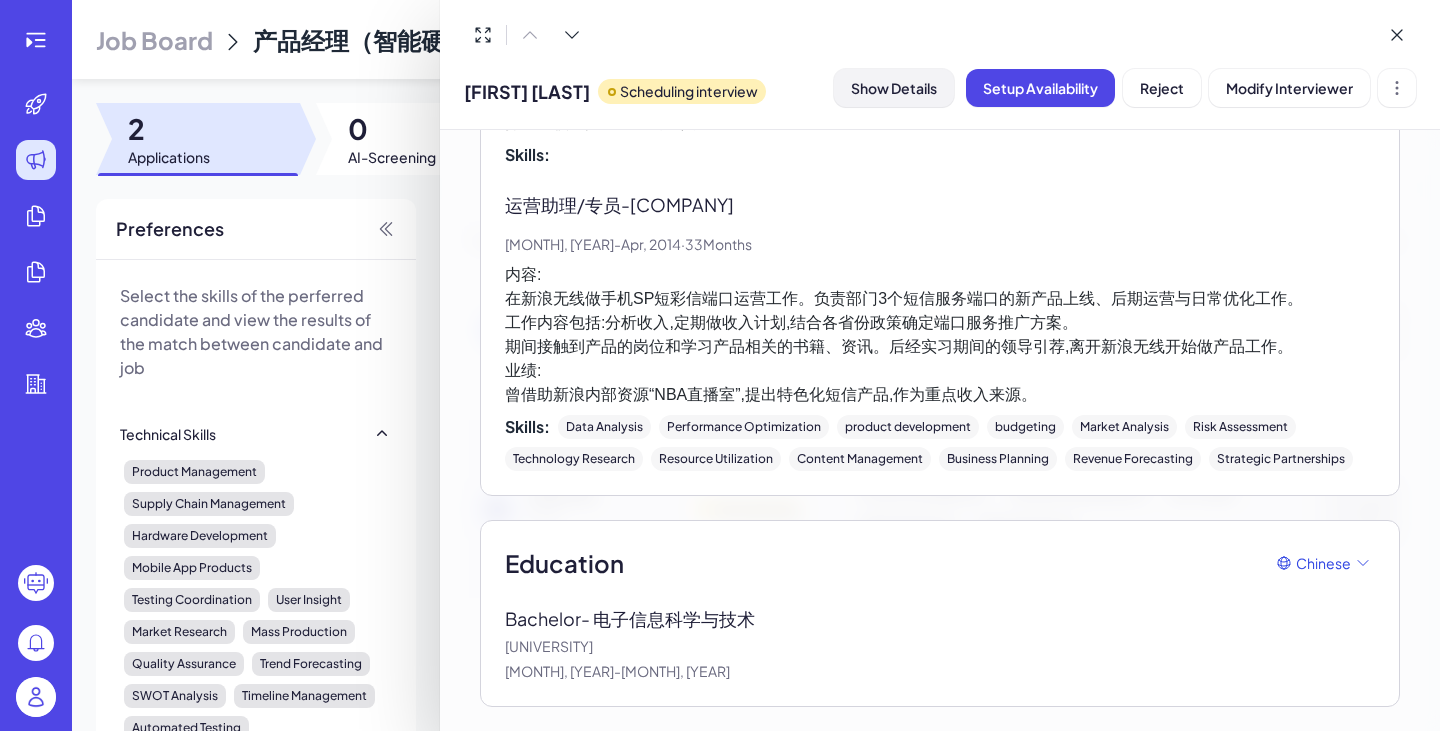 click on "Show Details" at bounding box center (894, 88) 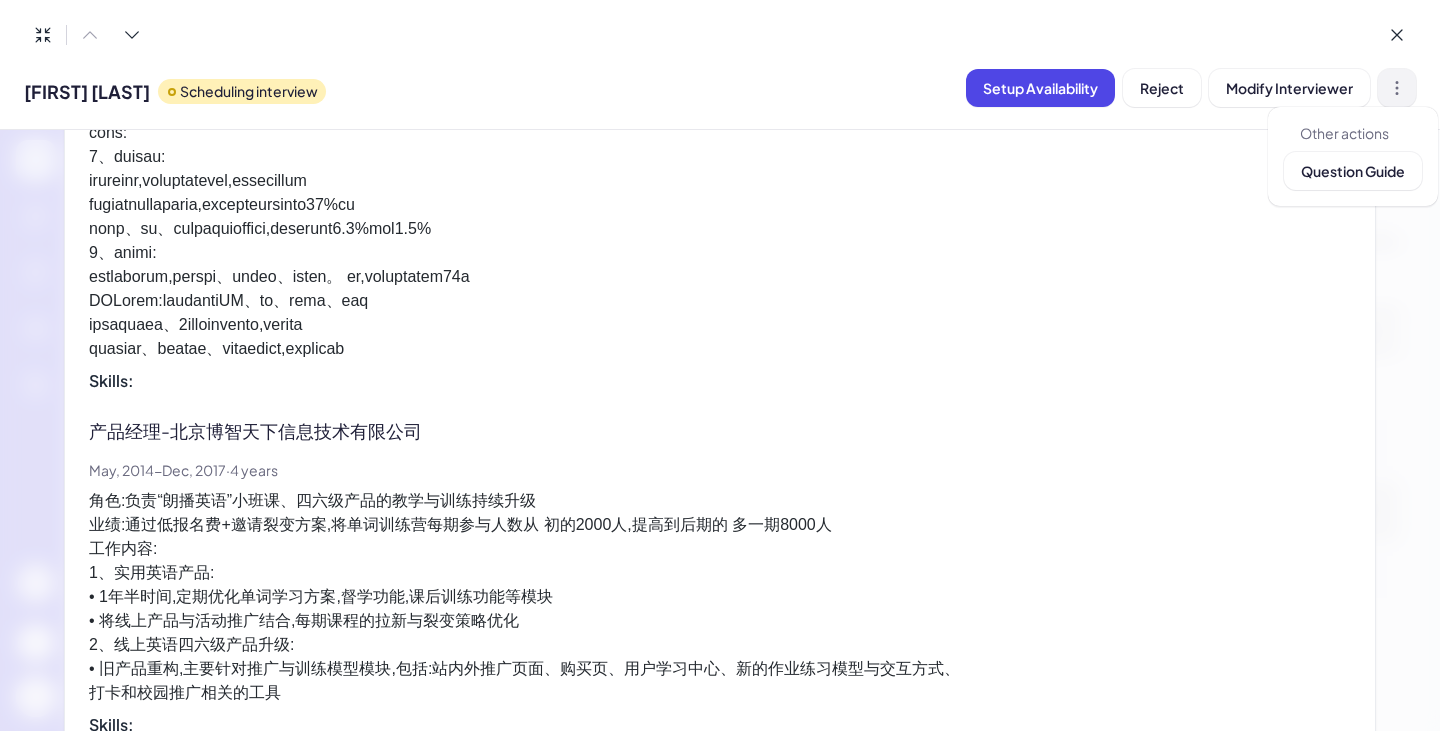 click 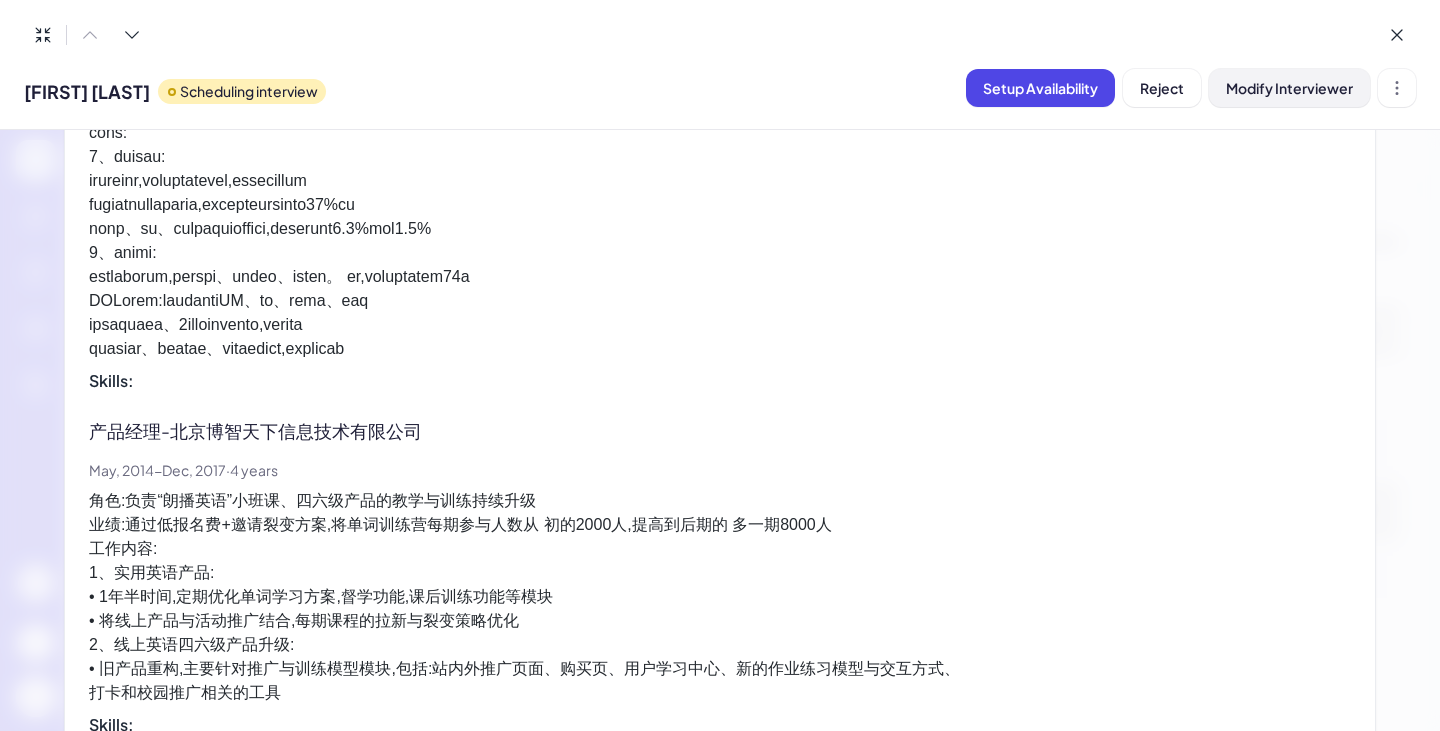 click on "Modify Interviewer" at bounding box center [1289, 88] 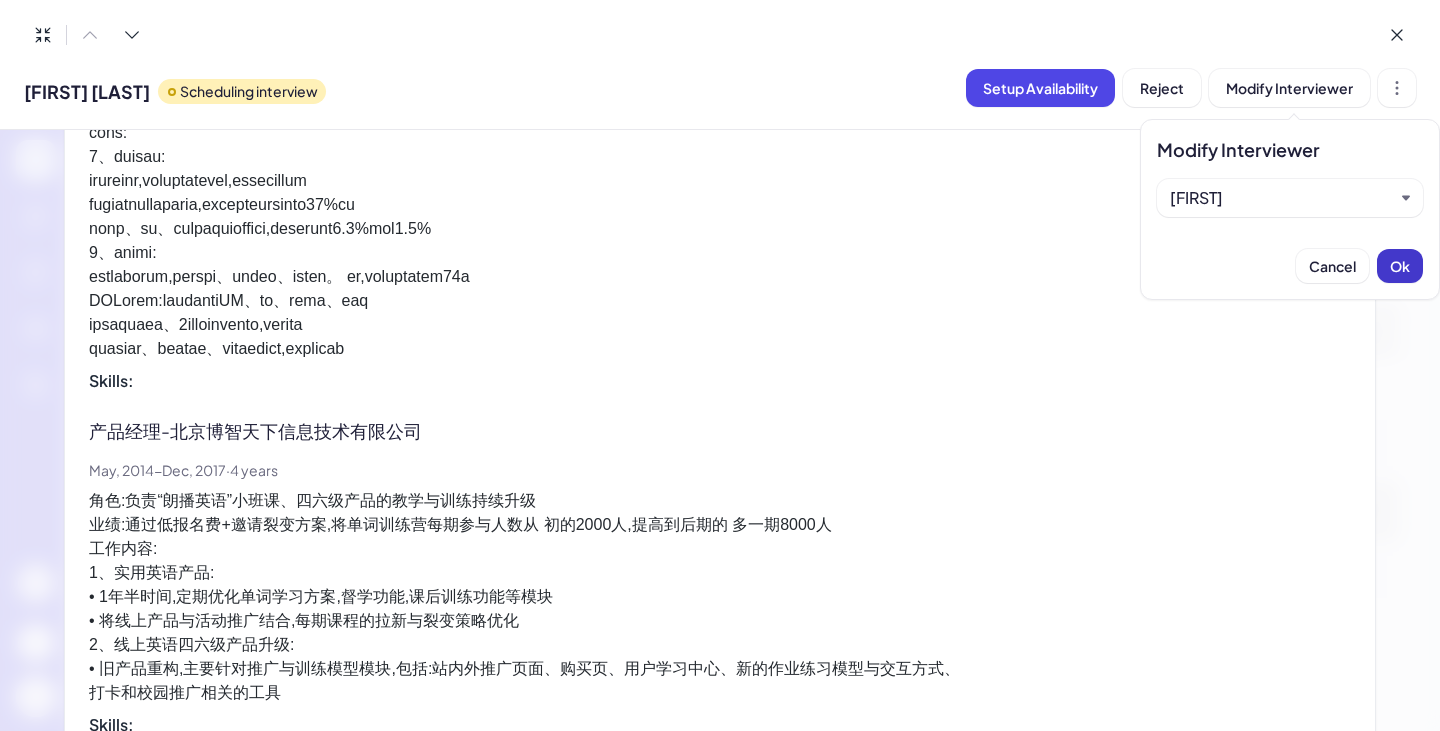 click on "Ok" at bounding box center [1400, 266] 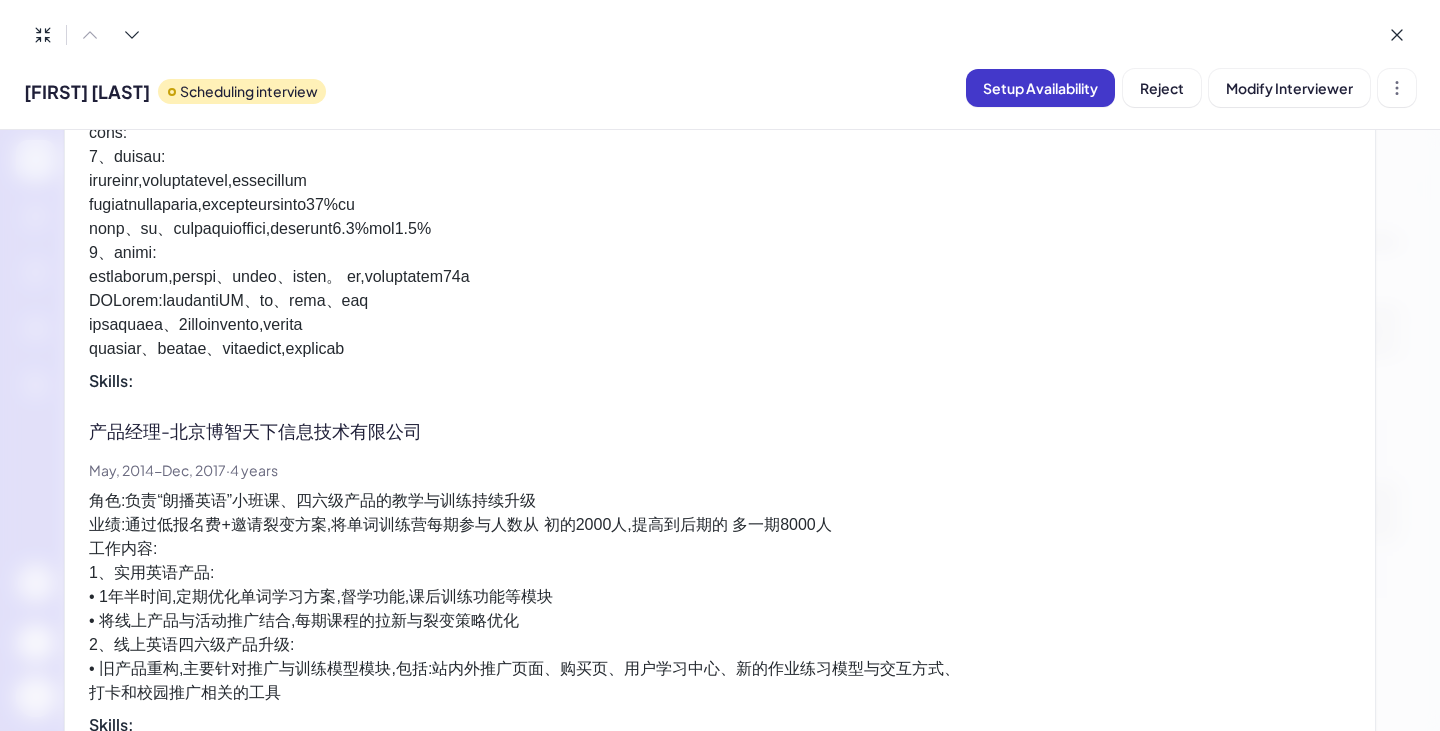 click on "Setup Availability" at bounding box center [1040, 88] 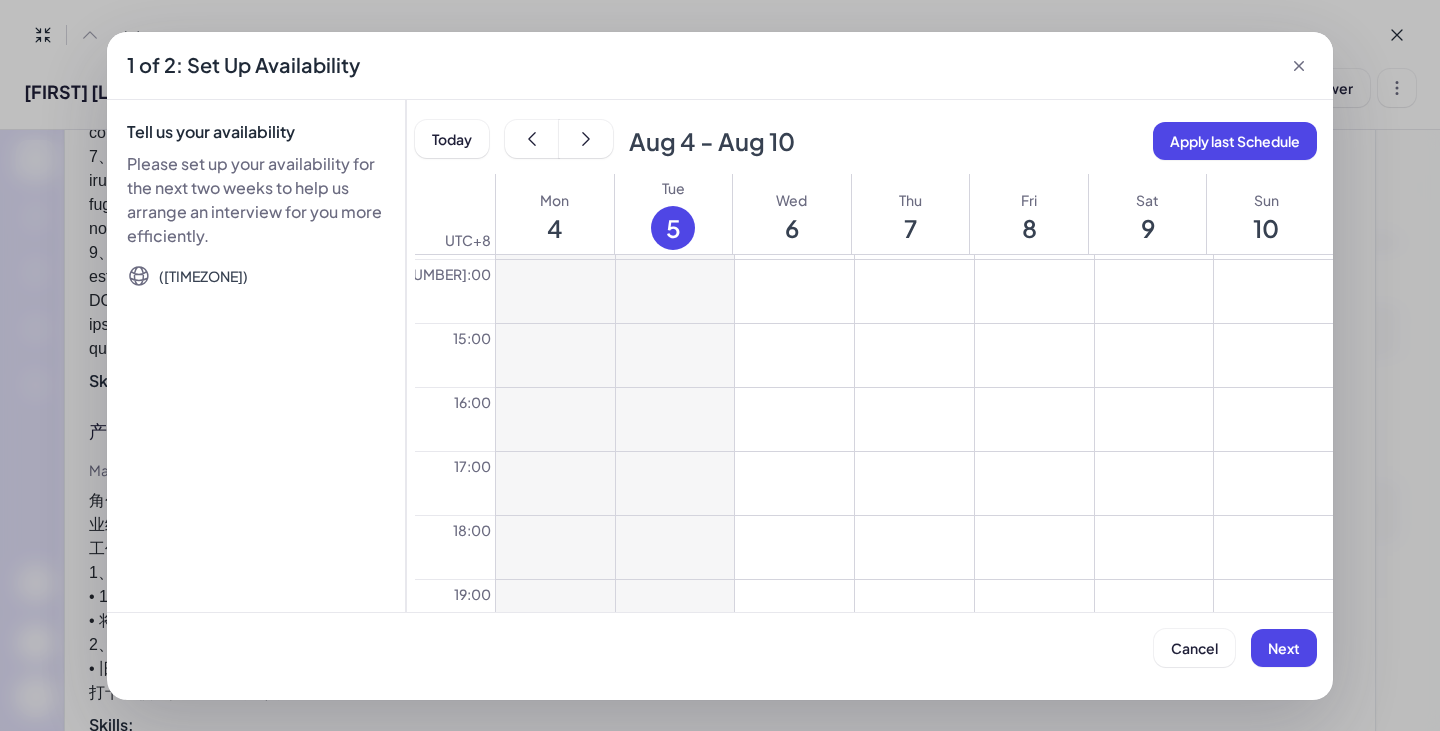scroll, scrollTop: 900, scrollLeft: 0, axis: vertical 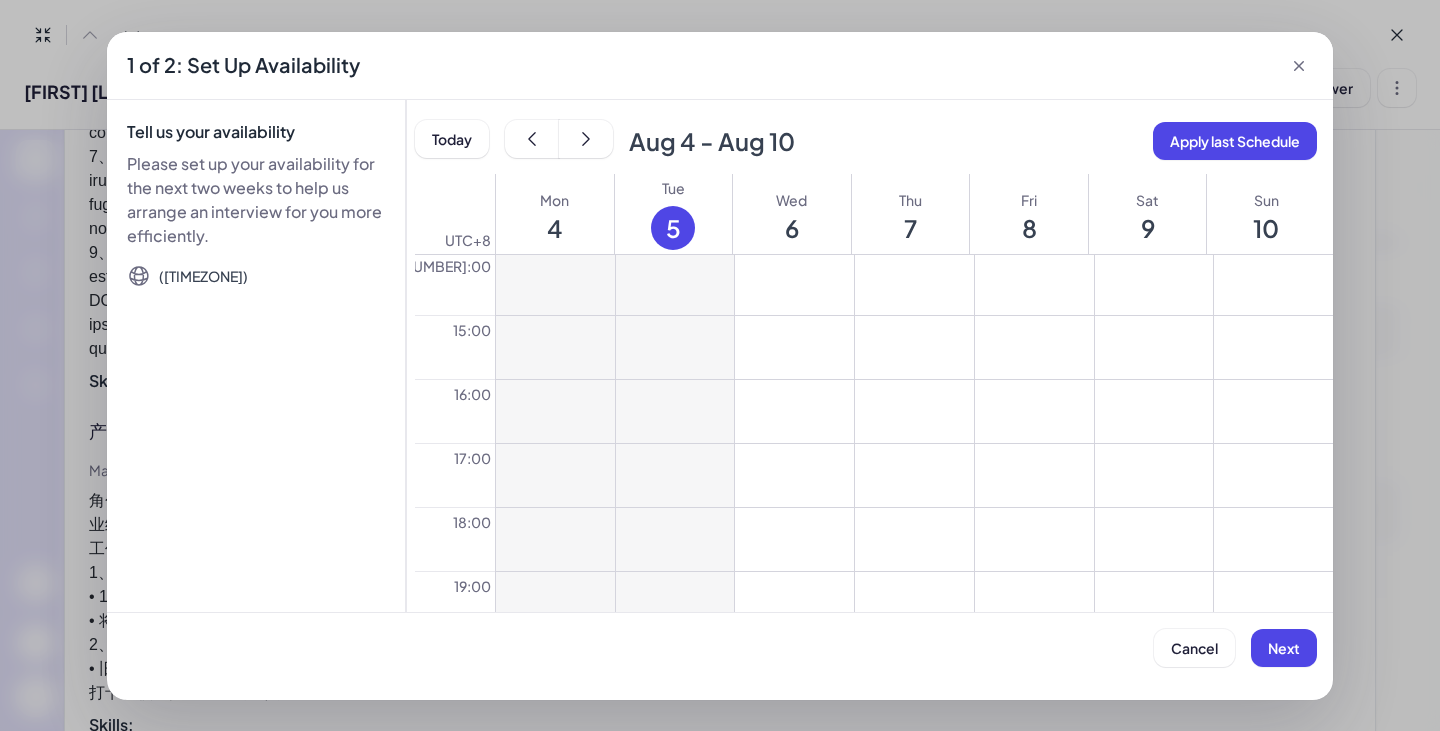 click at bounding box center [794, 475] 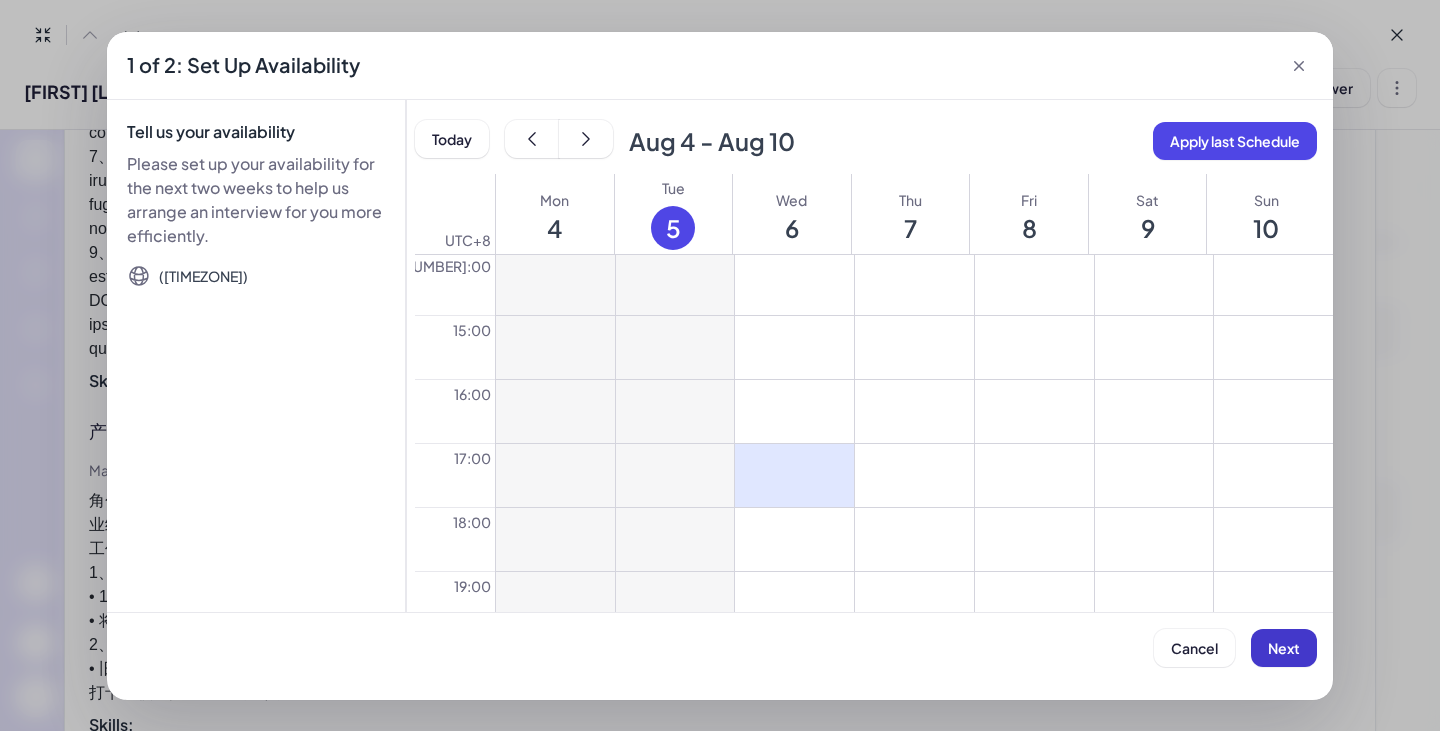 click on "Next" at bounding box center [1284, 648] 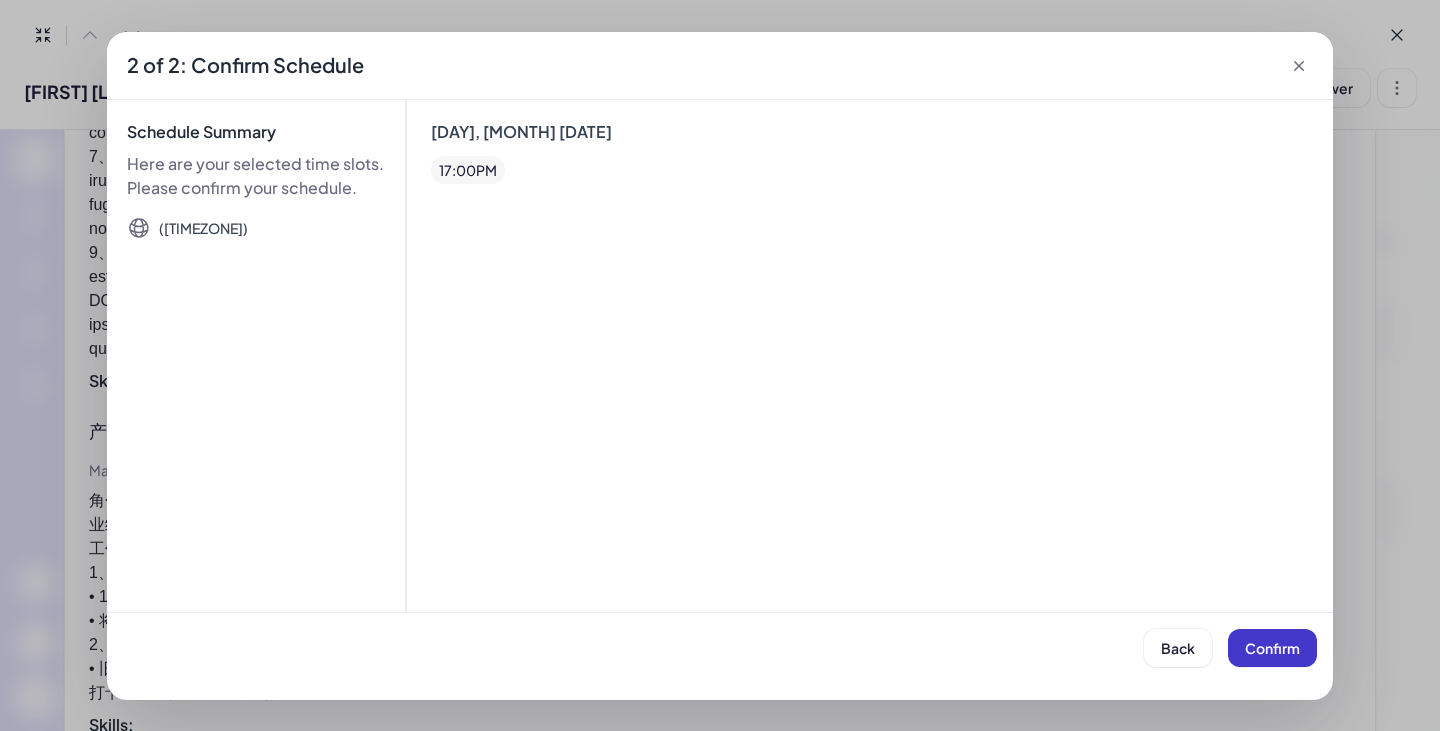 click on "Confirm" at bounding box center (1272, 648) 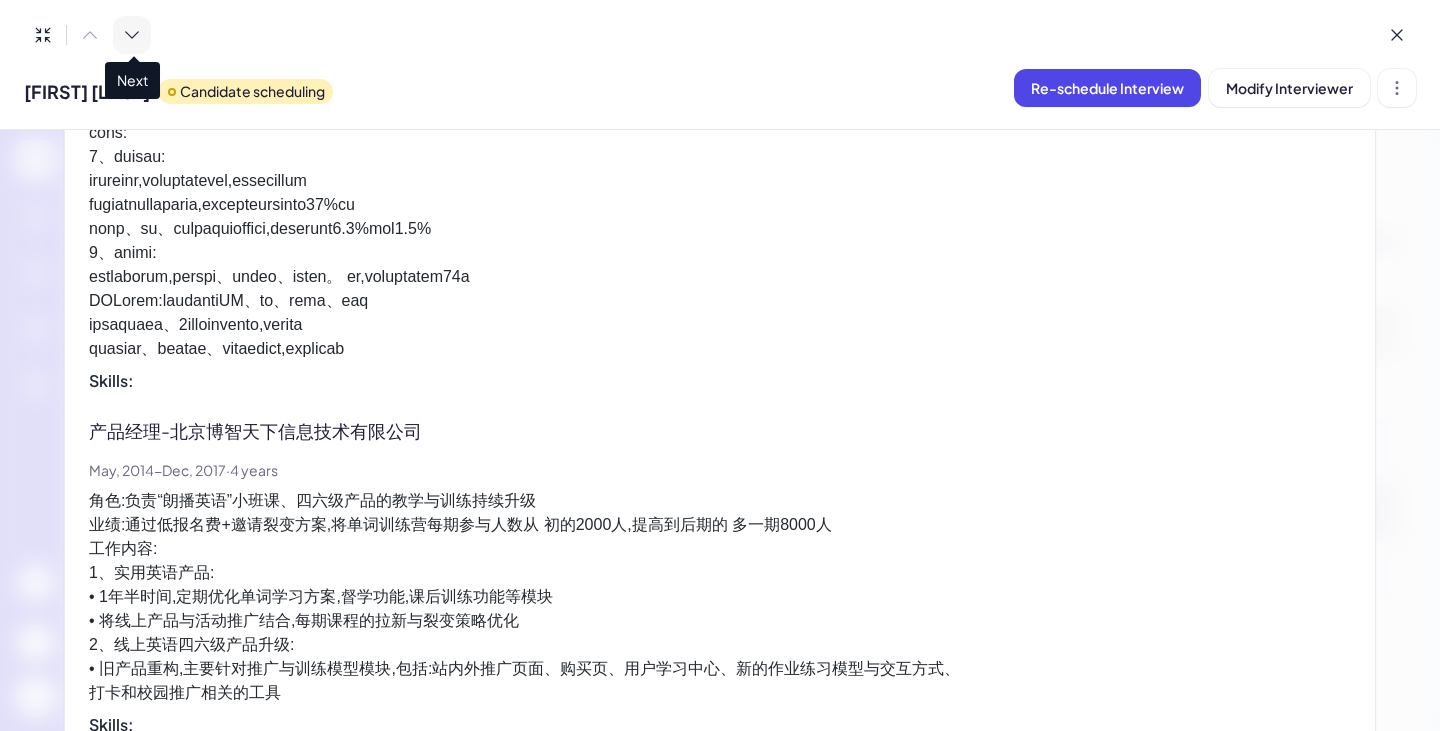 click 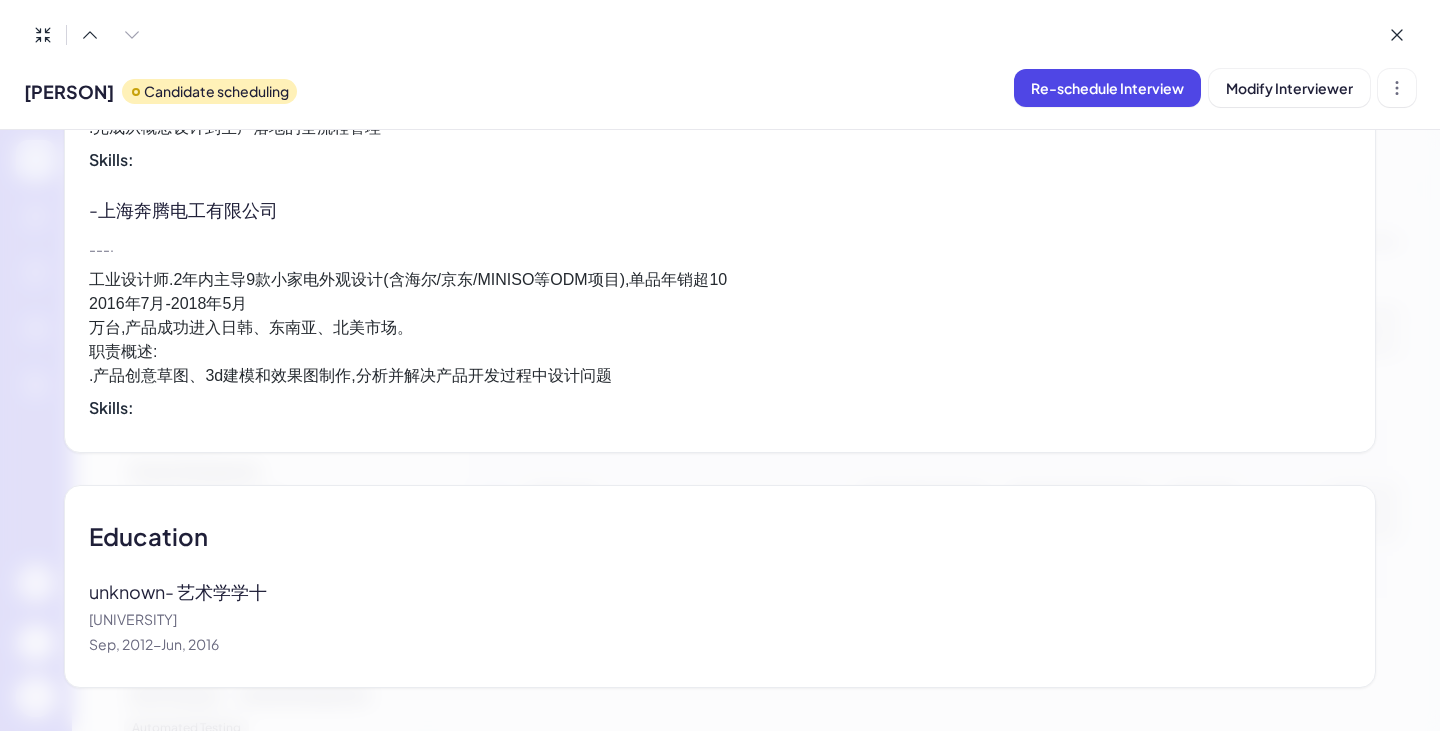 click at bounding box center (87, 35) 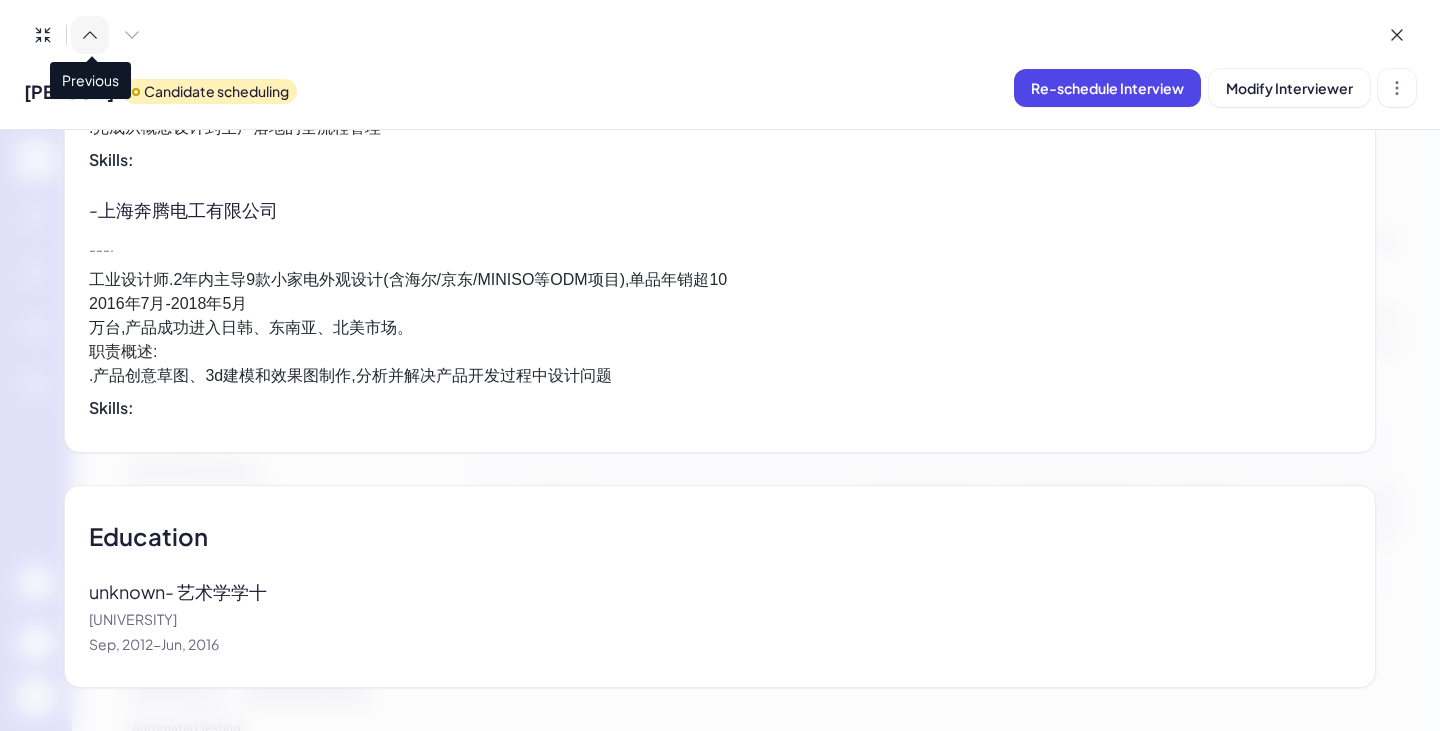 click 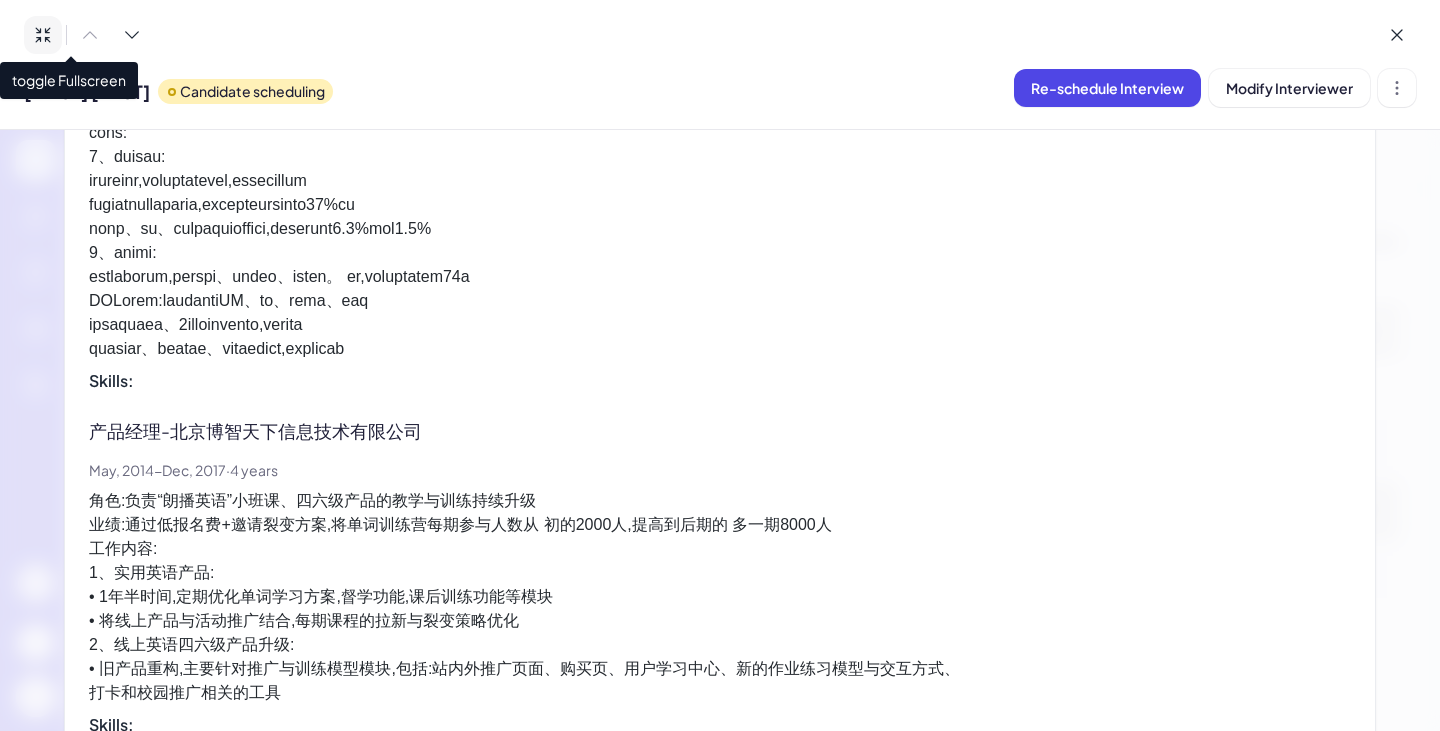 click 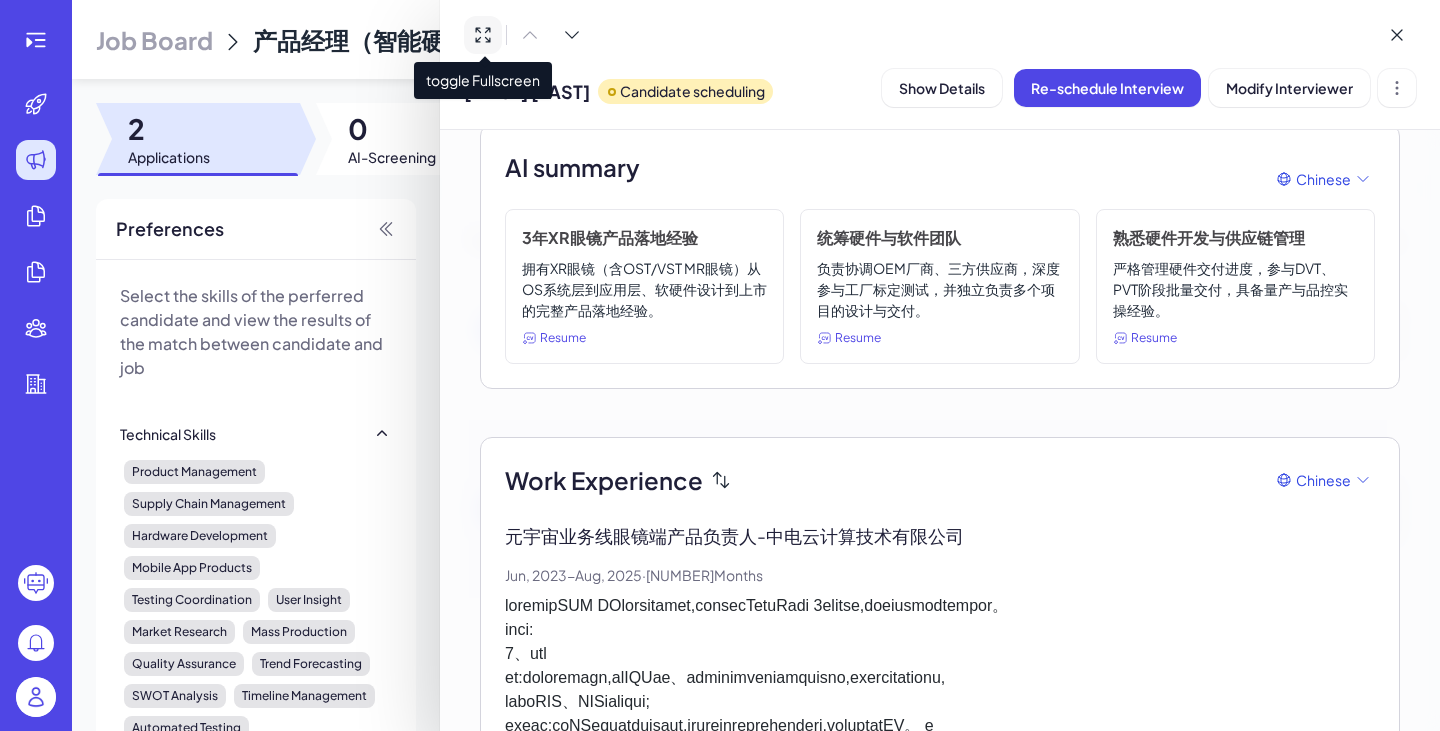 scroll, scrollTop: 0, scrollLeft: 0, axis: both 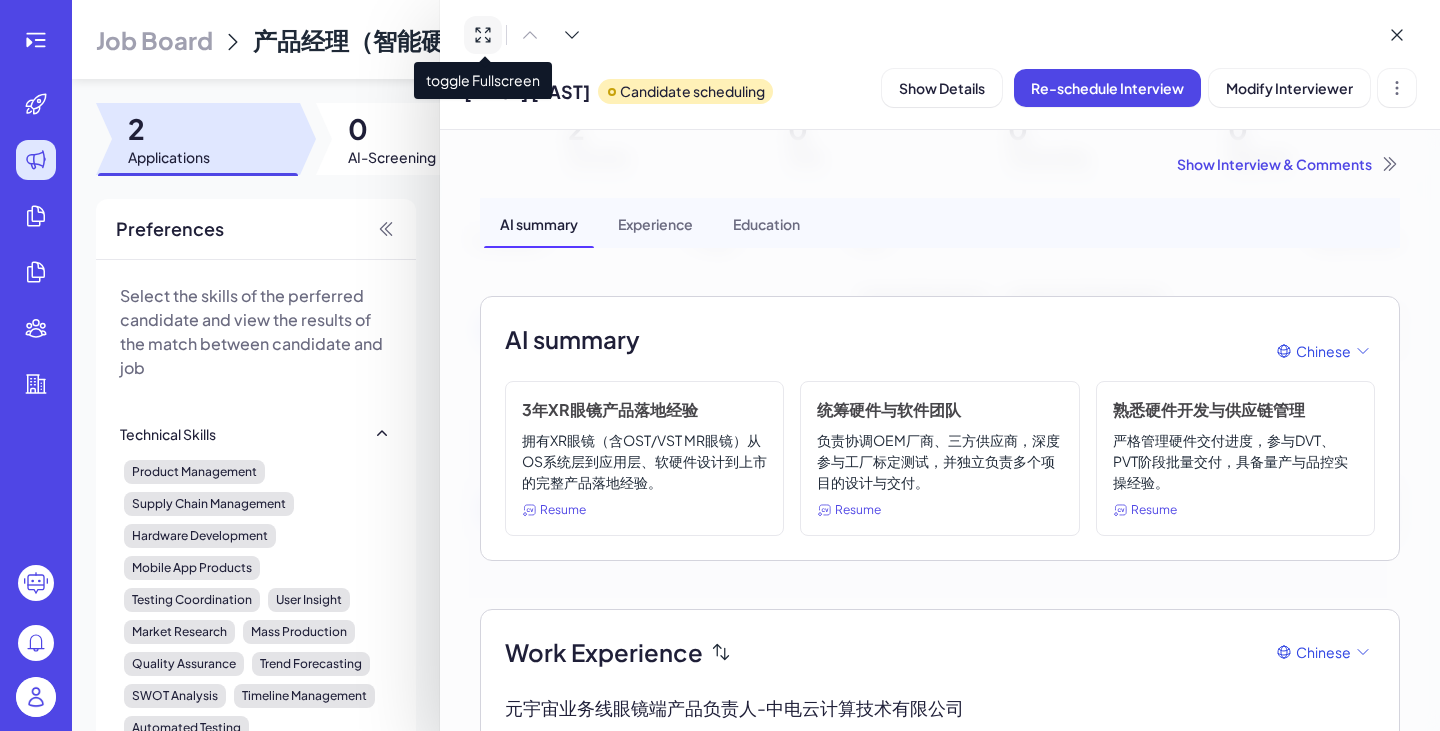 click at bounding box center (720, 365) 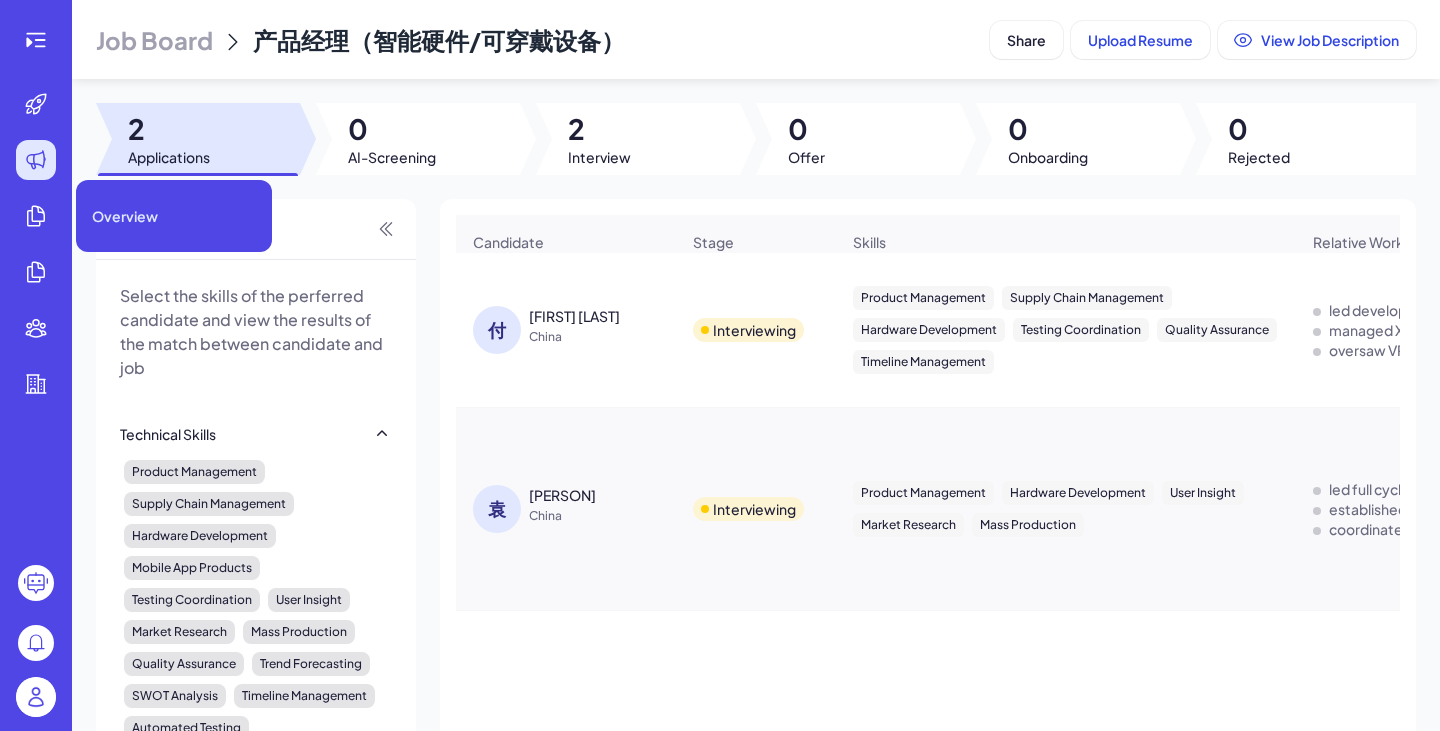 click 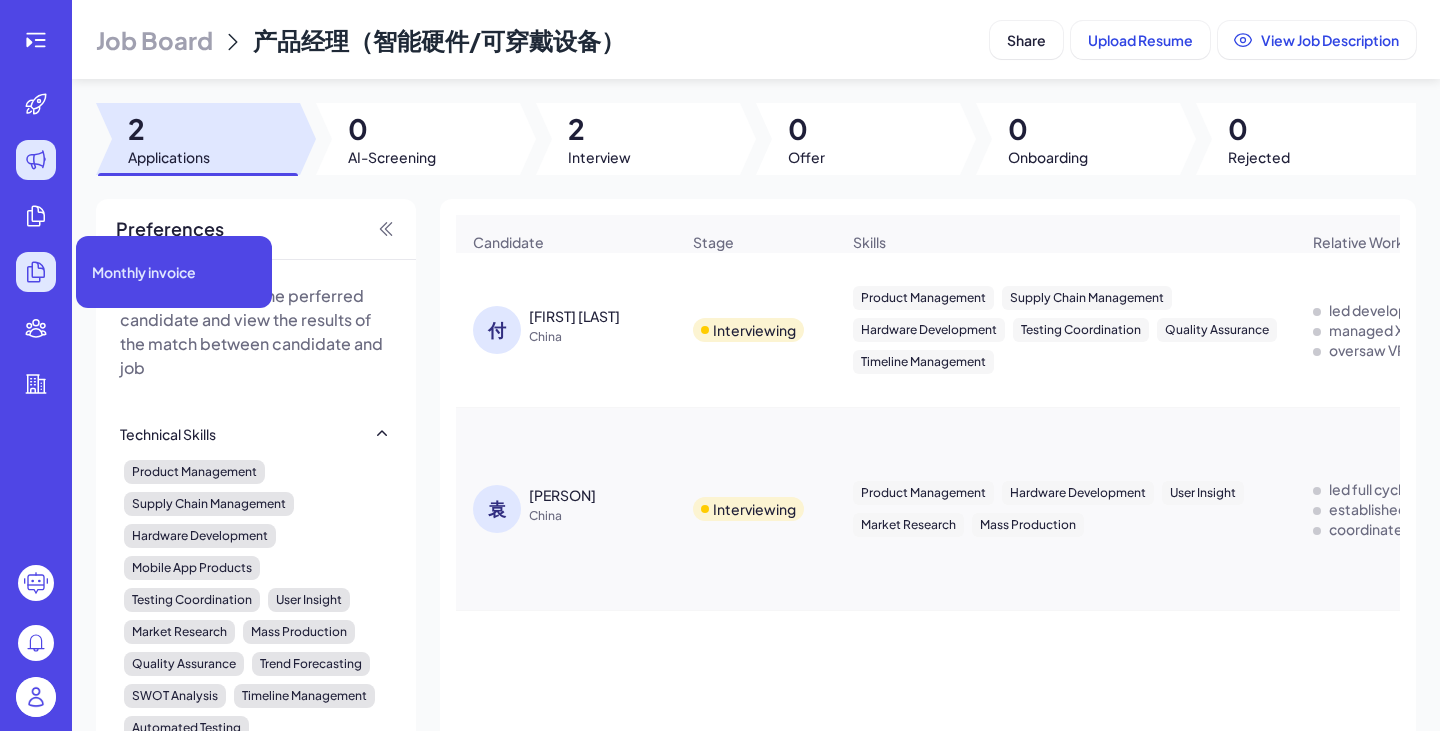 click 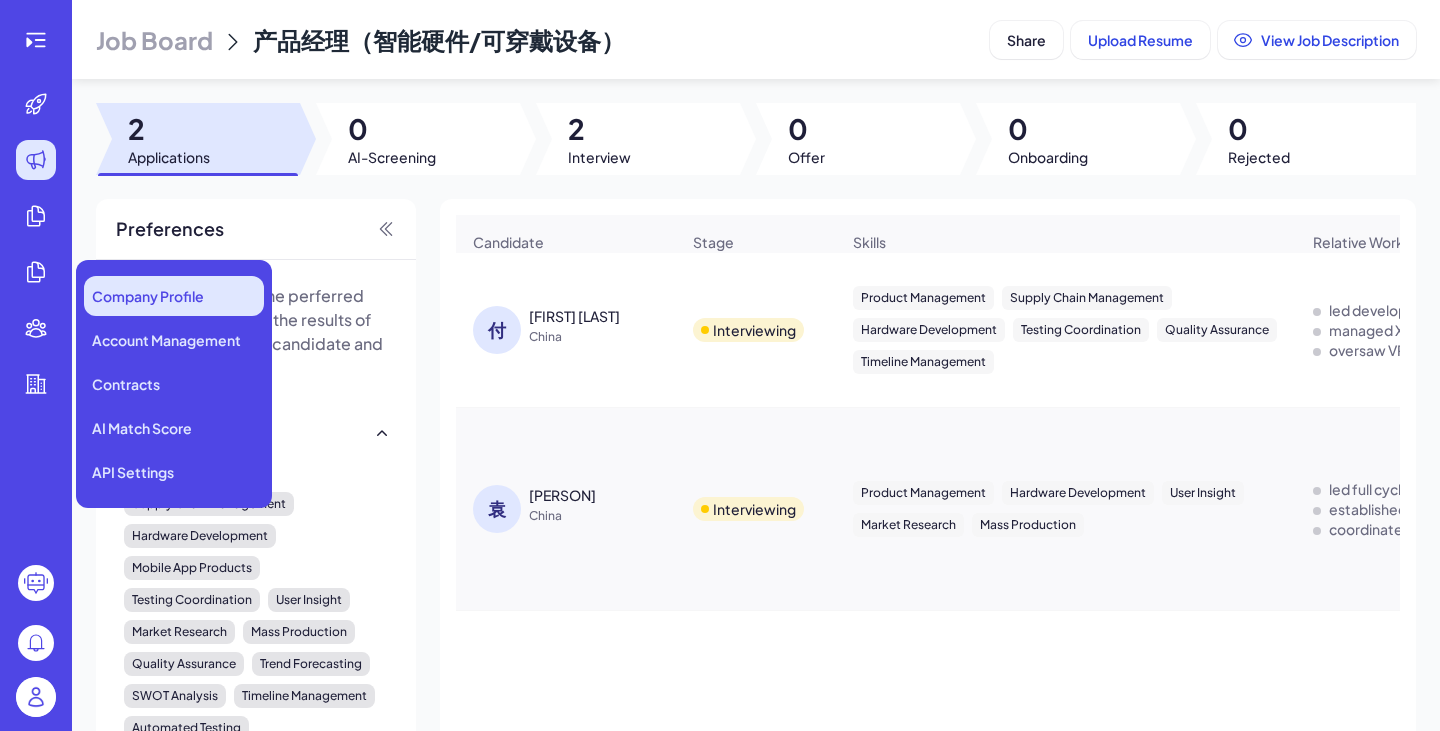 click on "Company Profile" at bounding box center (148, 296) 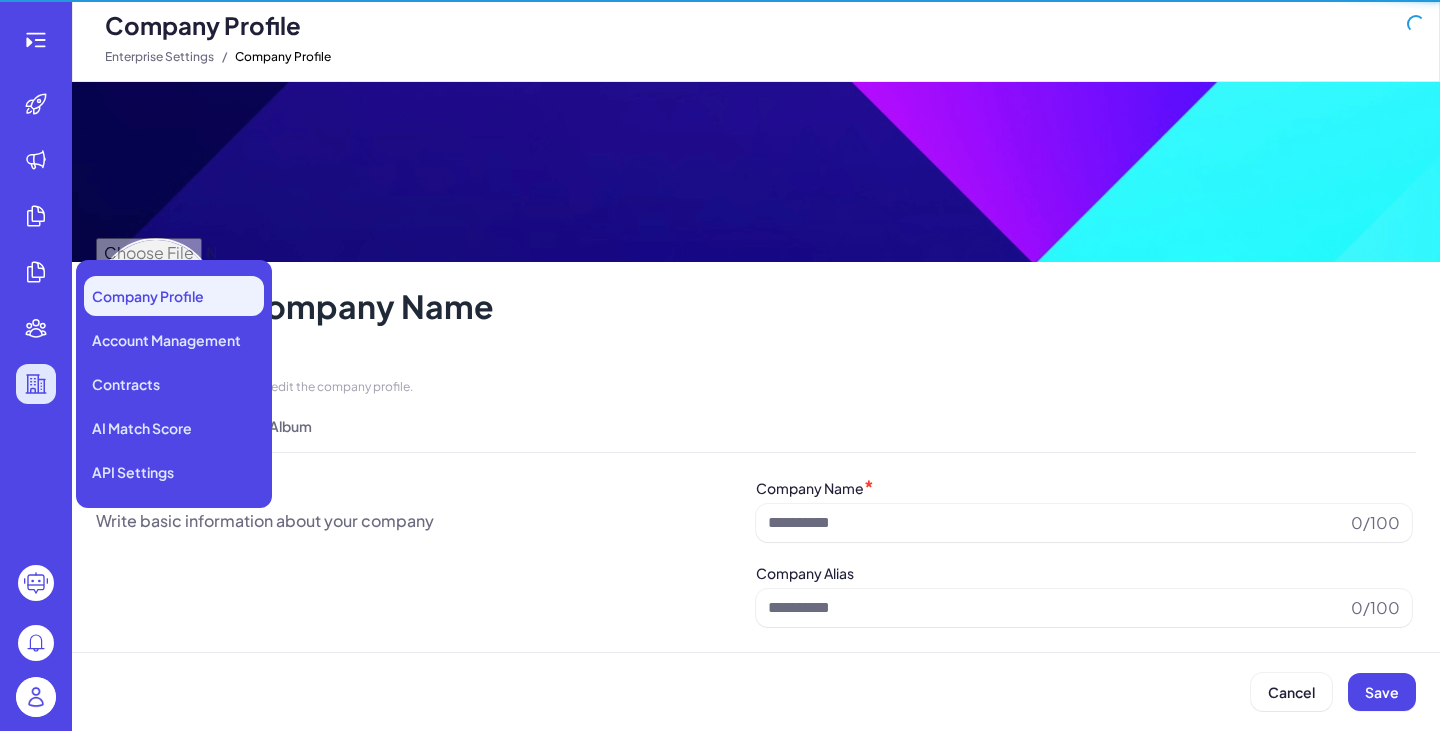 type on "*********" 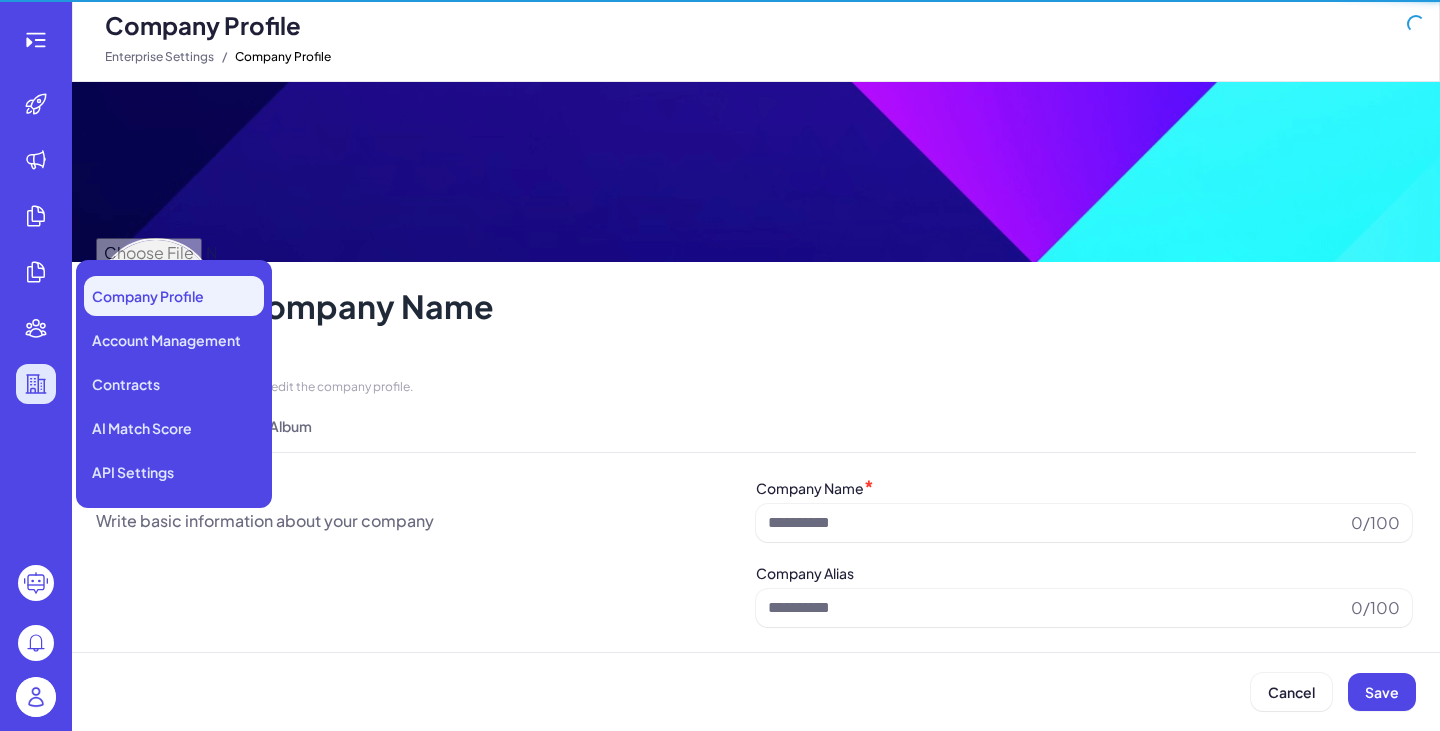 type on "**********" 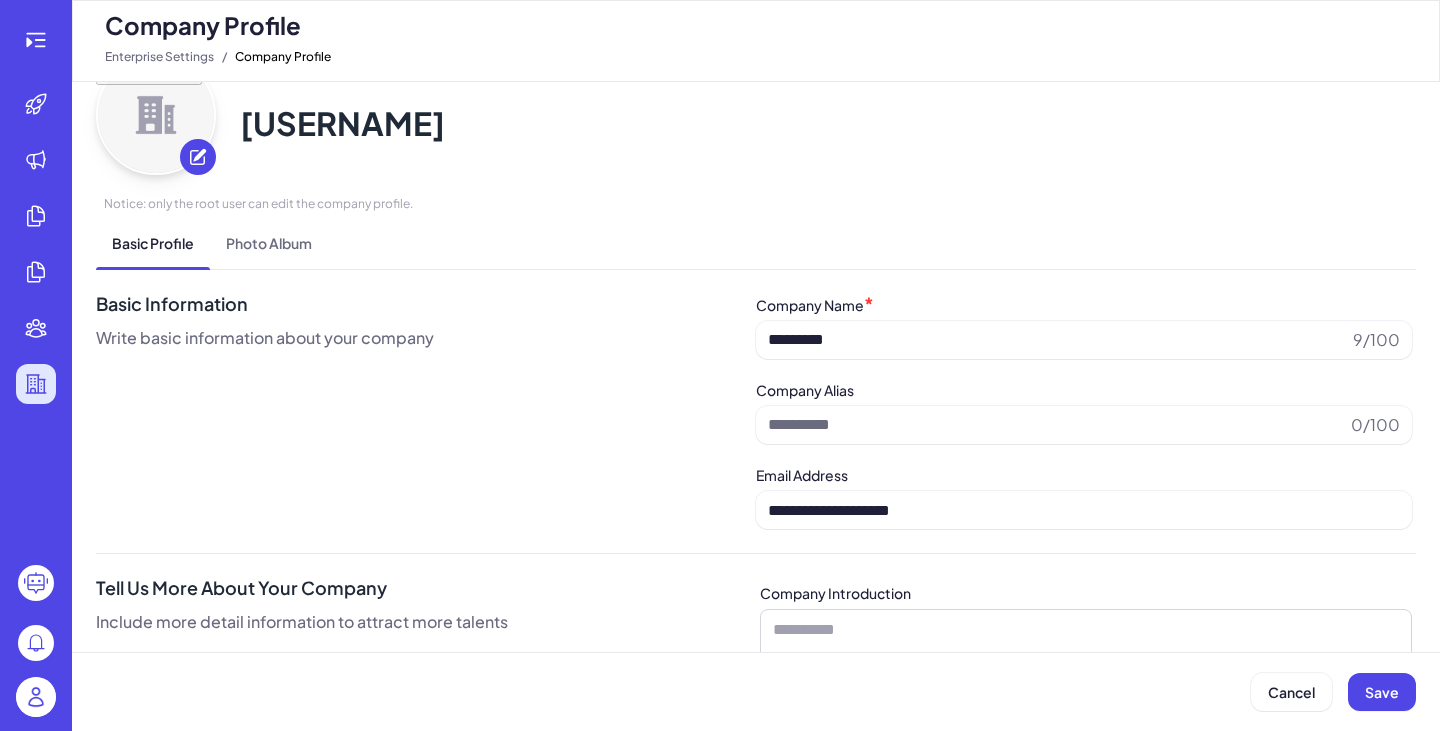 scroll, scrollTop: 200, scrollLeft: 0, axis: vertical 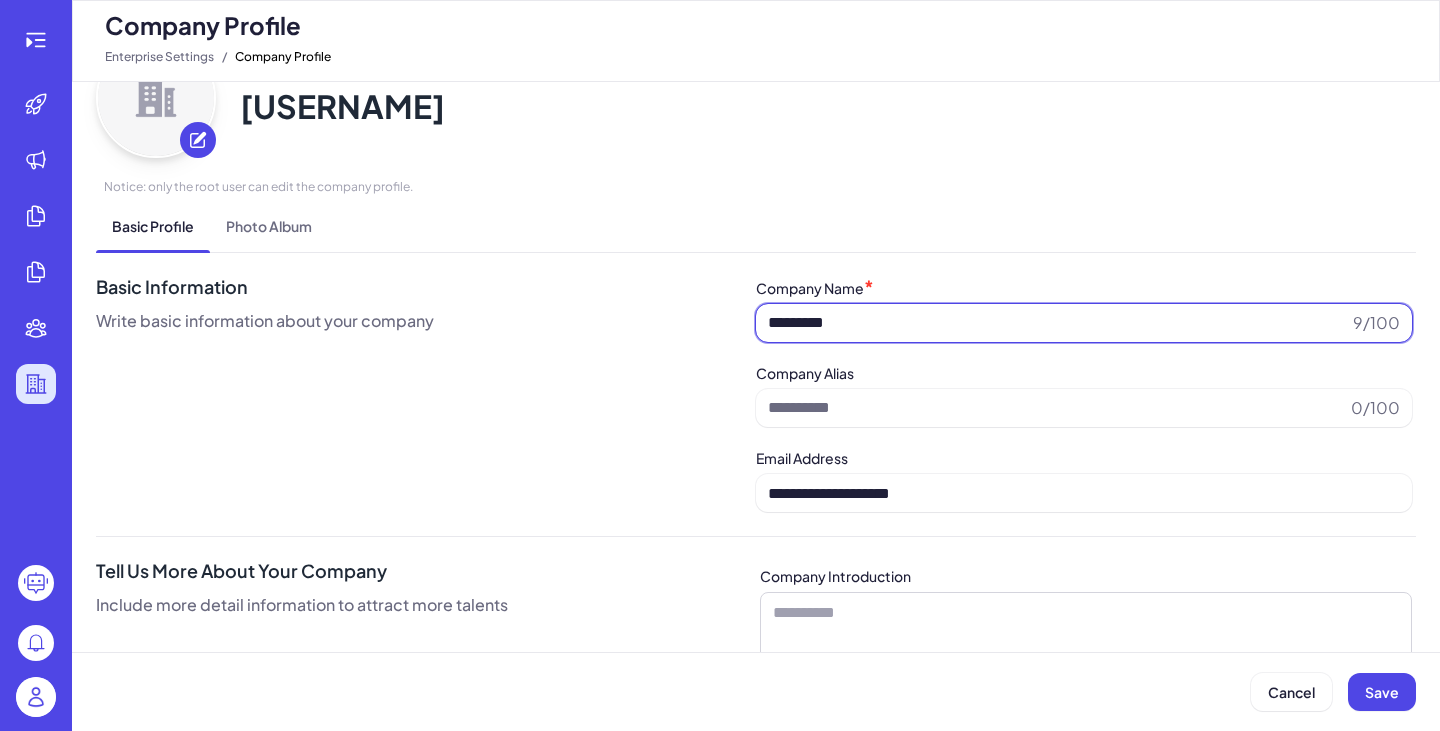 drag, startPoint x: 920, startPoint y: 316, endPoint x: 742, endPoint y: 321, distance: 178.0702 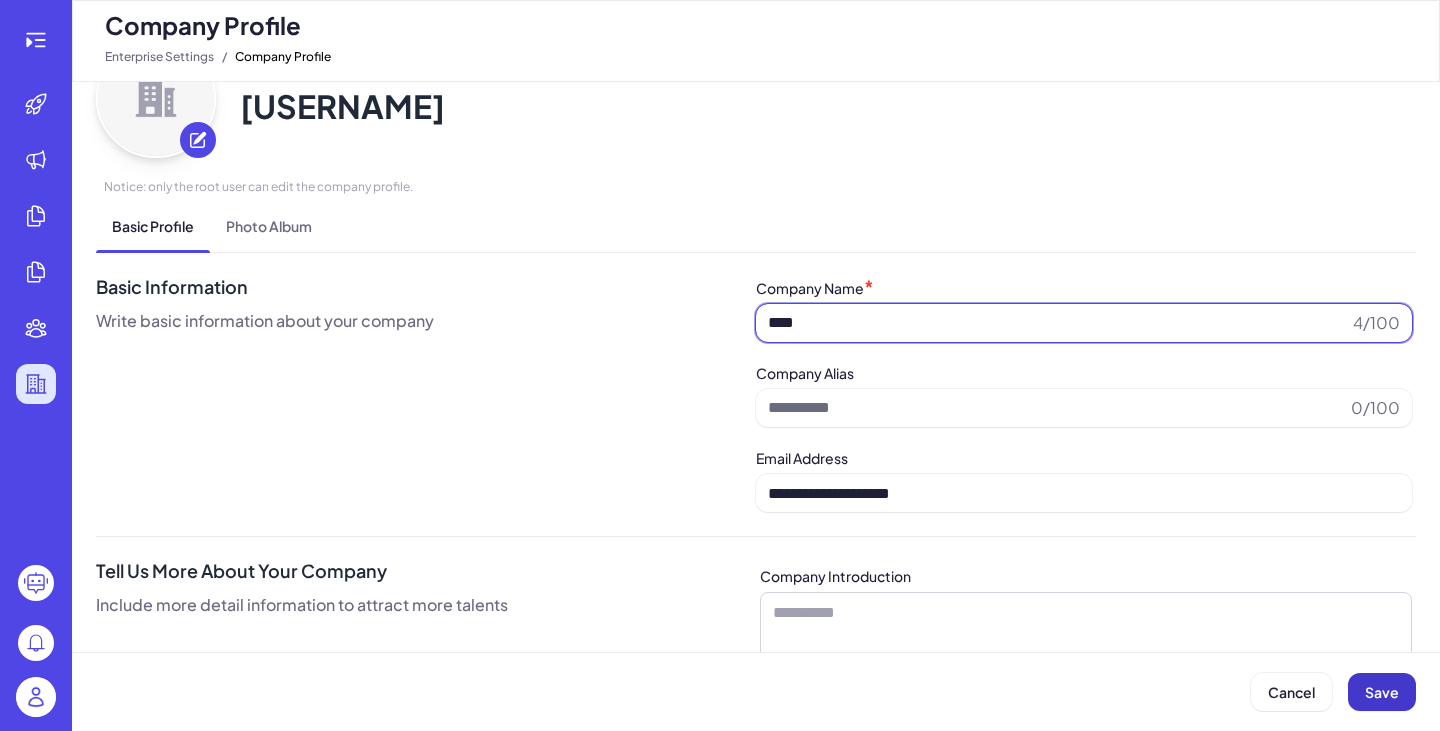 type on "****" 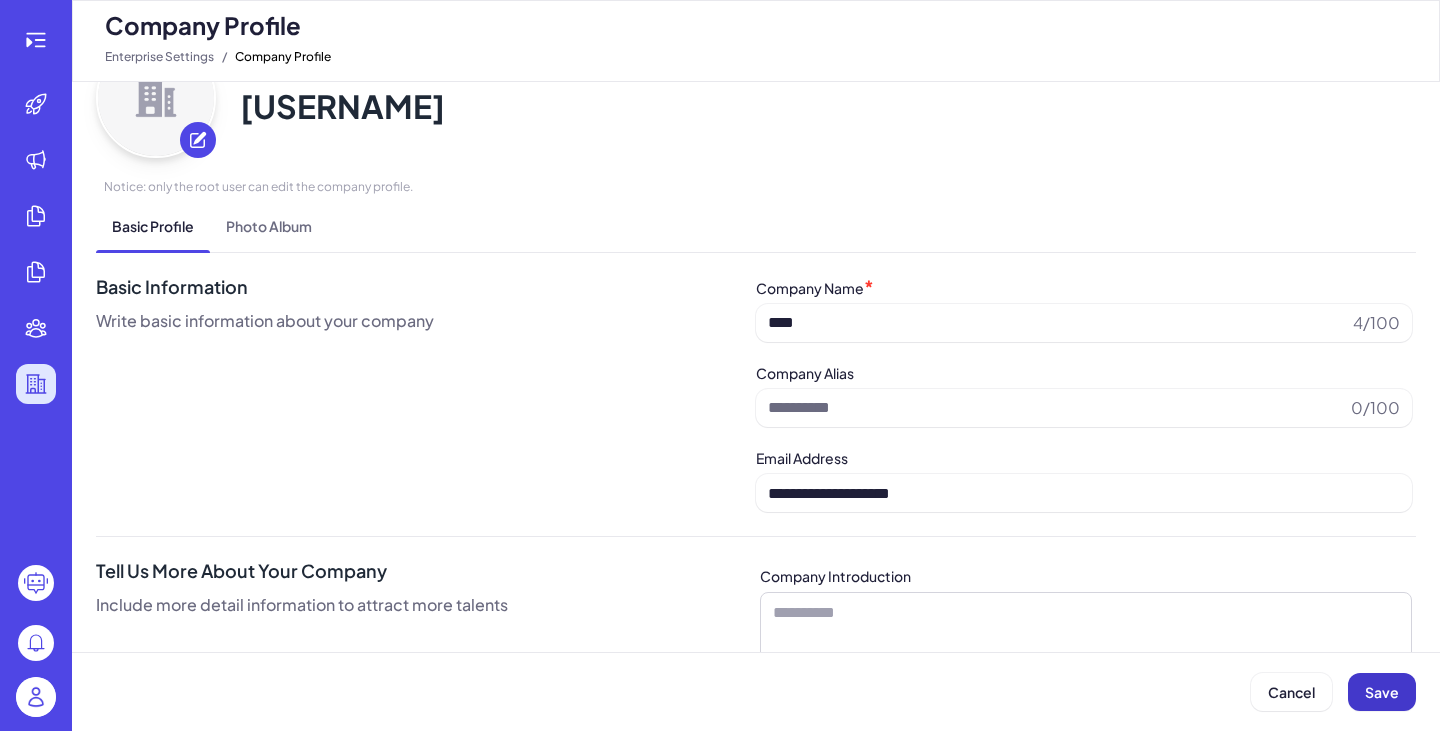 click on "Save" at bounding box center (1382, 692) 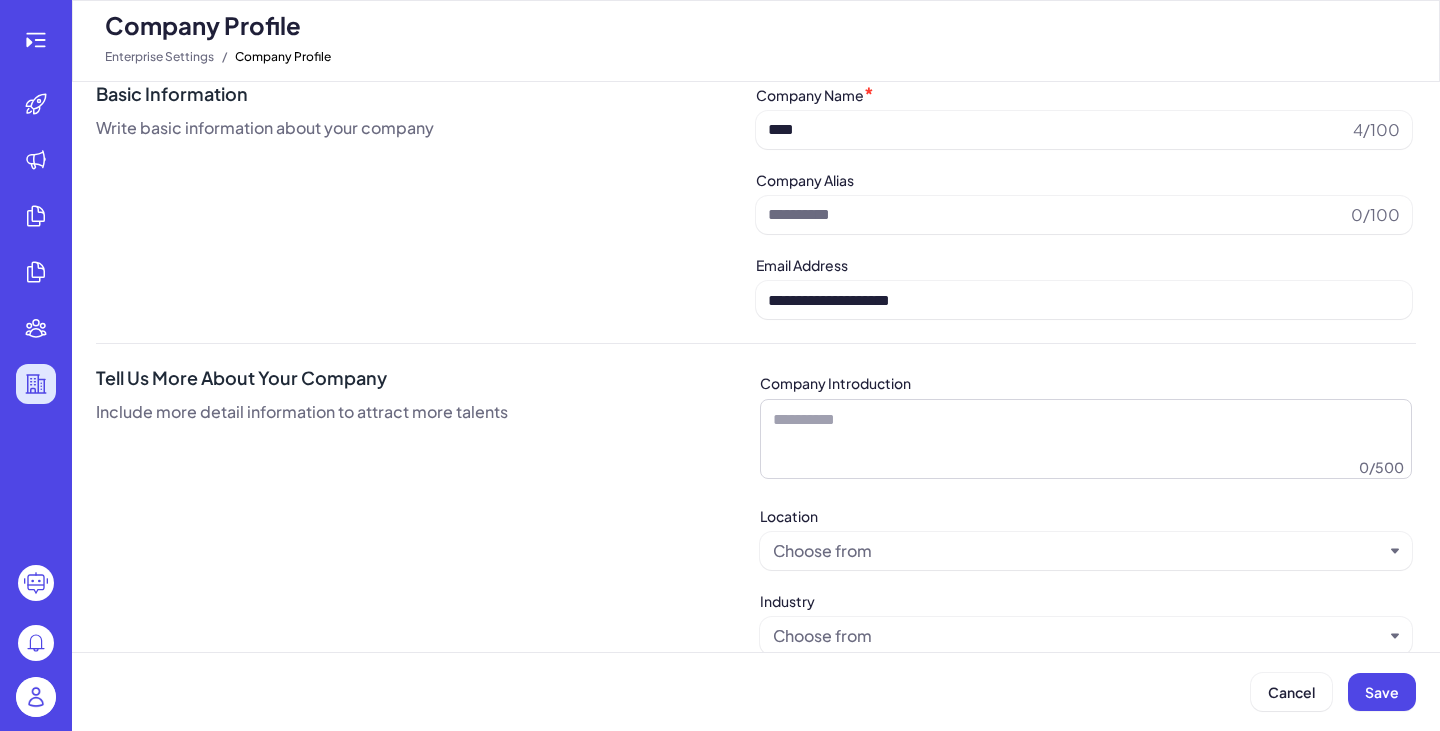 scroll, scrollTop: 400, scrollLeft: 0, axis: vertical 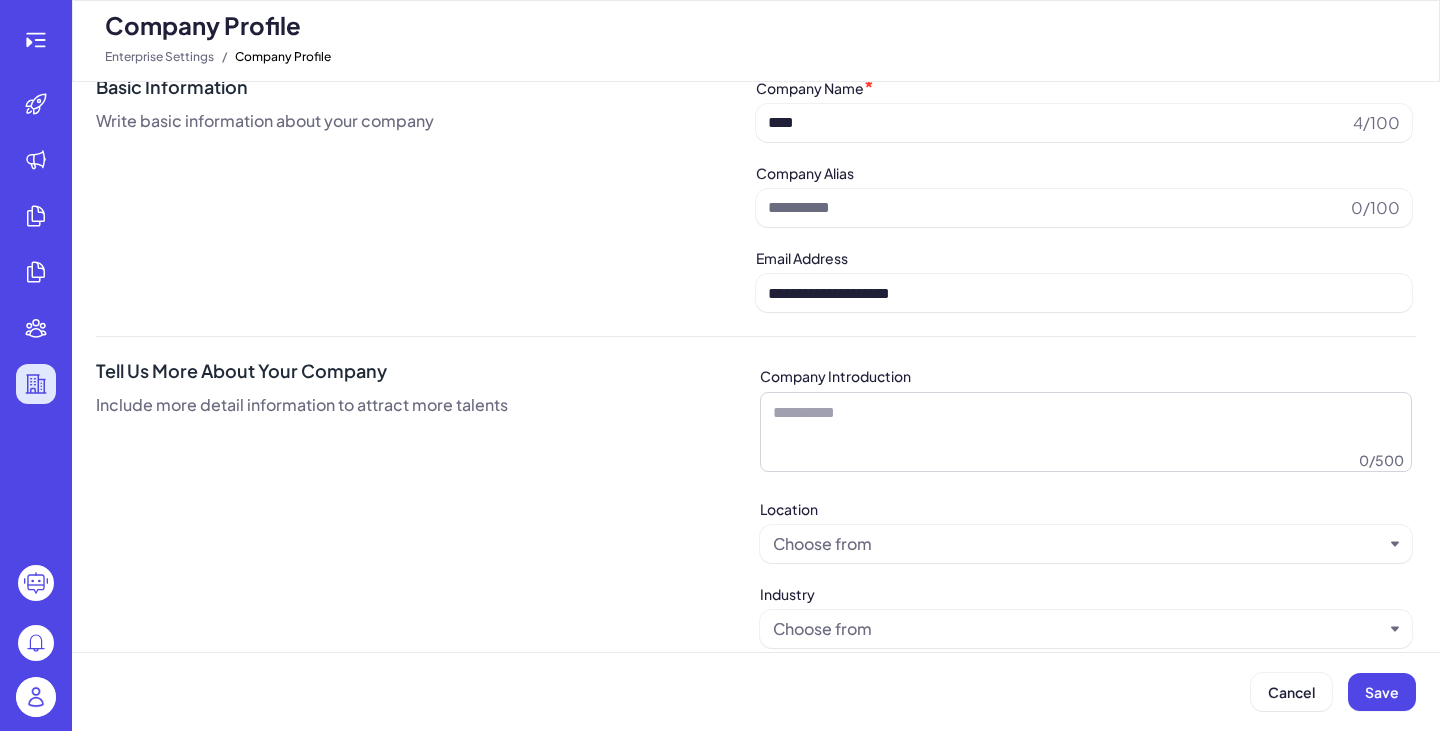 click on "Choose from" at bounding box center (822, 544) 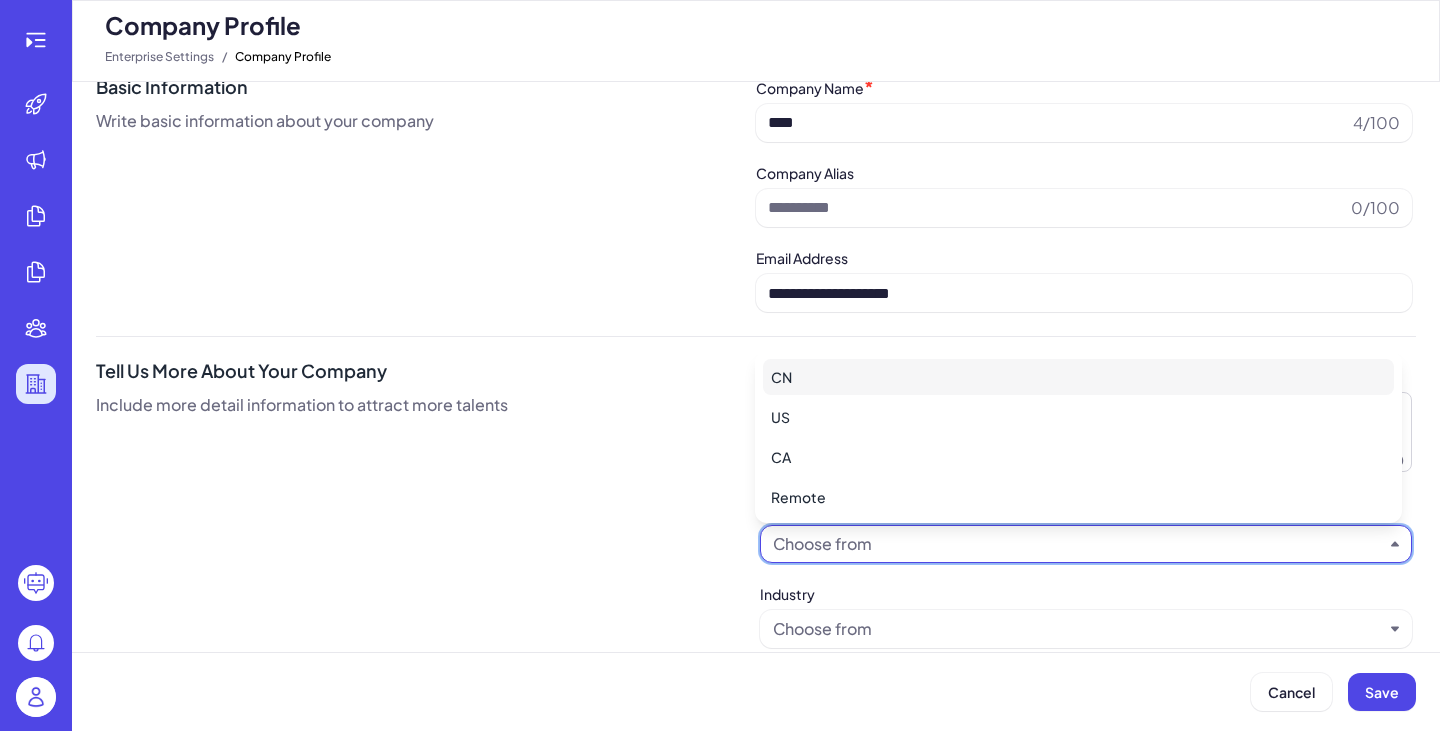 click on "CN" at bounding box center (1078, 377) 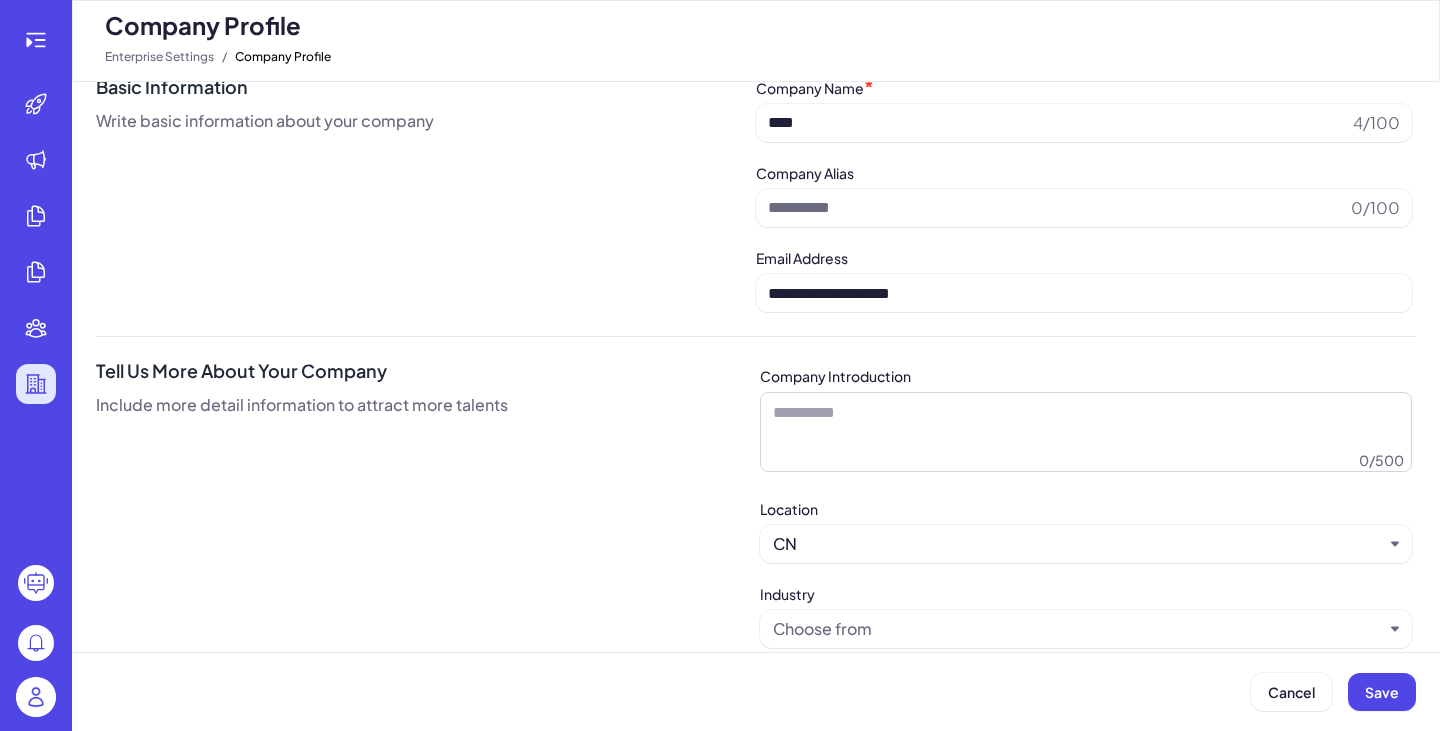 click on "Choose from" at bounding box center (1078, 629) 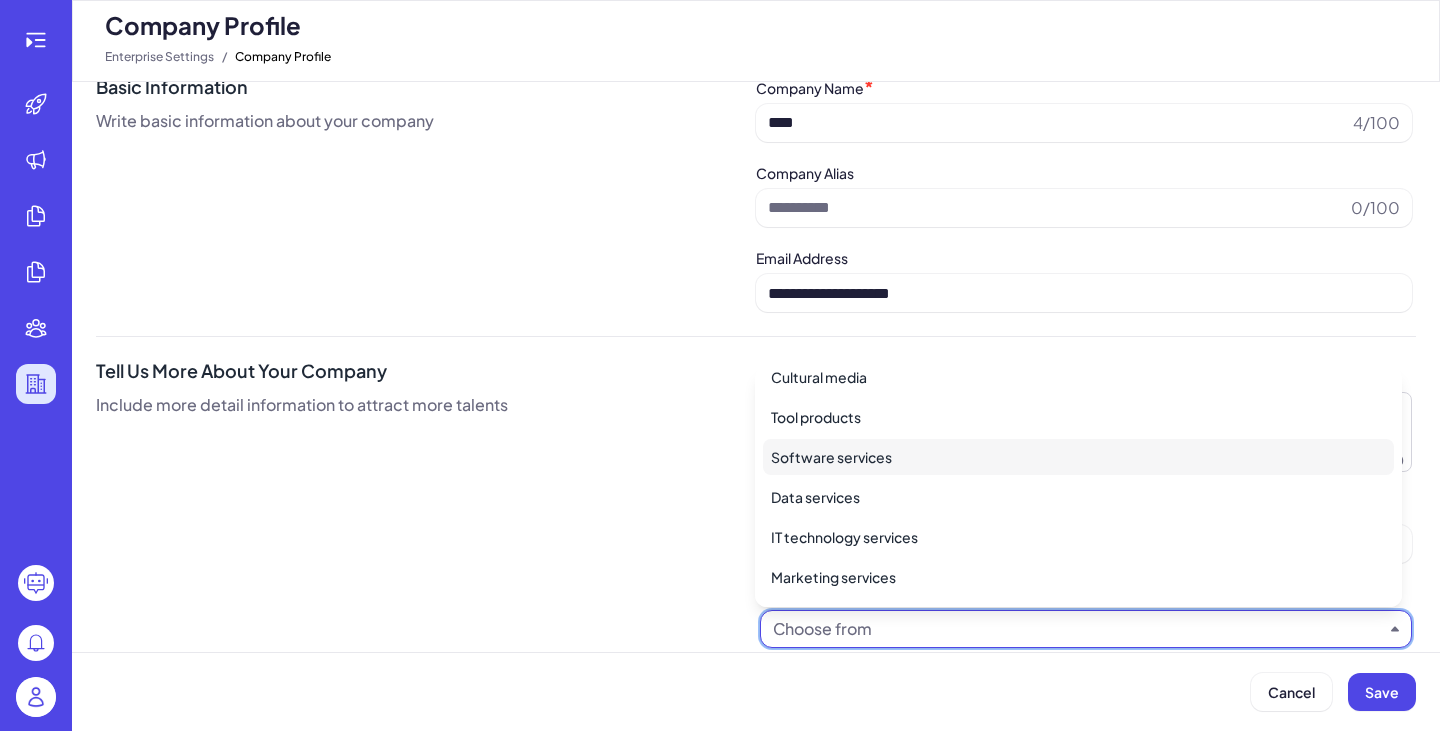 scroll, scrollTop: 300, scrollLeft: 0, axis: vertical 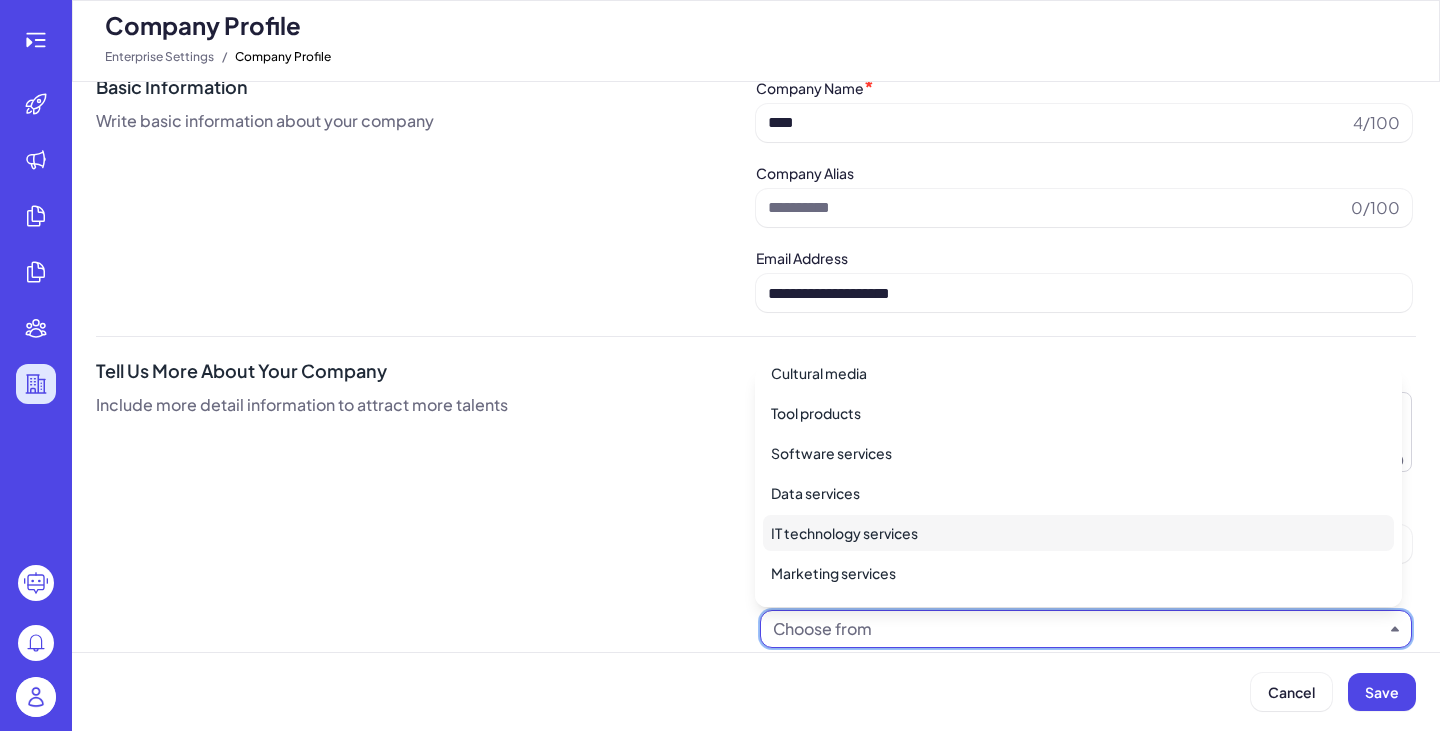 click on "IT technology services" at bounding box center (1078, 533) 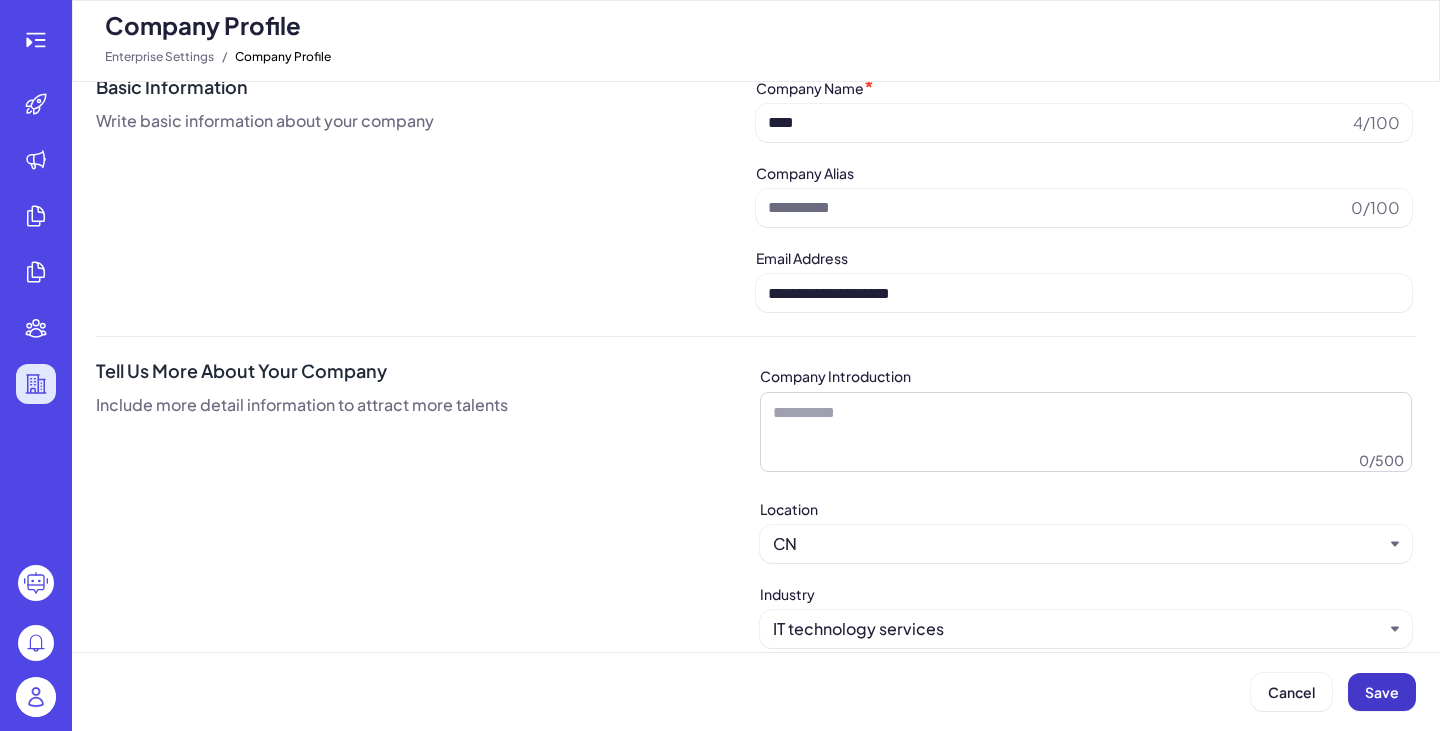 click on "Save" at bounding box center [1382, 692] 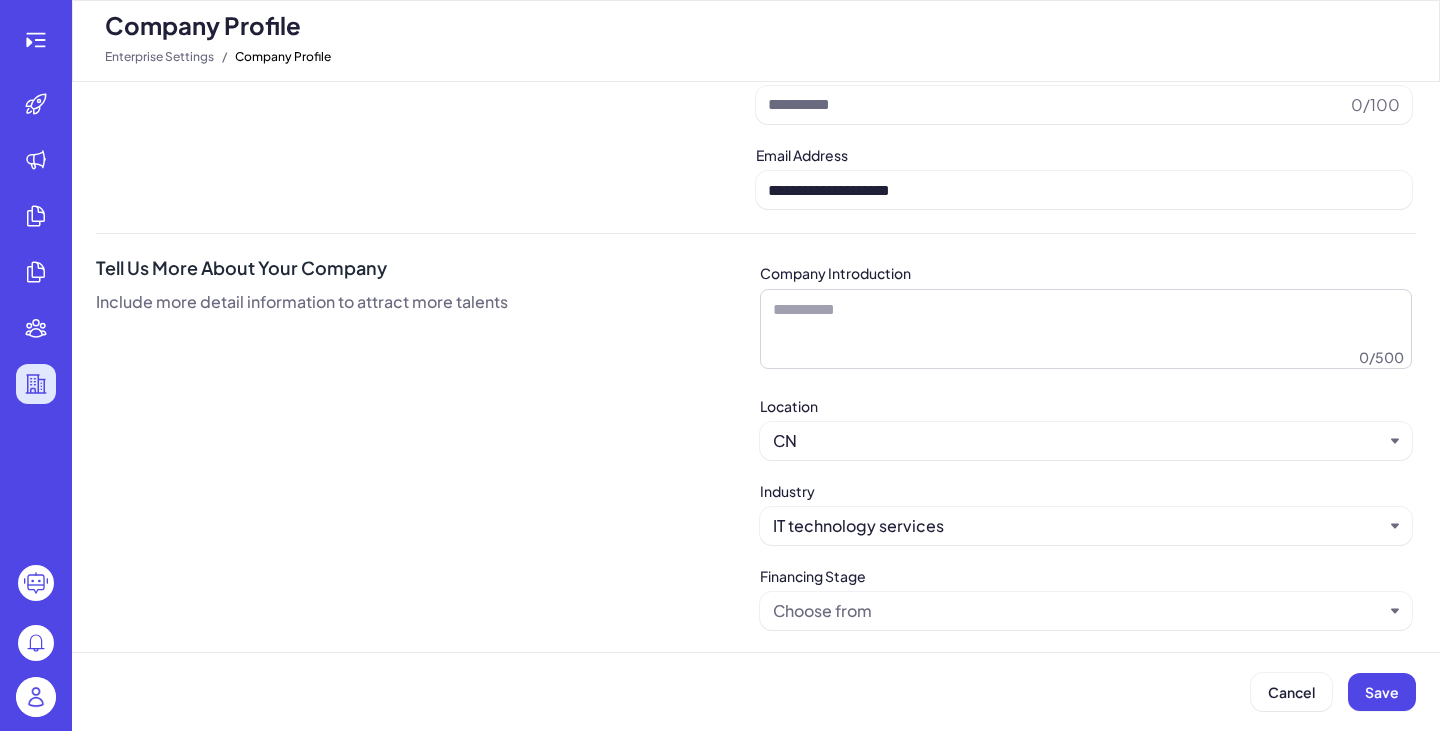 scroll, scrollTop: 582, scrollLeft: 0, axis: vertical 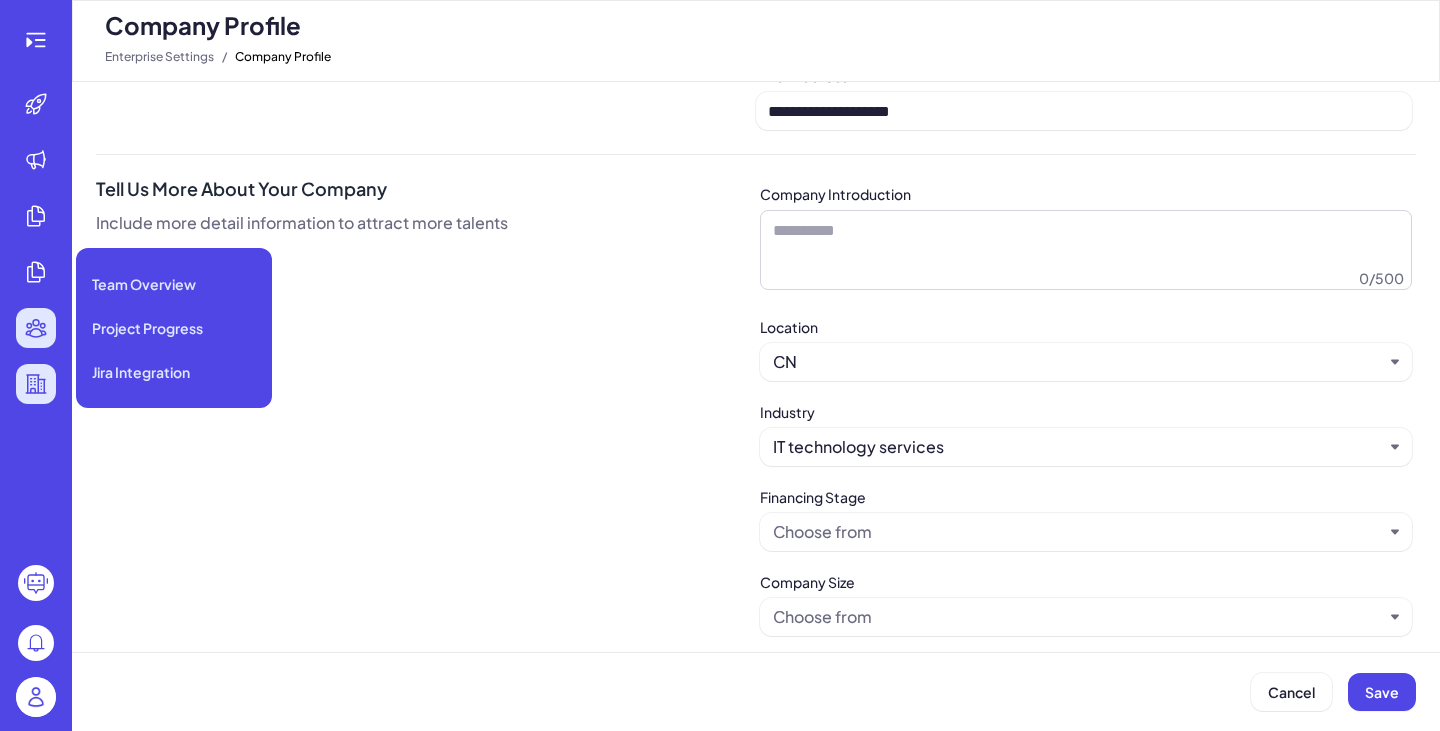 click 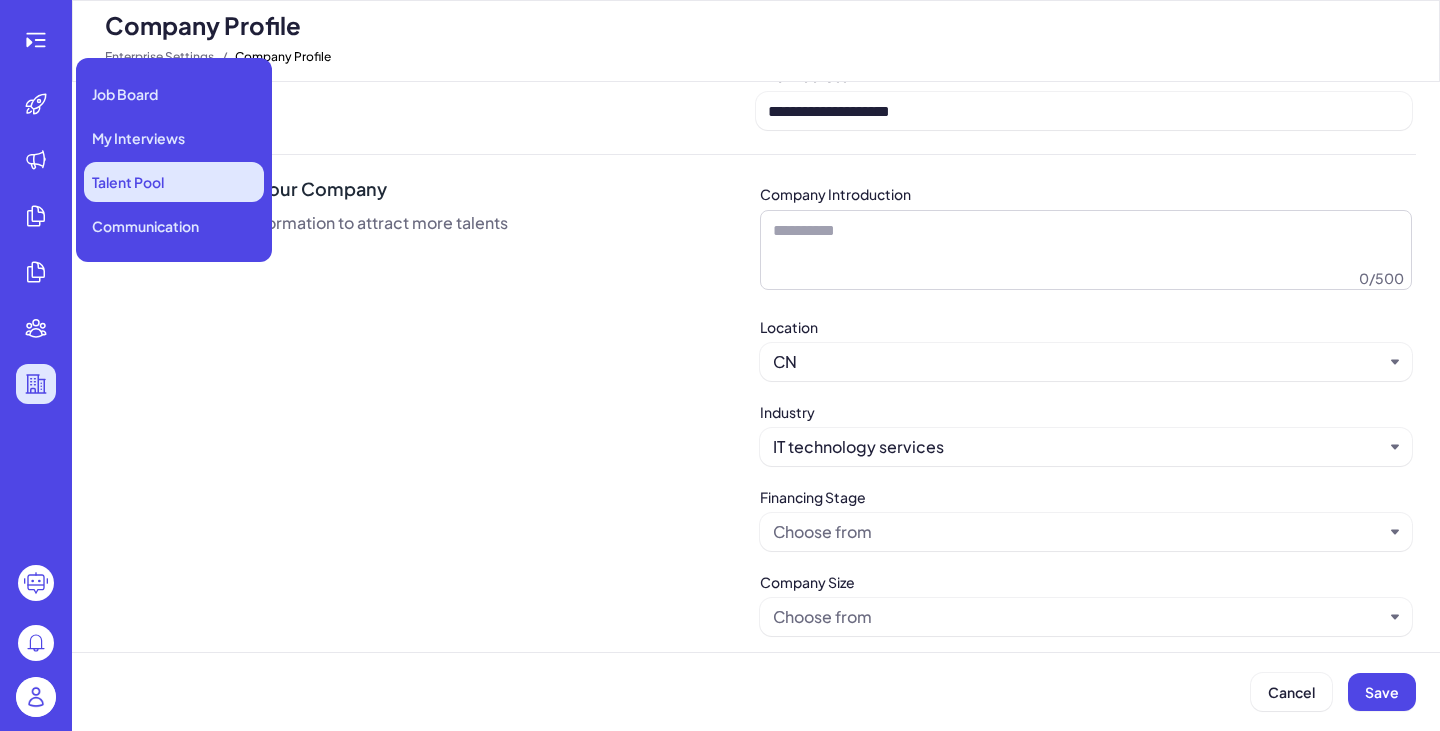 click on "Talent Pool" at bounding box center (128, 182) 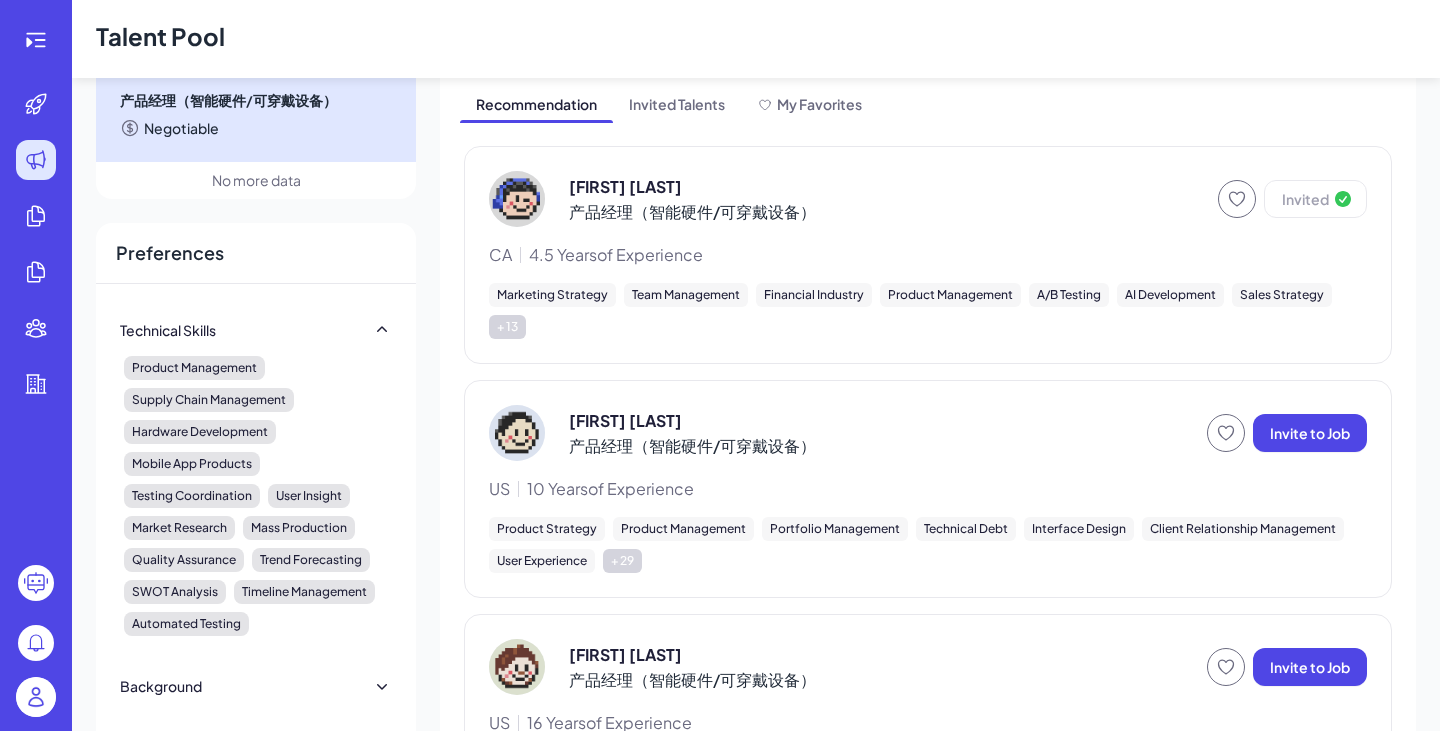 scroll, scrollTop: 21, scrollLeft: 0, axis: vertical 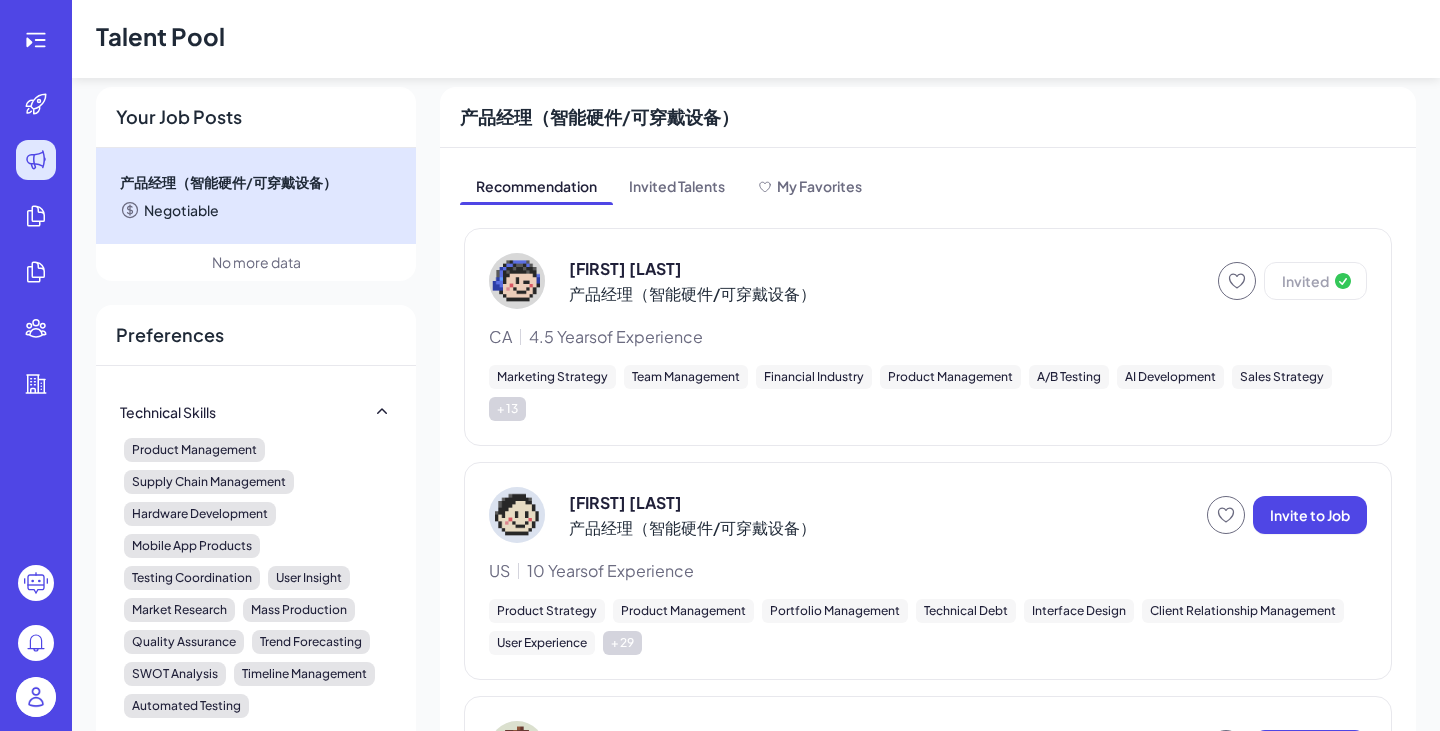 click at bounding box center [517, 281] 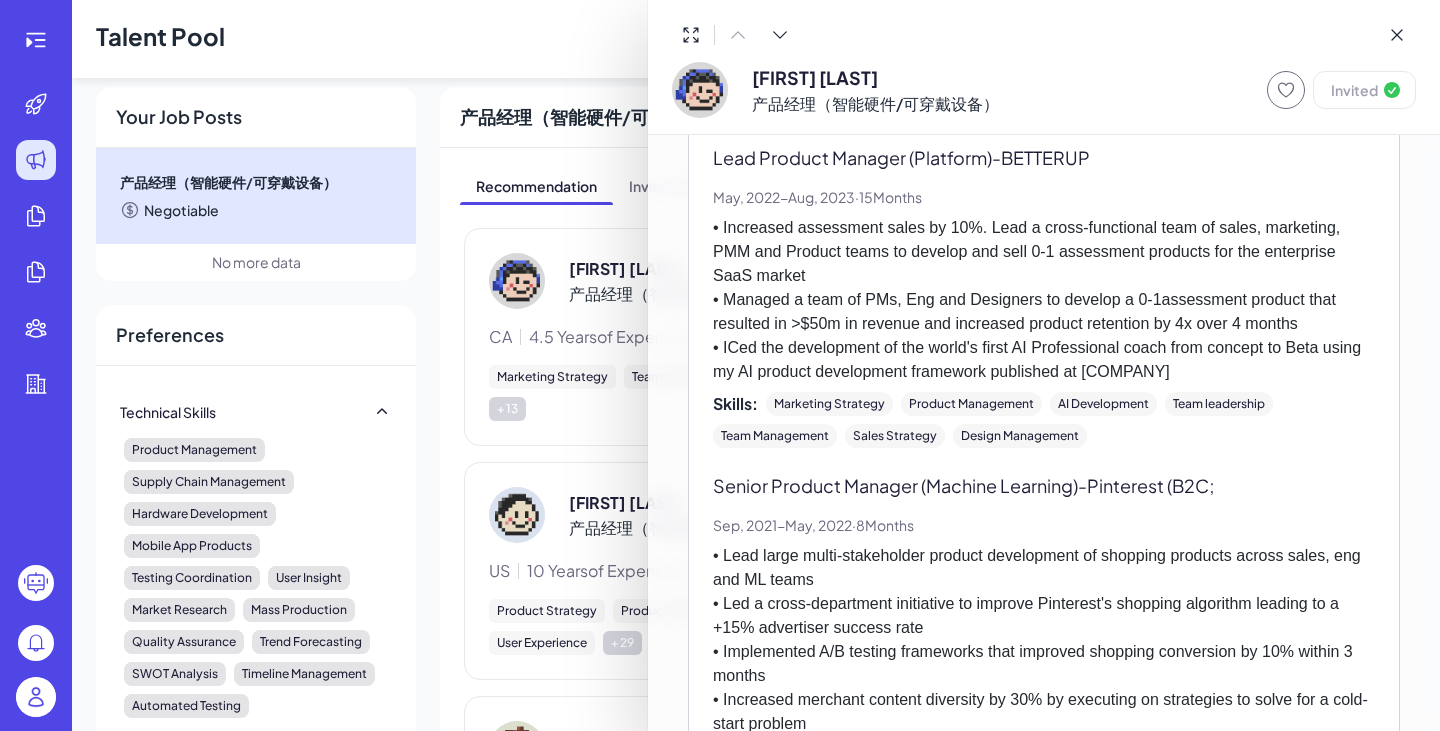 scroll, scrollTop: 0, scrollLeft: 0, axis: both 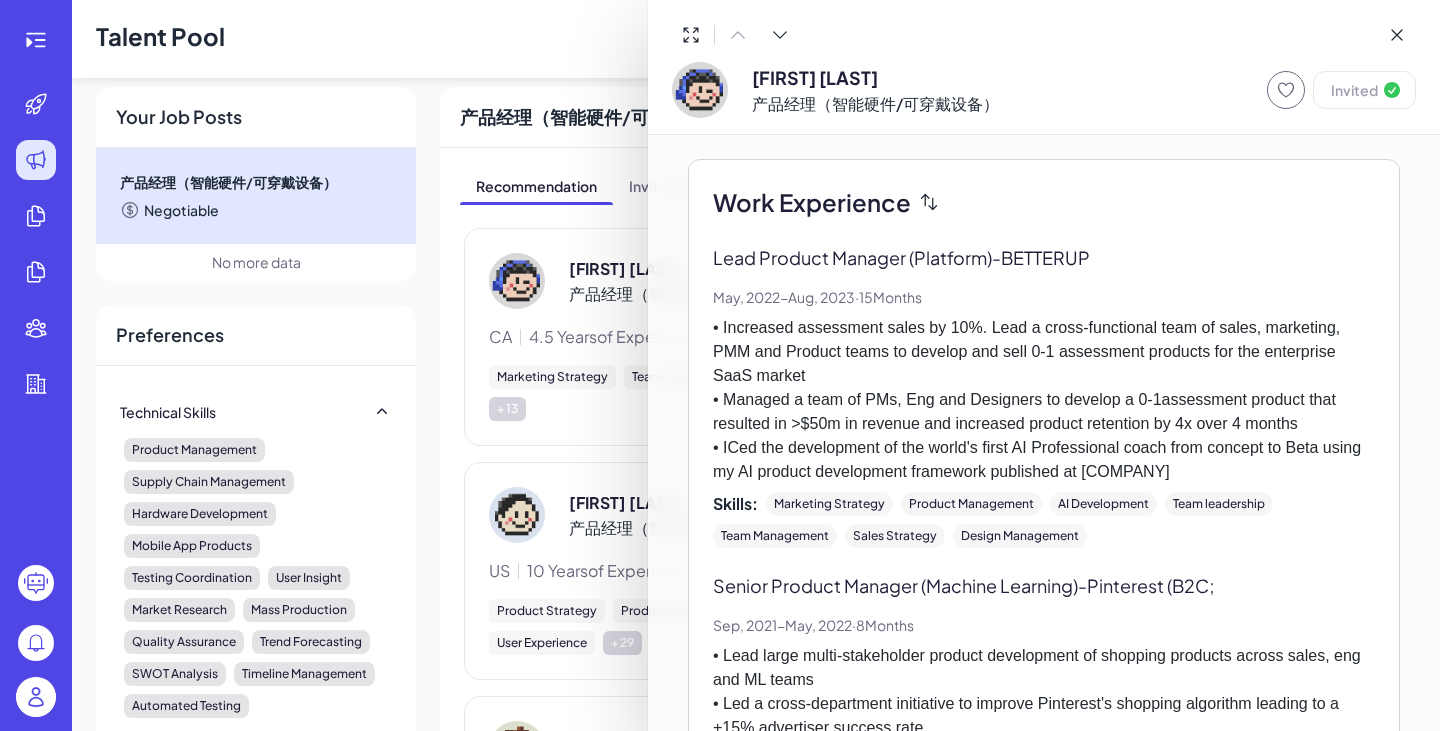 drag, startPoint x: 537, startPoint y: 145, endPoint x: 550, endPoint y: 139, distance: 14.3178215 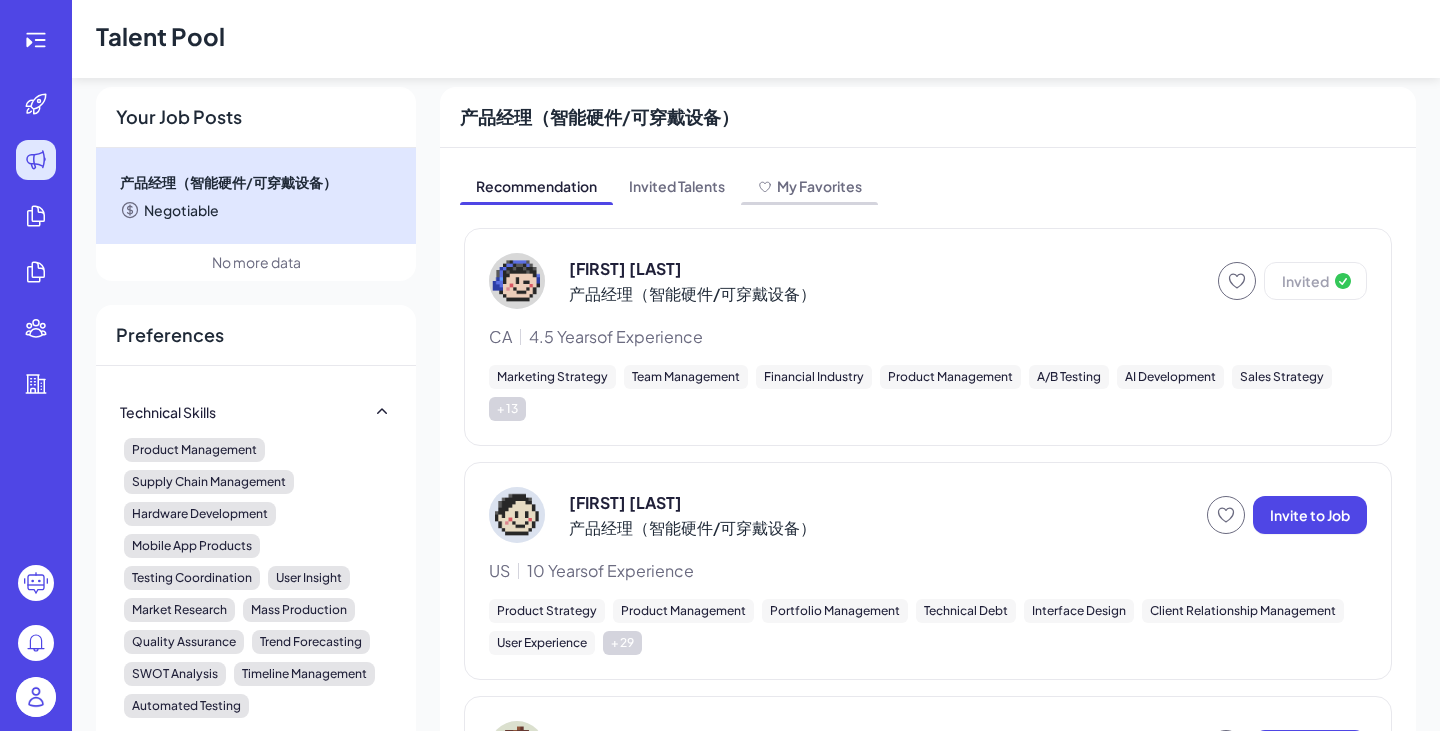 click on "My Favorites" at bounding box center (819, 186) 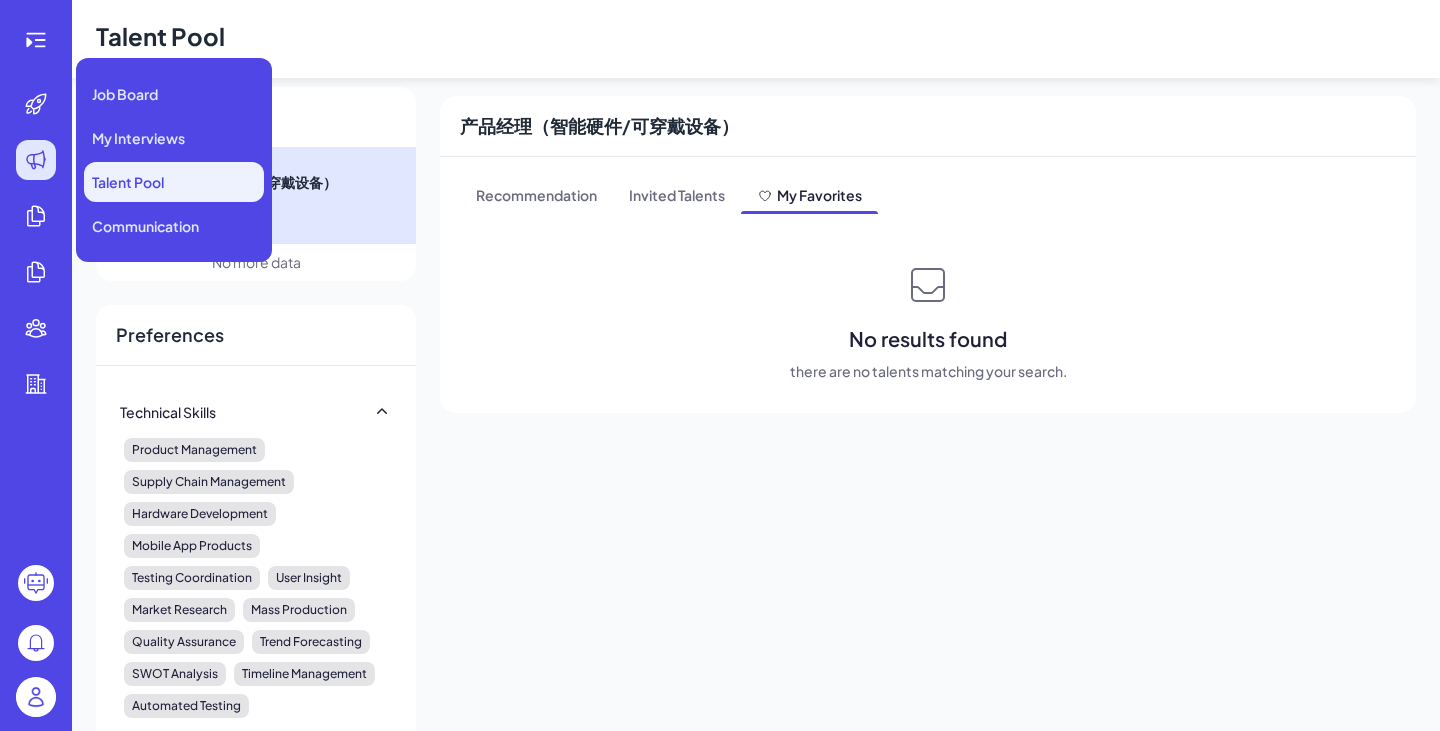 click 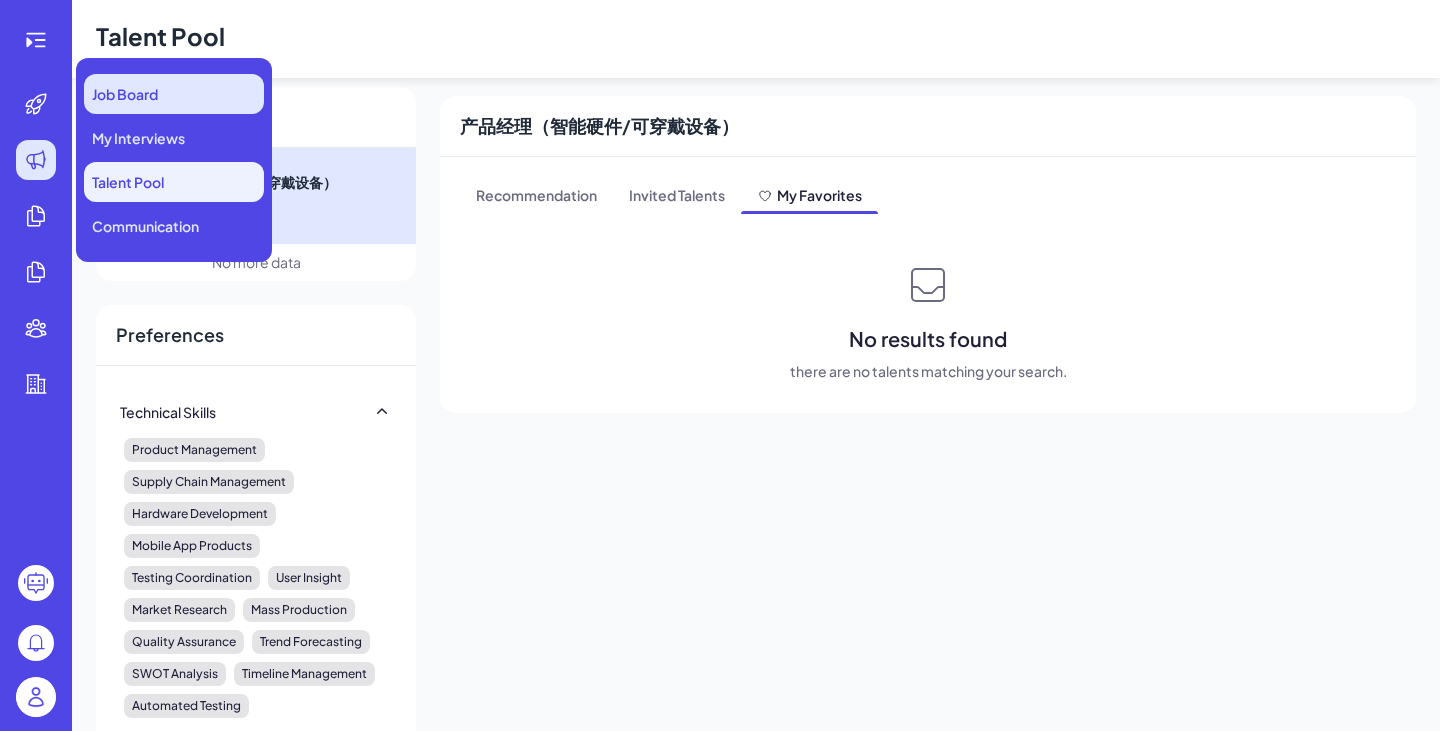 click on "Job Board" at bounding box center (125, 94) 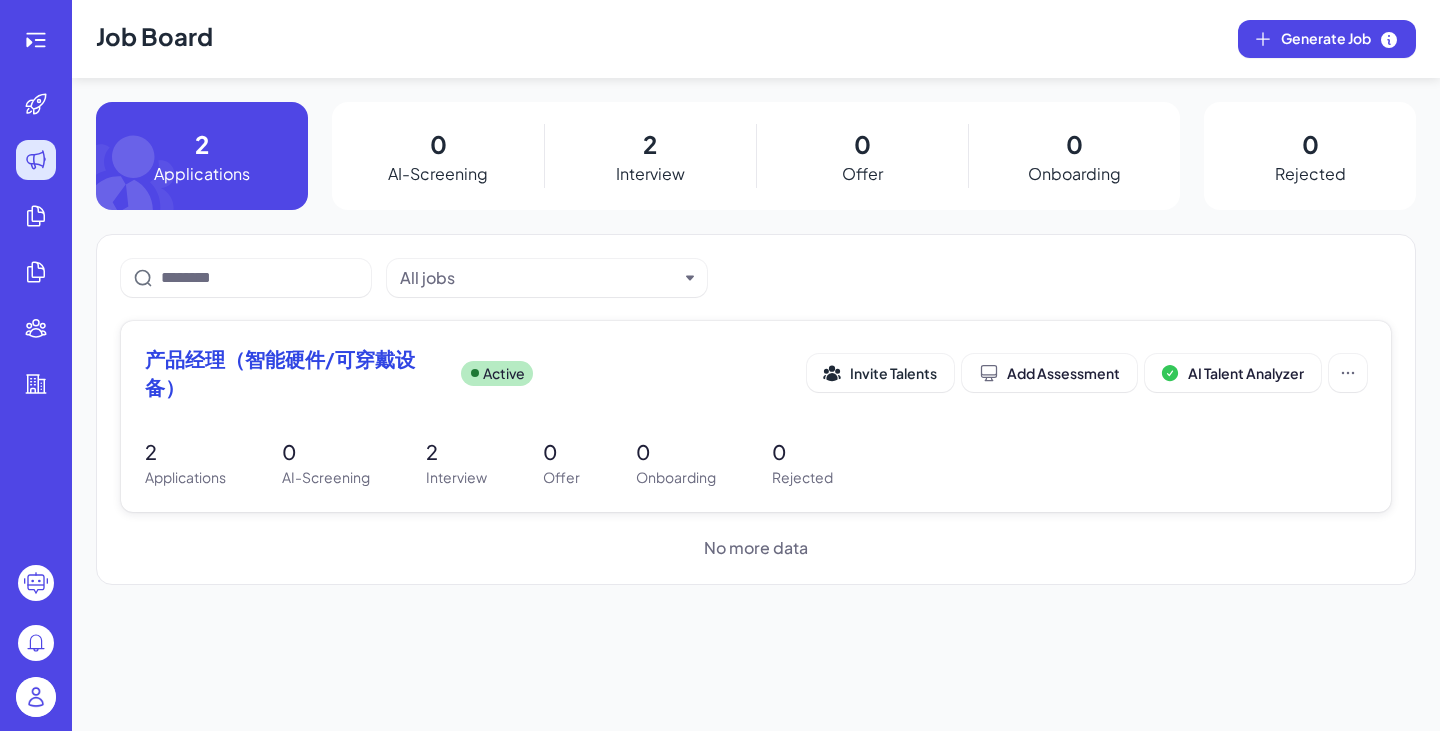 click on "Interview" at bounding box center (456, 477) 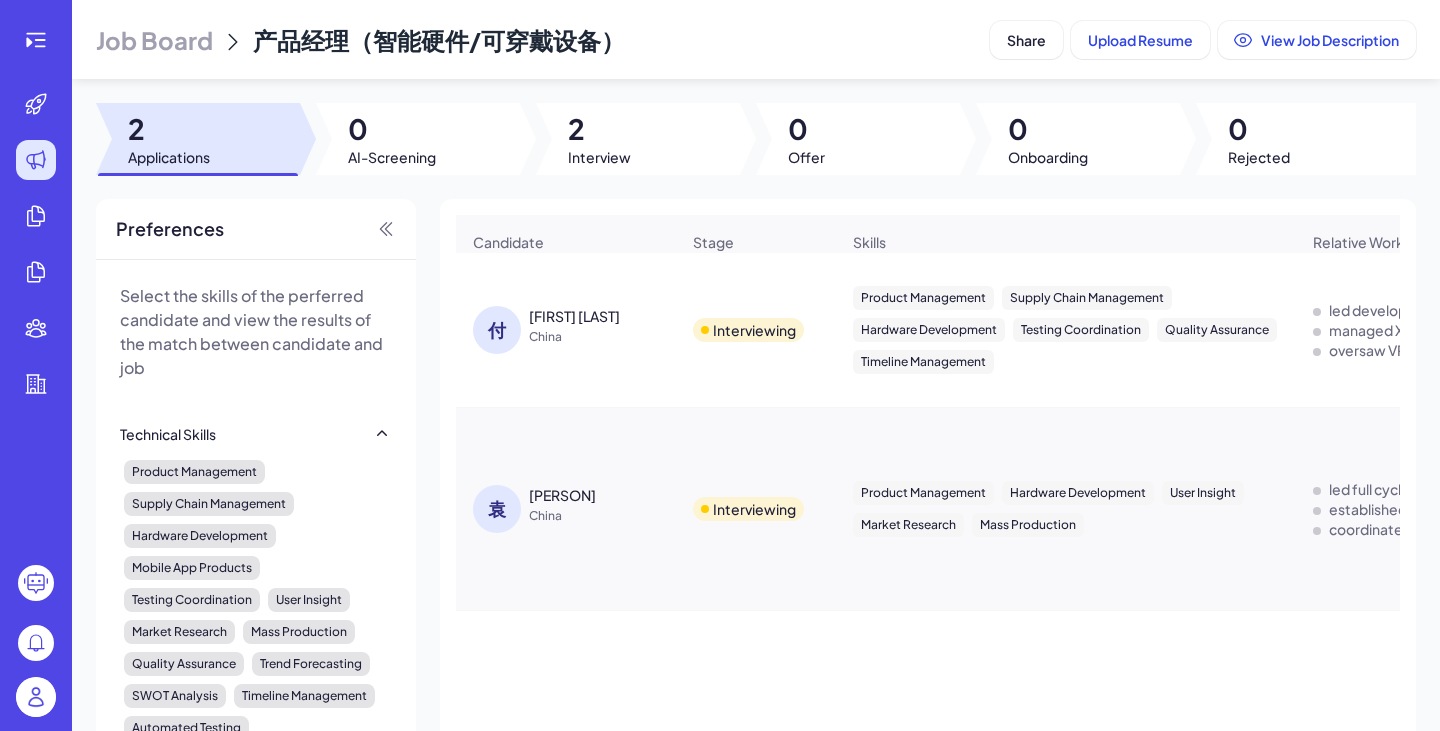 click on "Interviewing" at bounding box center [748, 330] 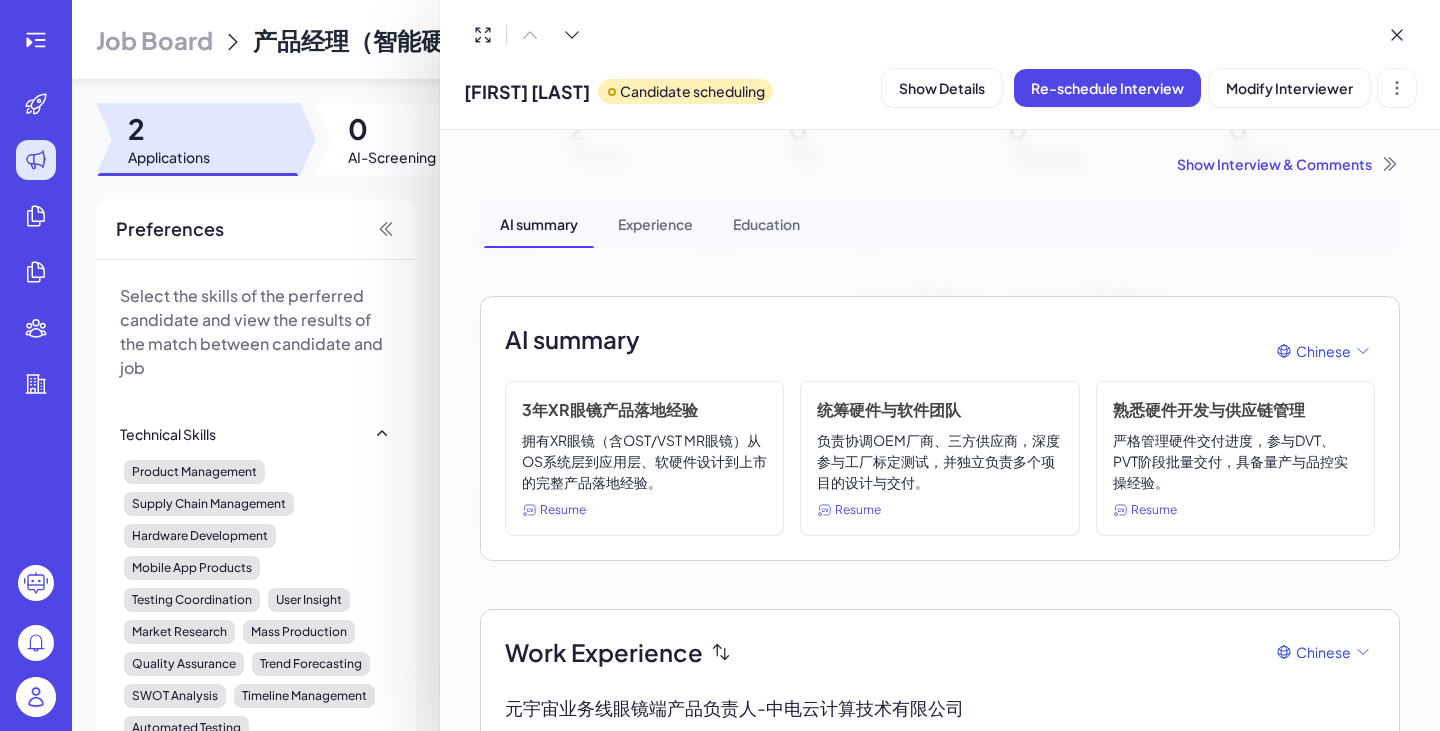 click on "Show Interview & Comments" at bounding box center [940, 164] 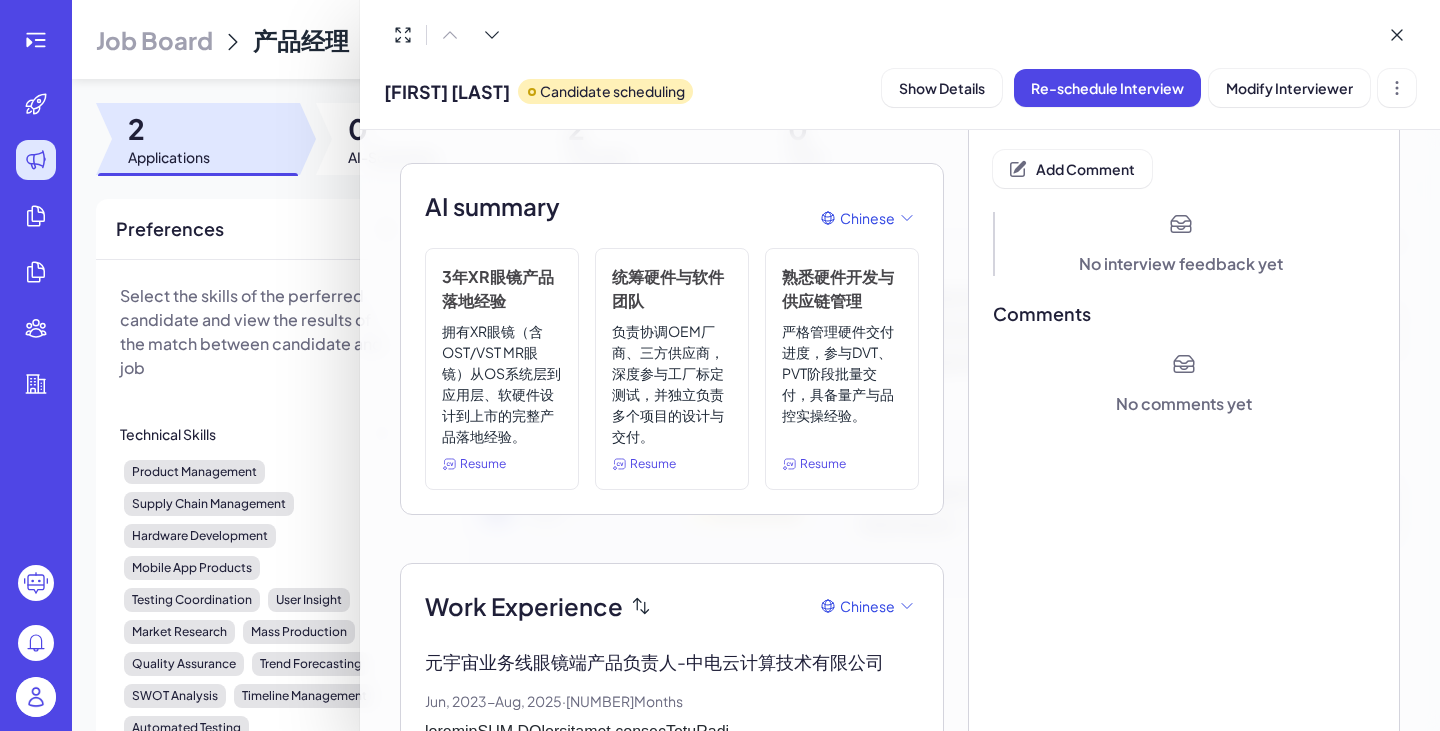 scroll, scrollTop: 300, scrollLeft: 0, axis: vertical 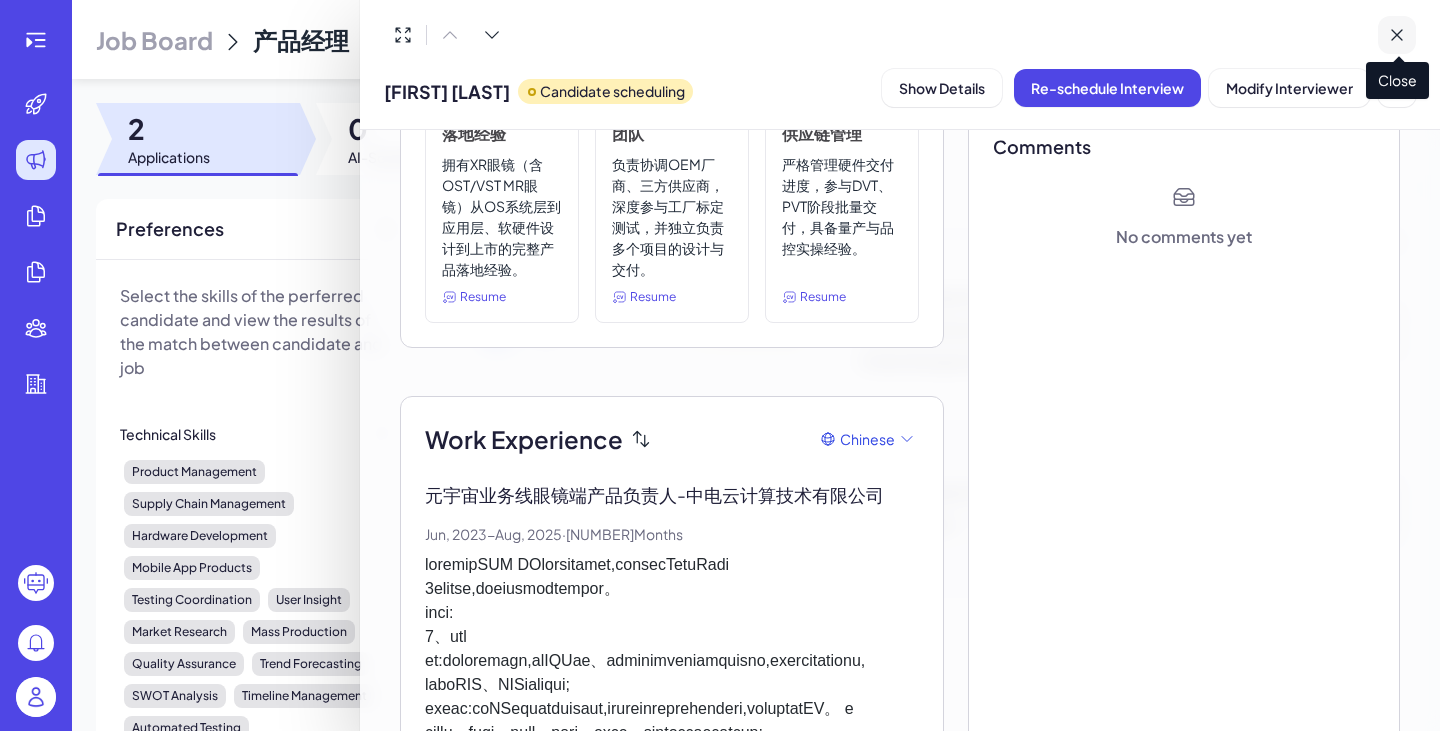 click 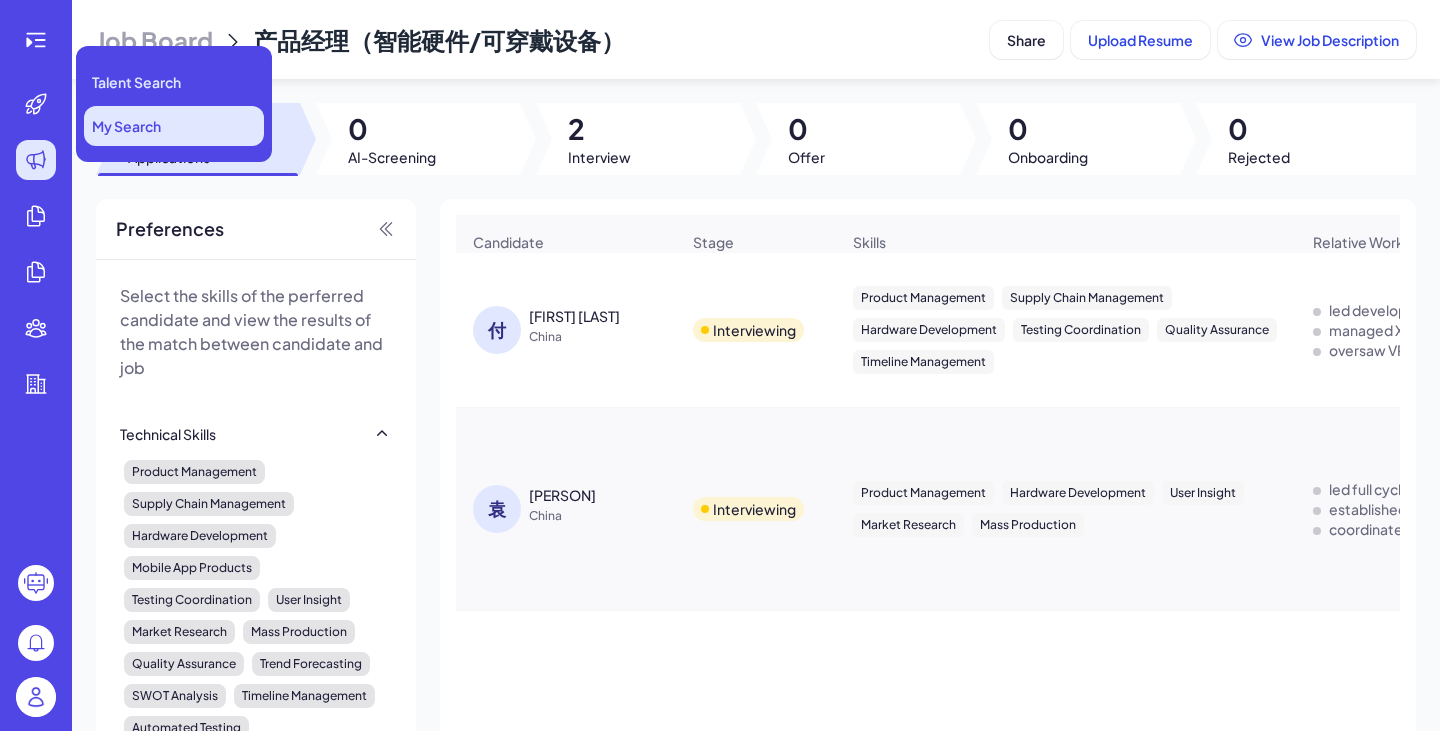 click on "My Search" at bounding box center (126, 126) 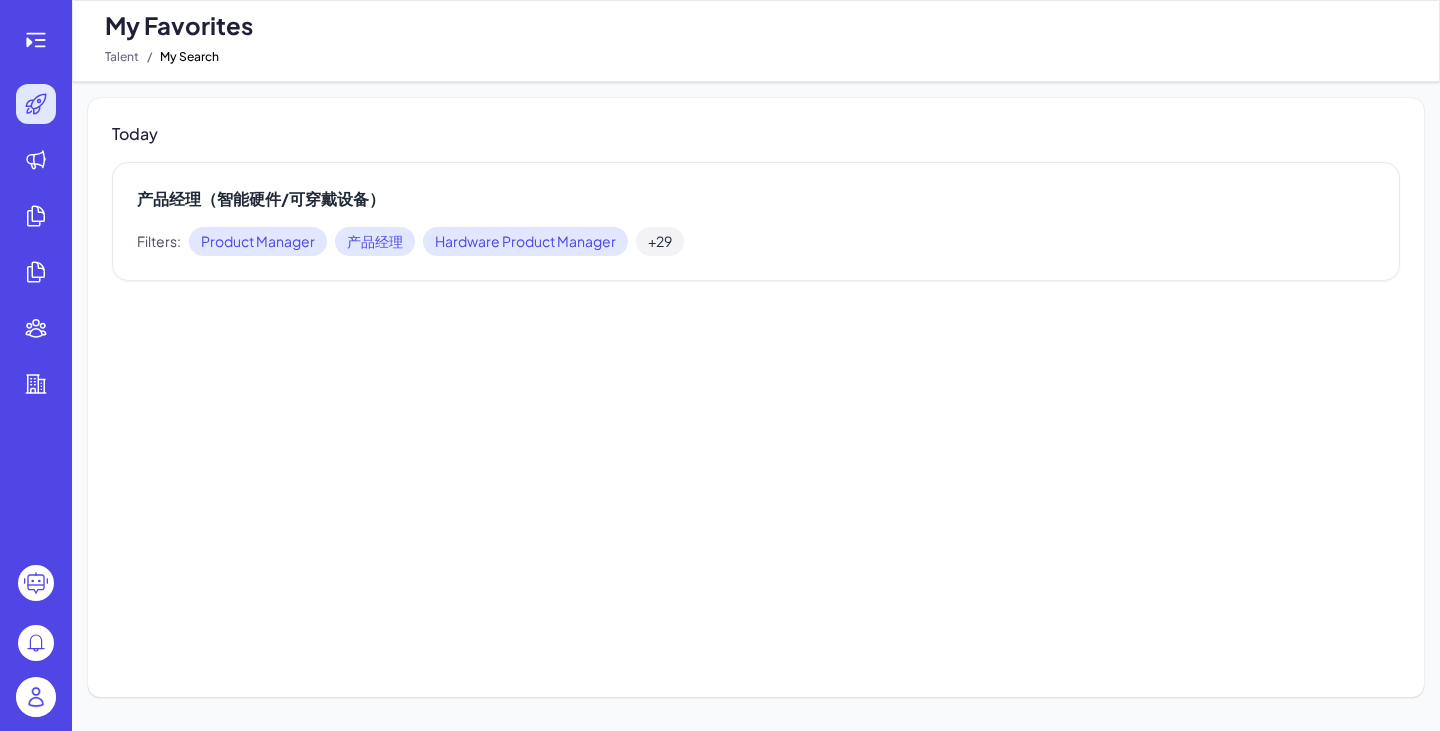 click on "Today 产品经理（智能硬件/可穿戴设备） Filters: Product Manager 产品经理 Hardware Product Manager +29" at bounding box center (756, 397) 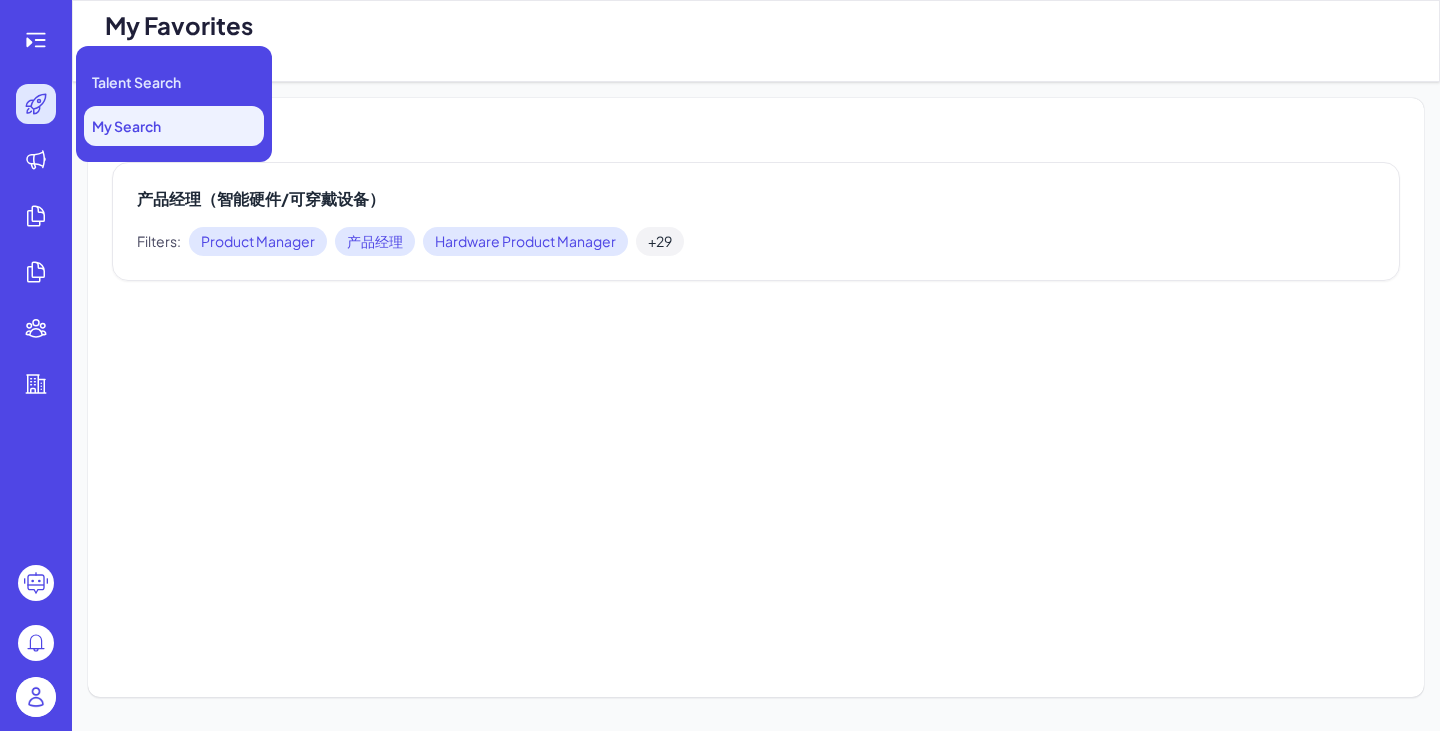 click 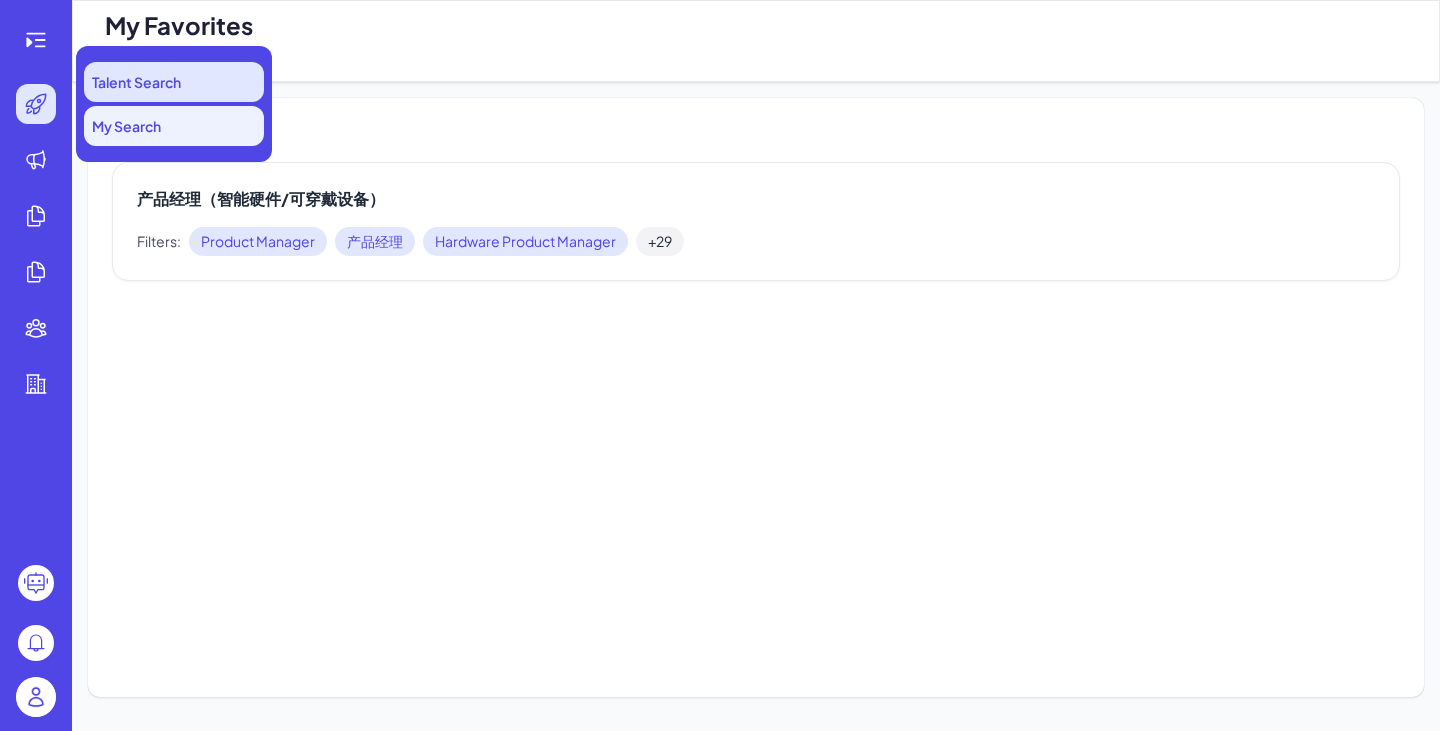 click on "Talent Search" at bounding box center (136, 82) 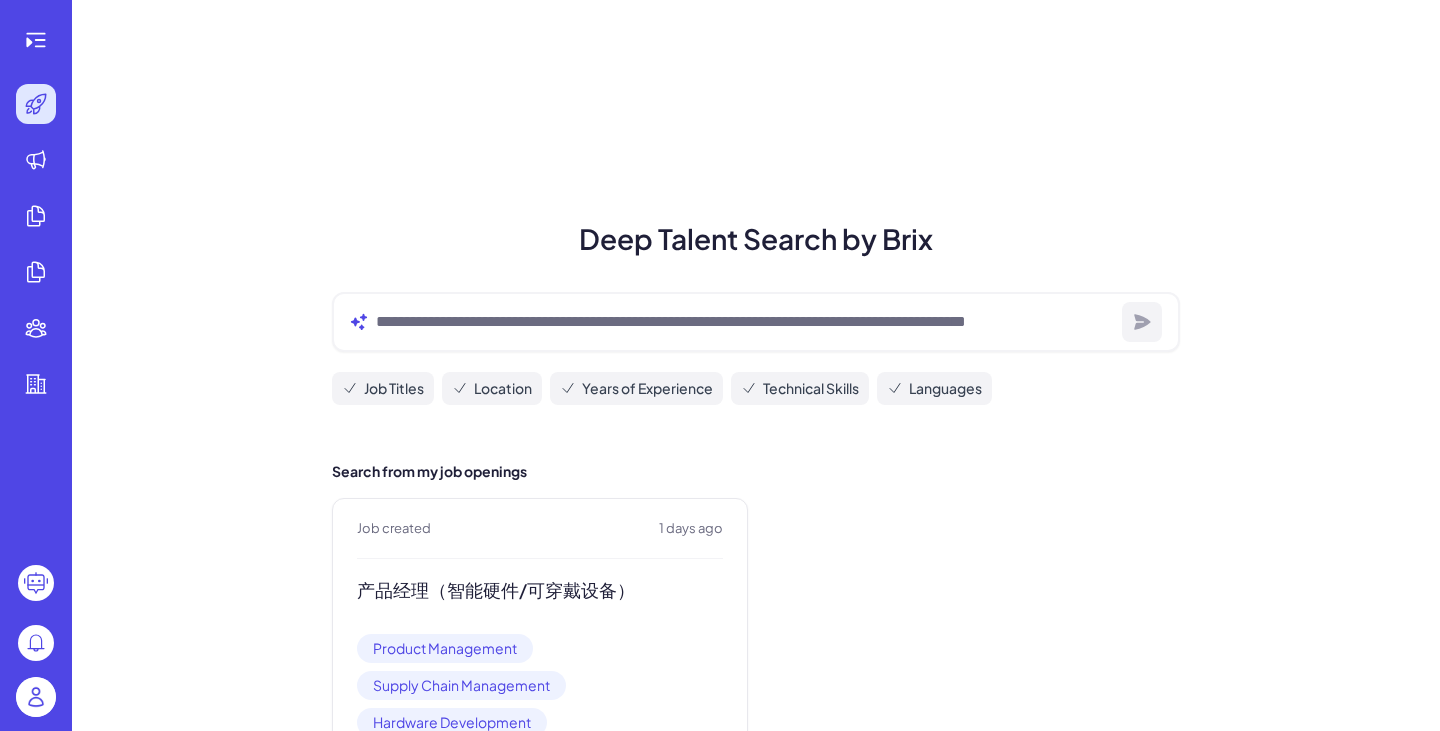 click at bounding box center (756, 322) 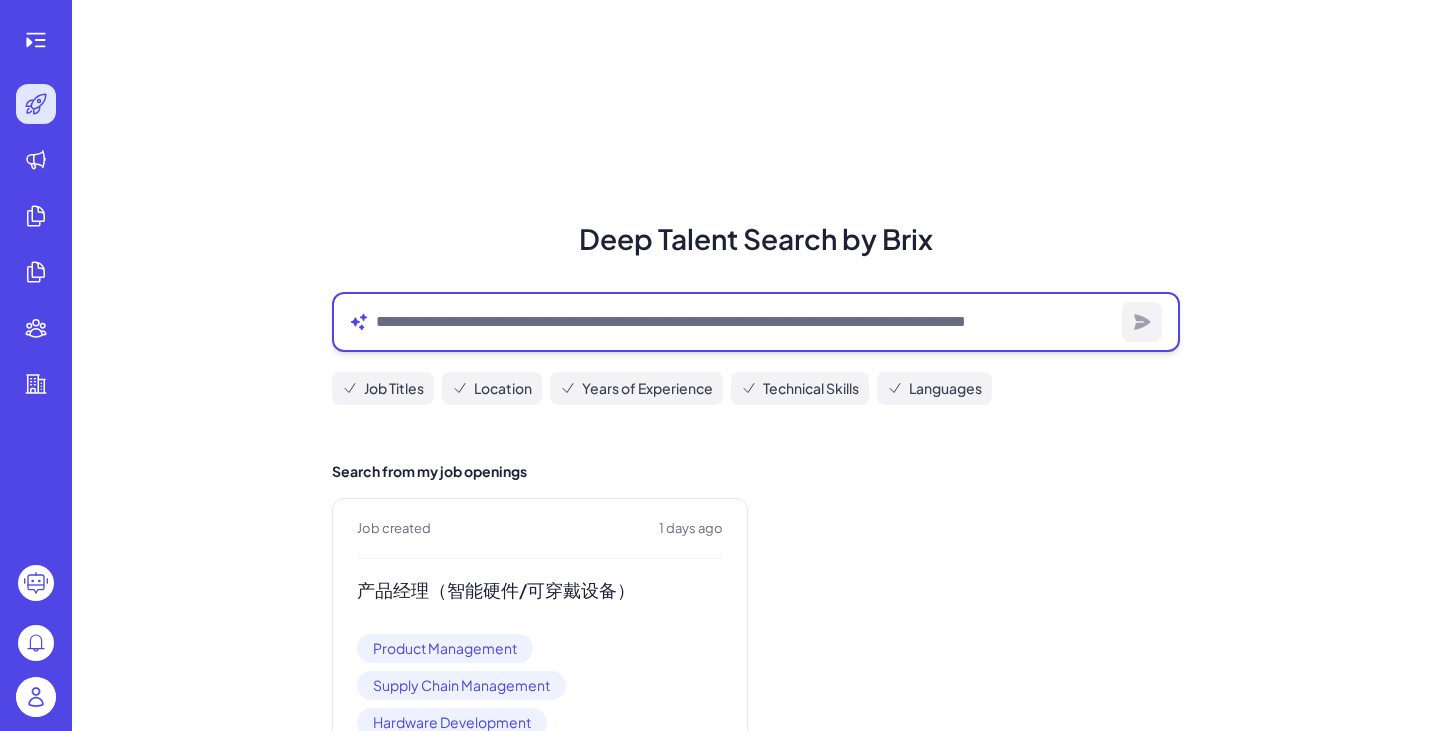 click at bounding box center (745, 322) 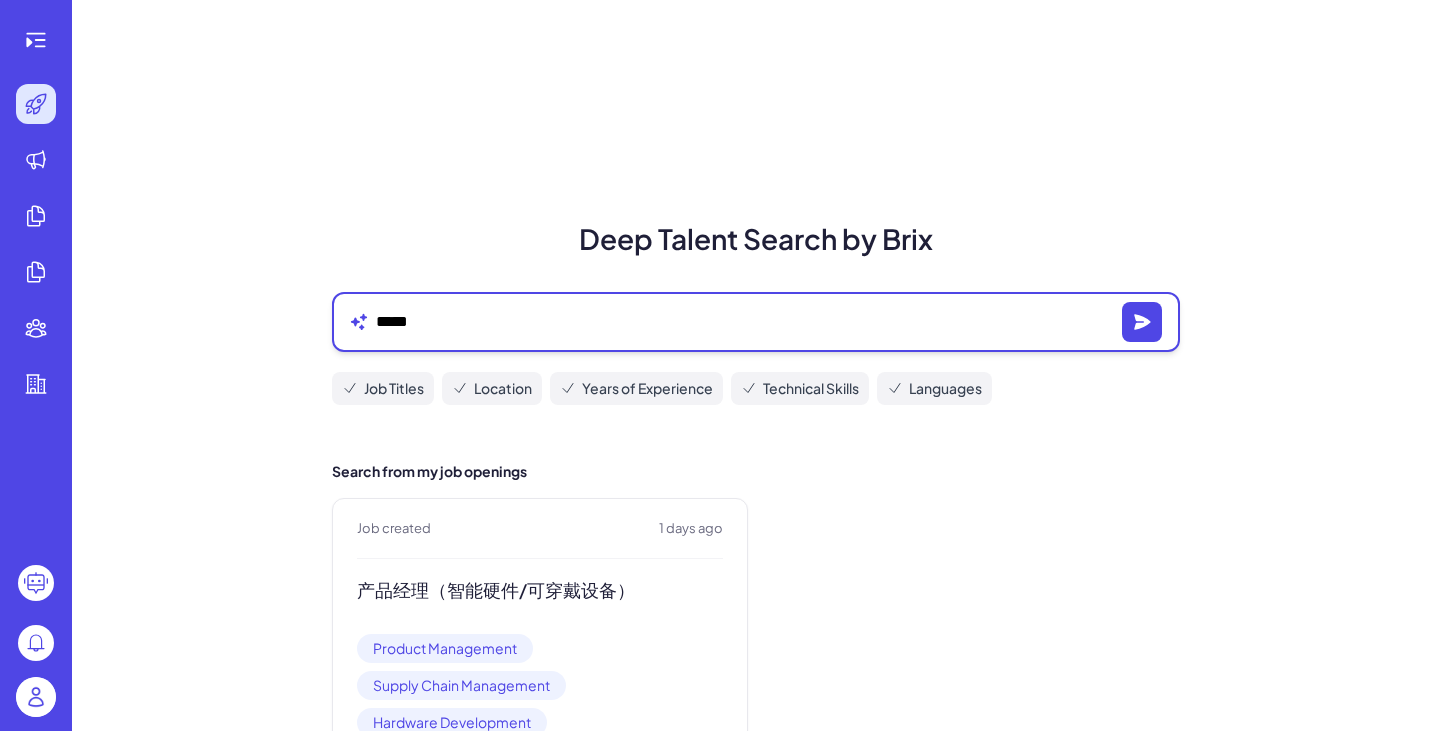 type on "*****" 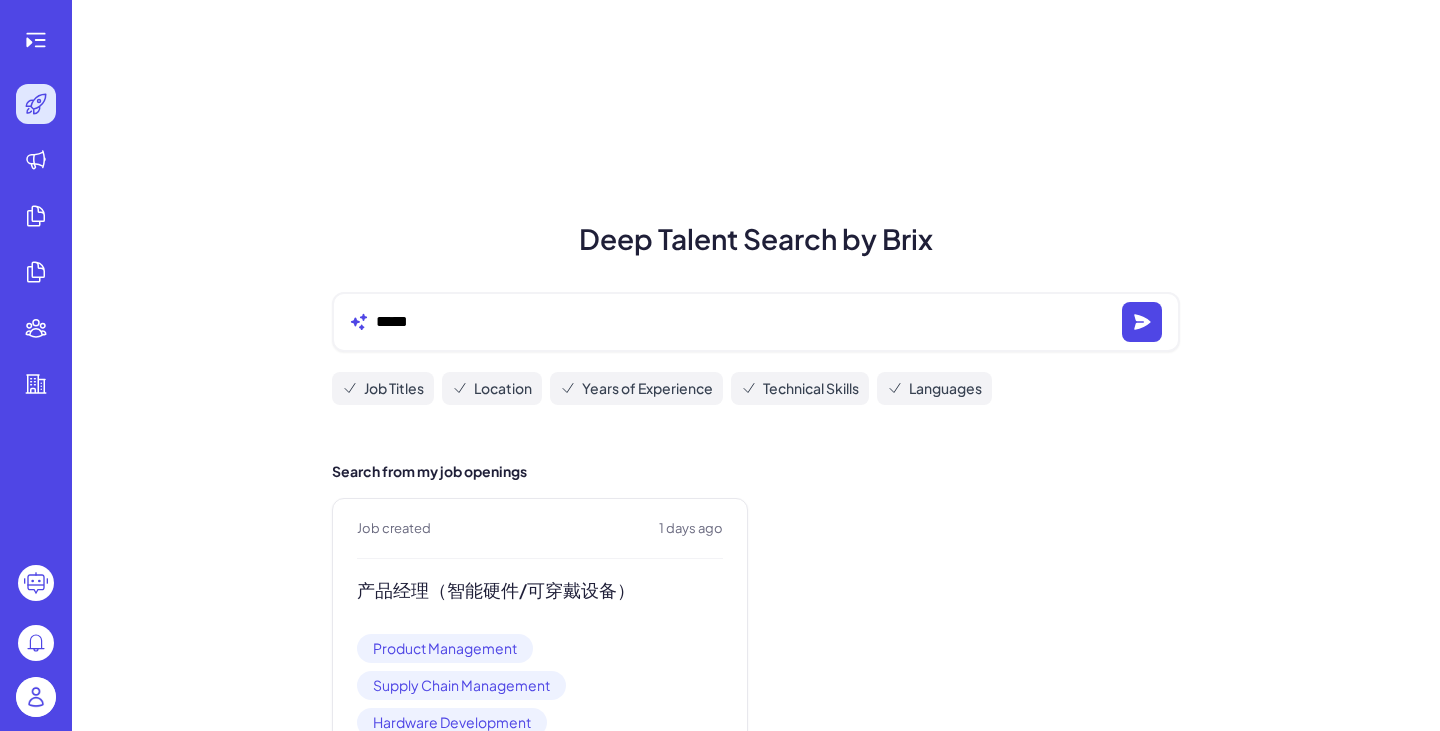 click on "Location" at bounding box center (503, 388) 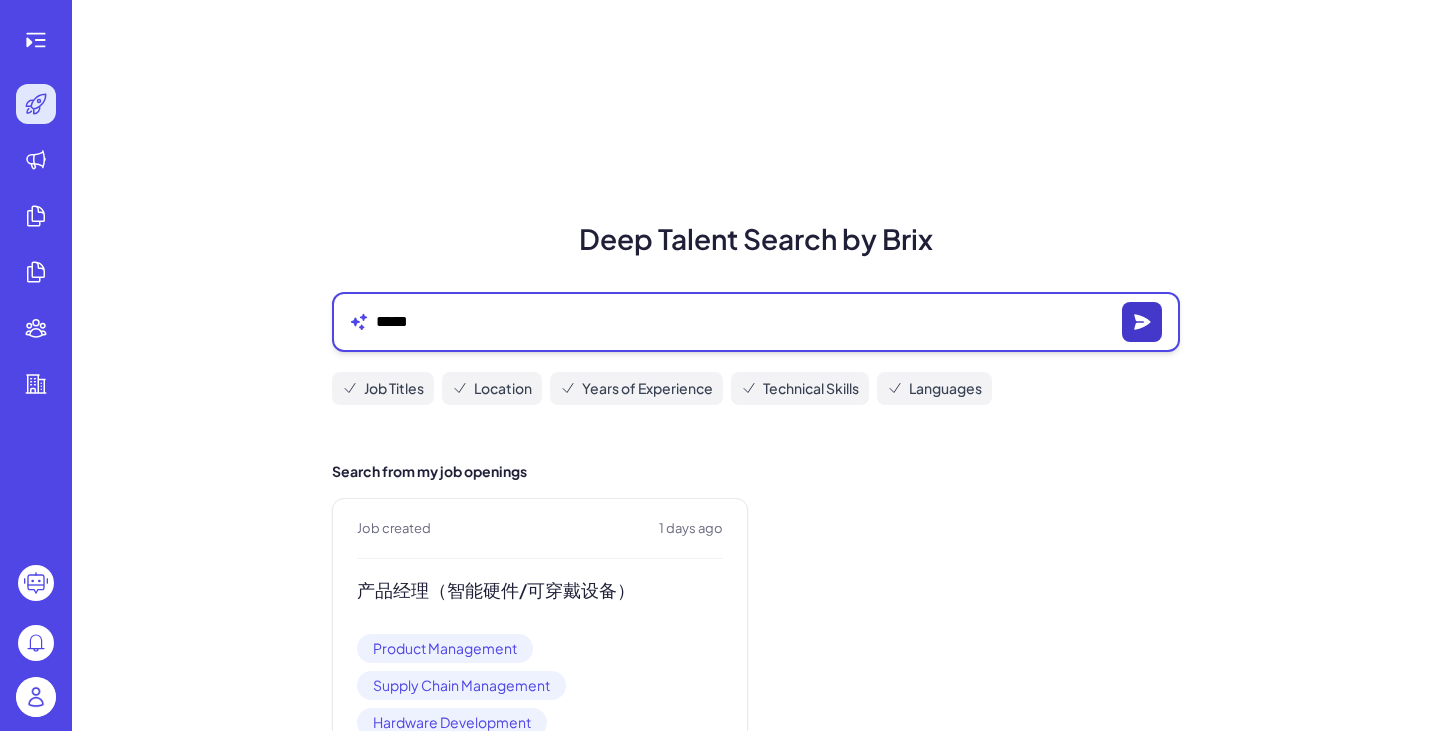click at bounding box center (1142, 322) 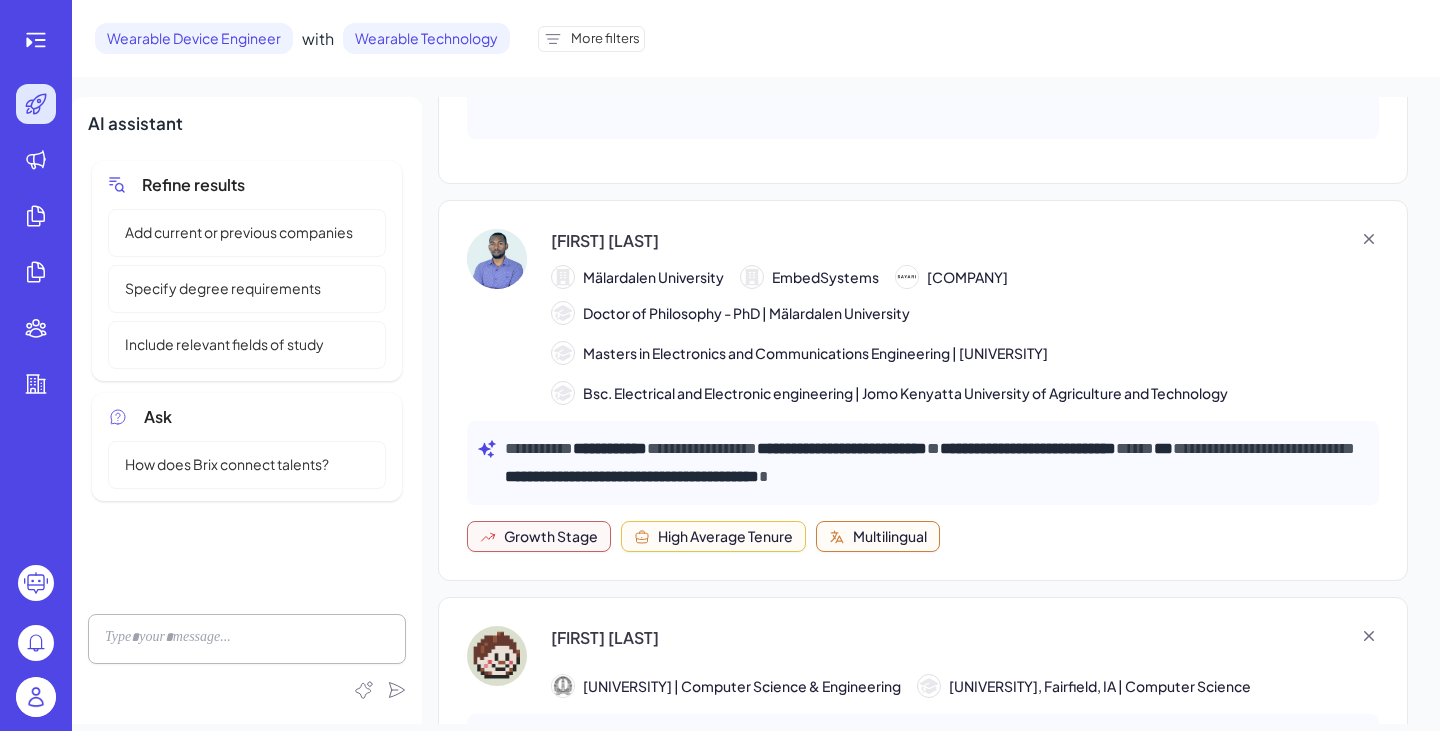 scroll, scrollTop: 1200, scrollLeft: 0, axis: vertical 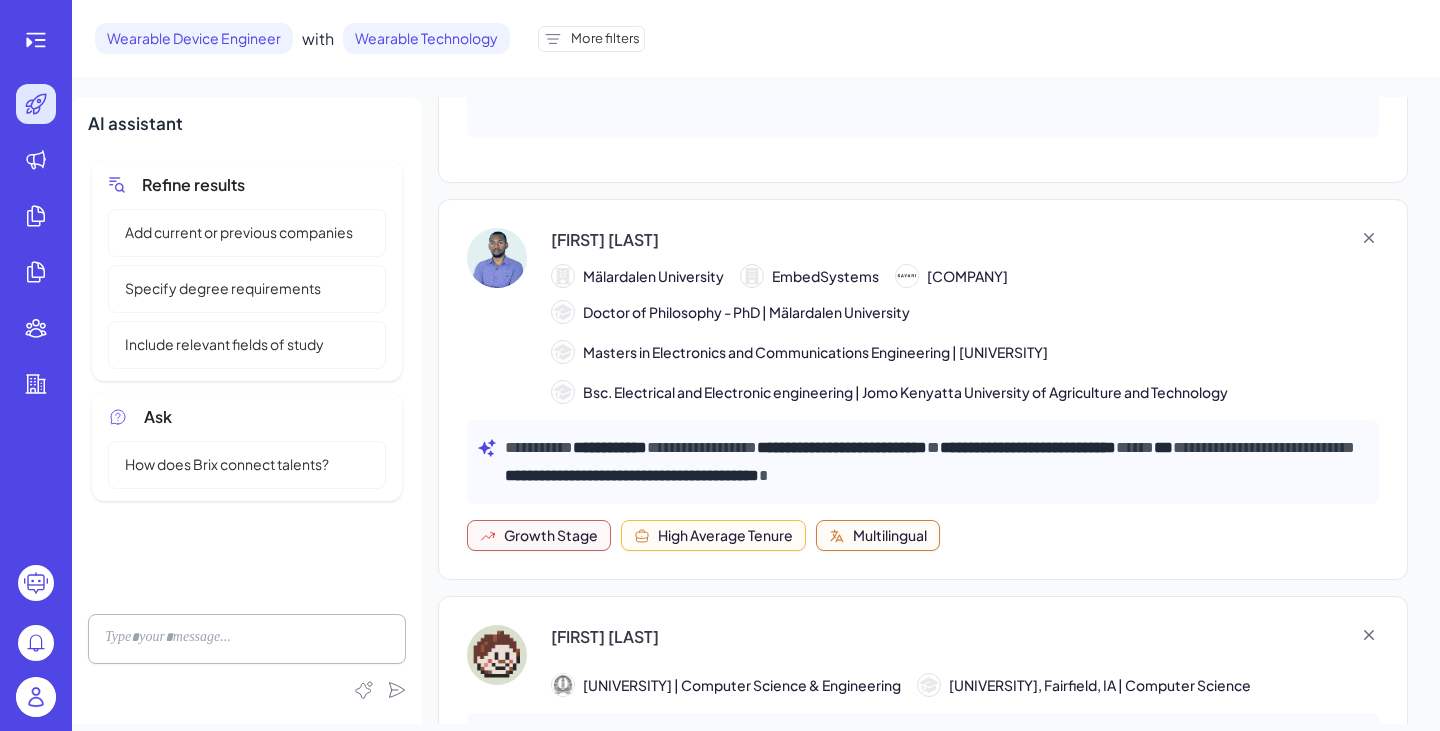 click on "More filters" at bounding box center (605, 39) 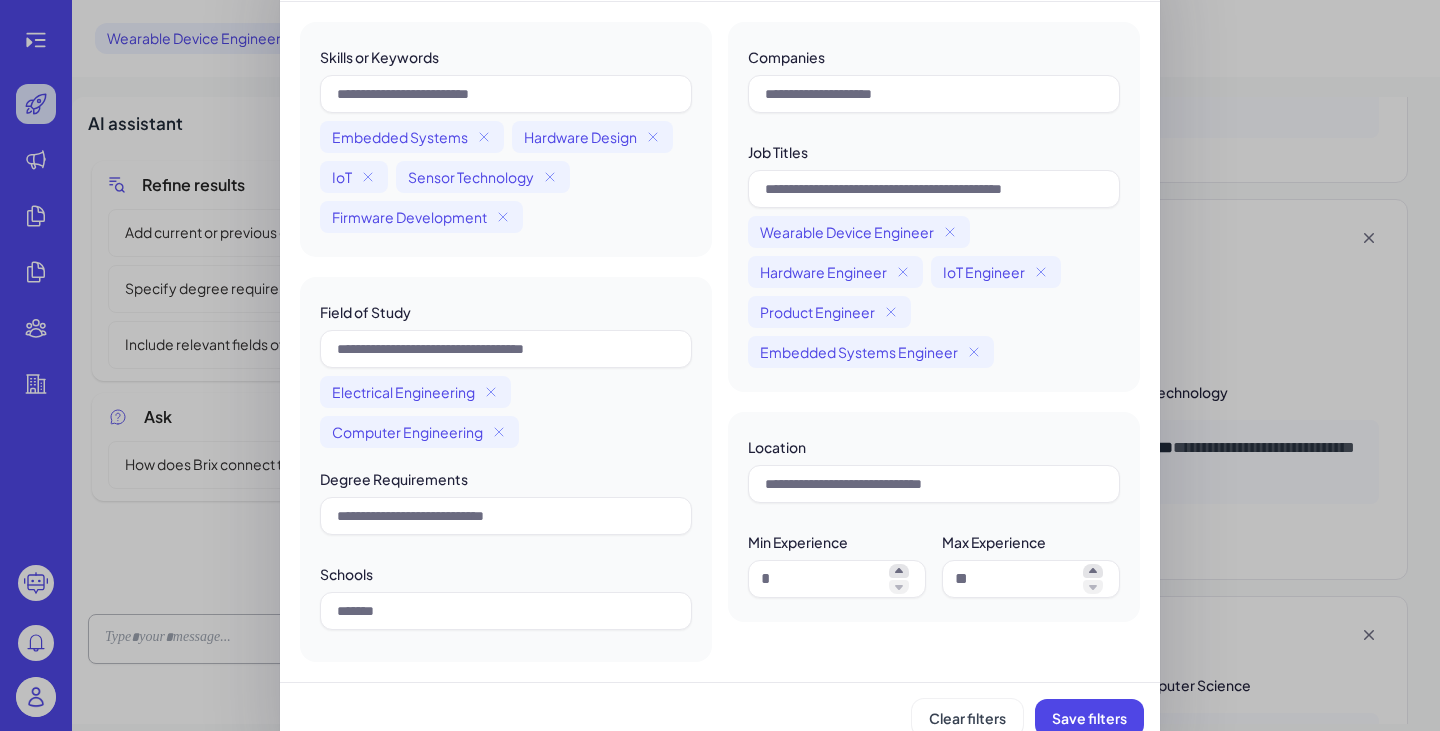 scroll, scrollTop: 91, scrollLeft: 0, axis: vertical 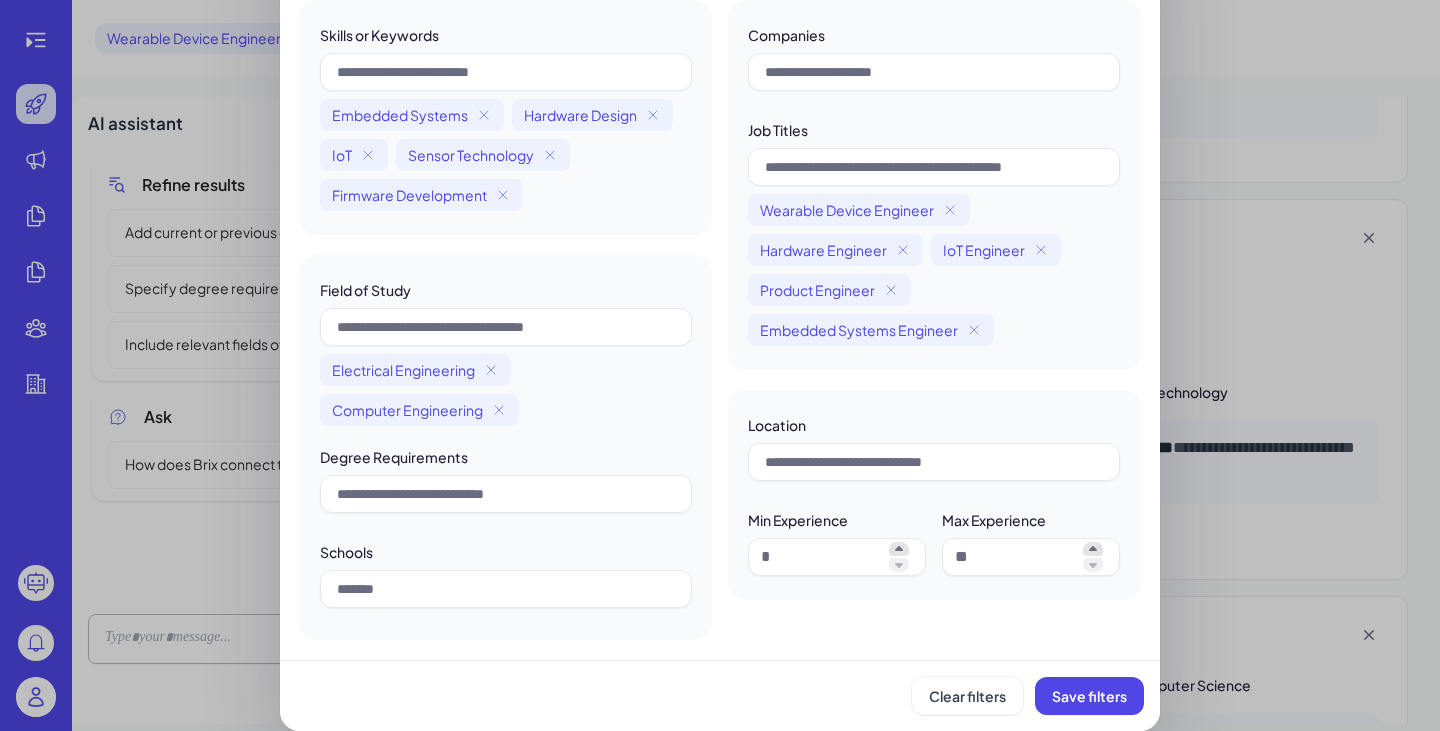 click on "Find your talents Skills or Keywords Embedded Systems Hardware Design IoT Sensor Technology Firmware Development Field of Study Electrical Engineering Computer Engineering Degree Requirements Schools Companies Job Titles Wearable Device Engineer Hardware Engineer IoT Engineer Product Engineer Embedded Systems Engineer Location Min Experience Max Experience Clear filters Save filters" at bounding box center [720, 321] 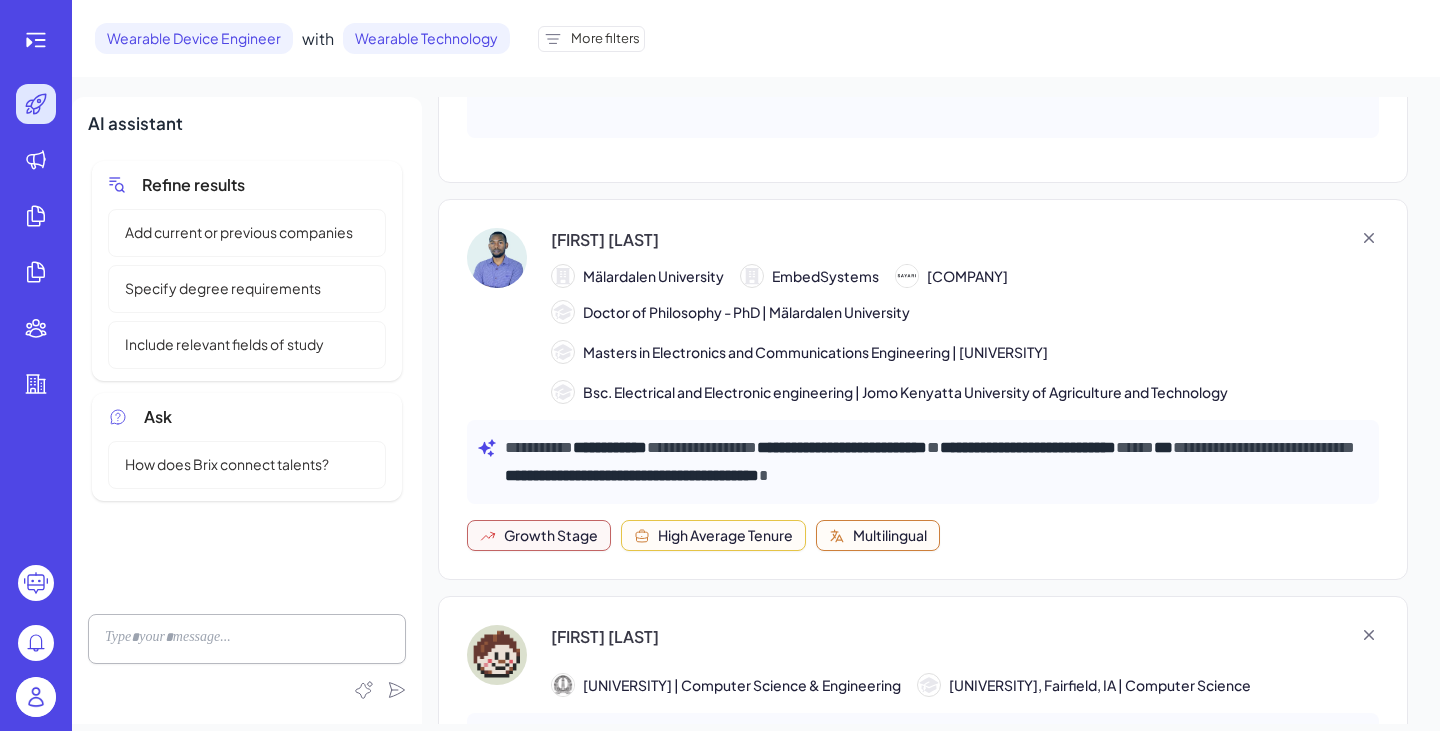 click 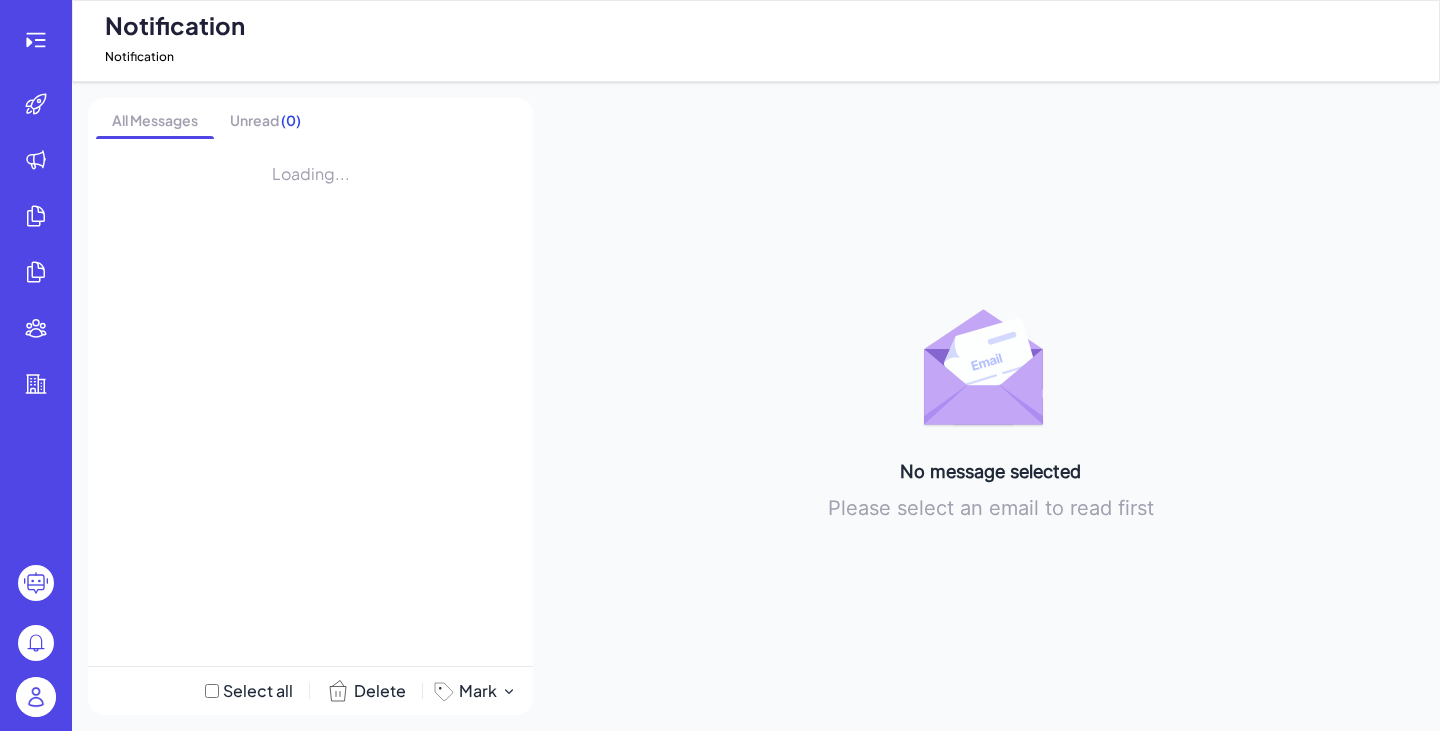 click at bounding box center [36, 697] 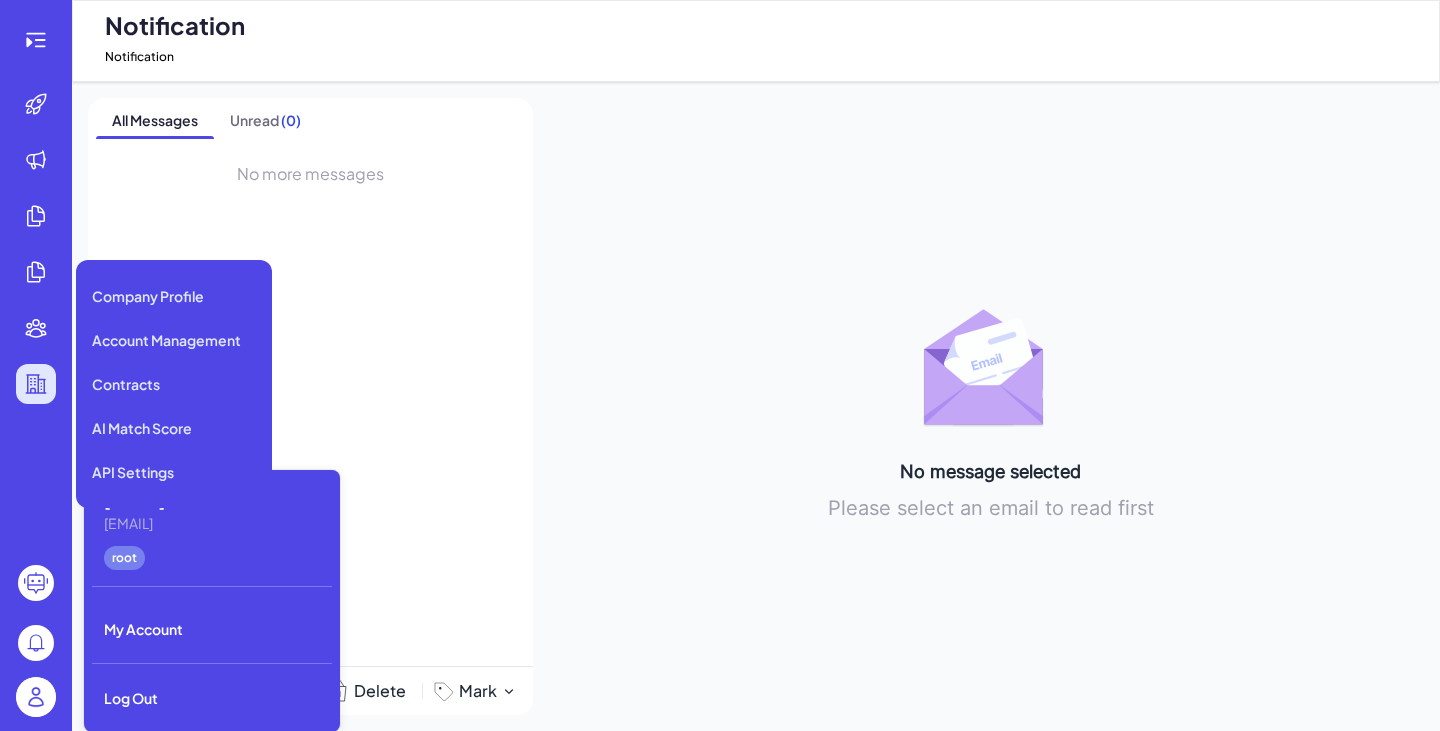 click 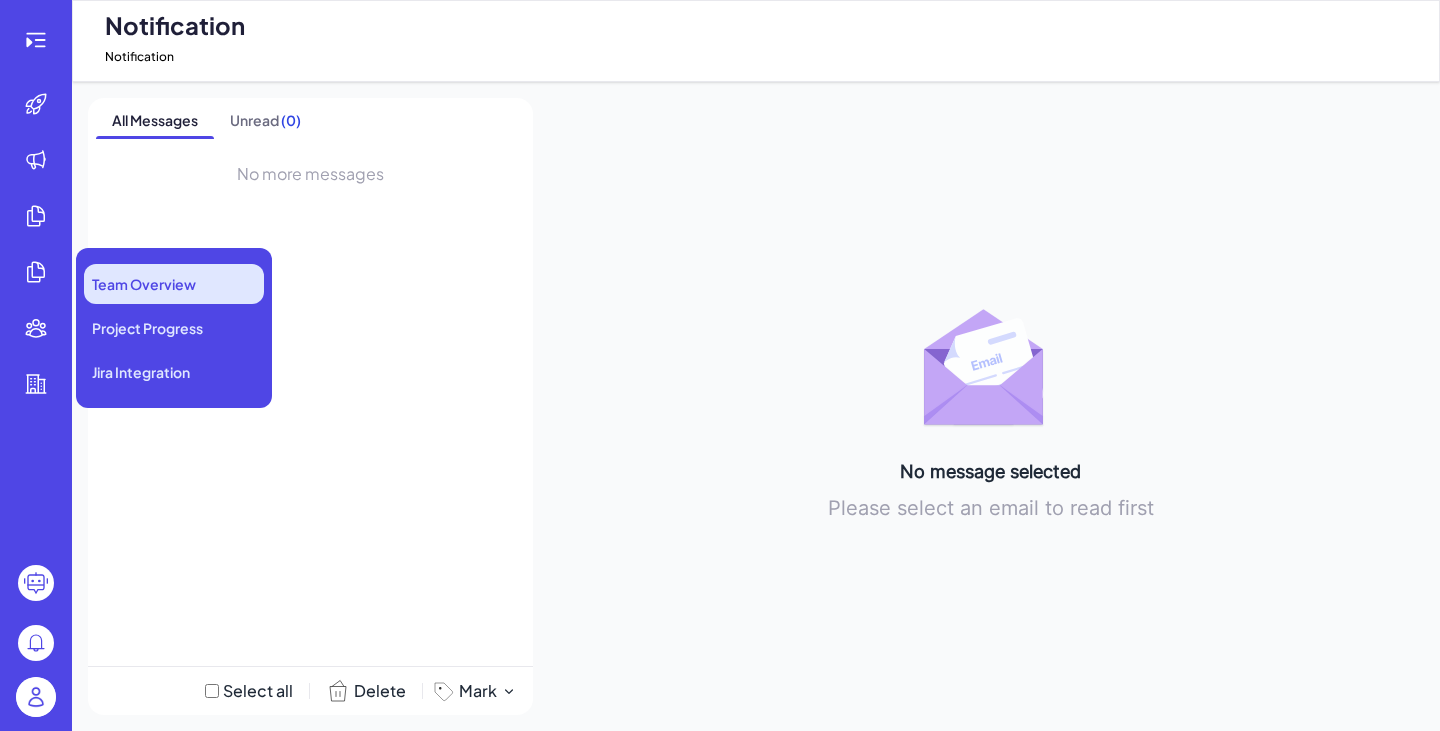 click on "Team Overview" at bounding box center [144, 284] 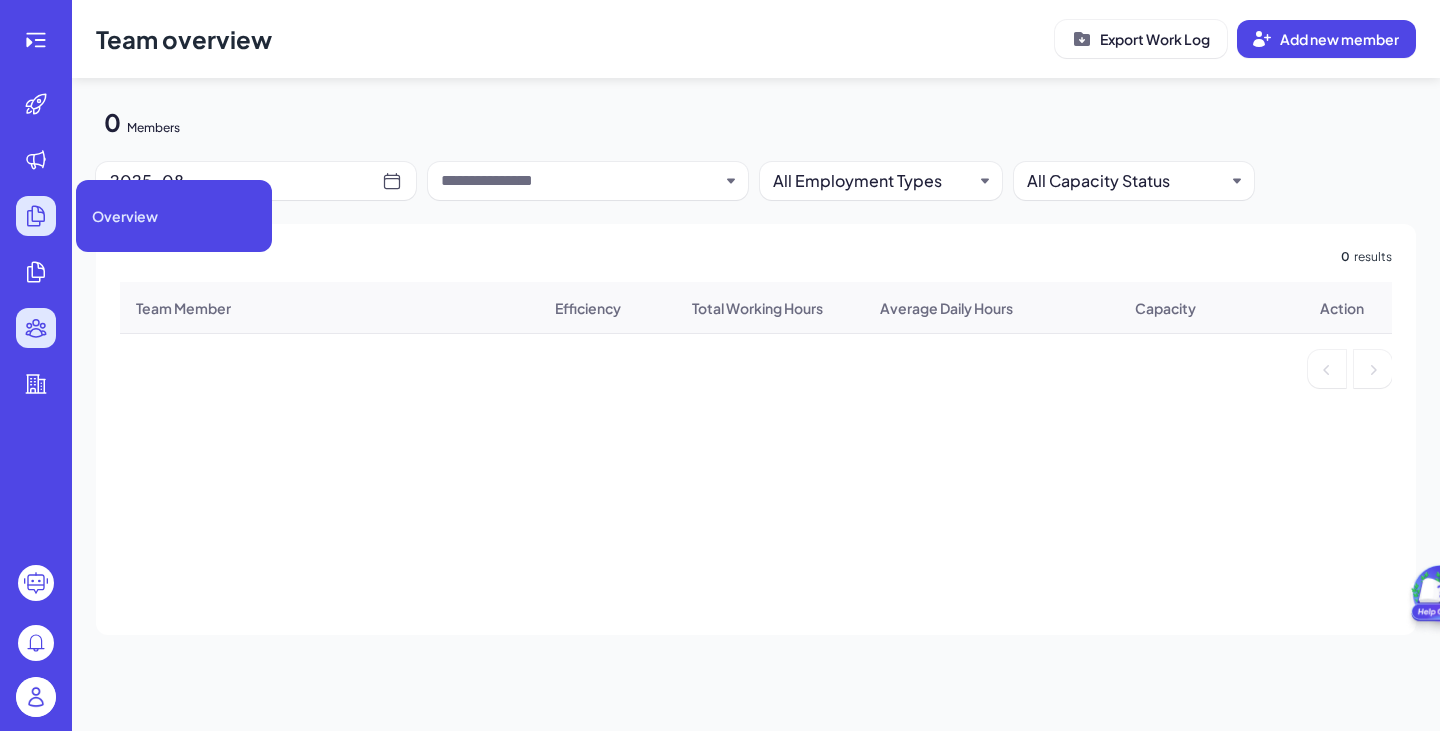 click 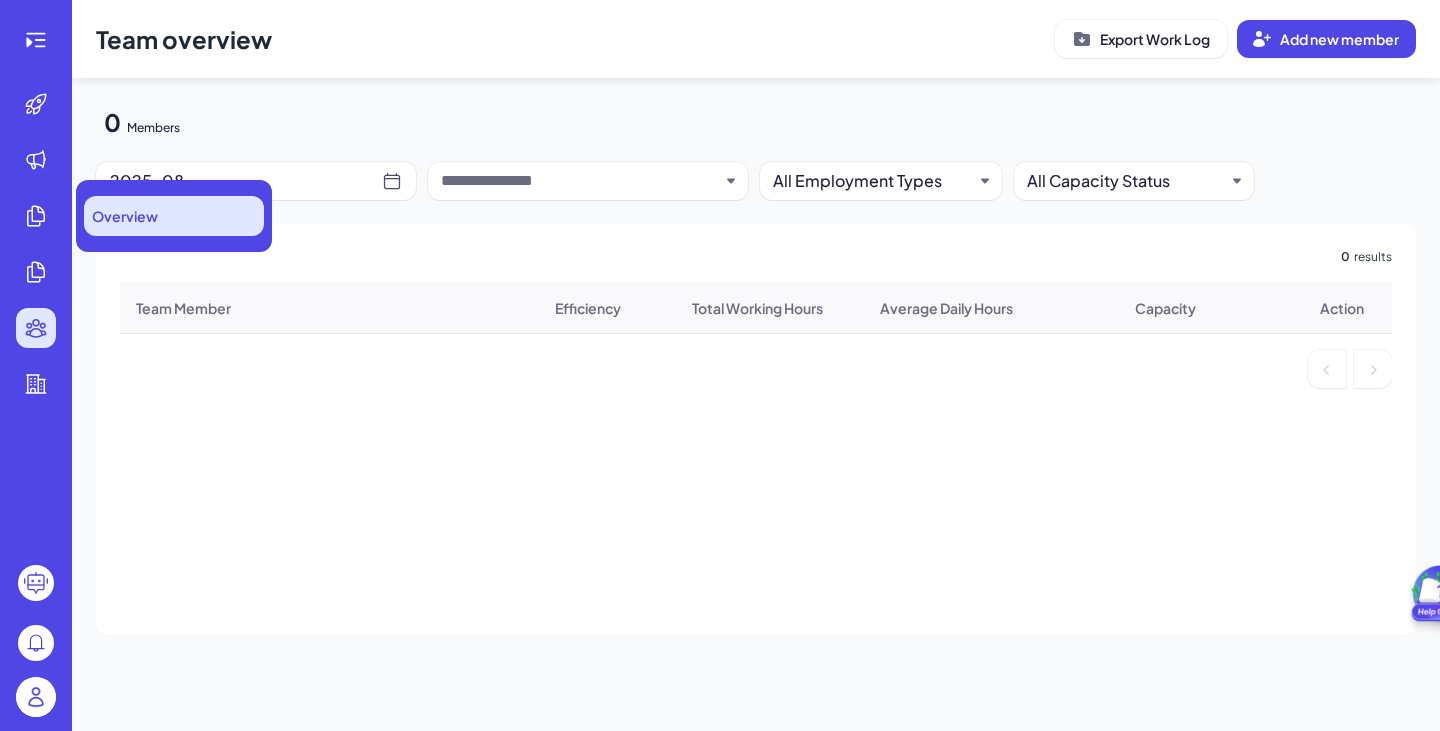click on "Overview" at bounding box center [125, 216] 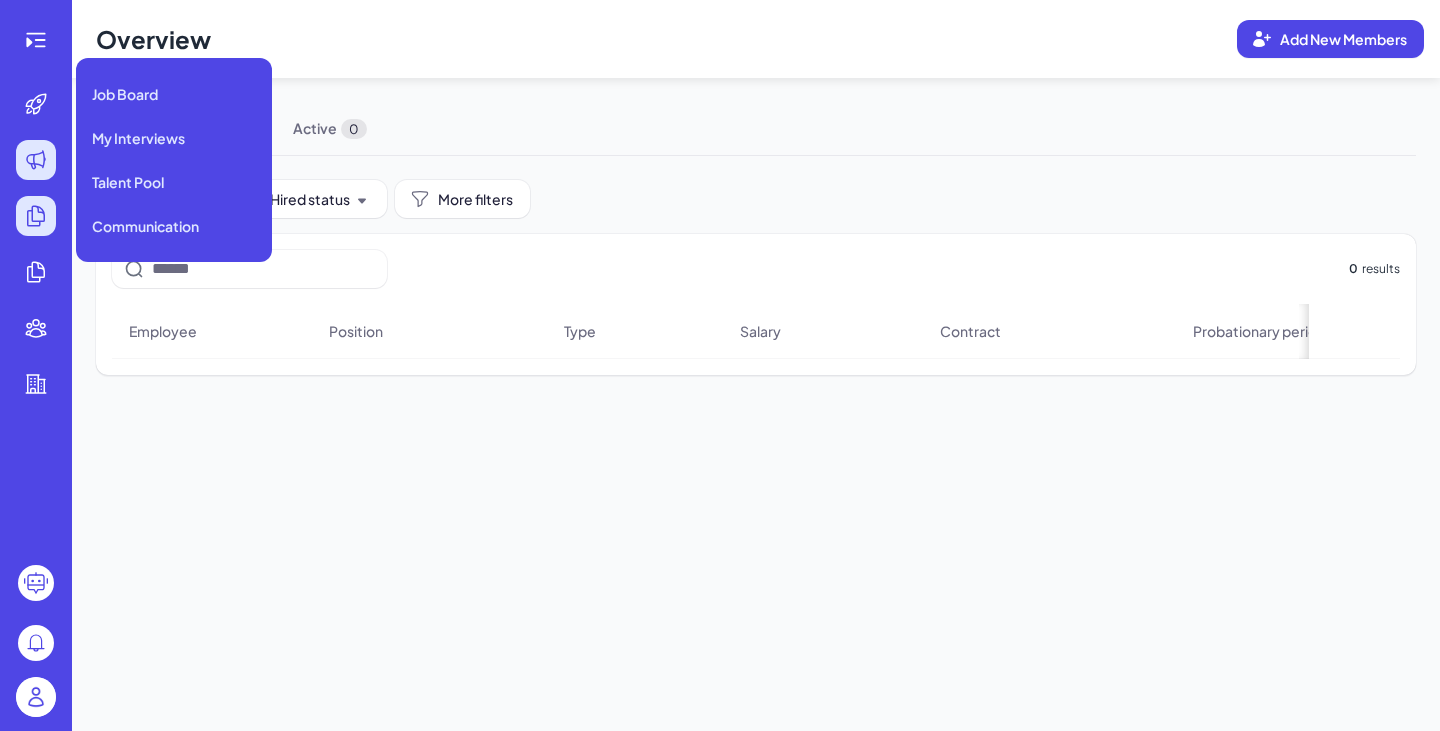 click 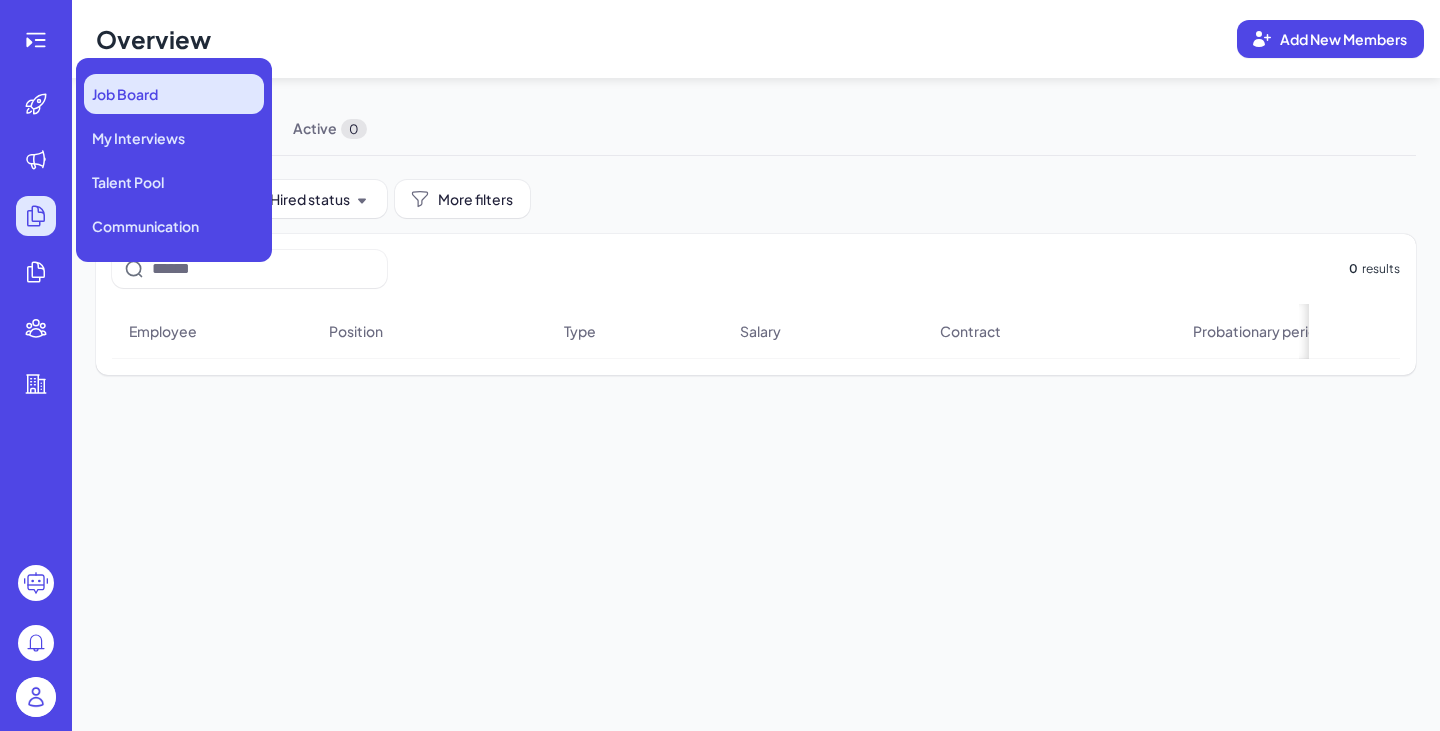 click on "Job Board" at bounding box center (125, 94) 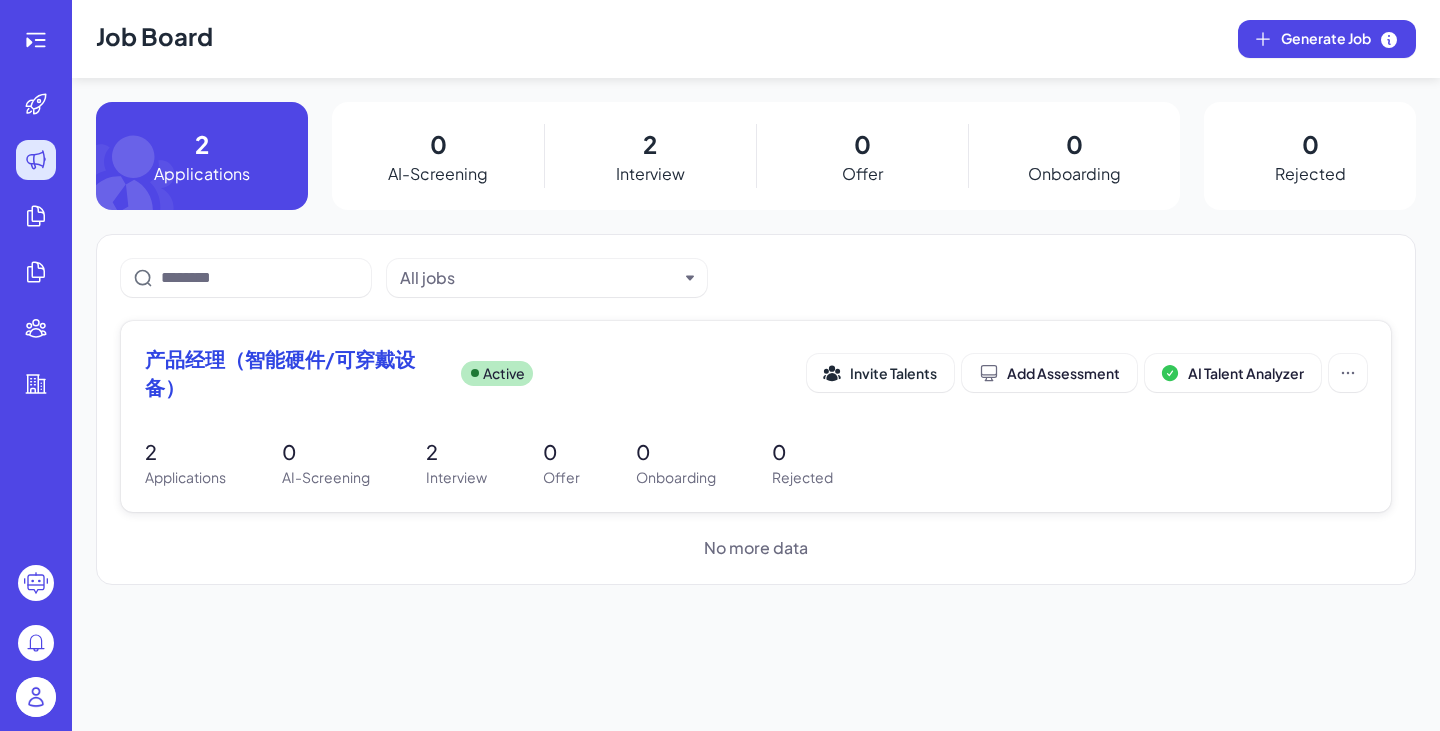 click on "Interview" at bounding box center (456, 477) 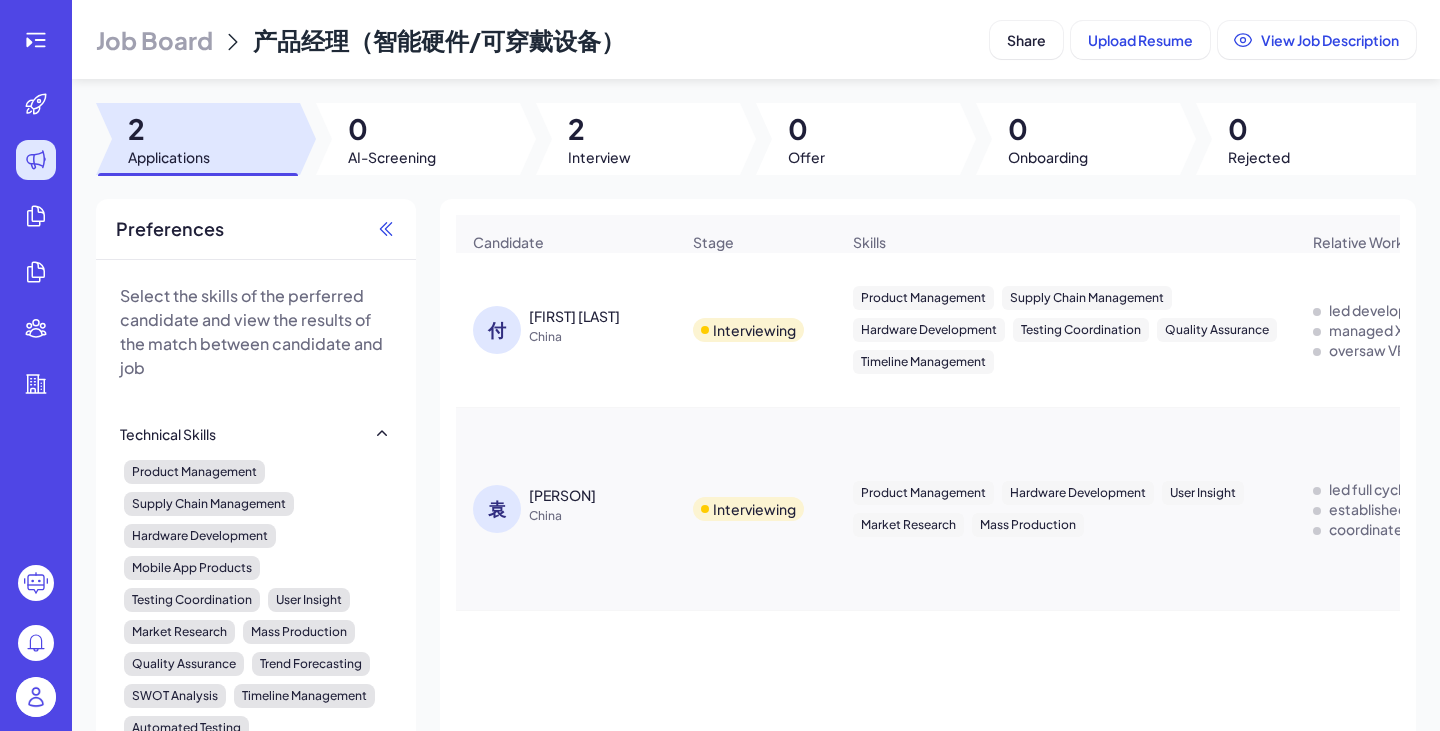 click 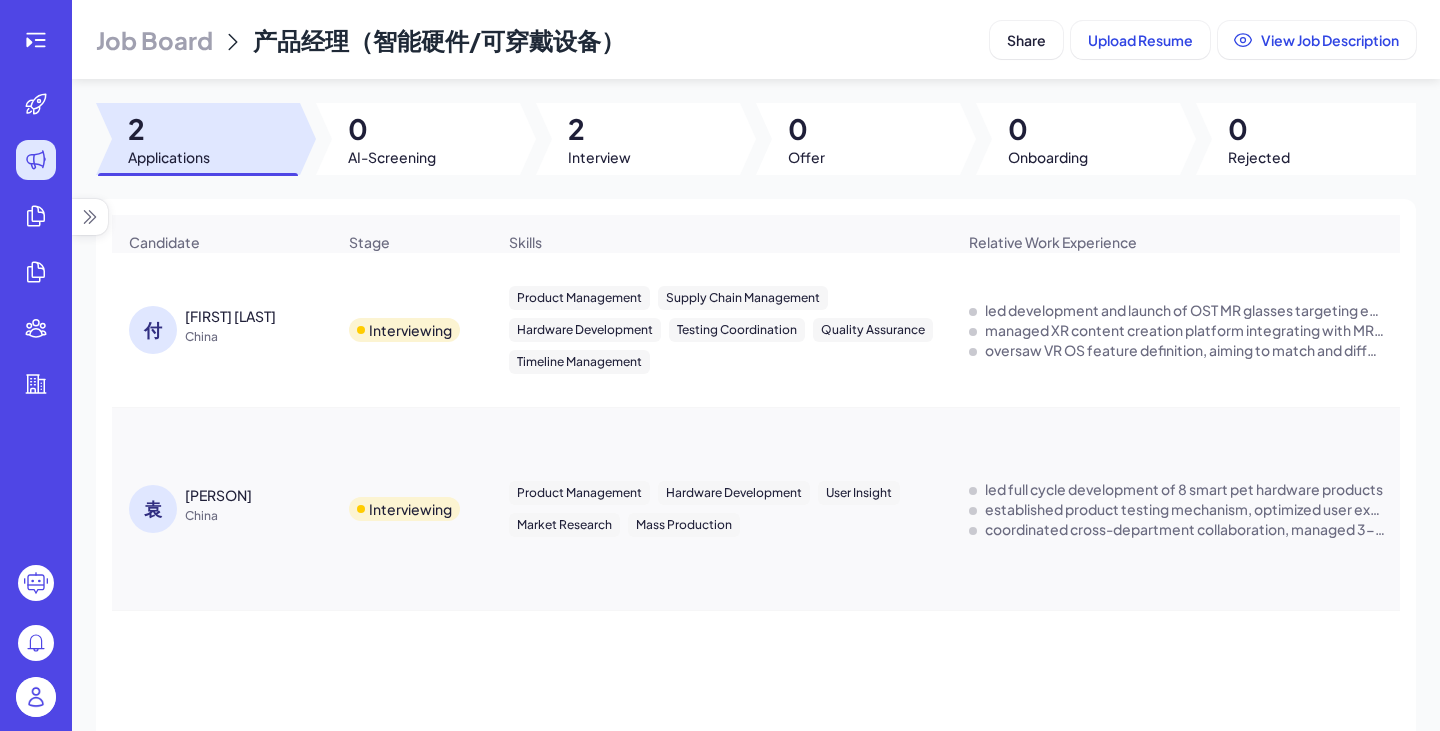click on "Interviewing" at bounding box center [410, 330] 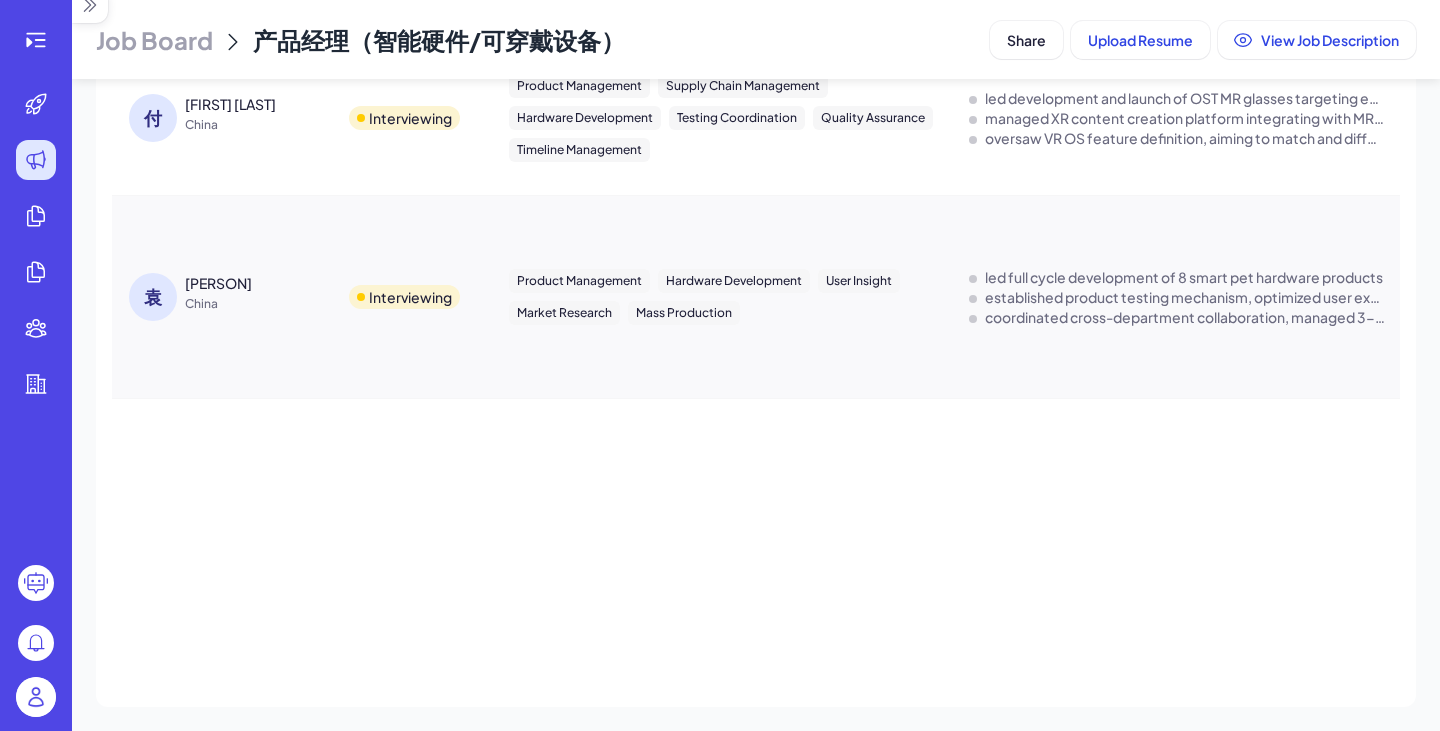 scroll, scrollTop: 0, scrollLeft: 0, axis: both 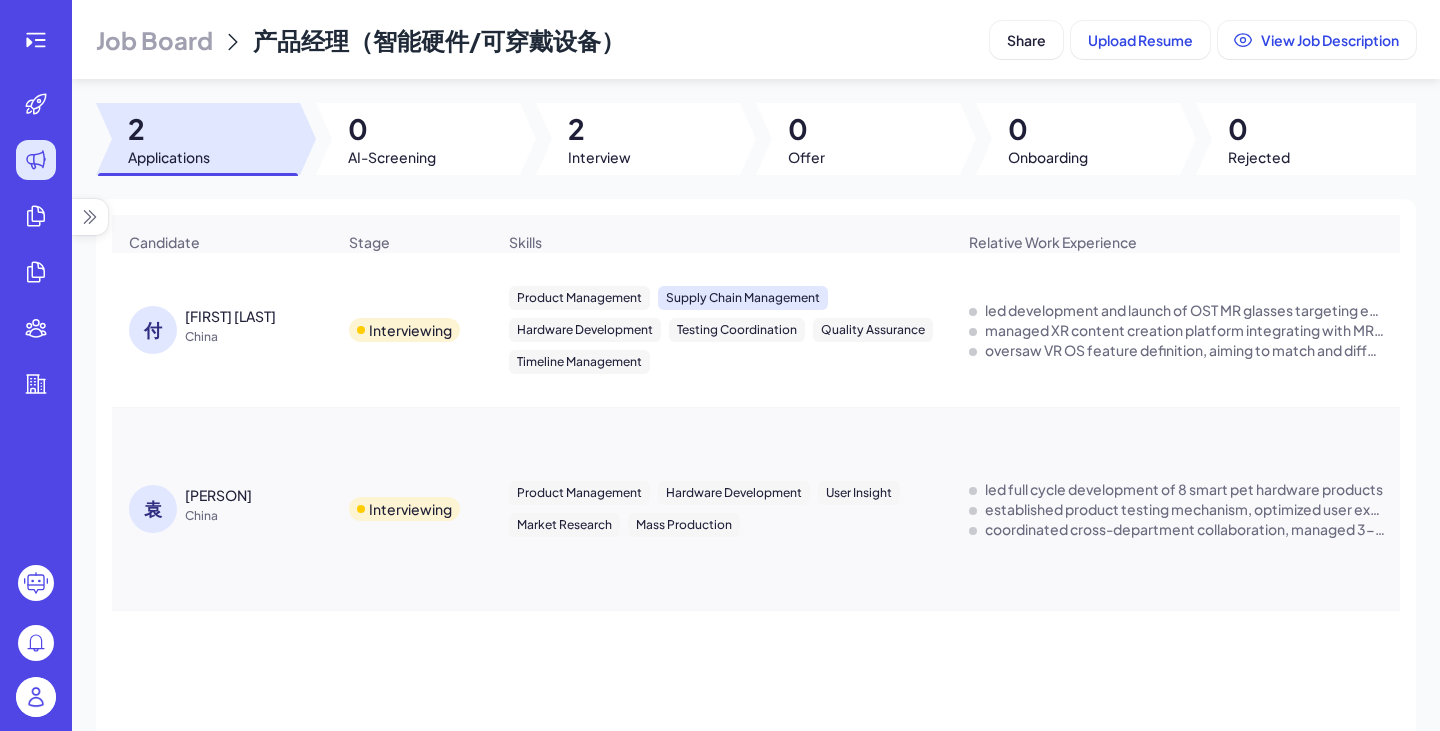 click on "Supply Chain Management" at bounding box center [743, 298] 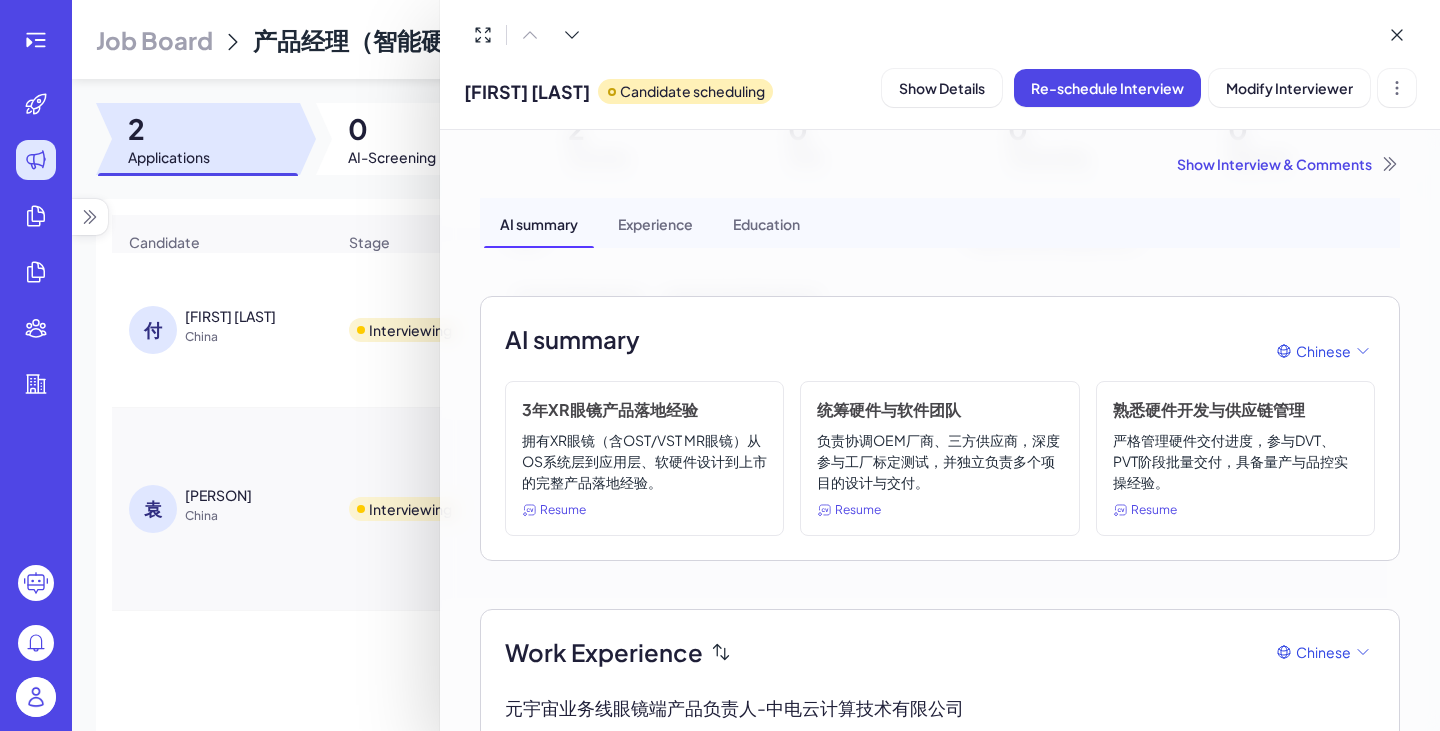 click on "Show Interview & Comments" at bounding box center (940, 164) 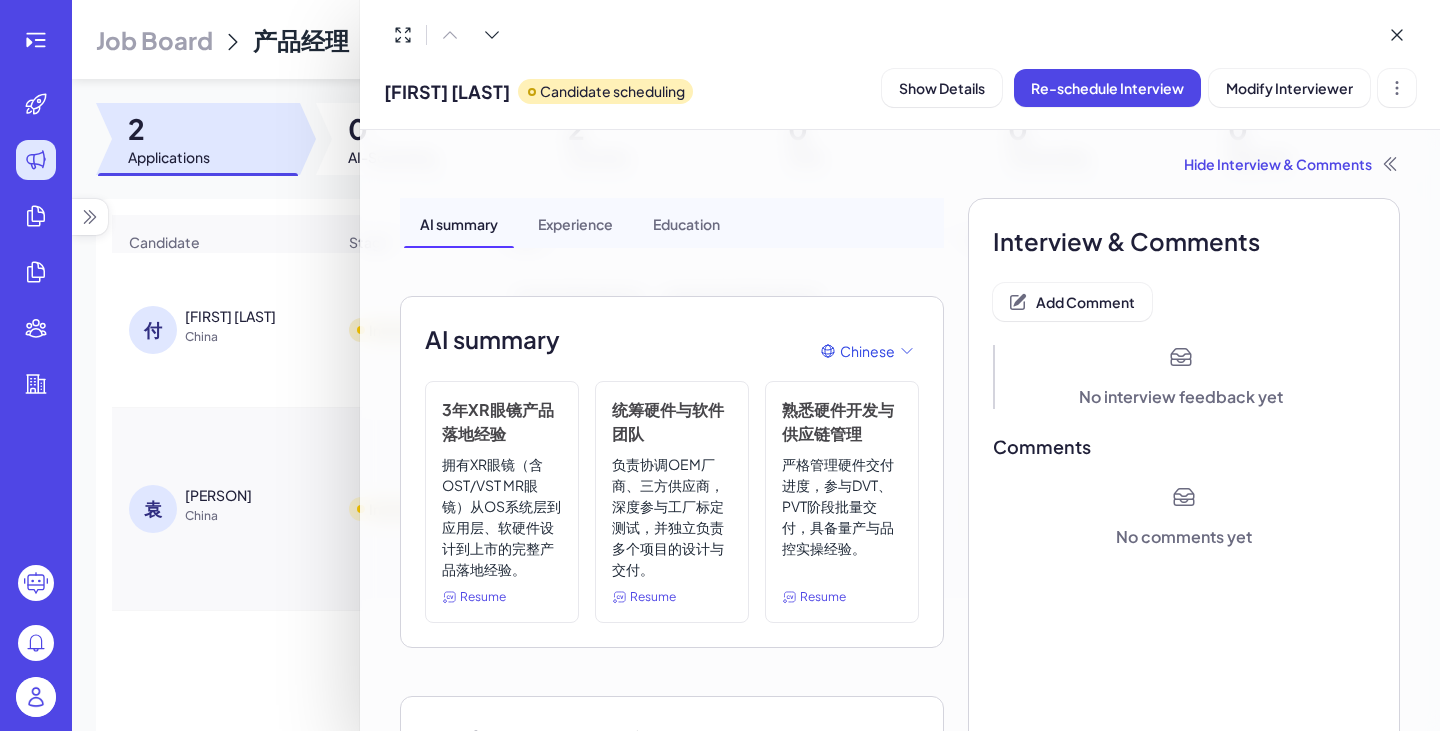 click 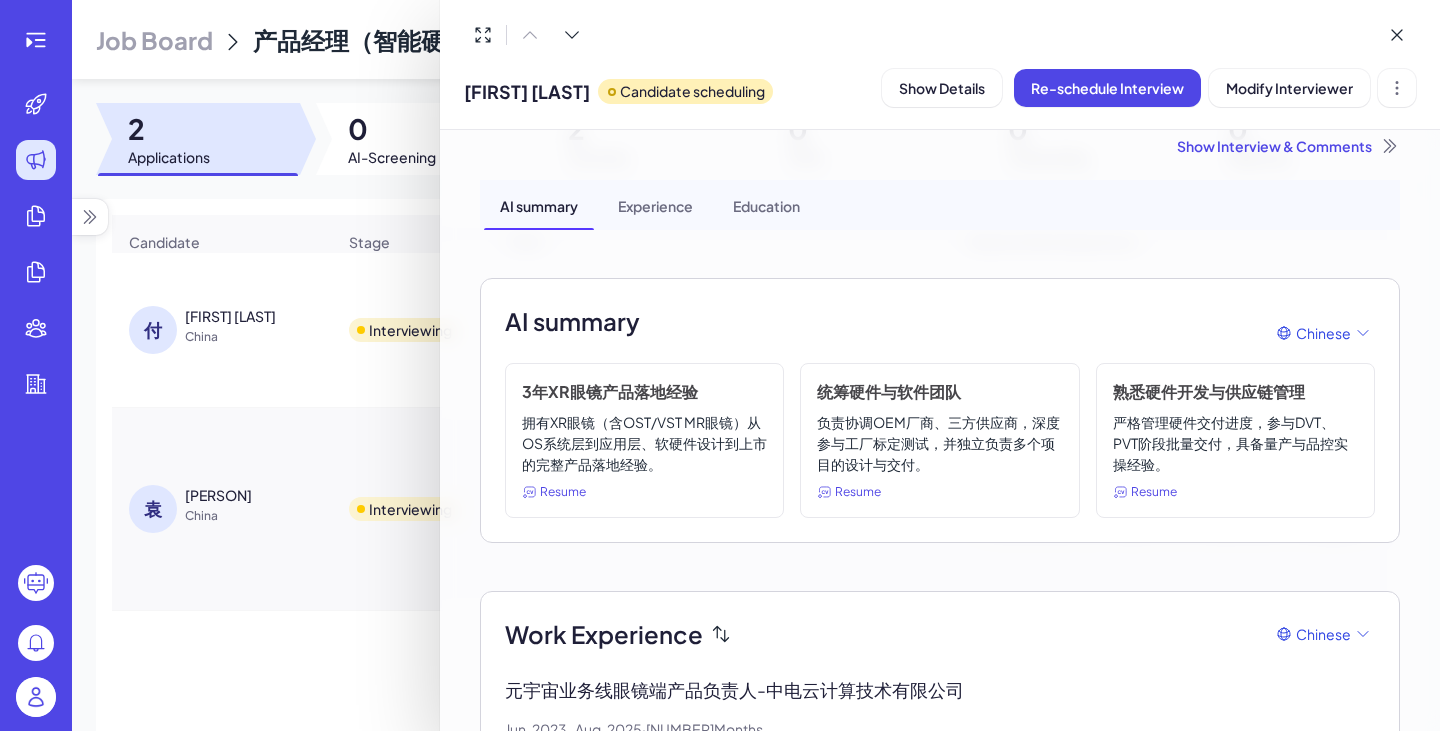 scroll, scrollTop: 0, scrollLeft: 0, axis: both 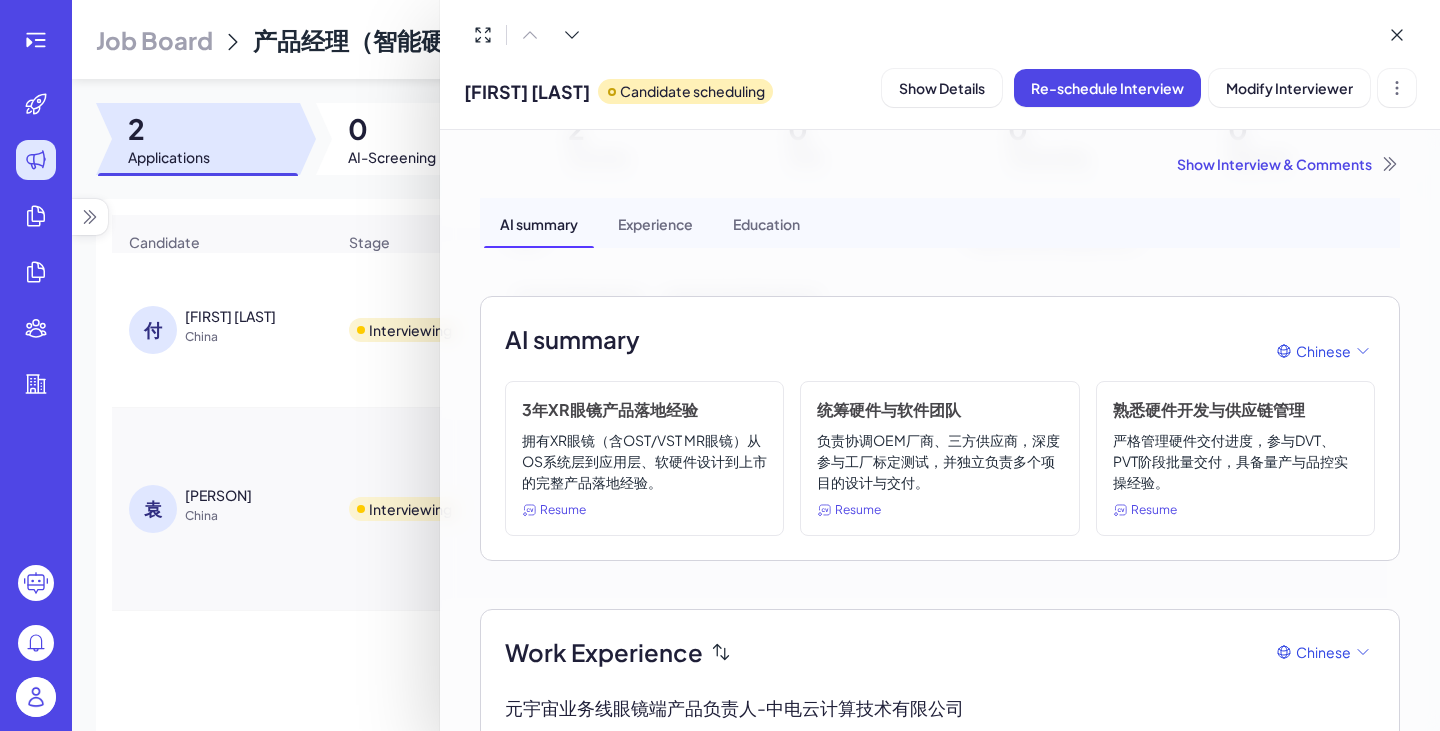 click on "Experience" at bounding box center (655, 223) 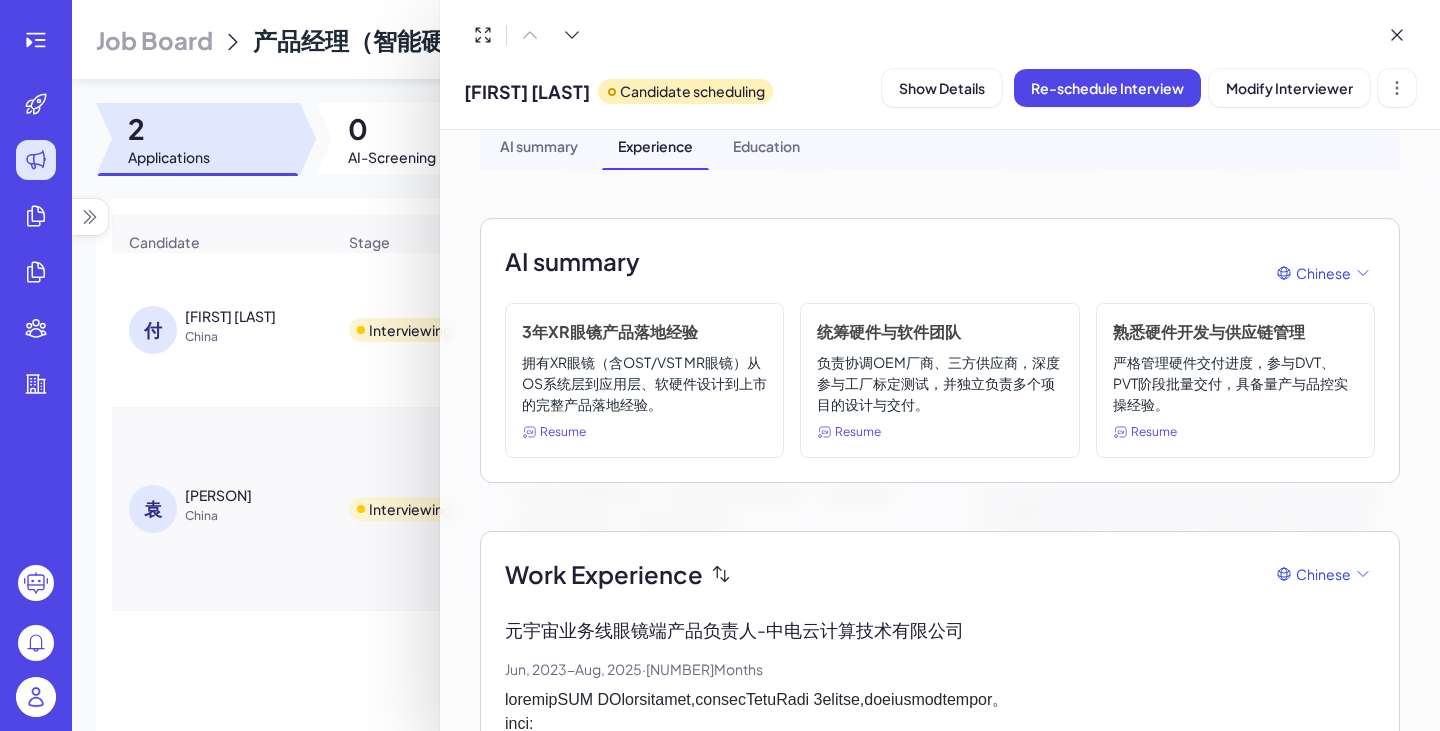 click on "Education" at bounding box center (766, 145) 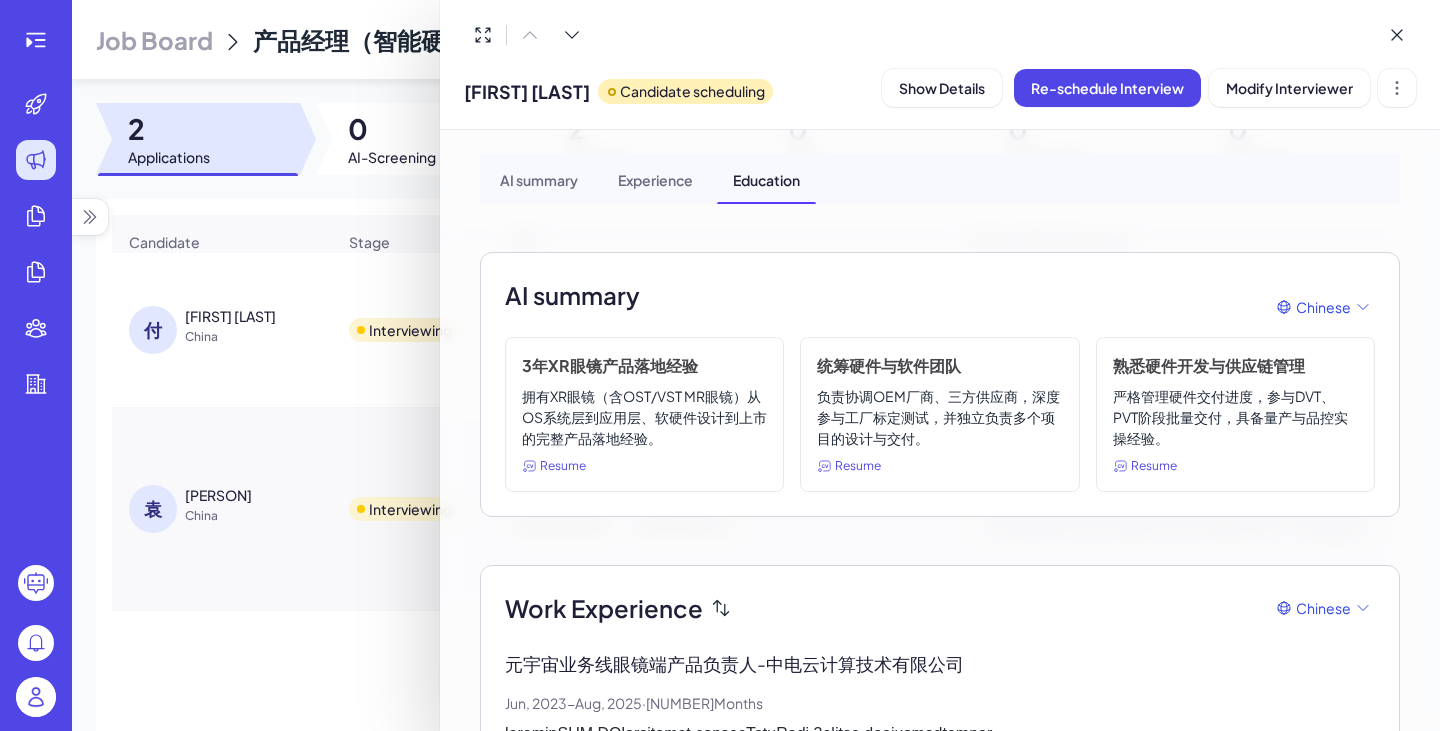 scroll, scrollTop: 0, scrollLeft: 0, axis: both 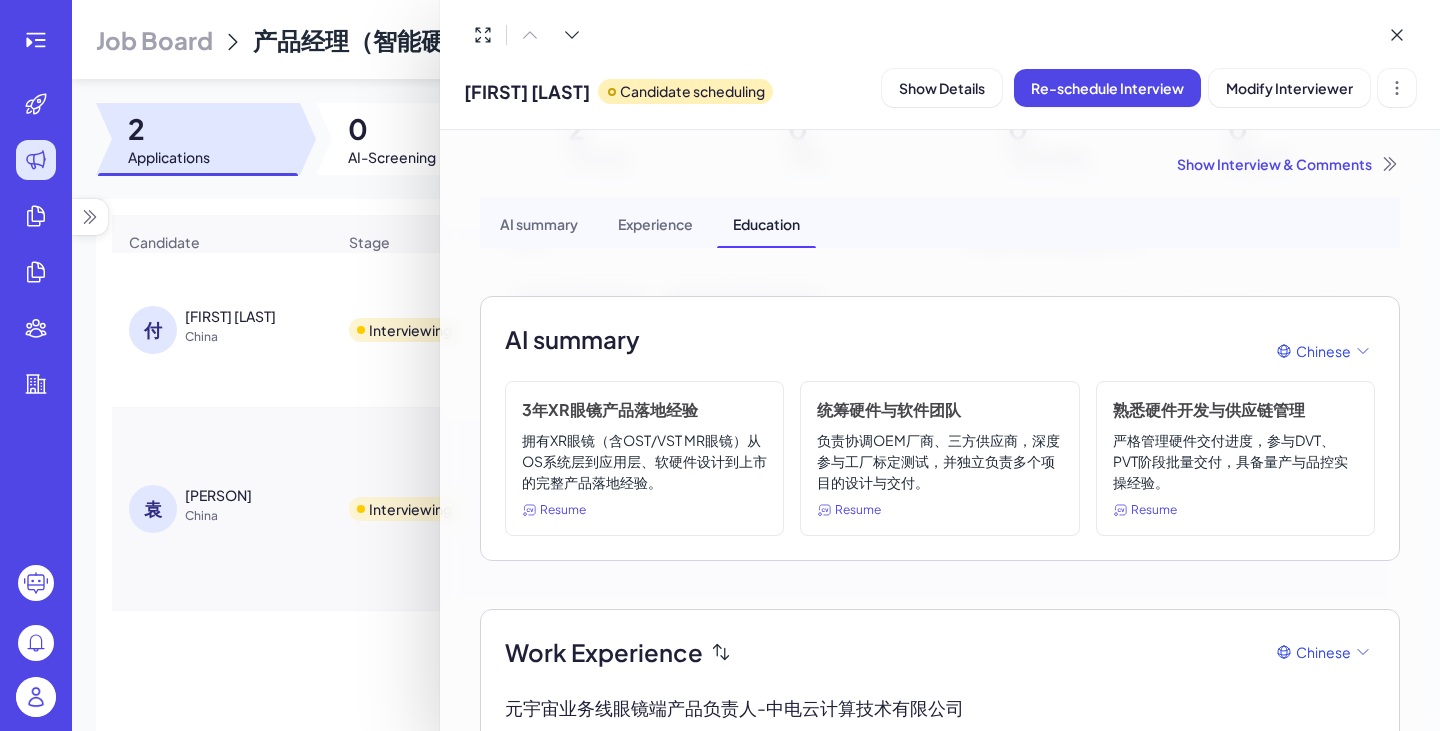 click on "AI summary" at bounding box center (539, 223) 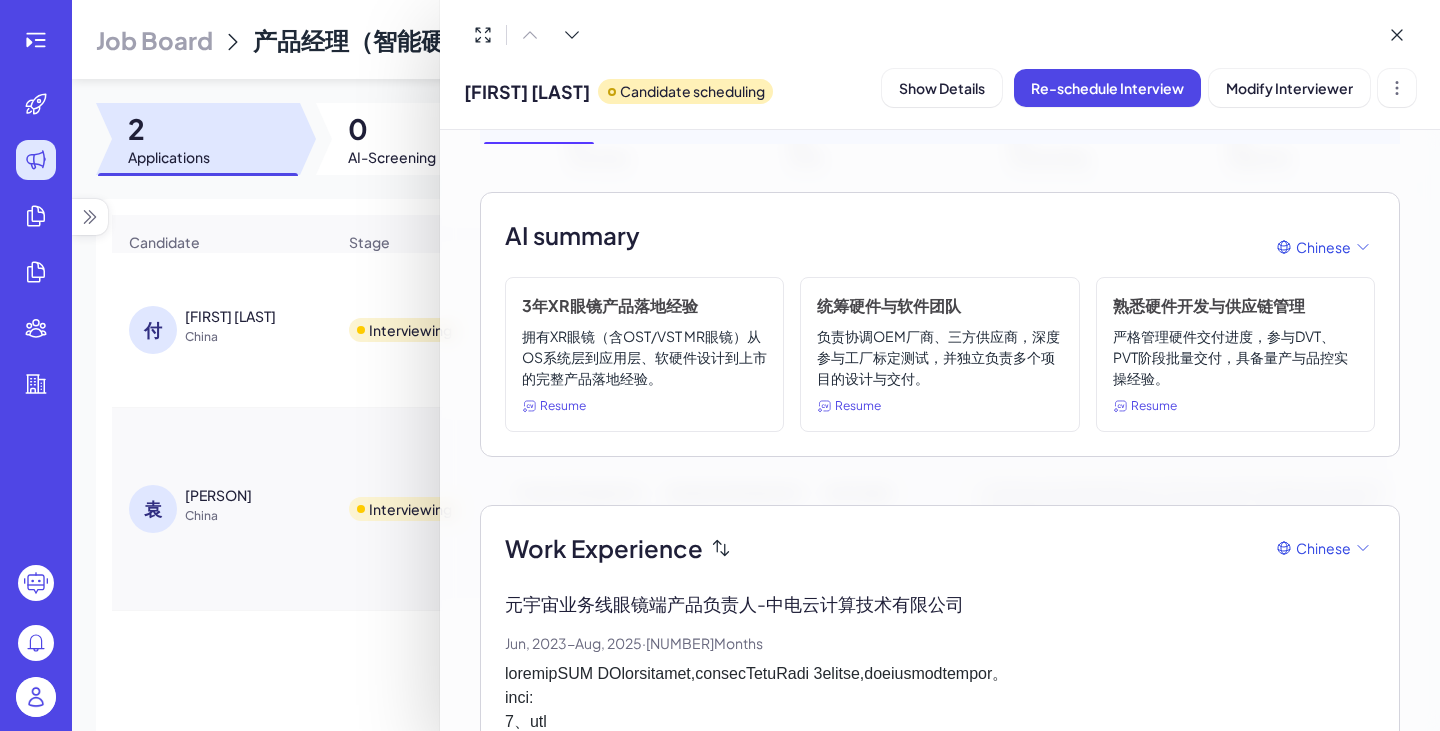 scroll, scrollTop: 0, scrollLeft: 0, axis: both 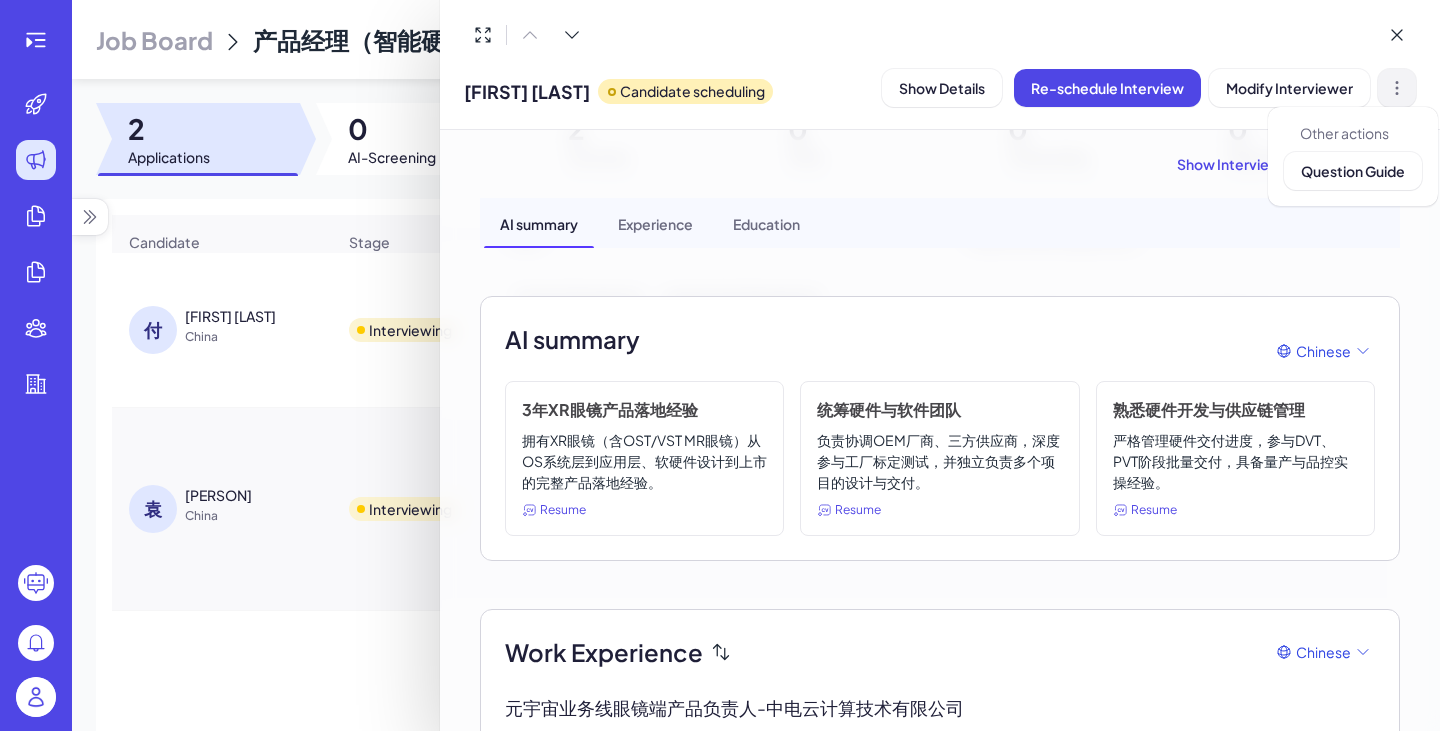 click 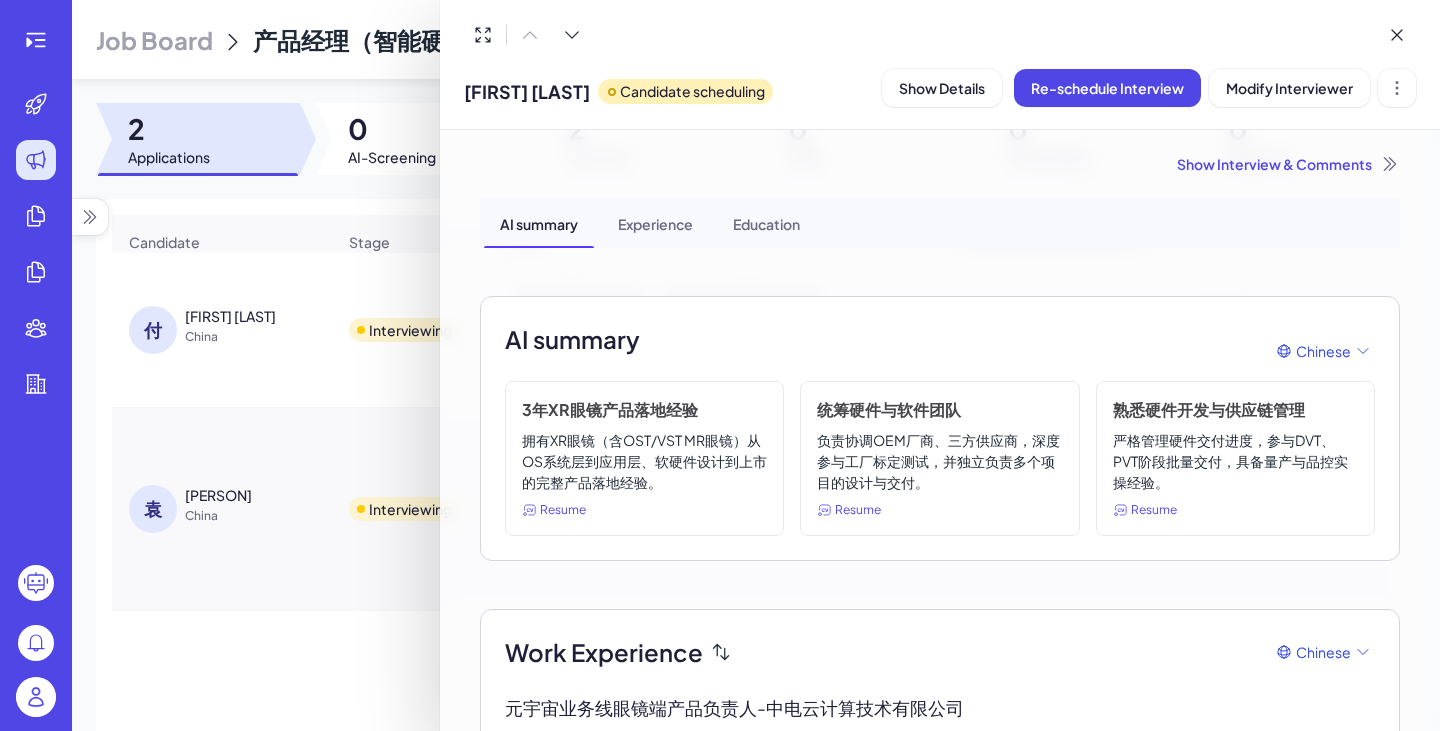 click at bounding box center [720, 365] 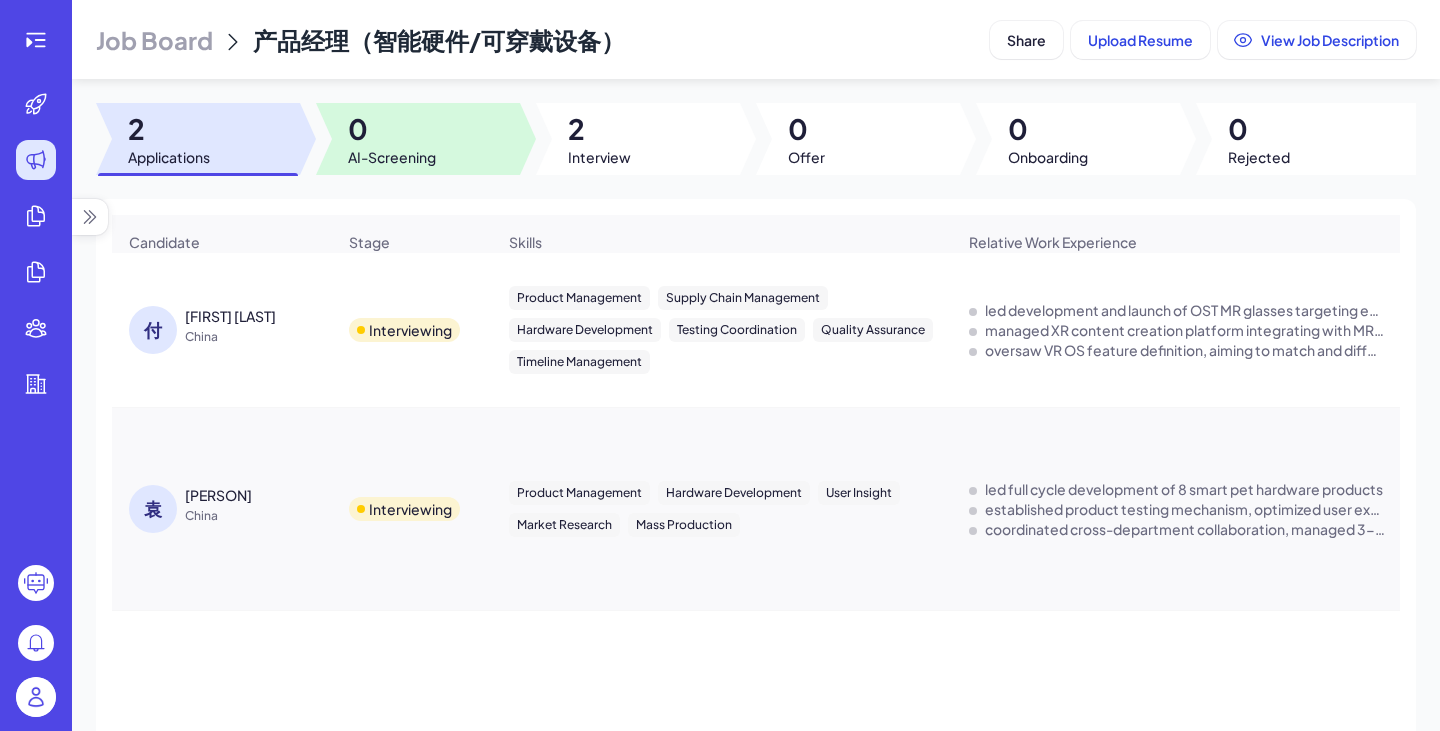 click on "0" at bounding box center (392, 129) 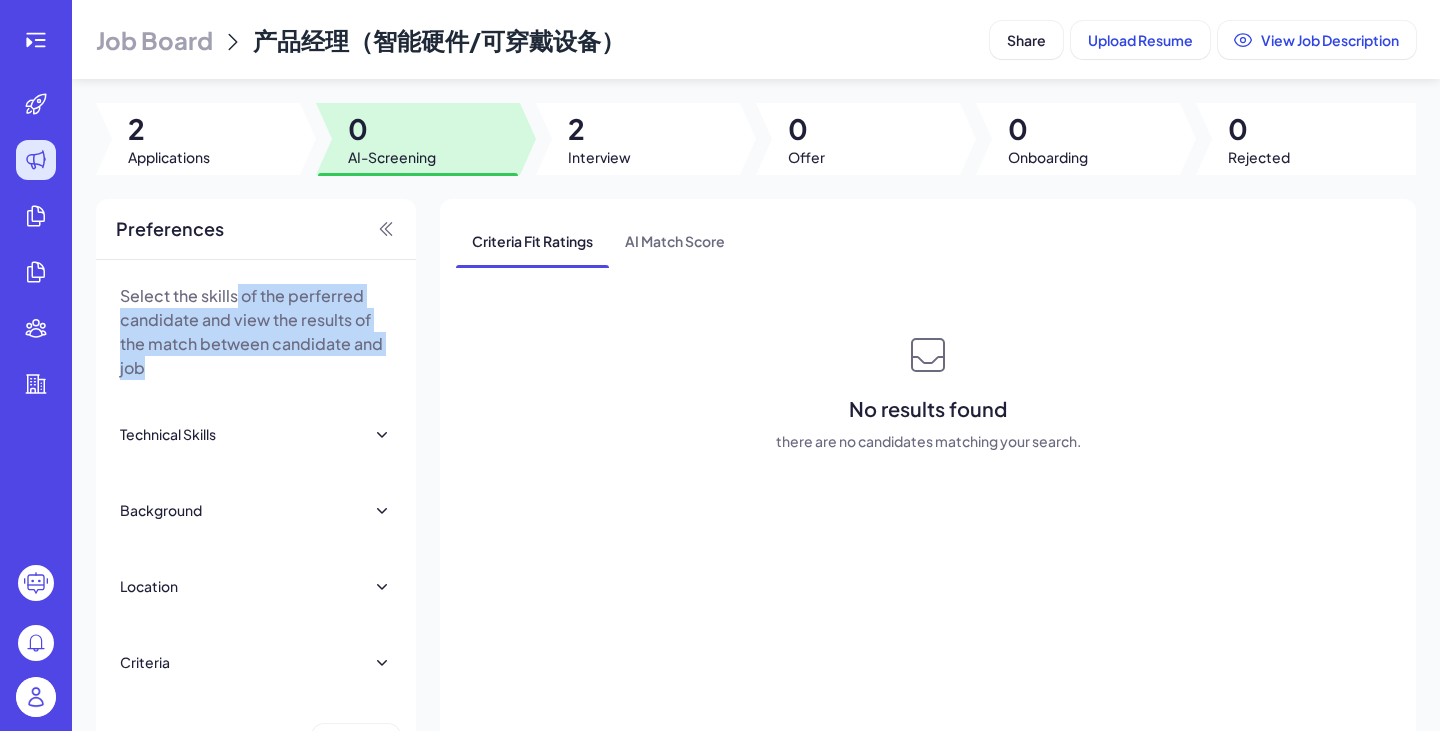 drag, startPoint x: 234, startPoint y: 293, endPoint x: 275, endPoint y: 371, distance: 88.11924 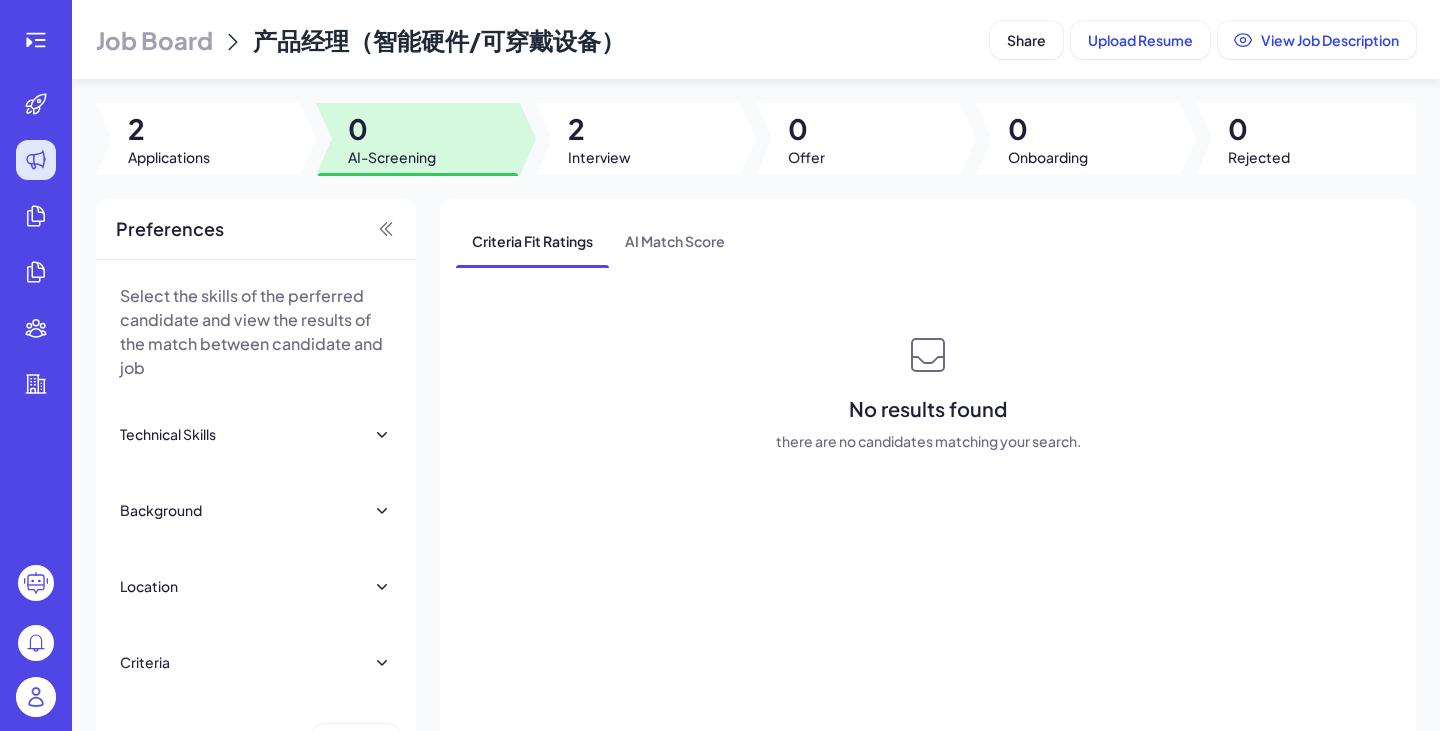 click on "Background" at bounding box center (256, 510) 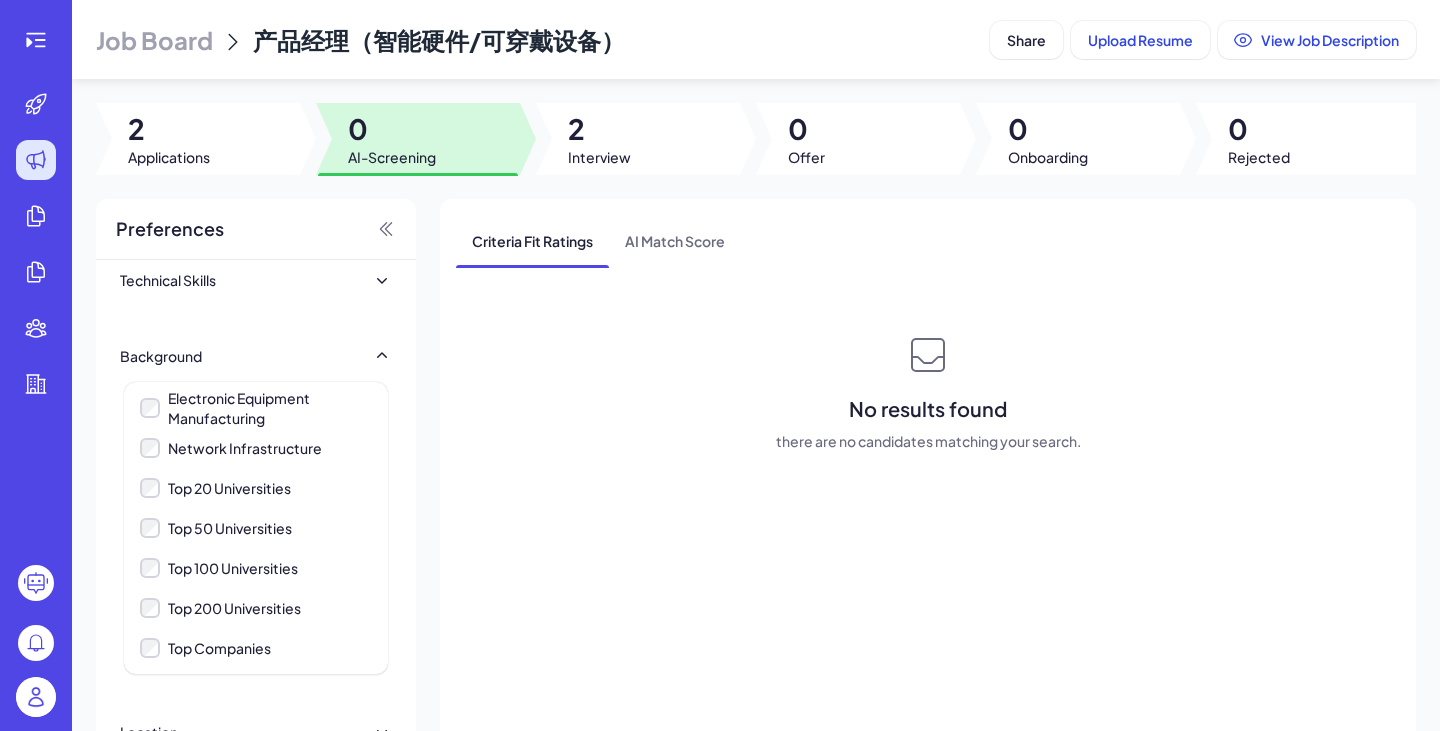 scroll, scrollTop: 158, scrollLeft: 0, axis: vertical 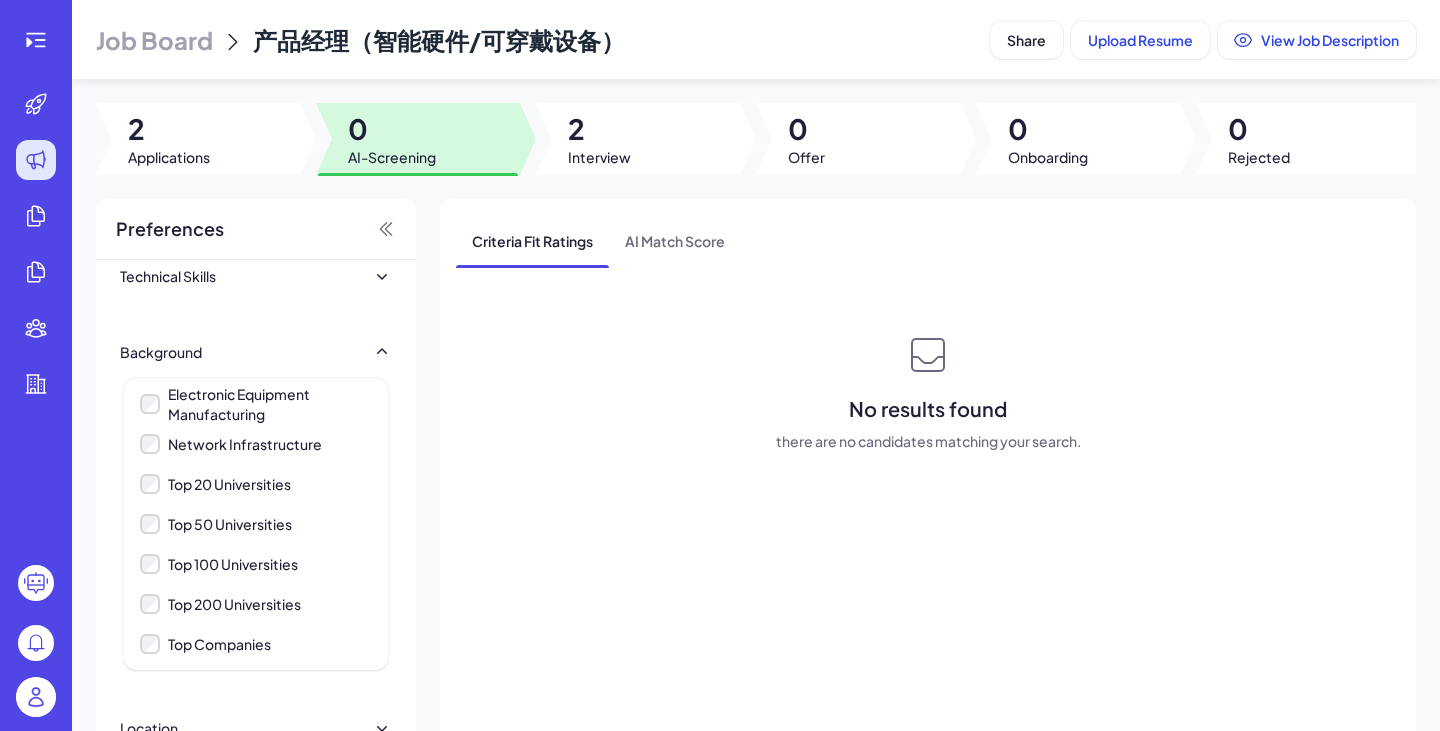 click on "Background" at bounding box center [256, 352] 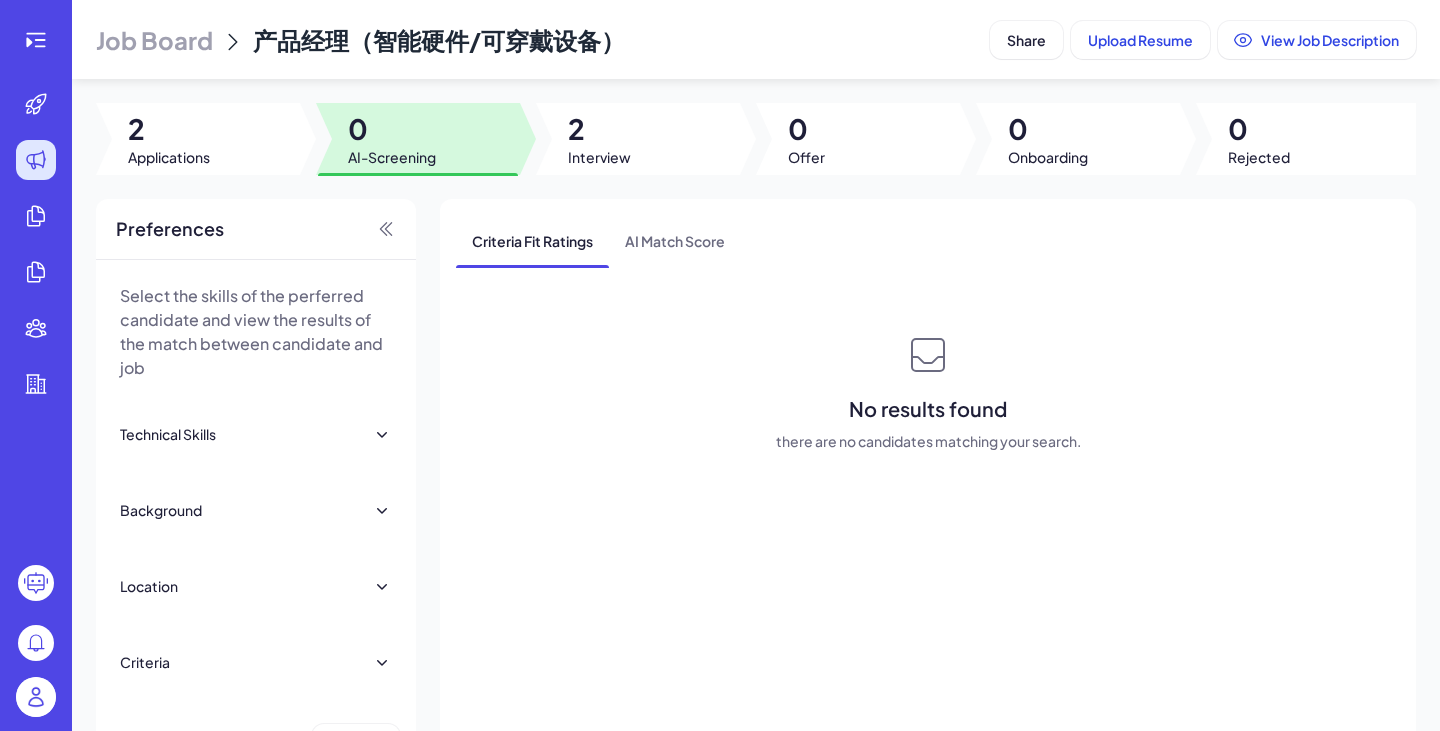 click on "Location" at bounding box center [256, 586] 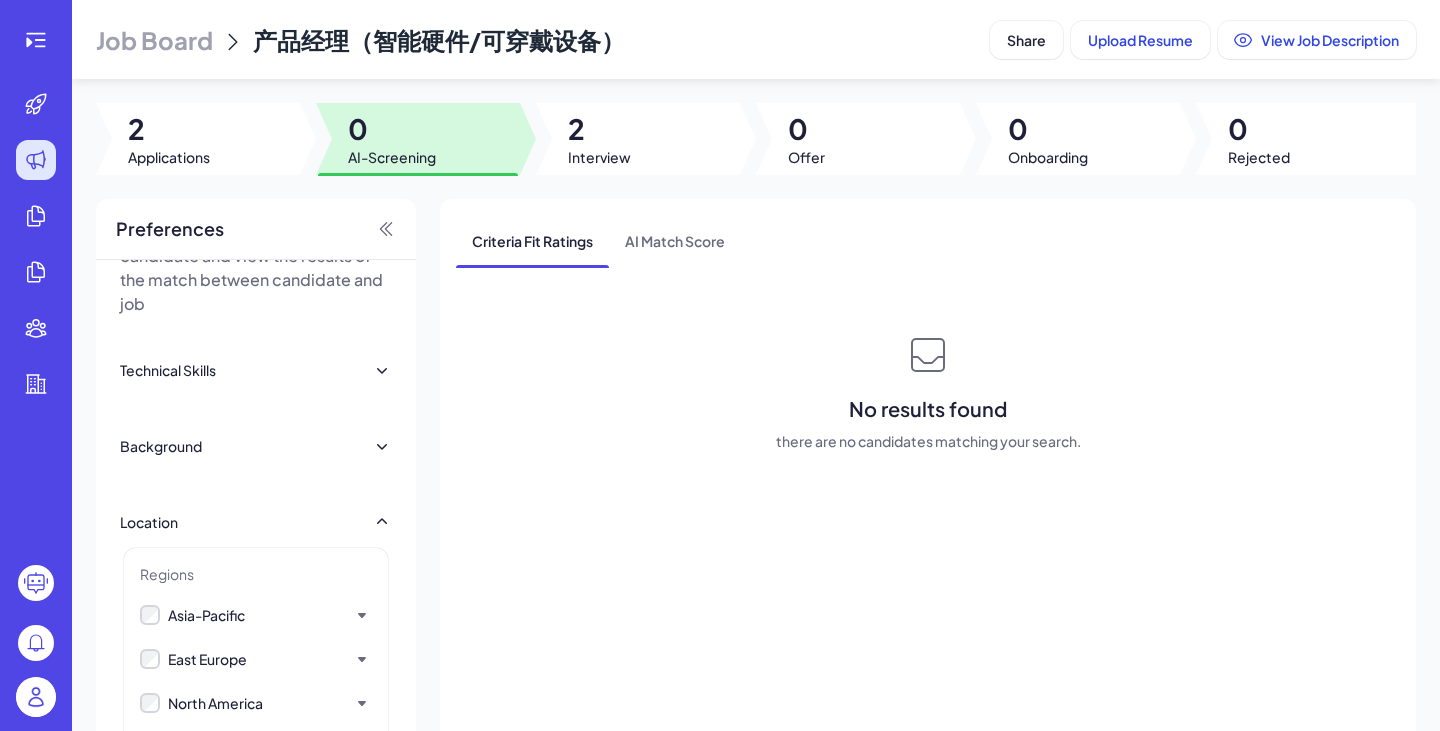 scroll, scrollTop: 94, scrollLeft: 0, axis: vertical 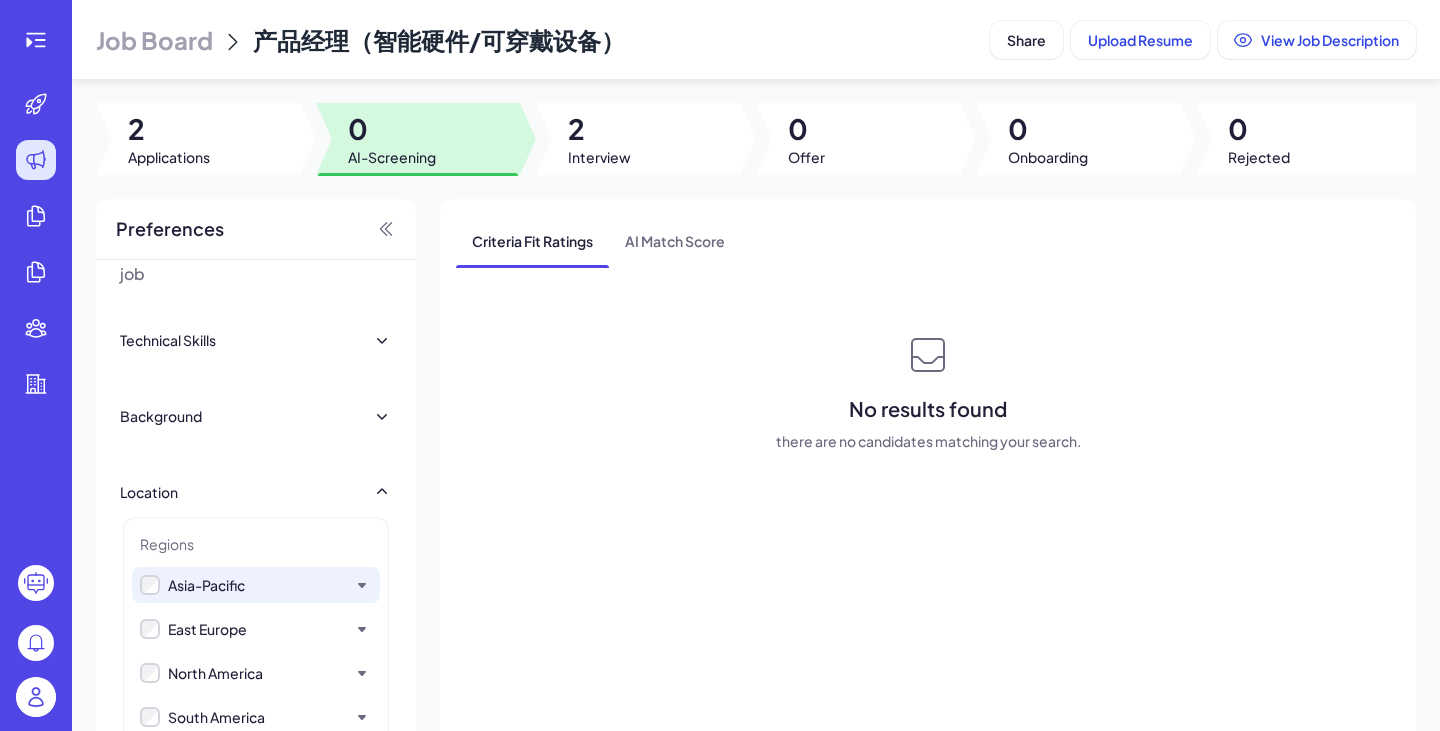 click on "Asia-Pacific" at bounding box center [206, 585] 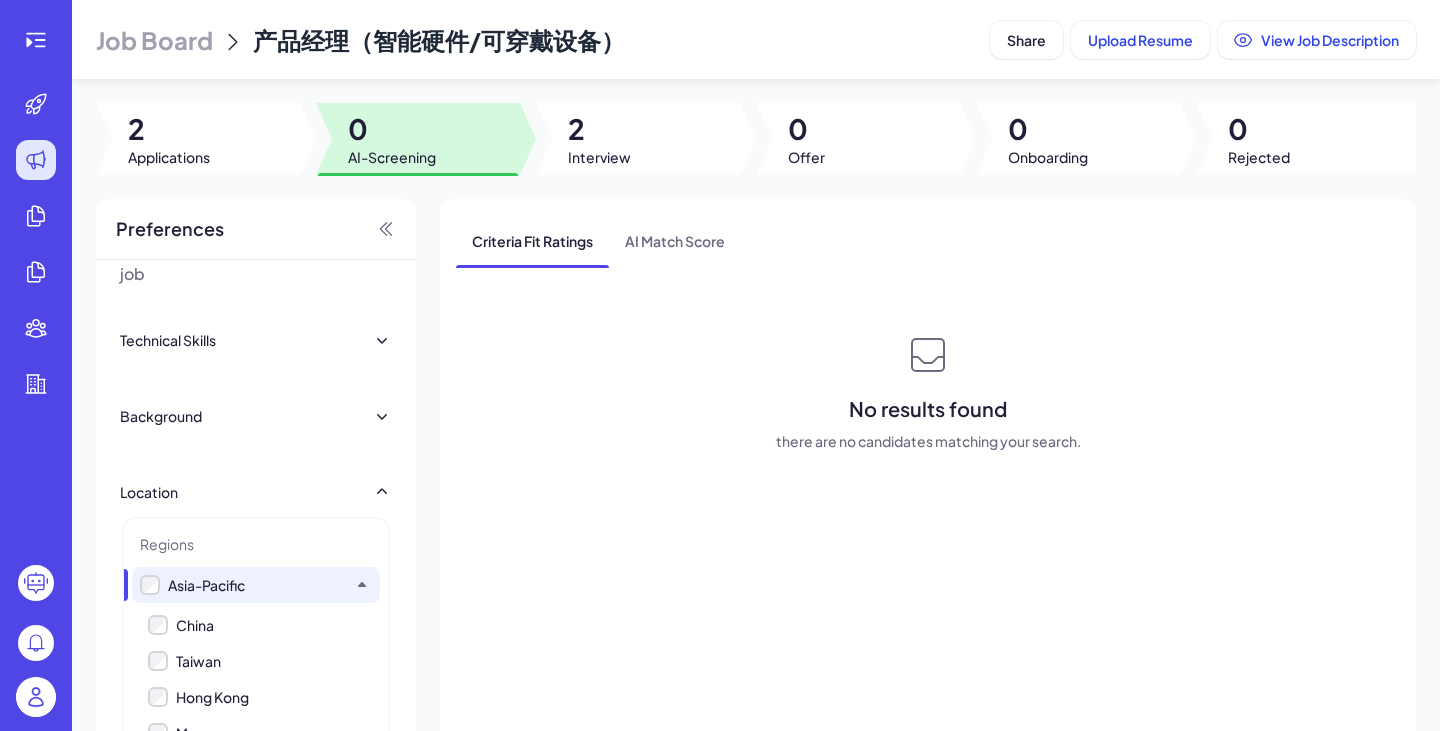 scroll, scrollTop: 254, scrollLeft: 0, axis: vertical 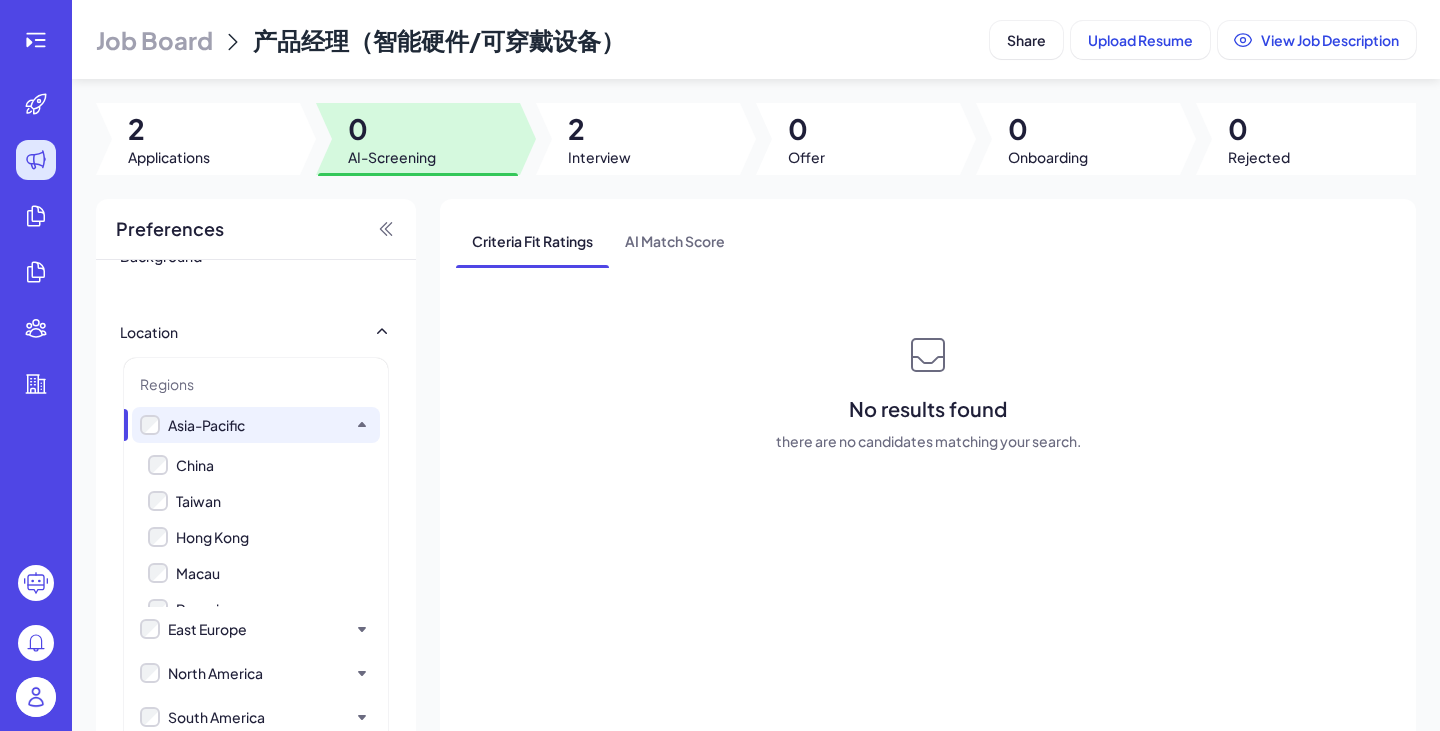 click on "Taiwan" at bounding box center [198, 501] 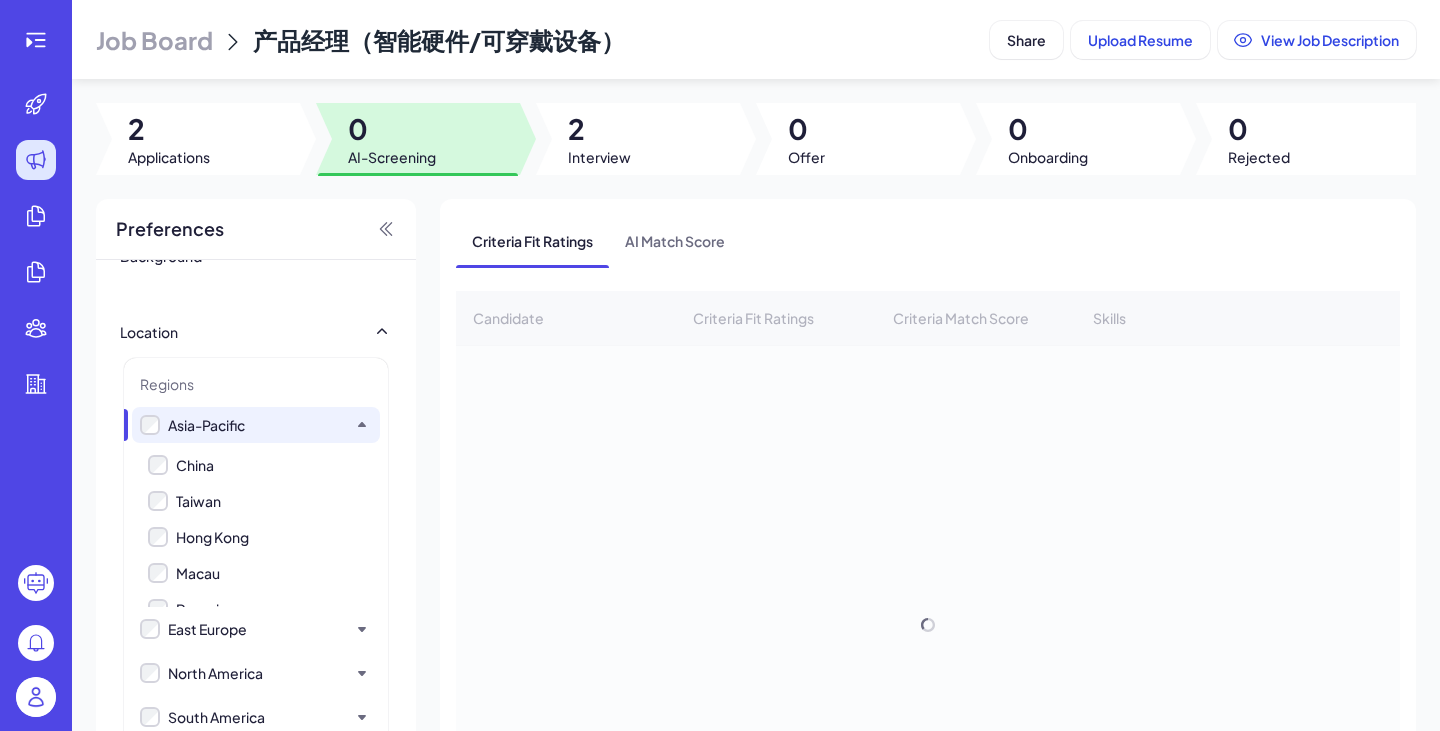 click on "Hong Kong" at bounding box center (212, 537) 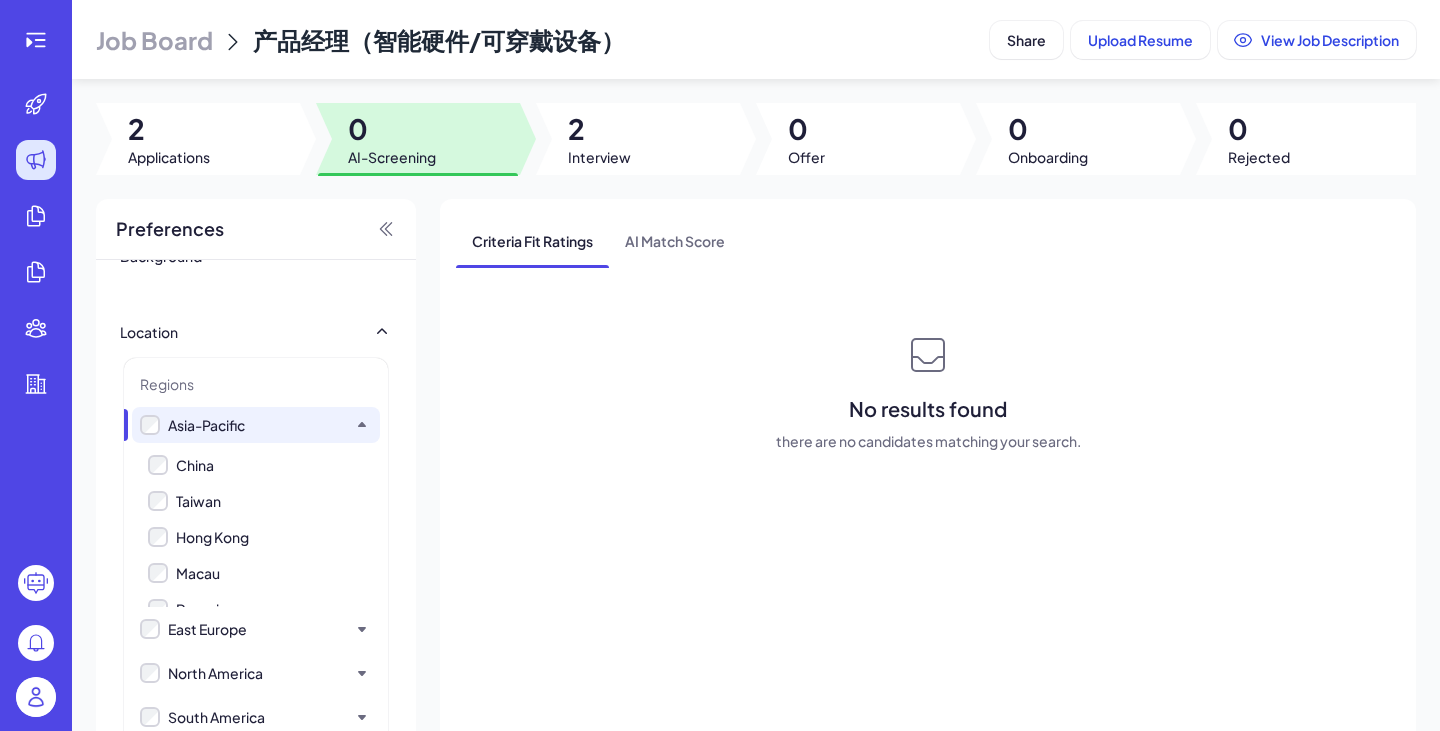 drag, startPoint x: 189, startPoint y: 564, endPoint x: 186, endPoint y: 590, distance: 26.172504 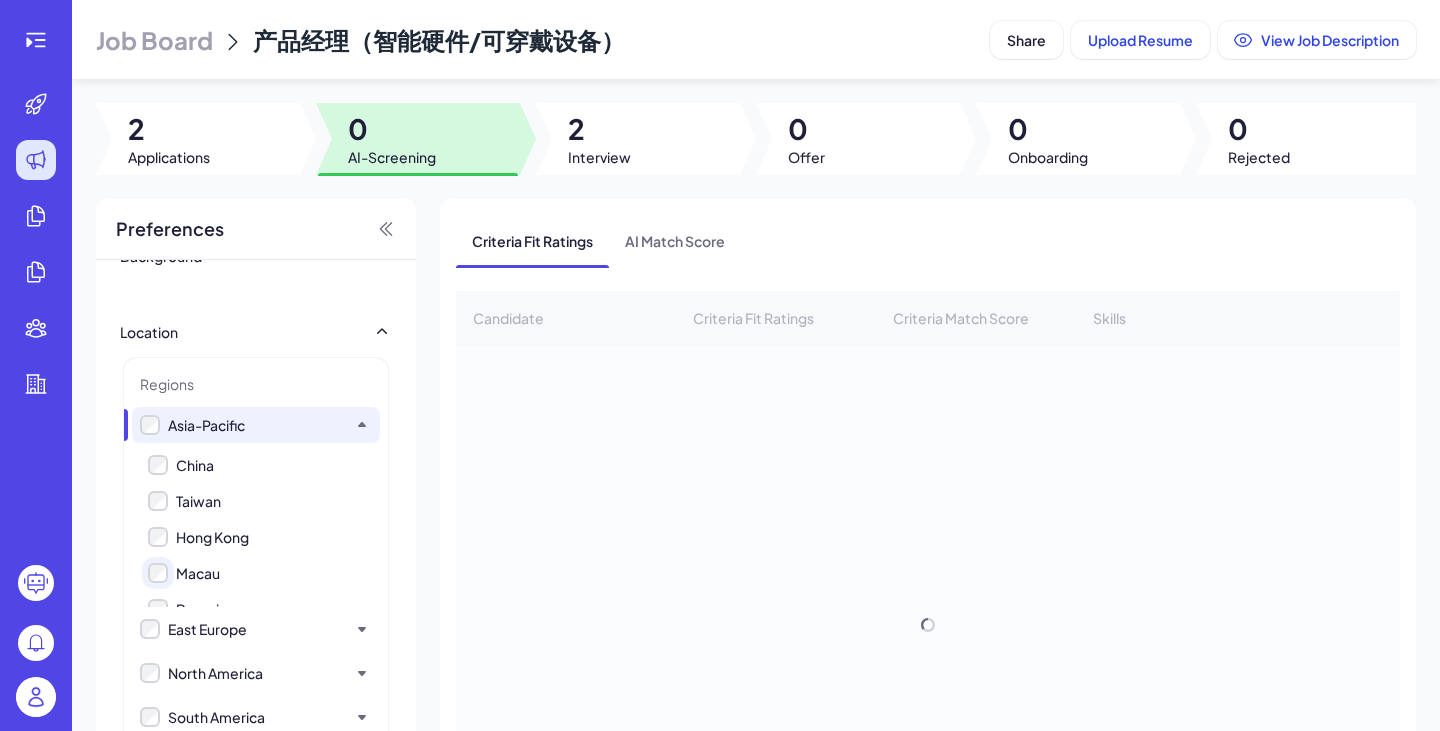 scroll, scrollTop: 254, scrollLeft: 0, axis: vertical 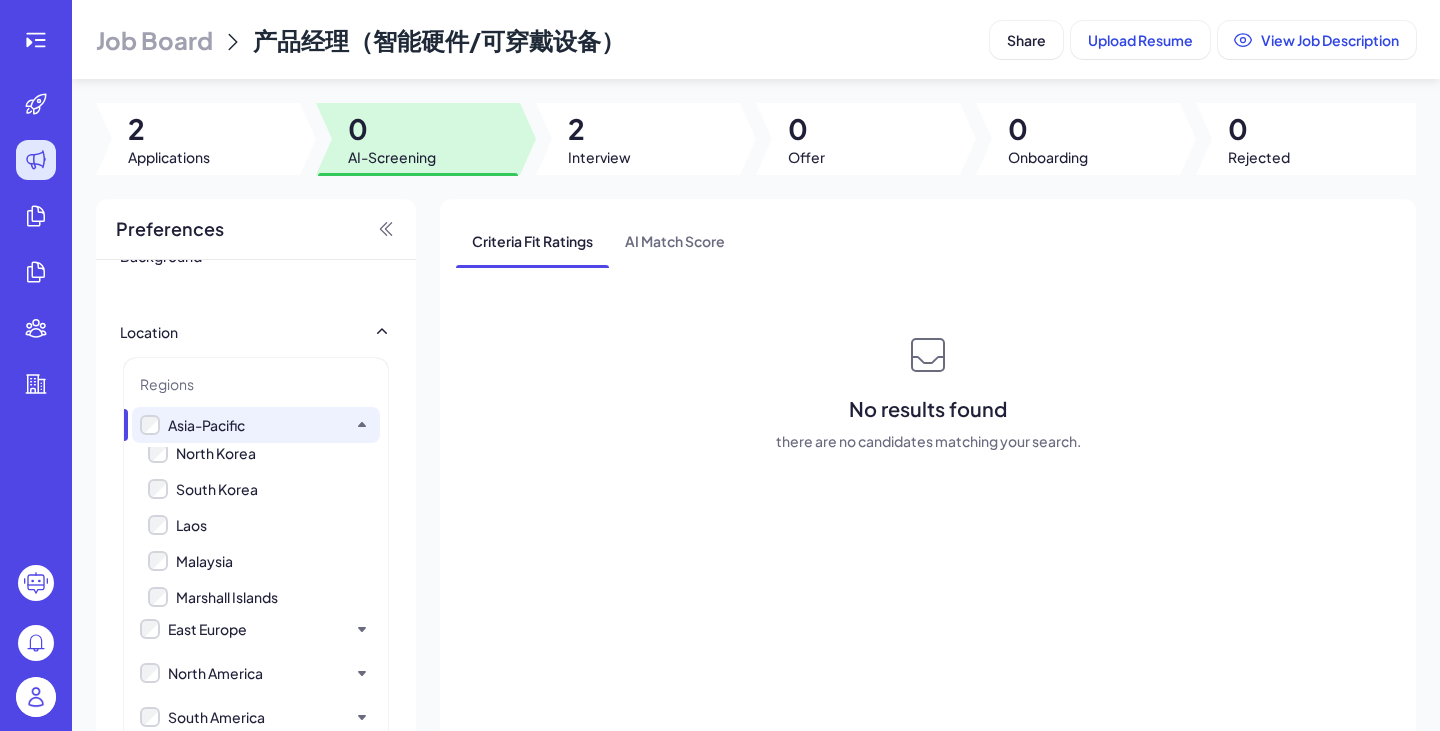 click on "Laos" at bounding box center (191, 525) 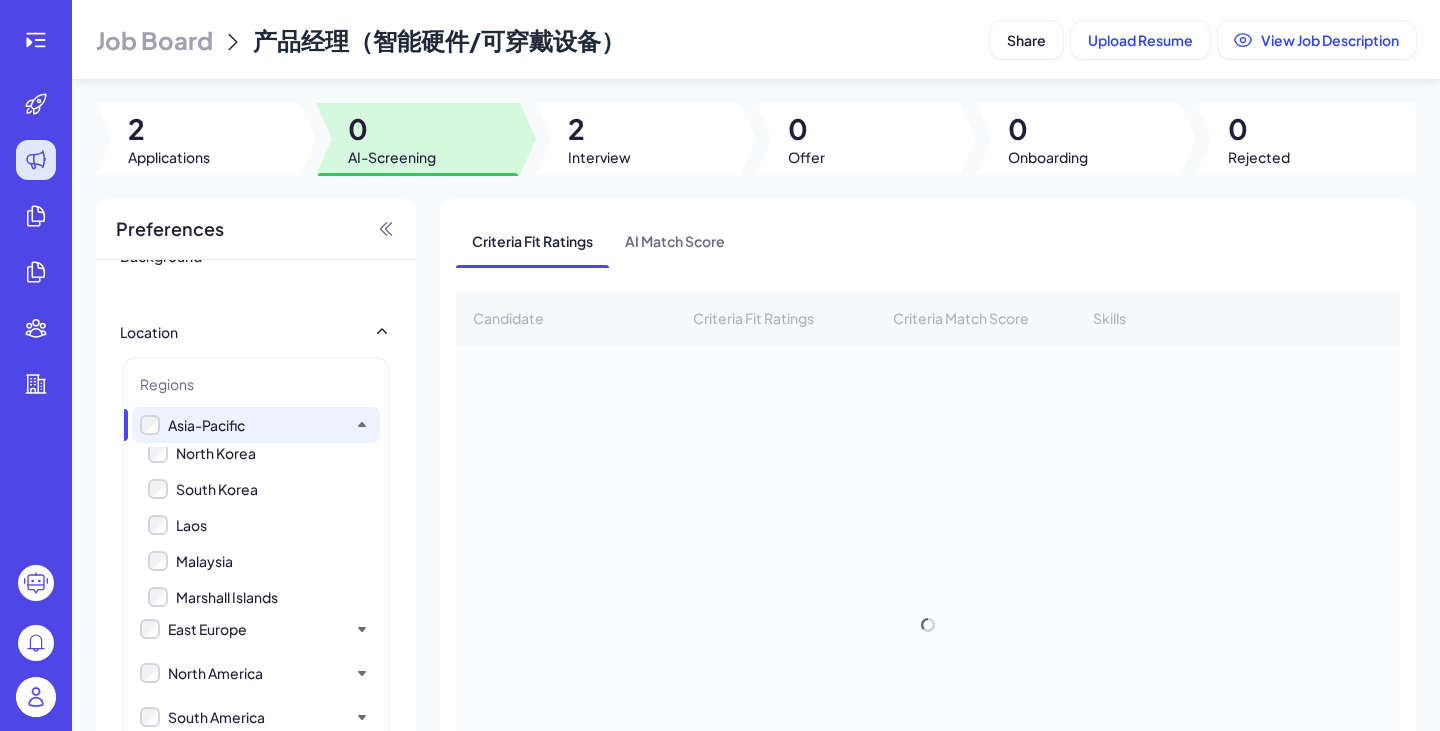 click on "South Korea" at bounding box center [217, 489] 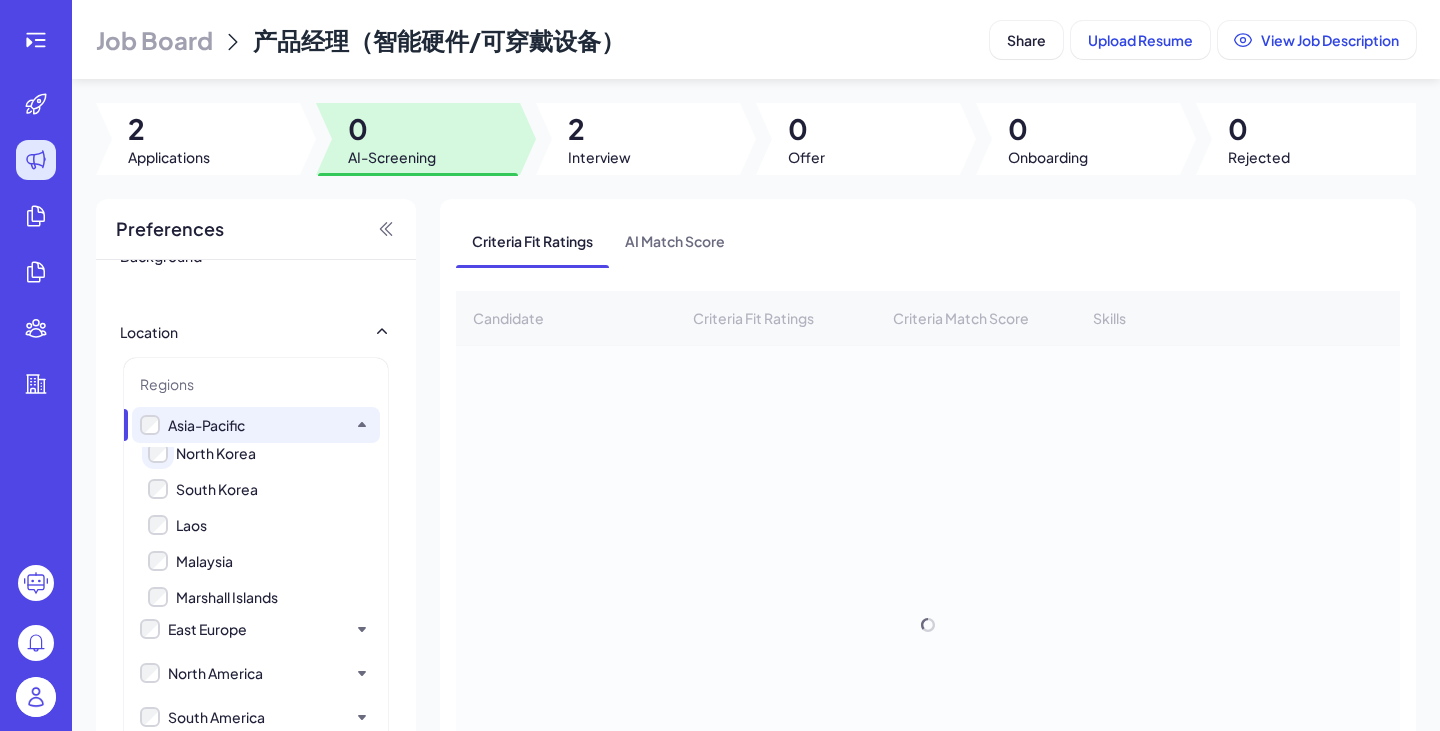 scroll, scrollTop: 296, scrollLeft: 0, axis: vertical 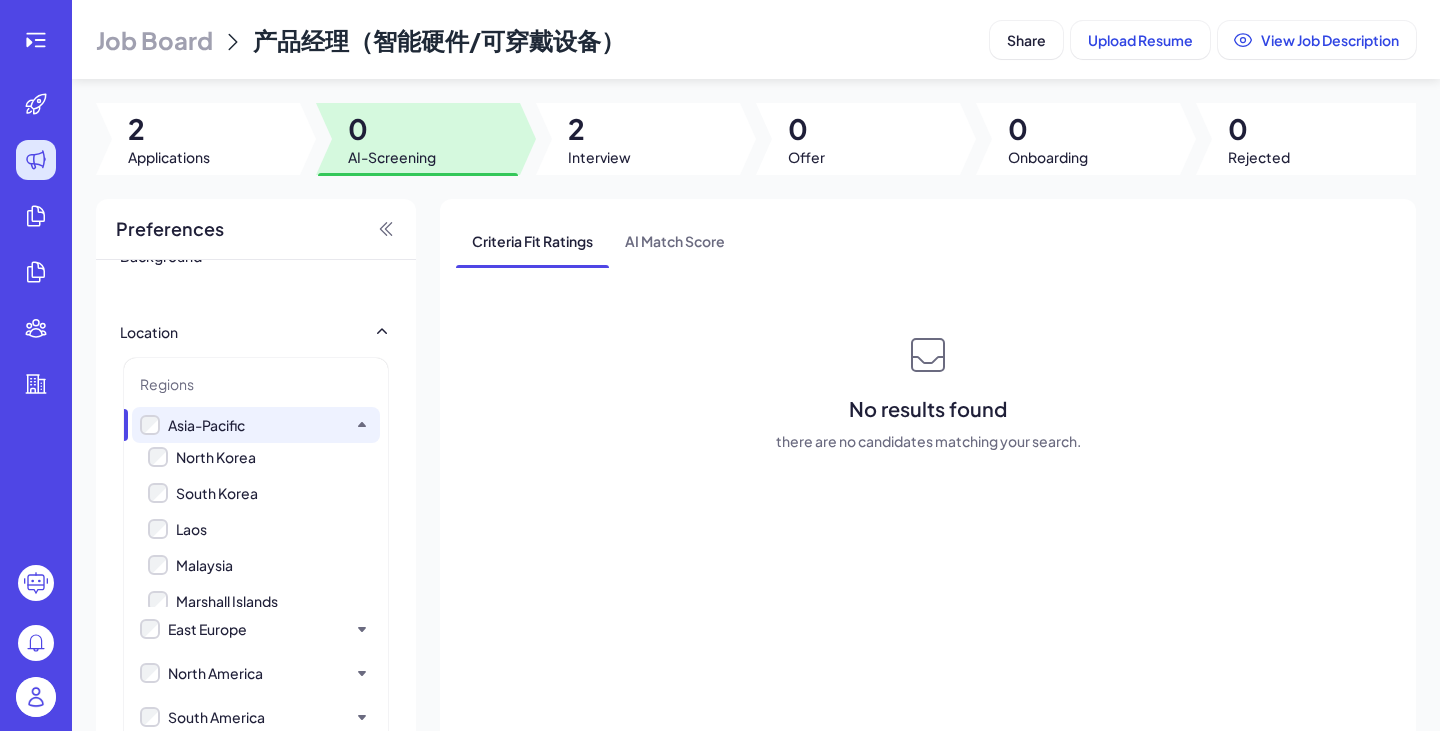 drag, startPoint x: 213, startPoint y: 562, endPoint x: 211, endPoint y: 575, distance: 13.152946 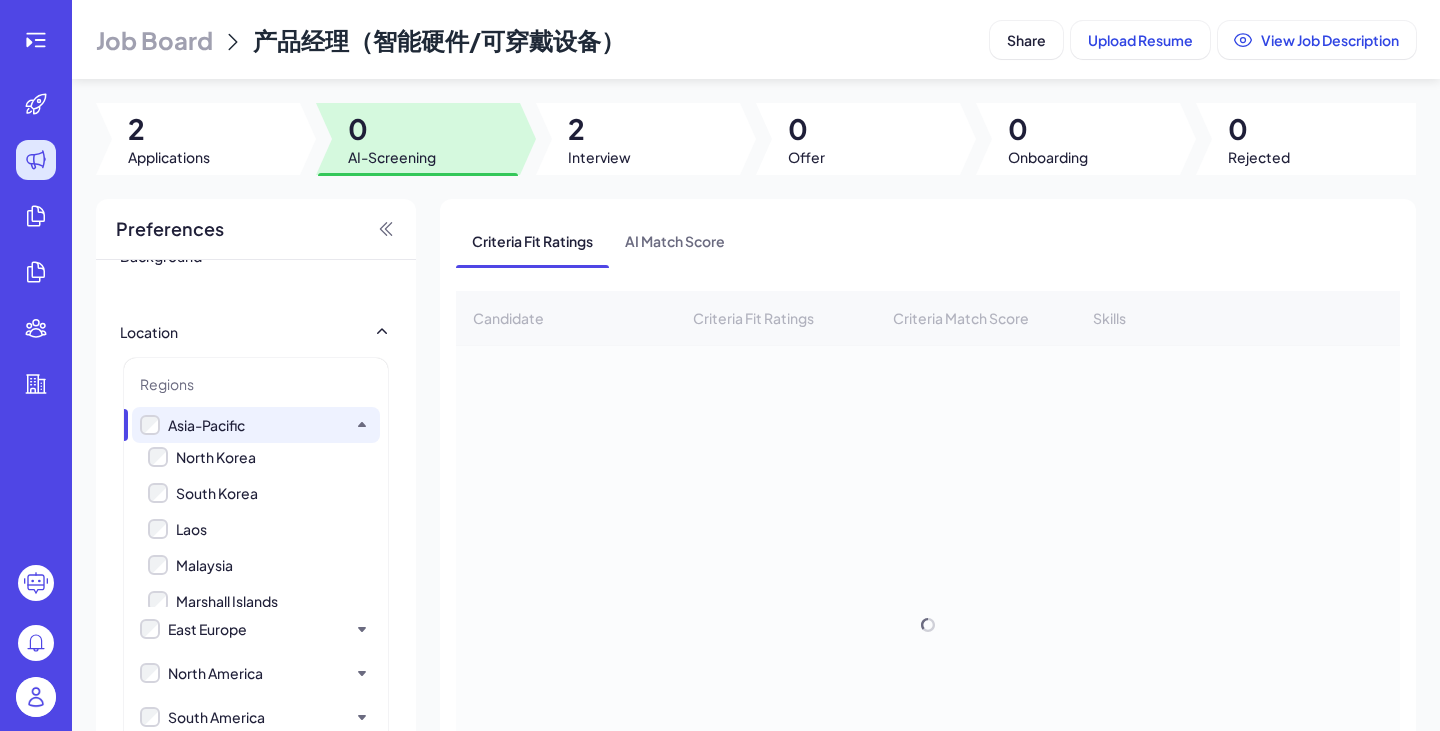 click on "Marshall Islands" at bounding box center (227, 601) 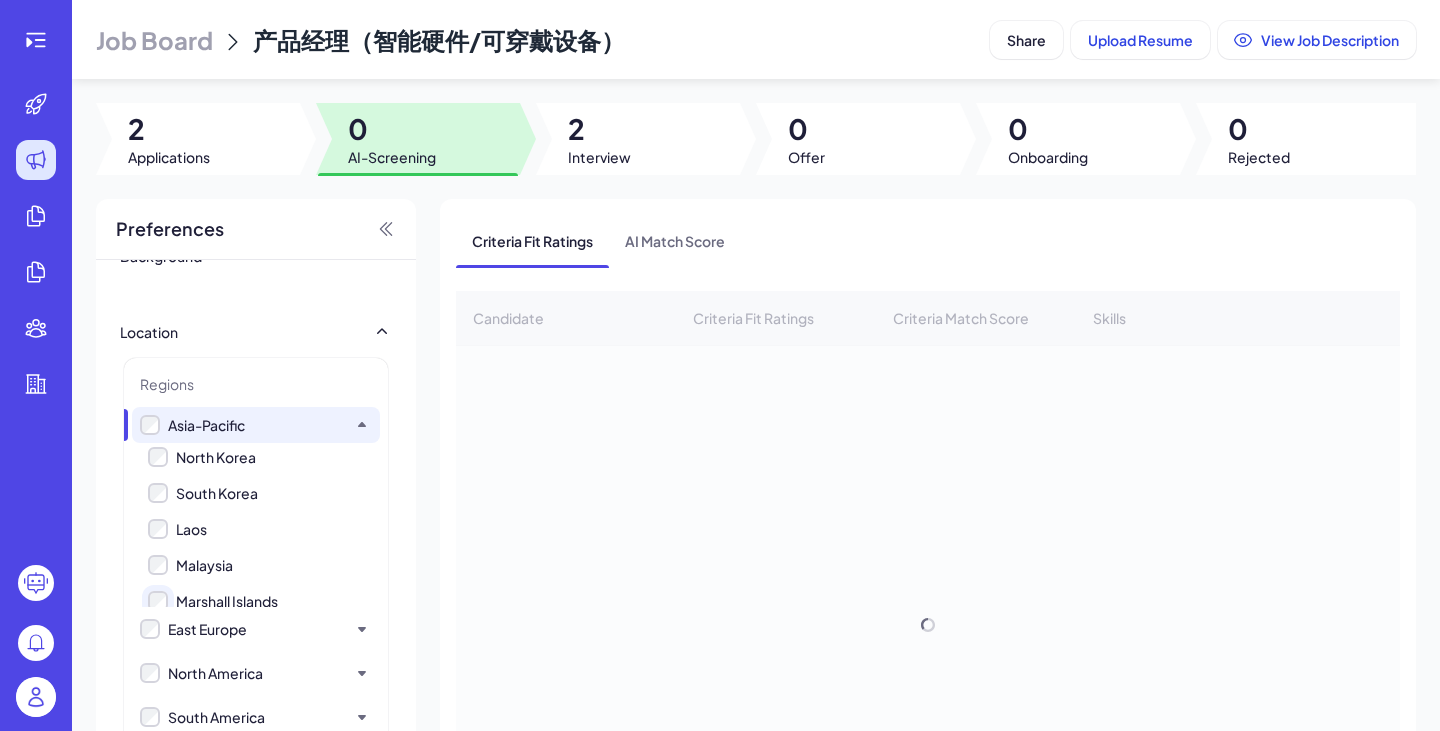 scroll, scrollTop: 300, scrollLeft: 0, axis: vertical 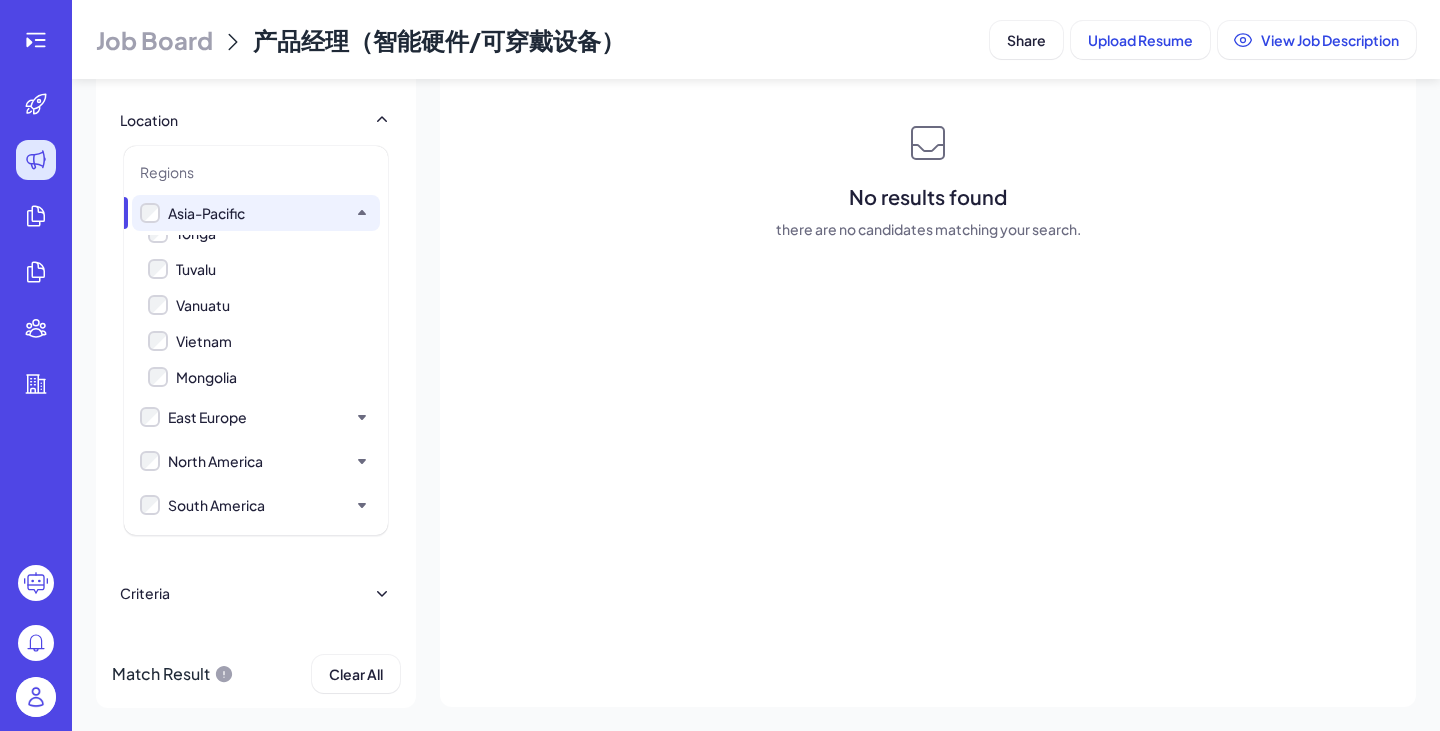 click on "Criteria Fit Ratings AI Match Score No results found there are no candidates matching your search." at bounding box center [928, 347] 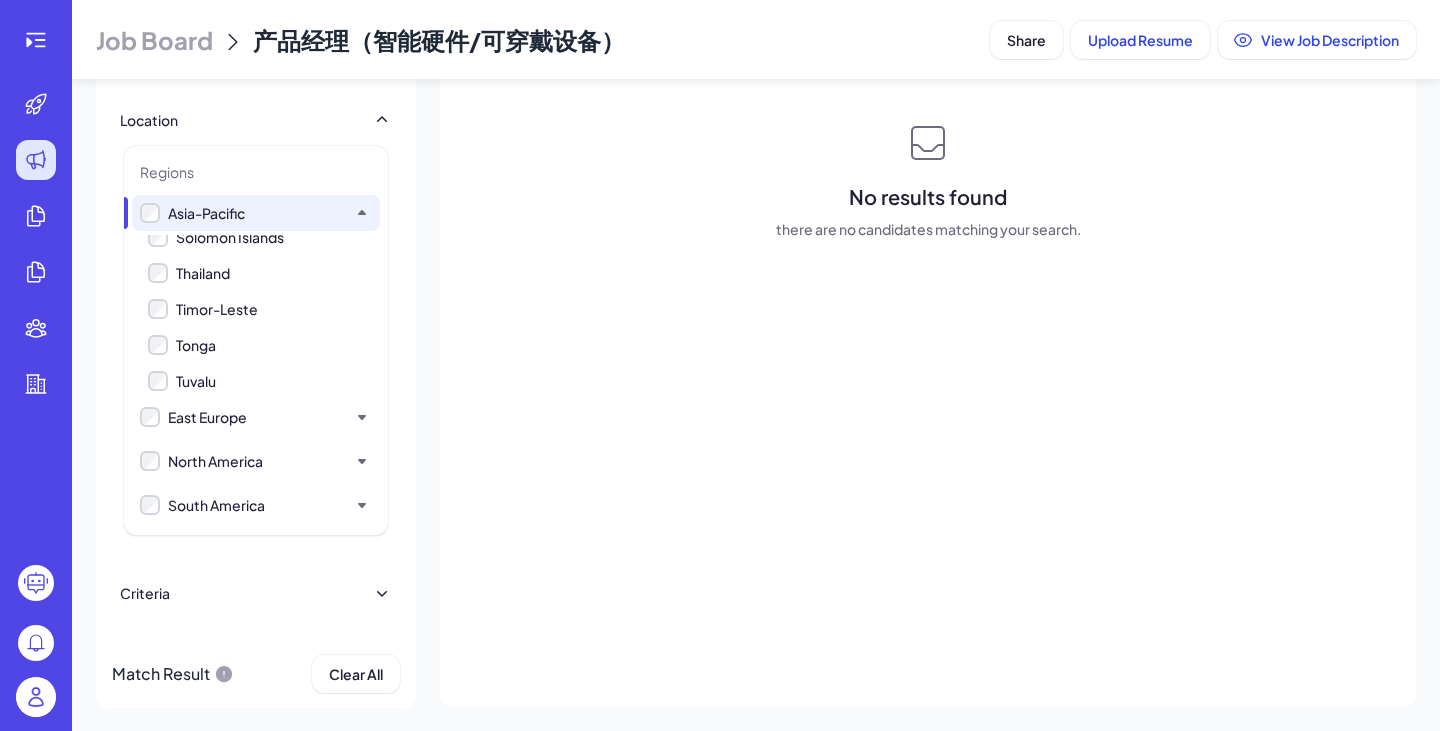 scroll, scrollTop: 800, scrollLeft: 0, axis: vertical 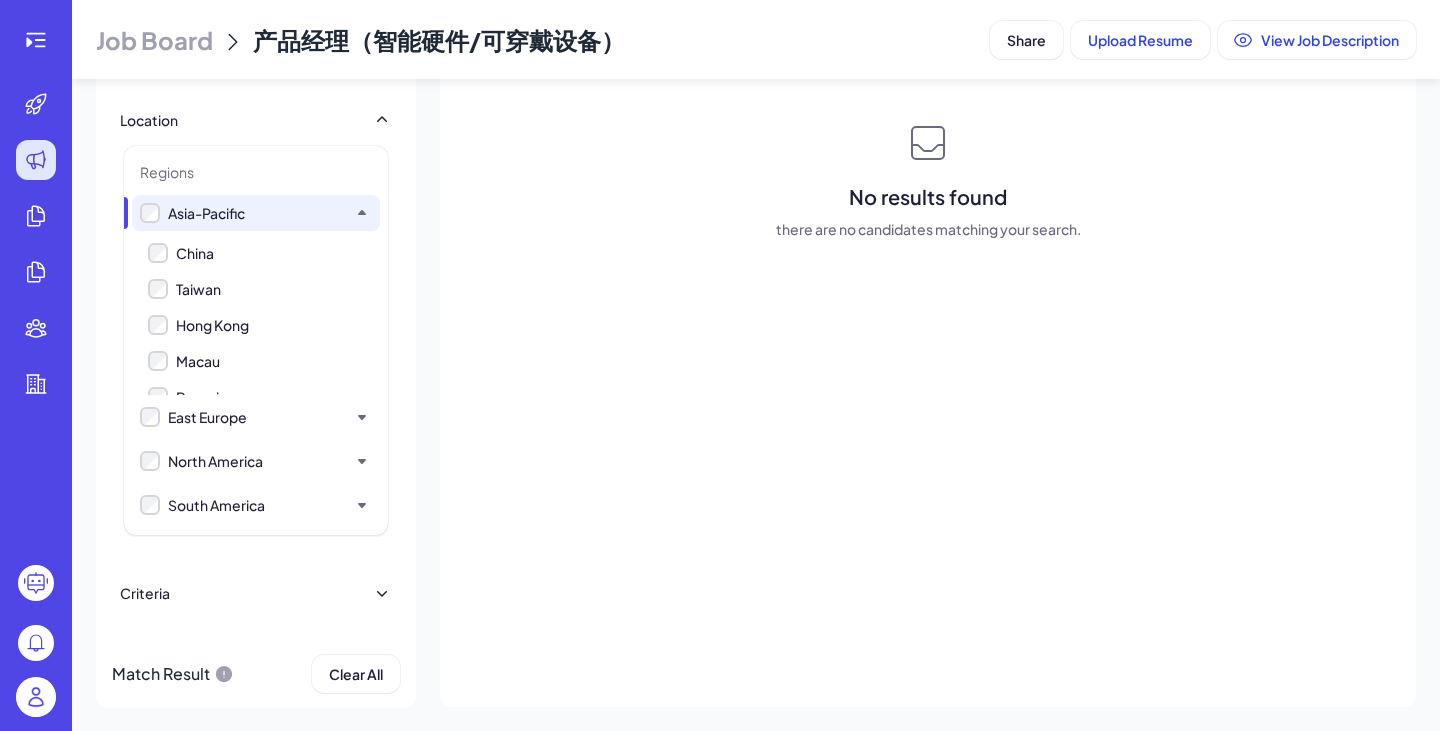 click on "Select the skills of the perferred candidate and view the results of the match between candidate and job Technical Skills Product Management Supply Chain Management Hardware Development Mobile App Products Testing Coordination User Insight Market Research Mass Production Quality Assurance Trend Forecasting SWOT Analysis Timeline Management Automated Testing Background Electronic Equipment Manufacturing Network Infrastructure Top 20 Universities Top 50 Universities Top 100 Universities Top 200 Universities Top Companies Location Regions Asia-Pacific China Taiwan Hong Kong Macau Brunei Cambodia Indonesia Japan North Korea South Korea Laos Malaysia Marshall Islands Federated States of Micronesia Nauru New Zealand Australia Palau Papua New Guinea Philippines Samoa Singapore Solomon Islands Thailand Timor-Leste Tonga Tuvalu Vanuatu Vietnam Mongolia East Europe Estonia Latvia Lithuania Russia Belarus Ukraine Moldova Serbia Croatia Slovenia Bosnia and Herzegovina Montenegro North Macedonia Romania Bulgaria Albania" at bounding box center [256, 216] 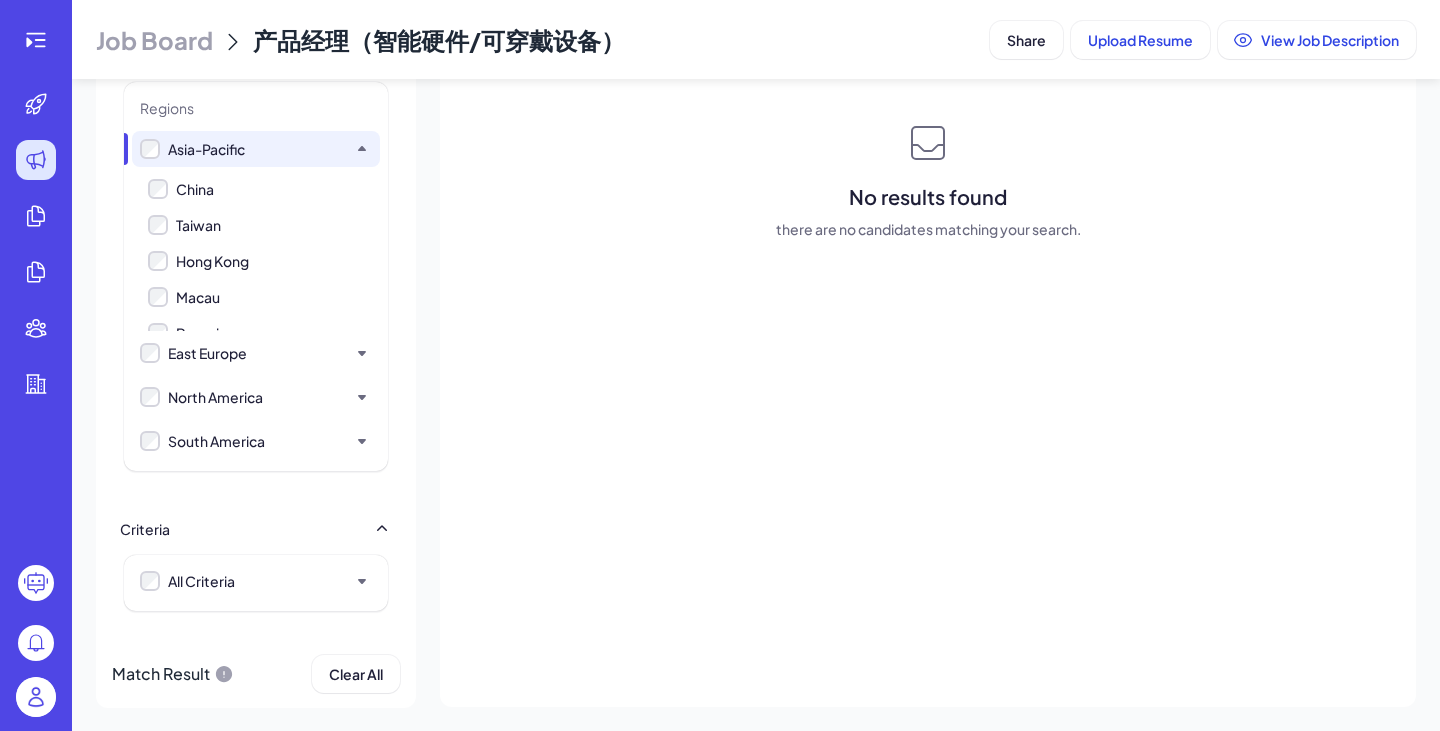 scroll, scrollTop: 318, scrollLeft: 0, axis: vertical 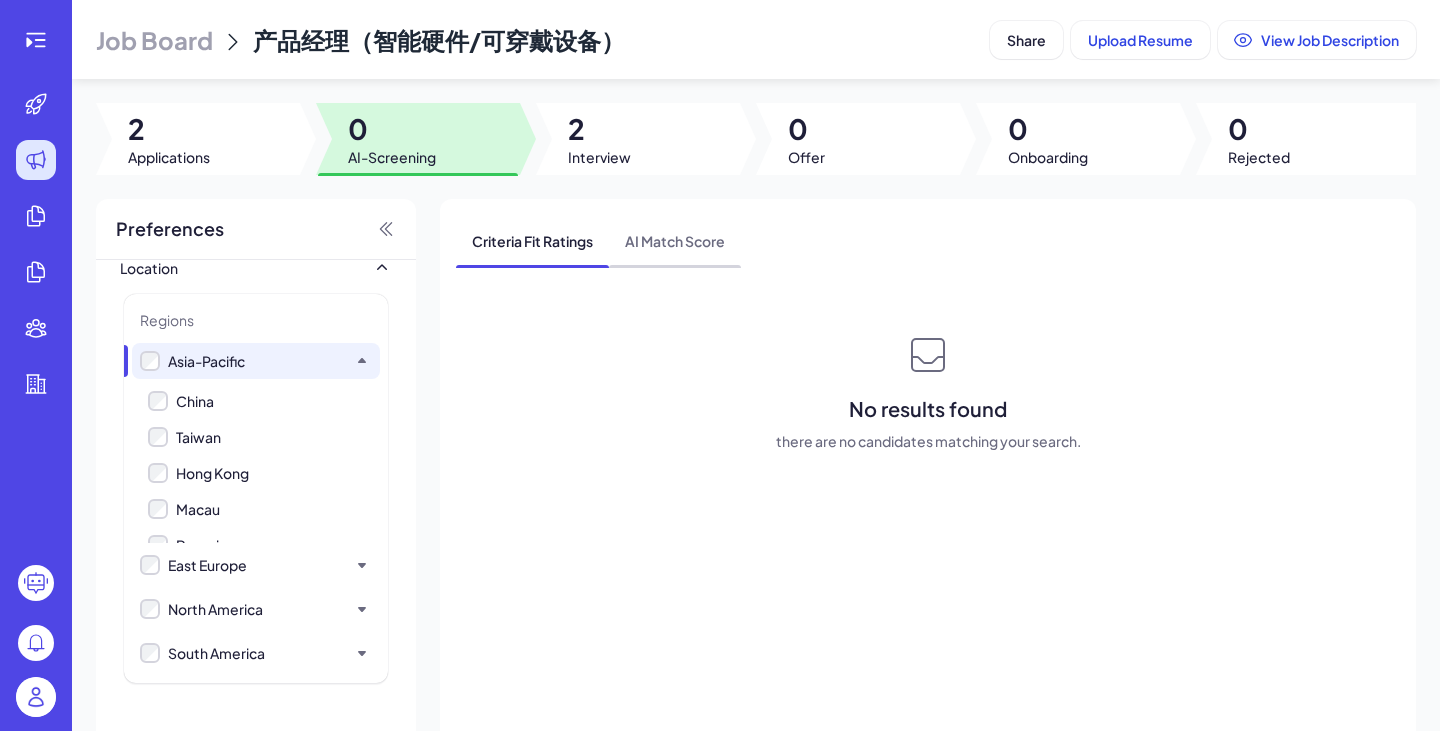 click on "AI Match Score" at bounding box center (675, 241) 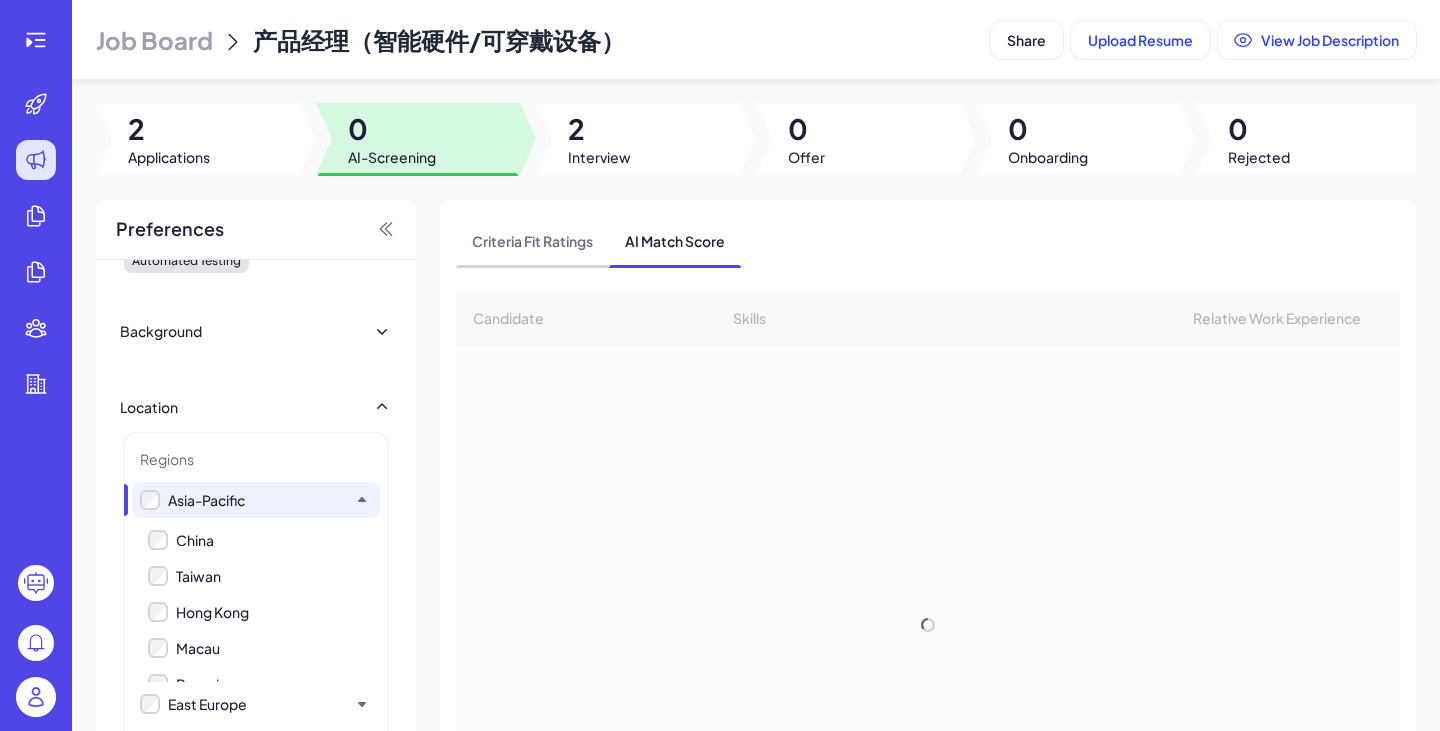click on "Criteria Fit Ratings" at bounding box center (532, 241) 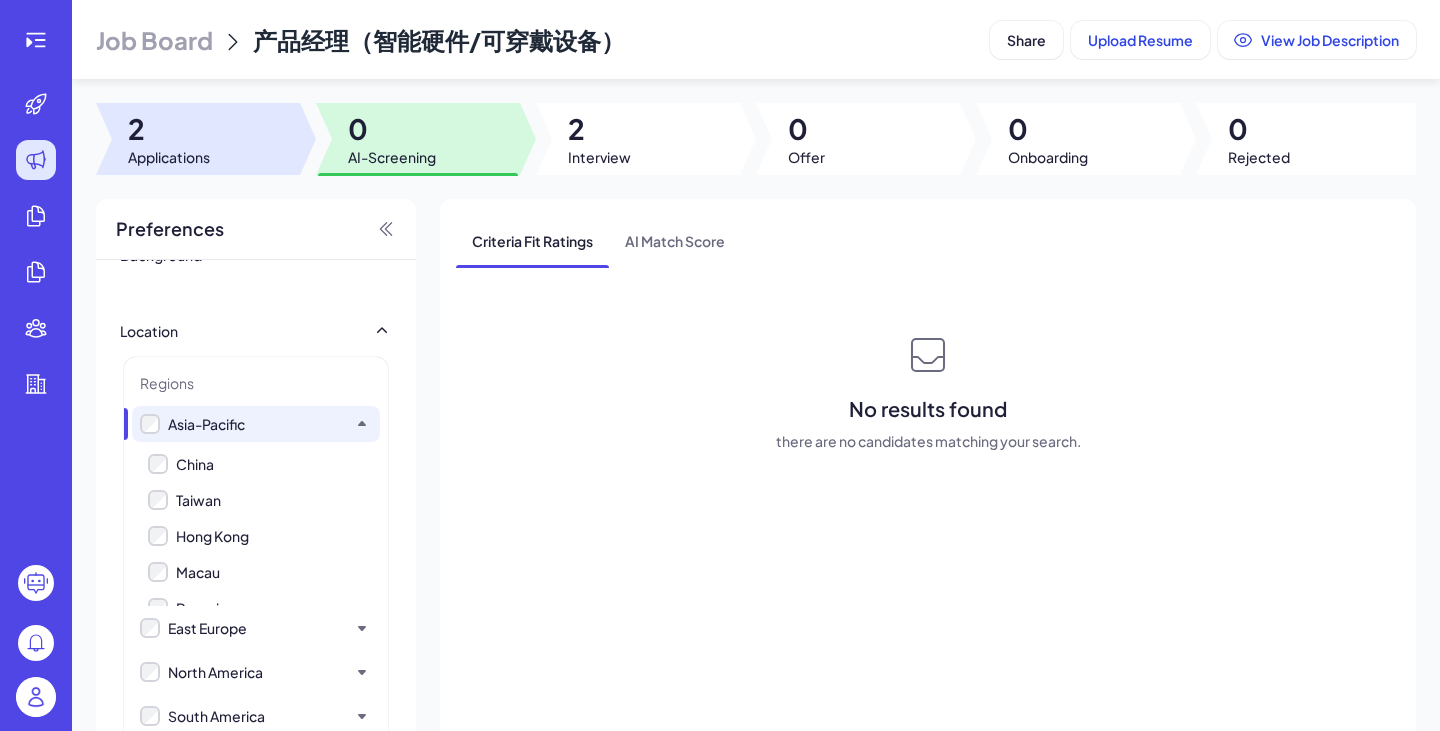 click at bounding box center [198, 139] 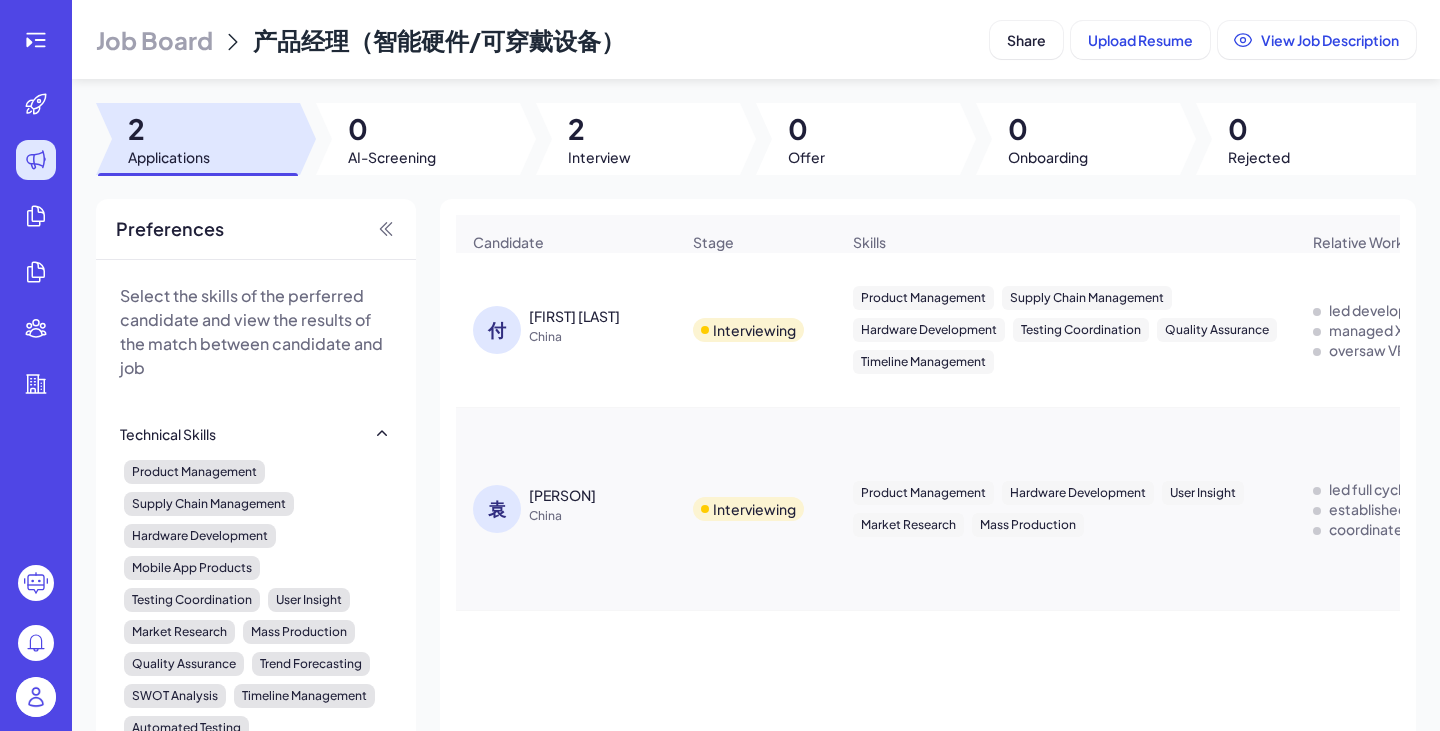 click on "led development and launch of OST MR glasses targeting educational and corporate clients" at bounding box center [1529, 310] 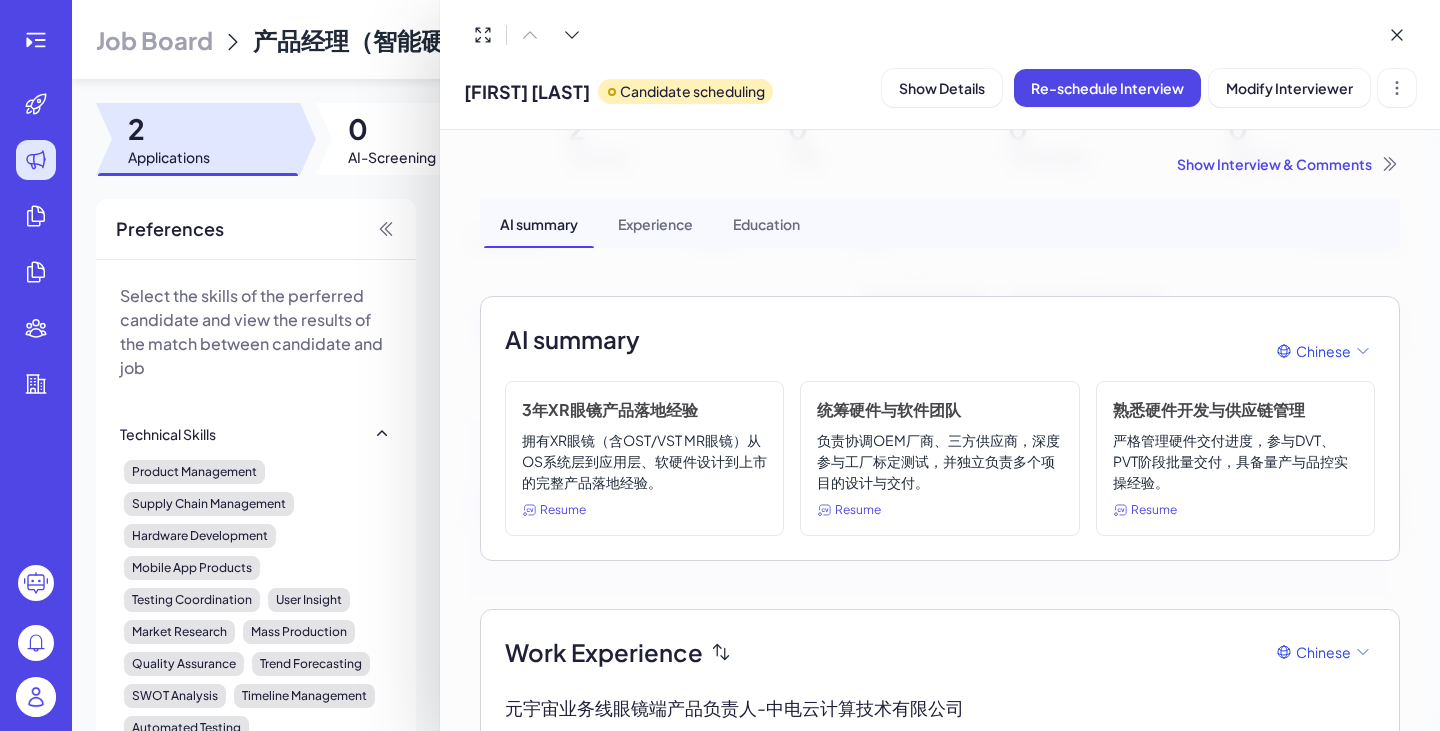 click on "AI summary Chinese 3年XR眼镜产品落地经验 拥有XR眼镜（含OST/VST MR眼镜）从OS系统层到应用层、软硬件设计到上市的完整产品落地经验。 Resume 统筹硬件与软件团队 负责协调OEM厂商、三方供应商，深度参与工厂标定测试，并独立负责多个项目的设计与交付。 Resume 熟悉硬件开发与供应链管理 严格管理硬件交付进度，参与DVT、PVT阶段批量交付，具备量产与品控实操经验。 Resume" at bounding box center [940, 428] 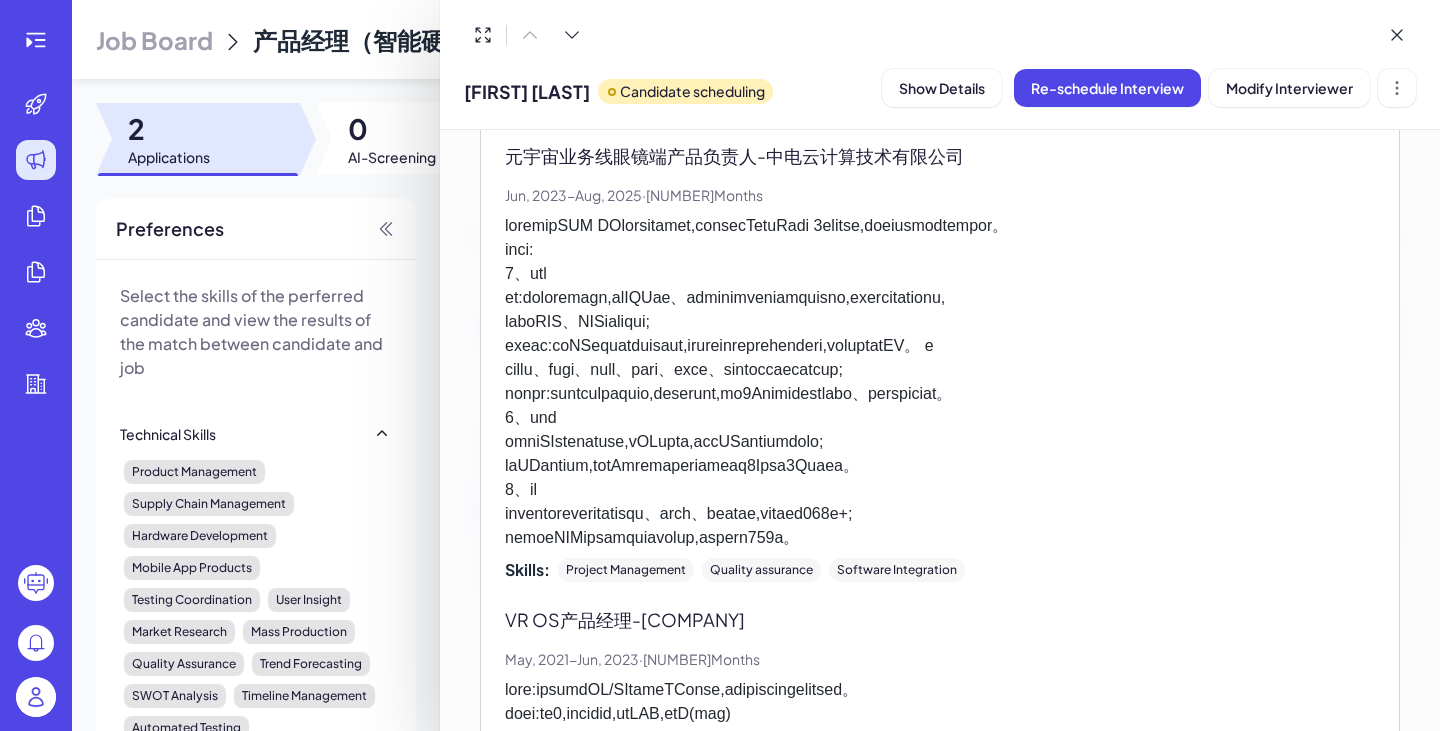 scroll, scrollTop: 0, scrollLeft: 0, axis: both 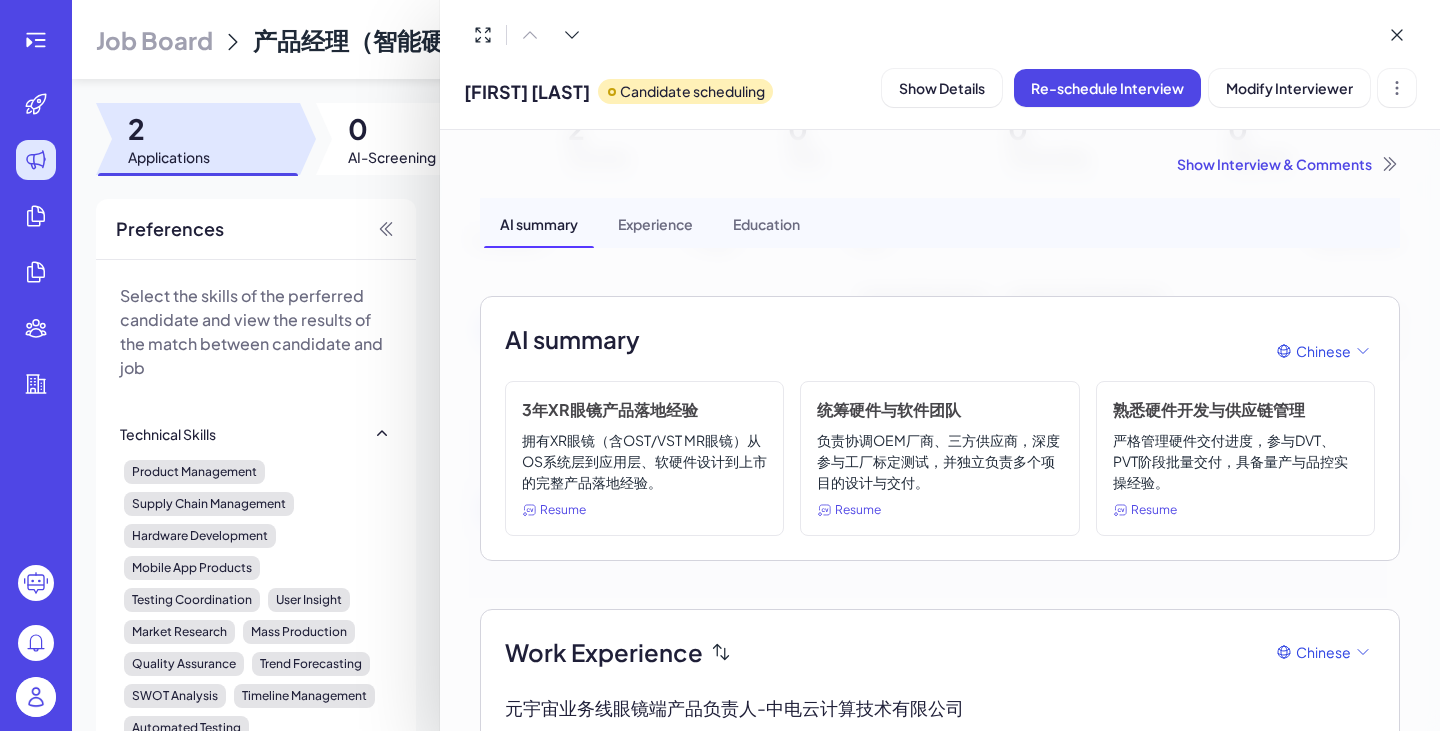 click on "Experience" at bounding box center (655, 223) 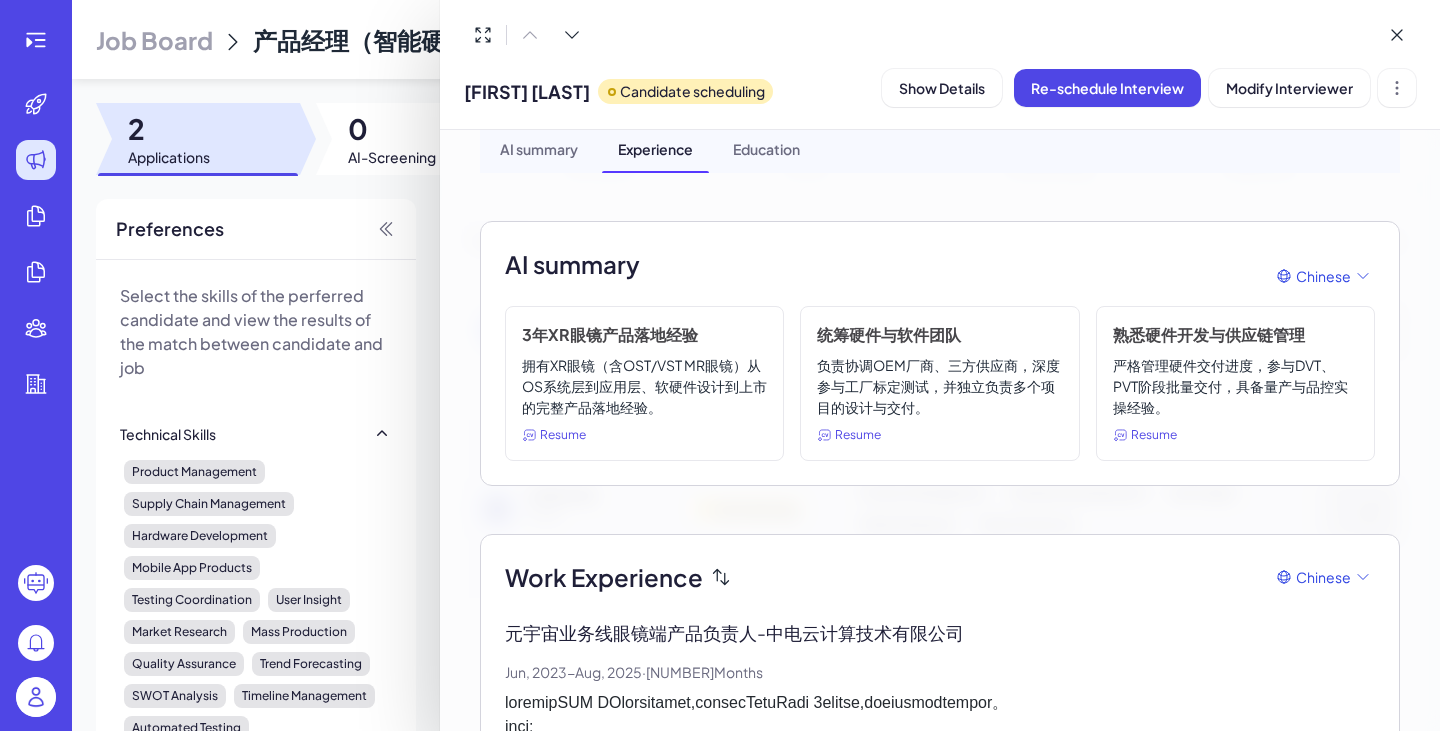 scroll, scrollTop: 0, scrollLeft: 0, axis: both 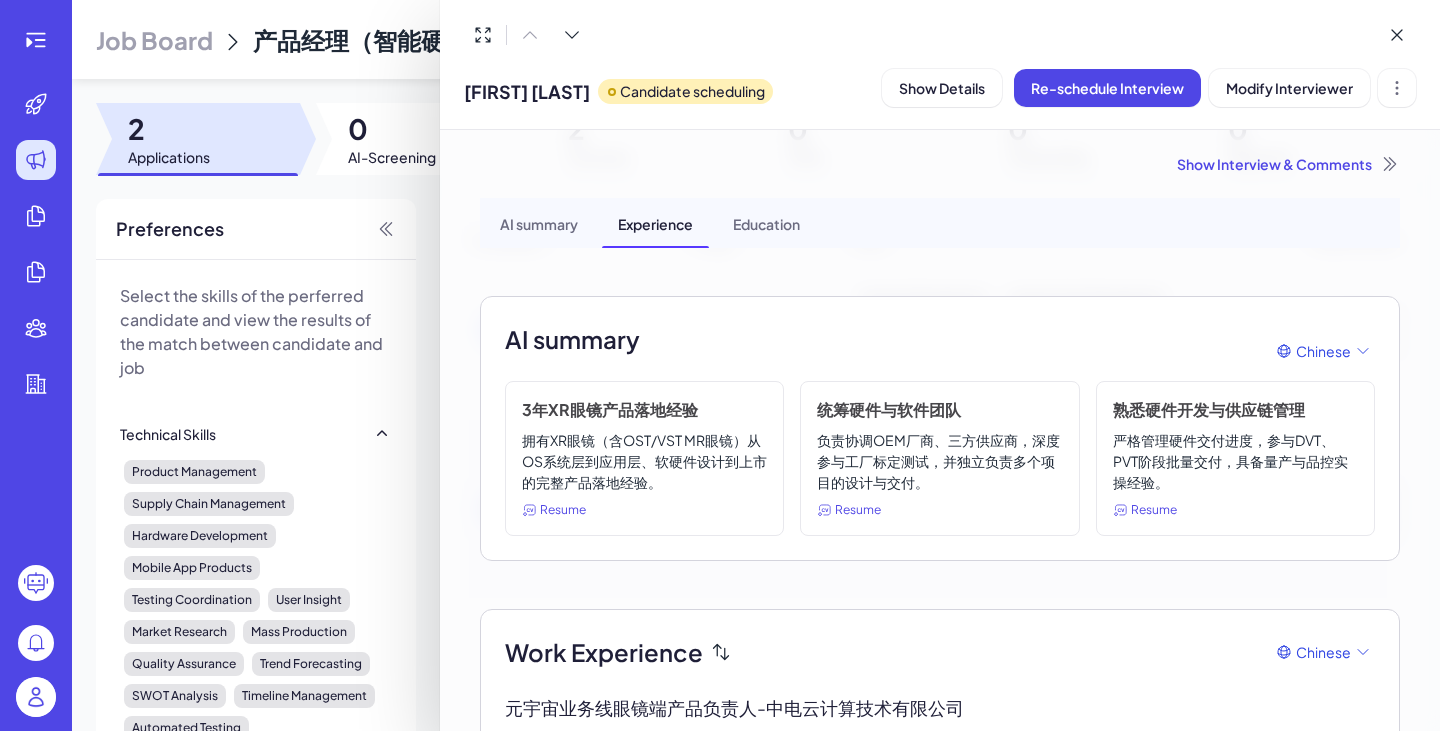 click on "Education" at bounding box center (766, 223) 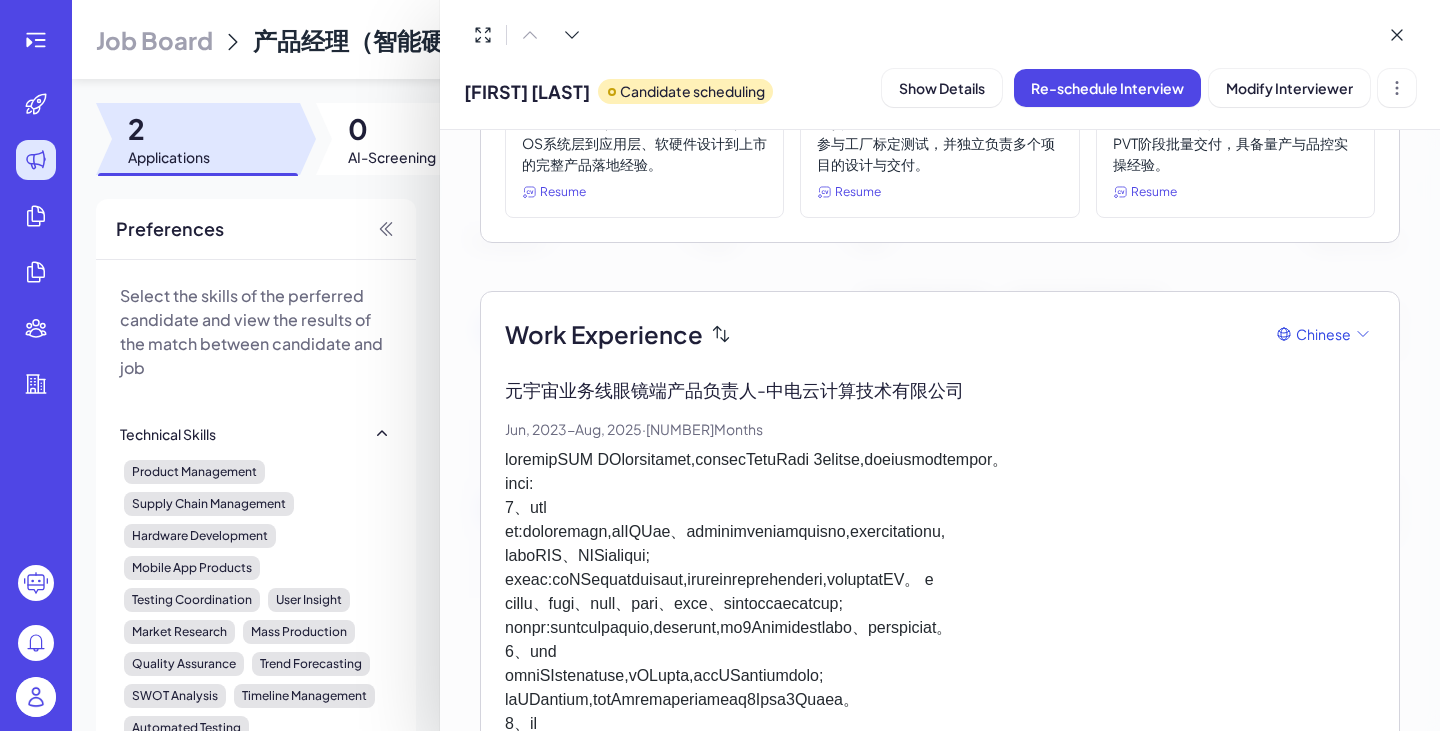 scroll, scrollTop: 0, scrollLeft: 0, axis: both 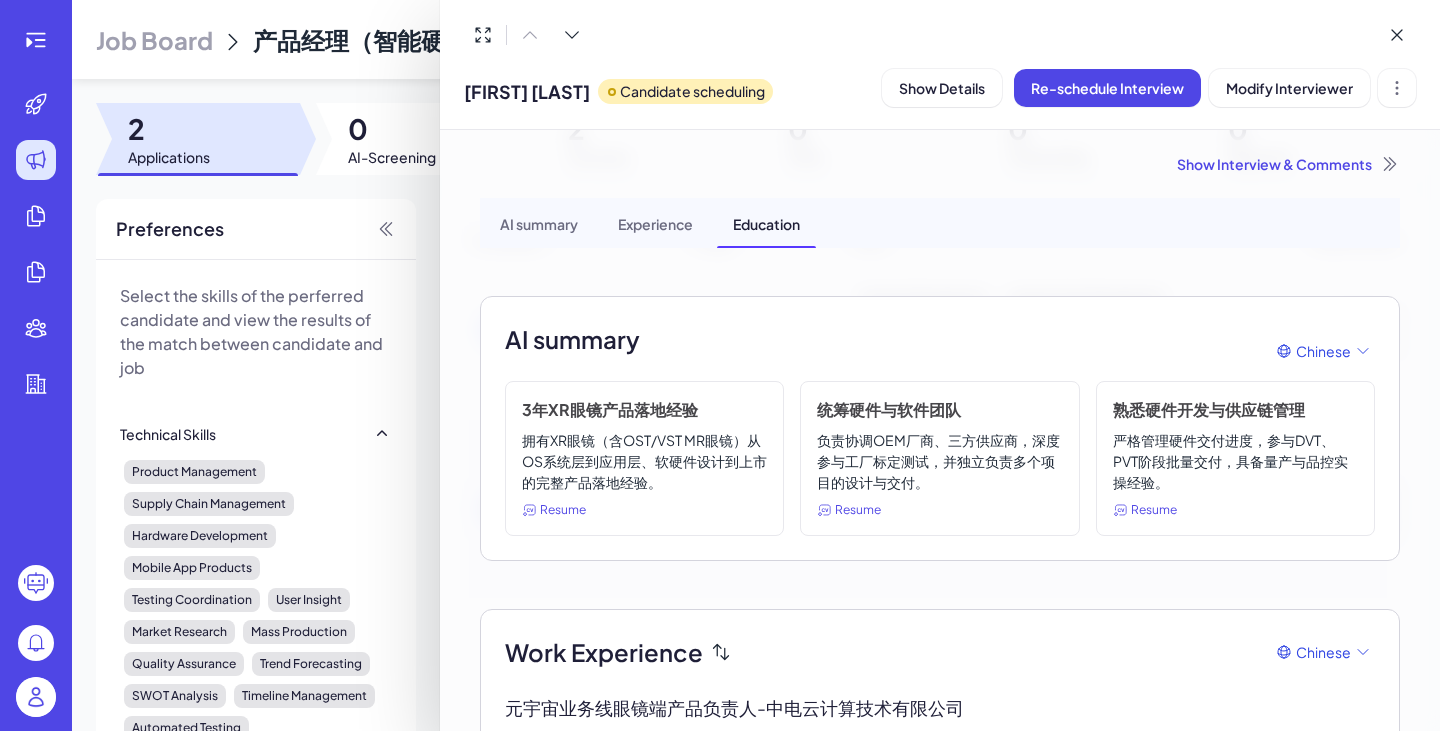 click at bounding box center (720, 365) 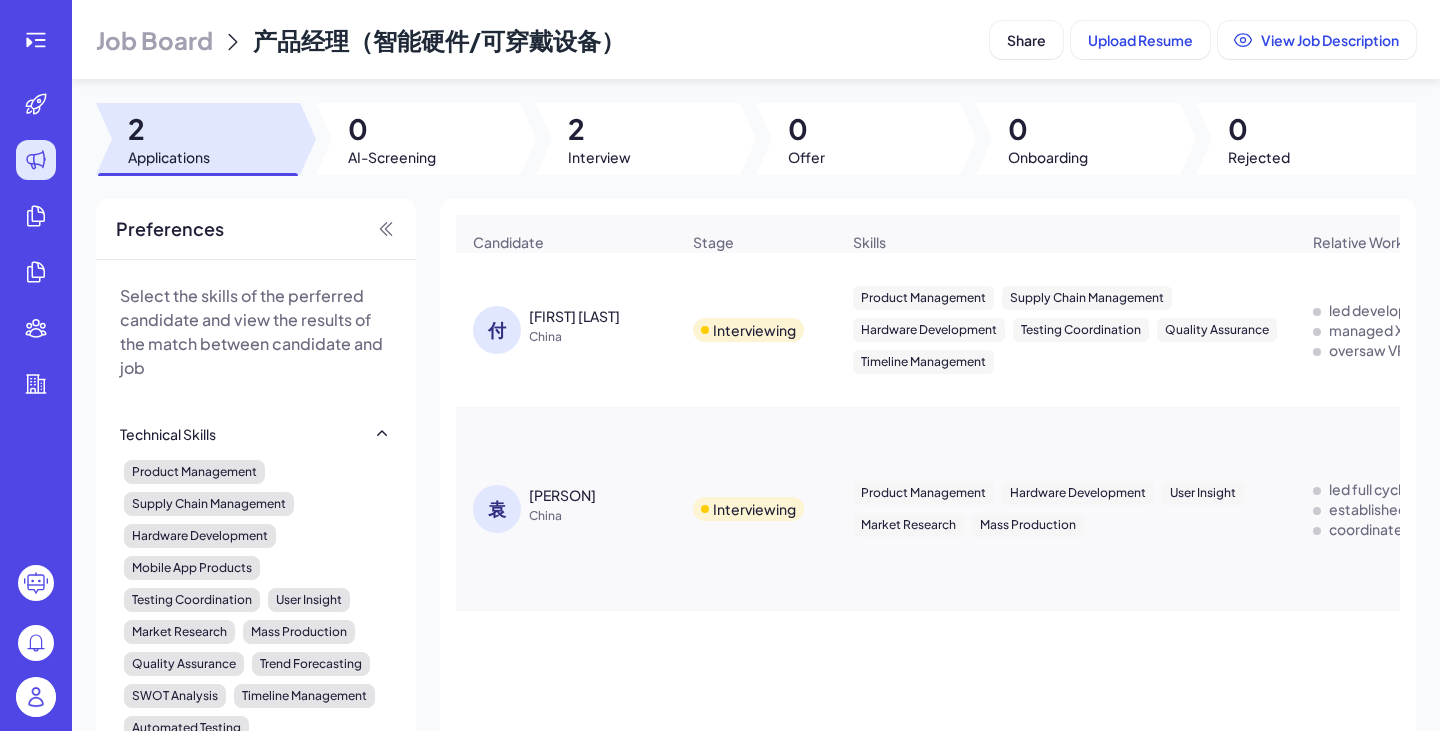 click on "China" at bounding box center (604, 516) 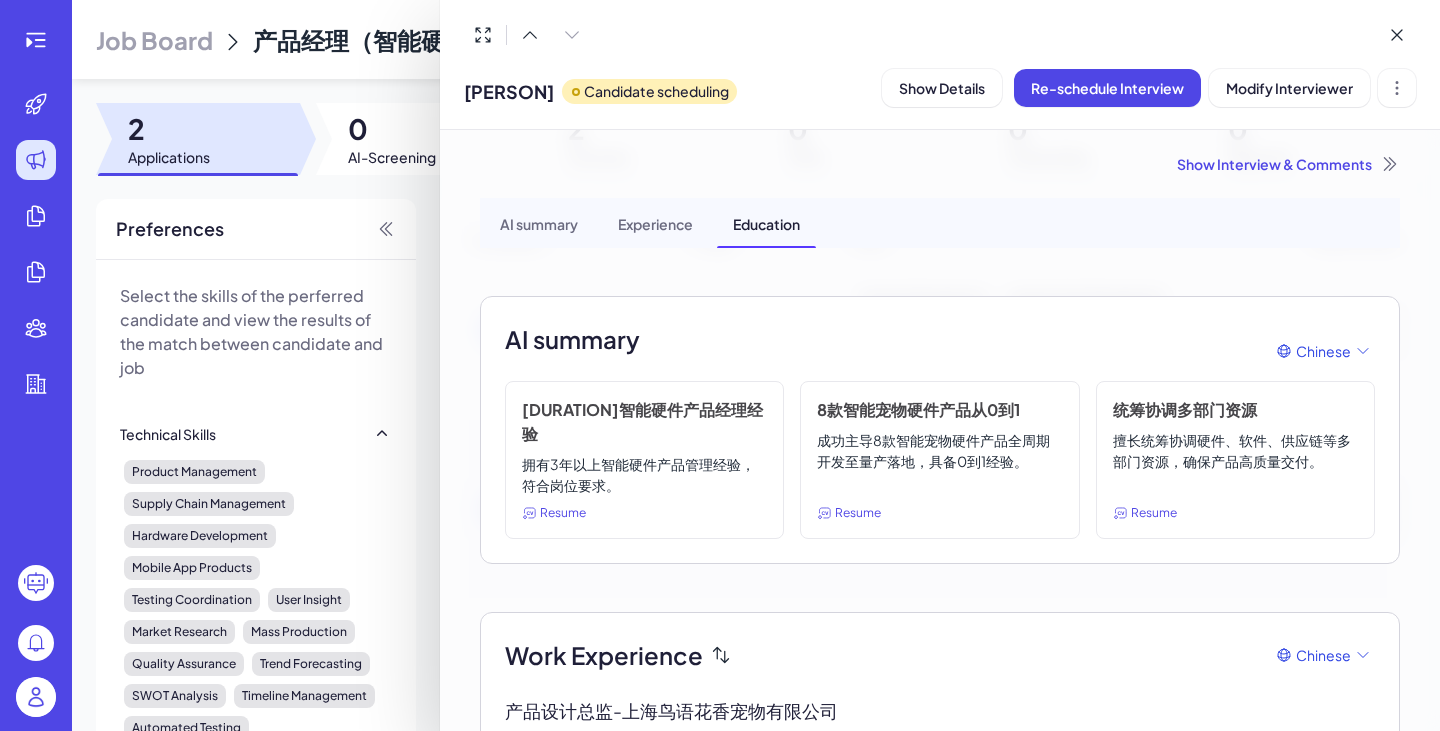 click at bounding box center [720, 365] 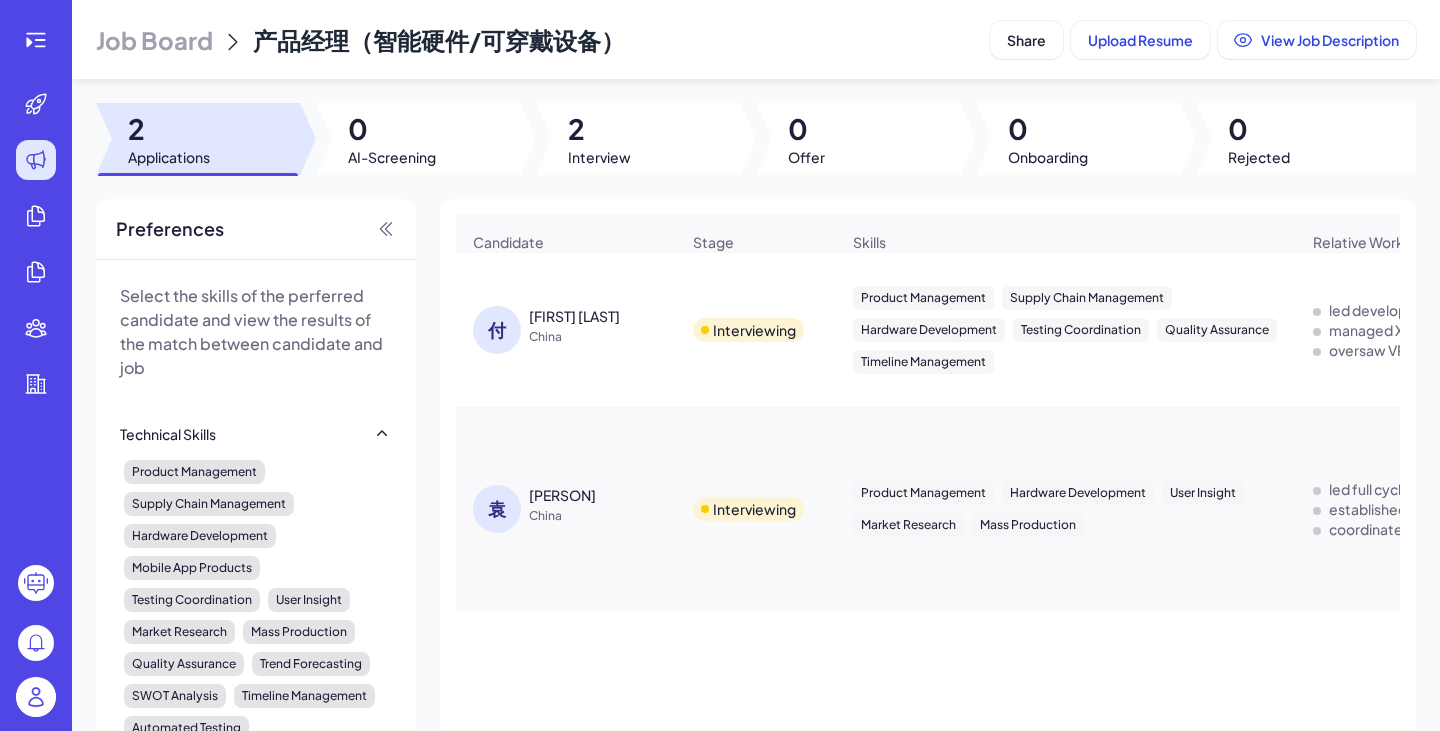 click on "Interviewing" at bounding box center [754, 330] 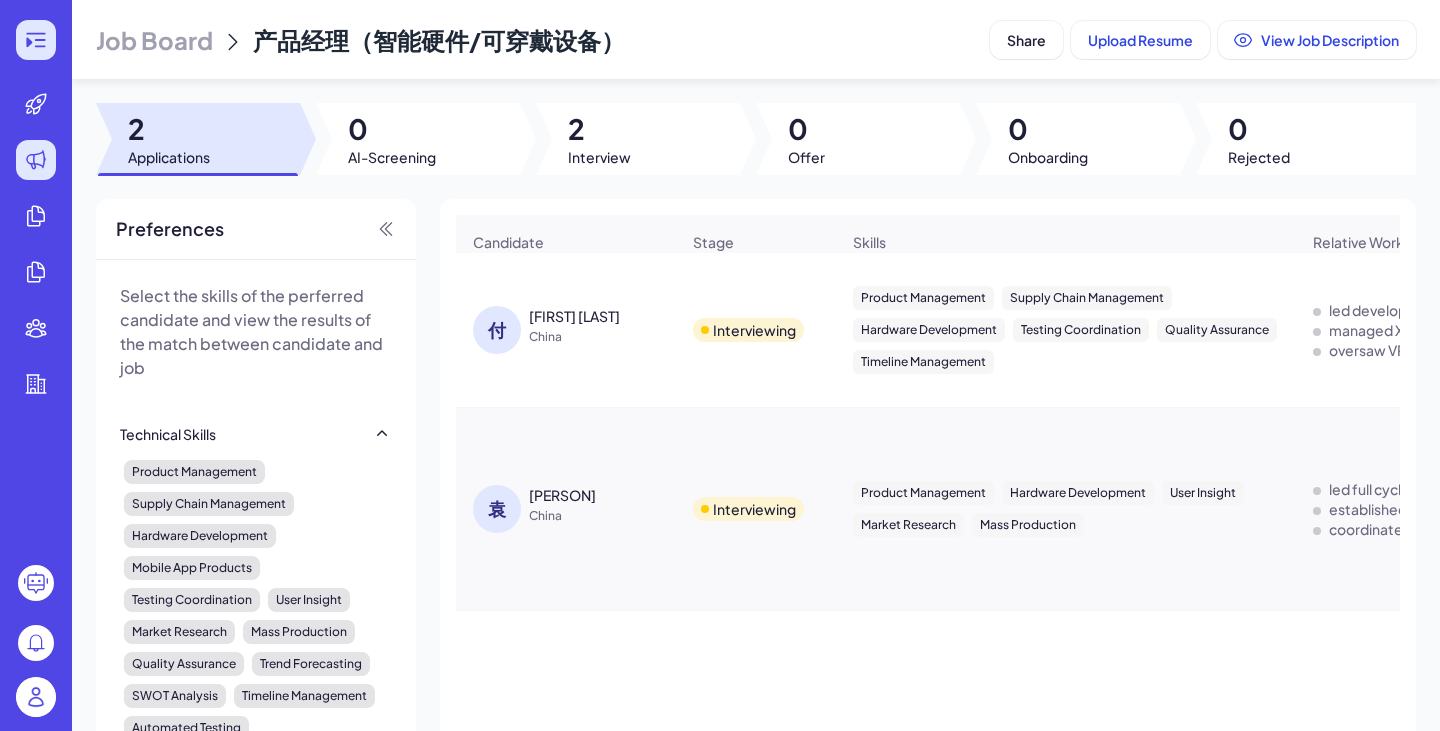 click 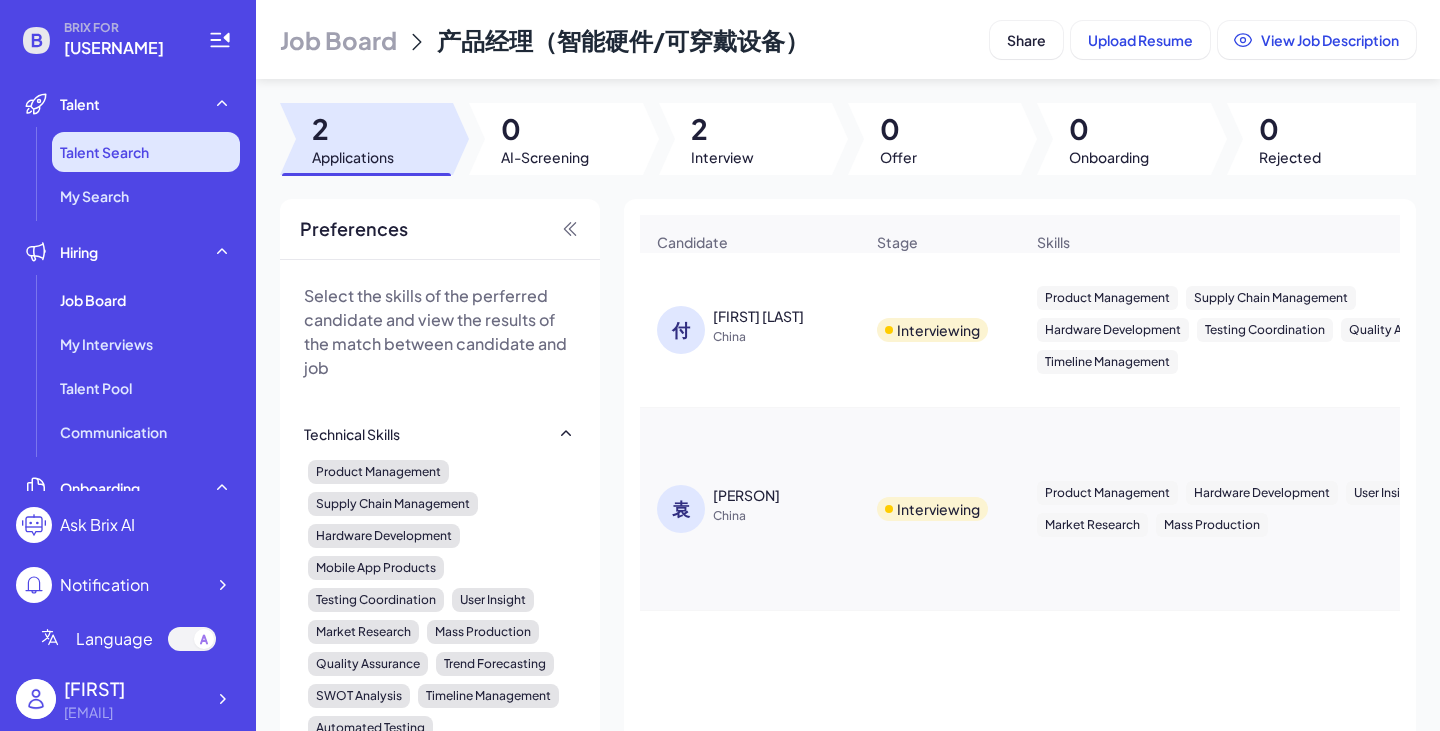 click on "Talent Search" at bounding box center [104, 152] 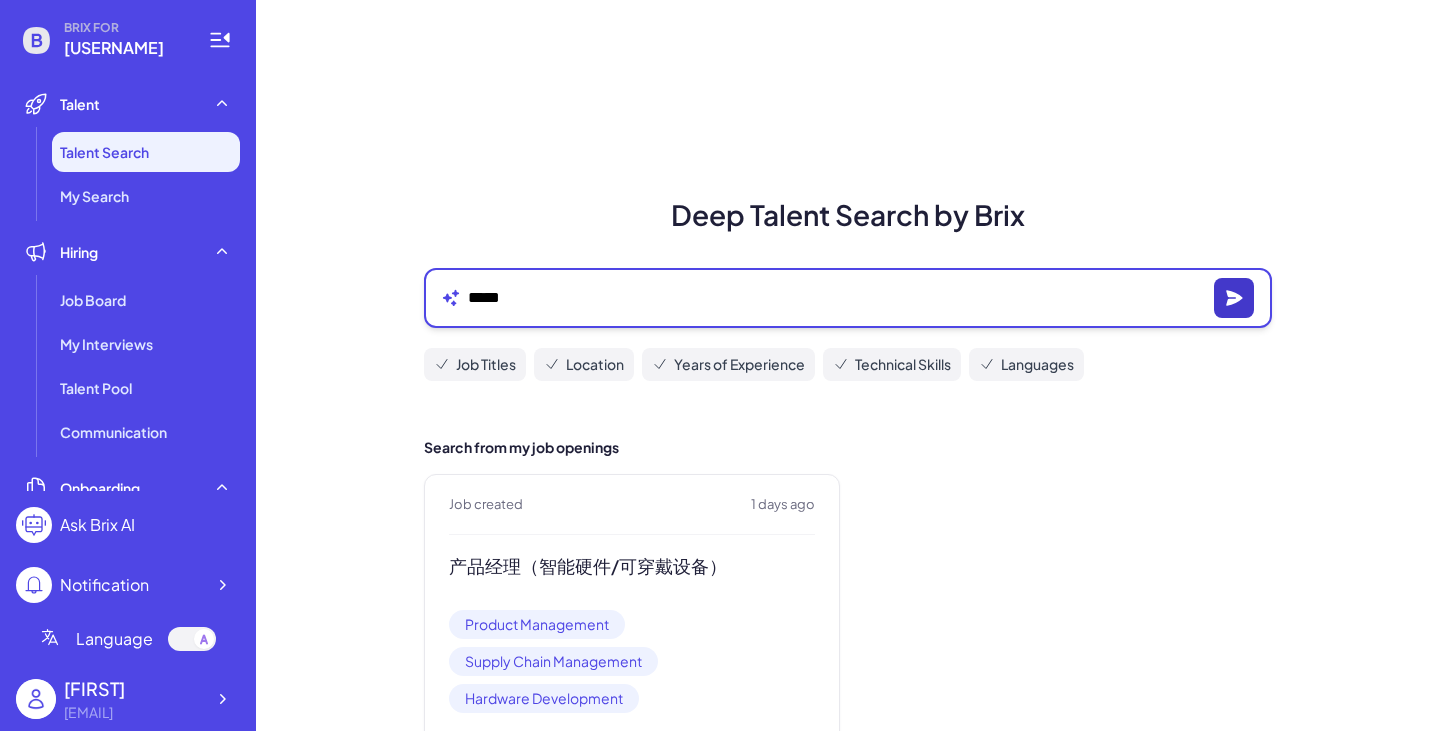 click 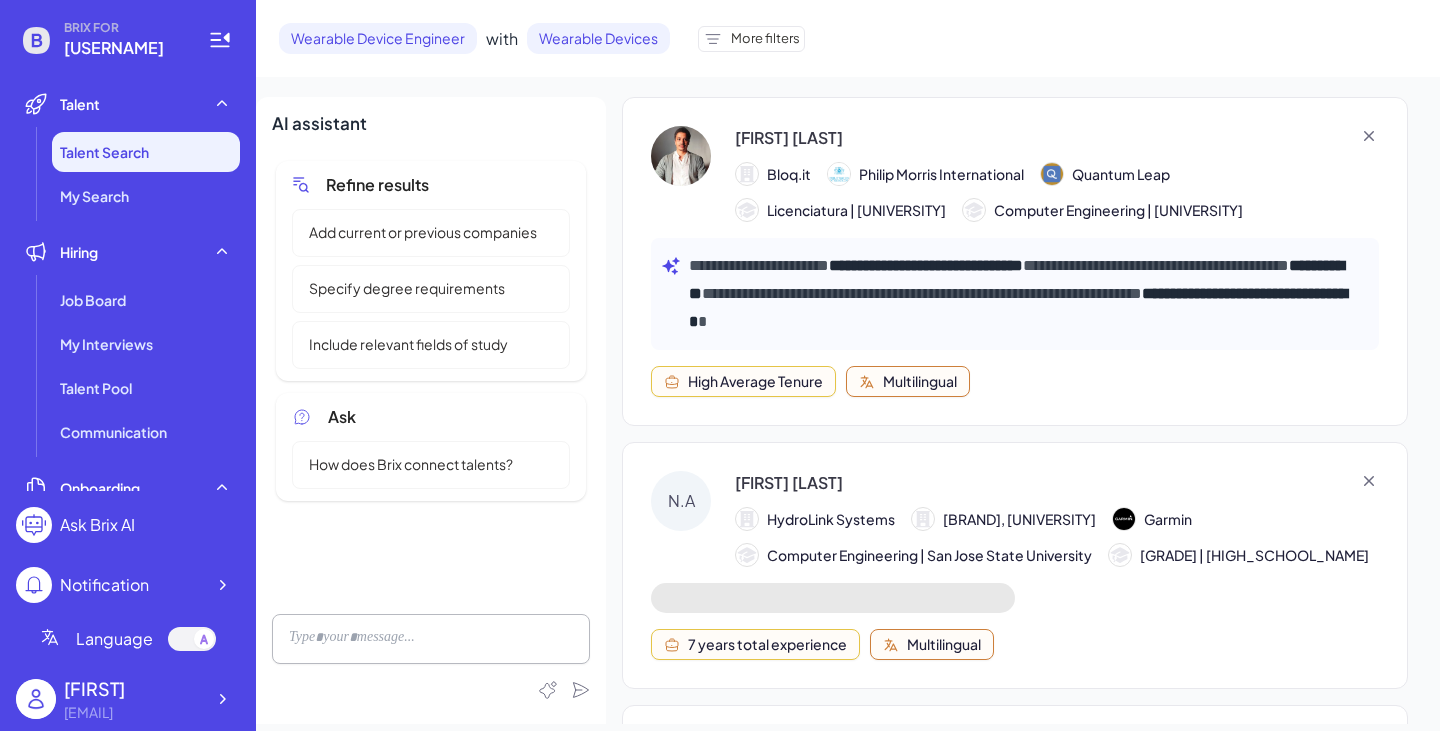 click on "More filters" at bounding box center (765, 39) 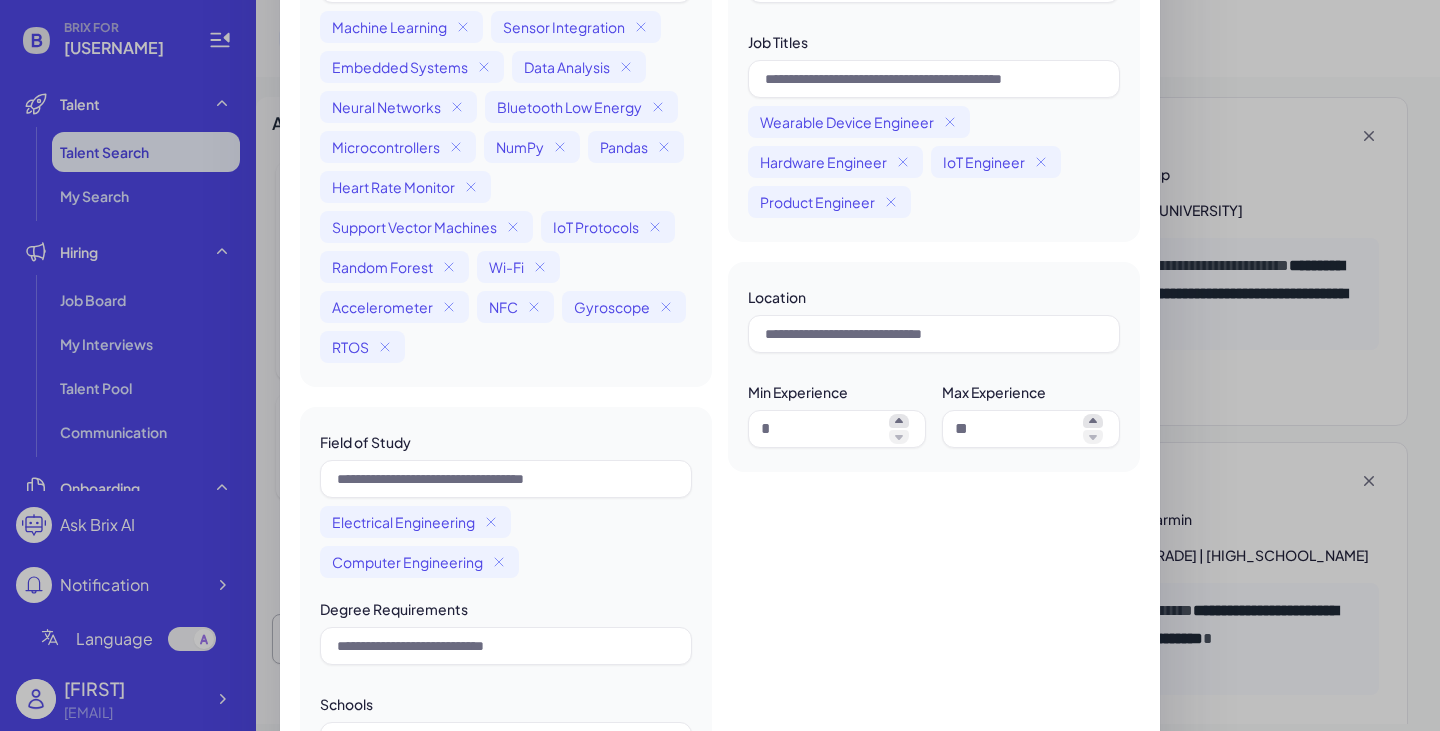 scroll, scrollTop: 0, scrollLeft: 0, axis: both 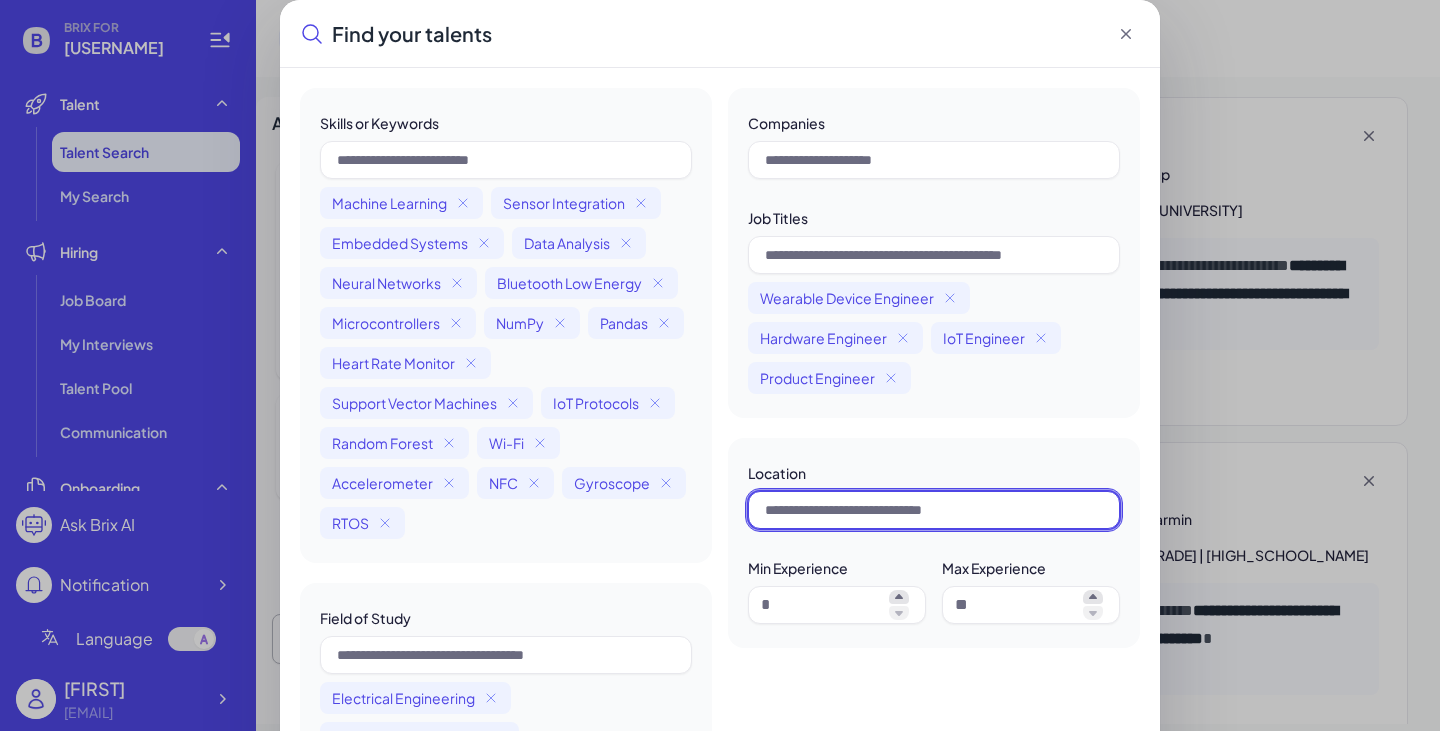 click at bounding box center (934, 510) 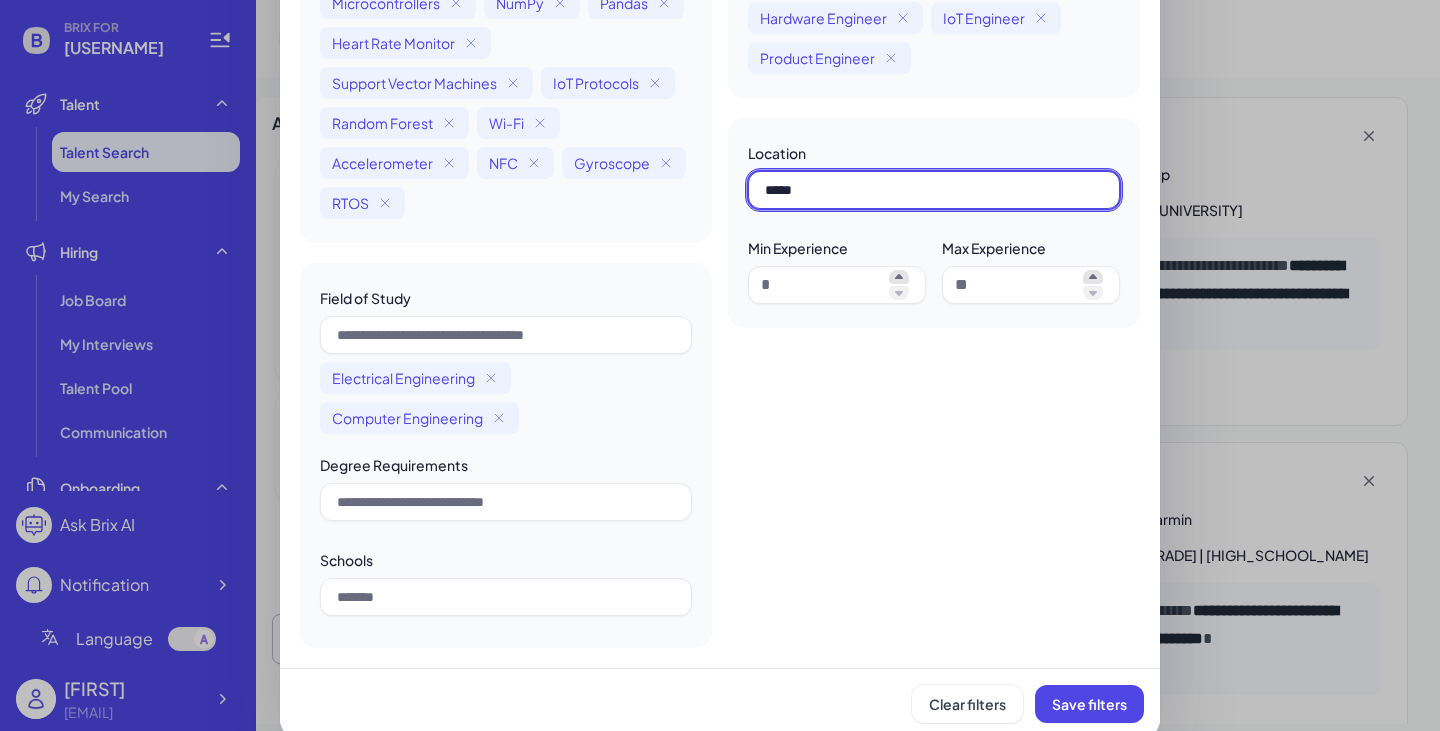 scroll, scrollTop: 331, scrollLeft: 0, axis: vertical 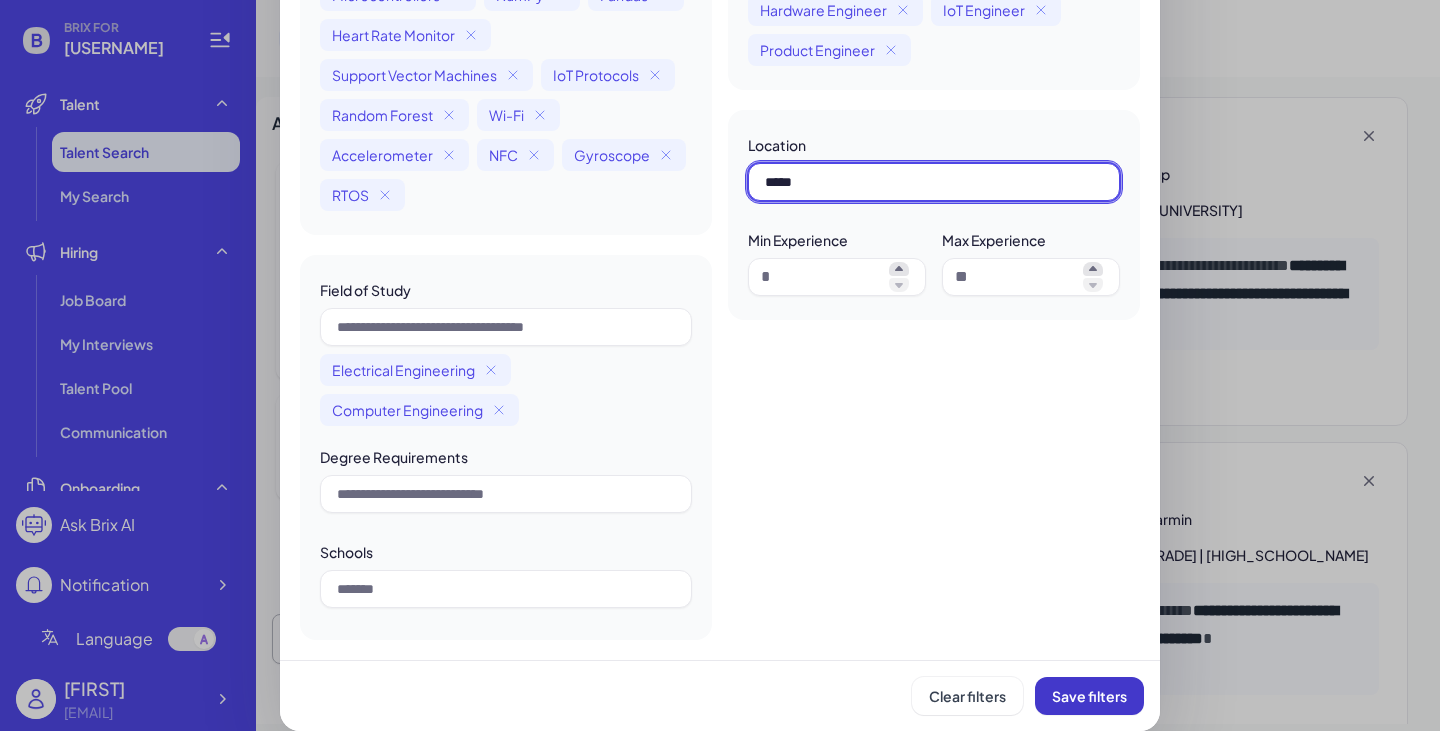 type on "*****" 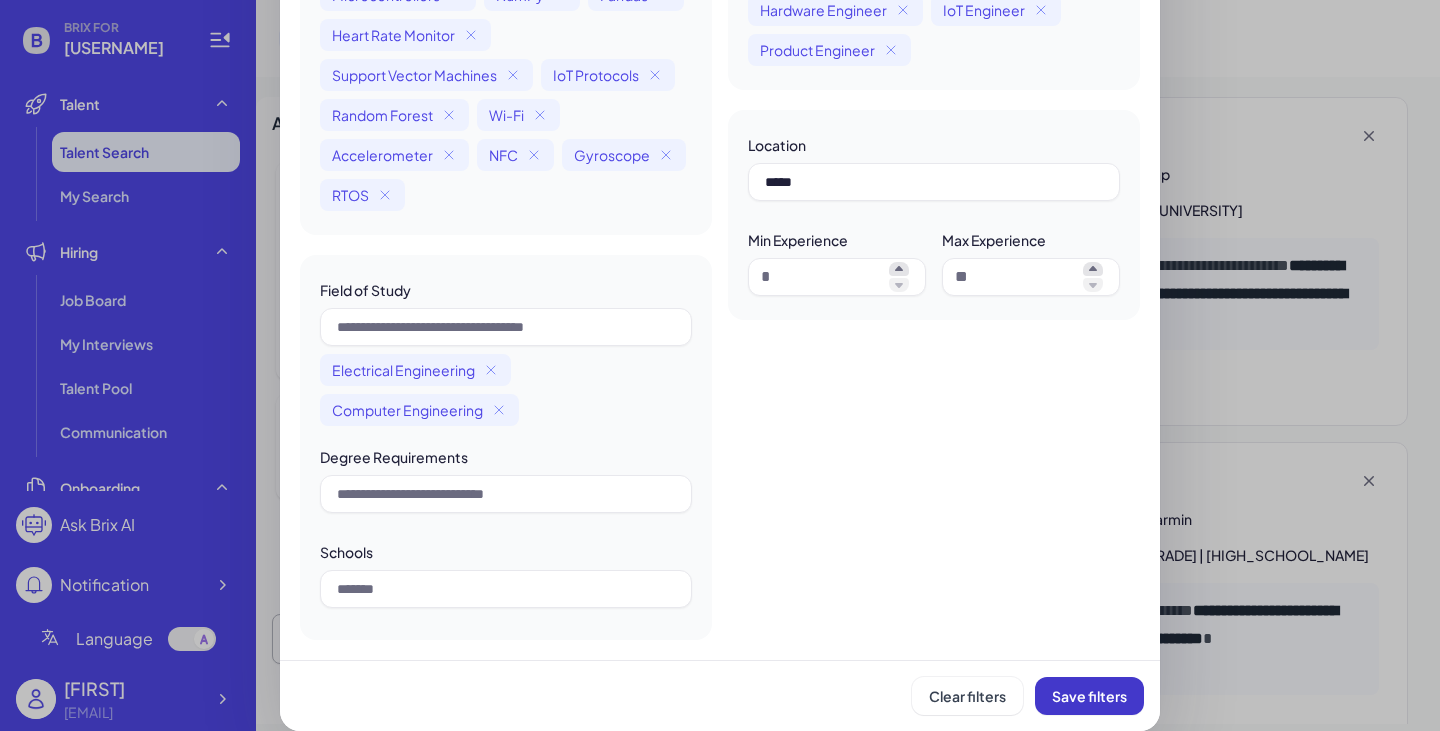 click on "Save filters" at bounding box center (1089, 696) 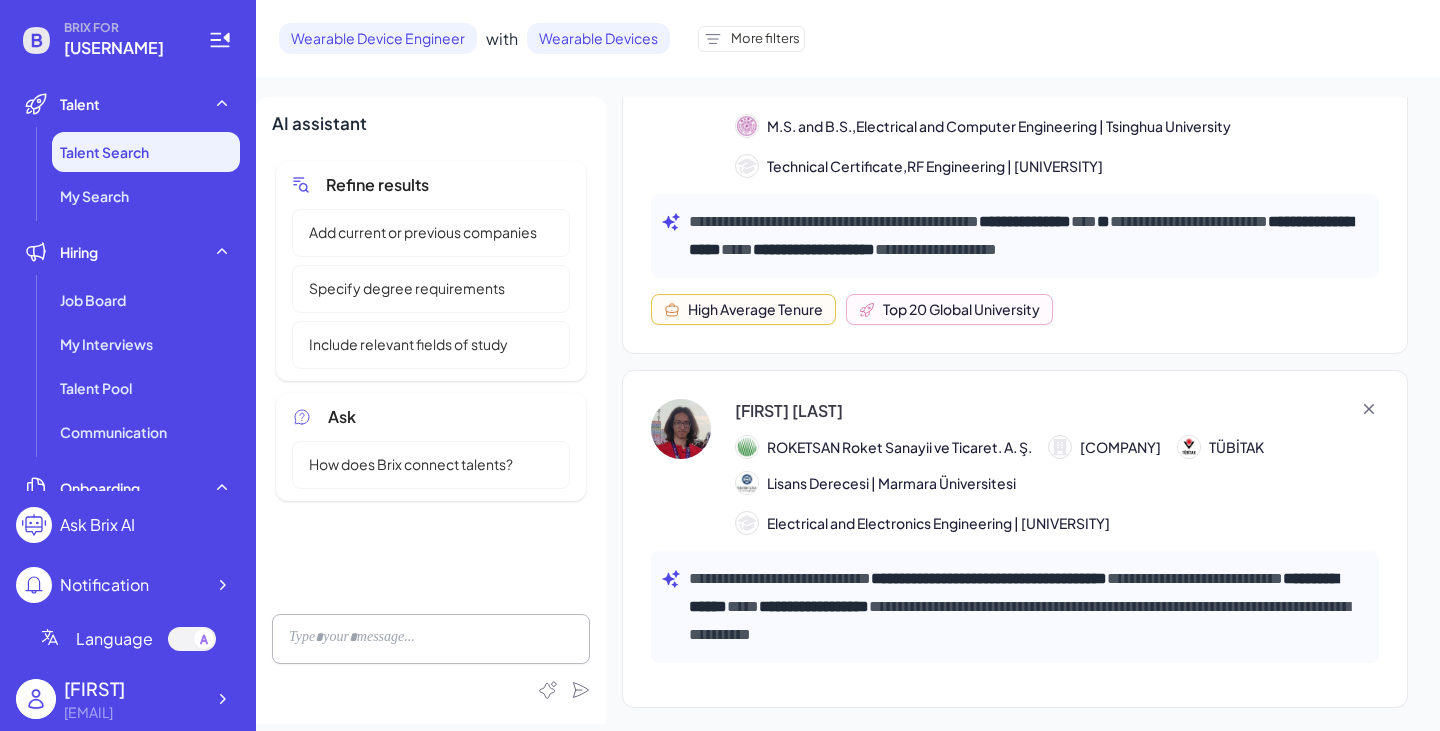 scroll, scrollTop: 700, scrollLeft: 0, axis: vertical 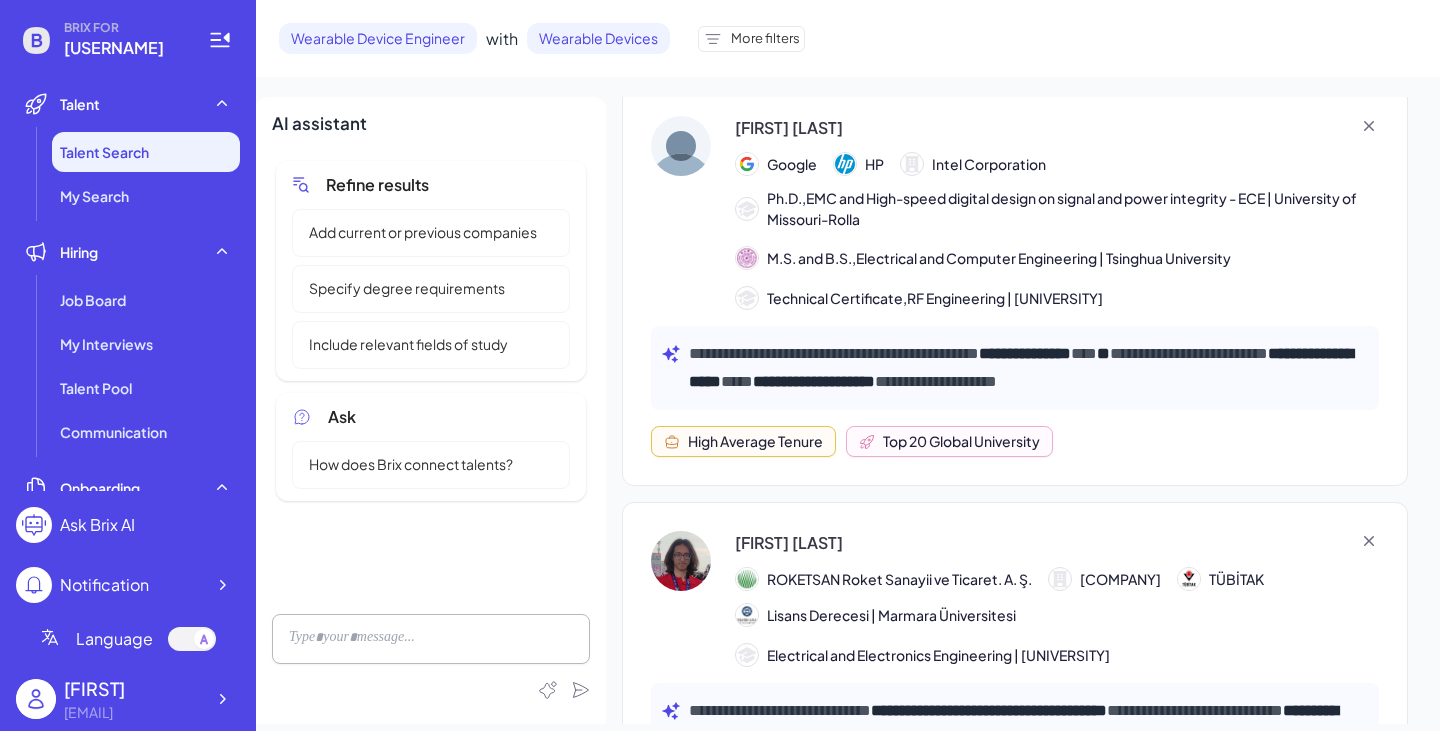 click on "[FIRST] [LAST]" at bounding box center (789, 128) 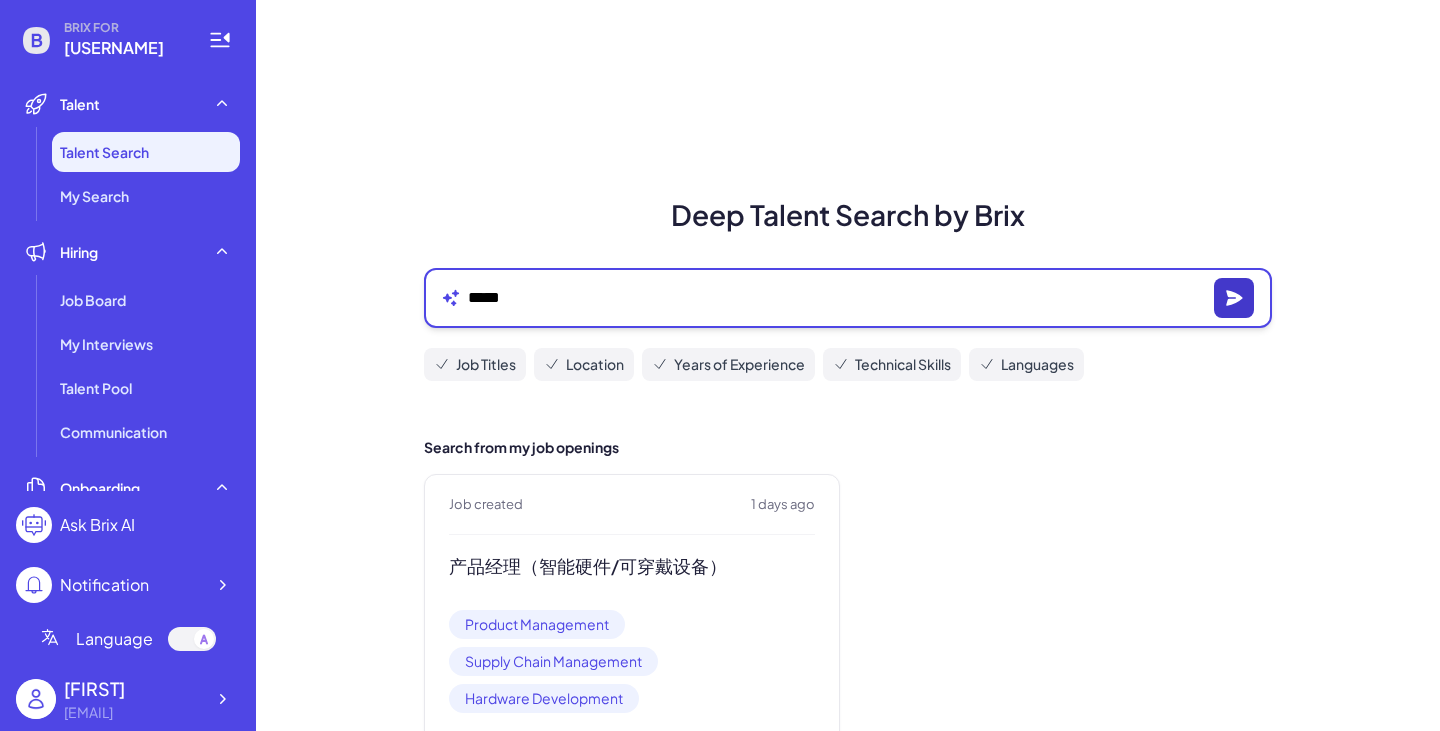 click 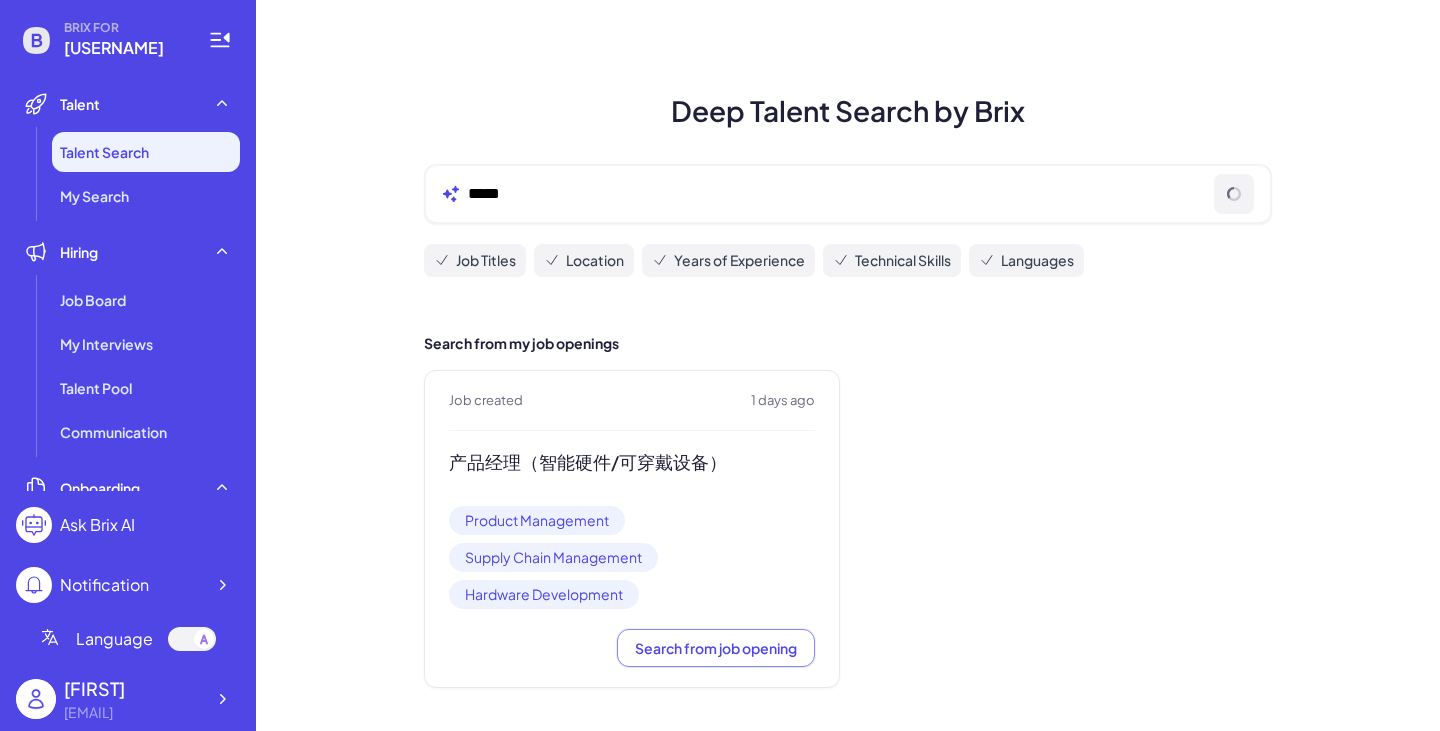 scroll, scrollTop: 106, scrollLeft: 0, axis: vertical 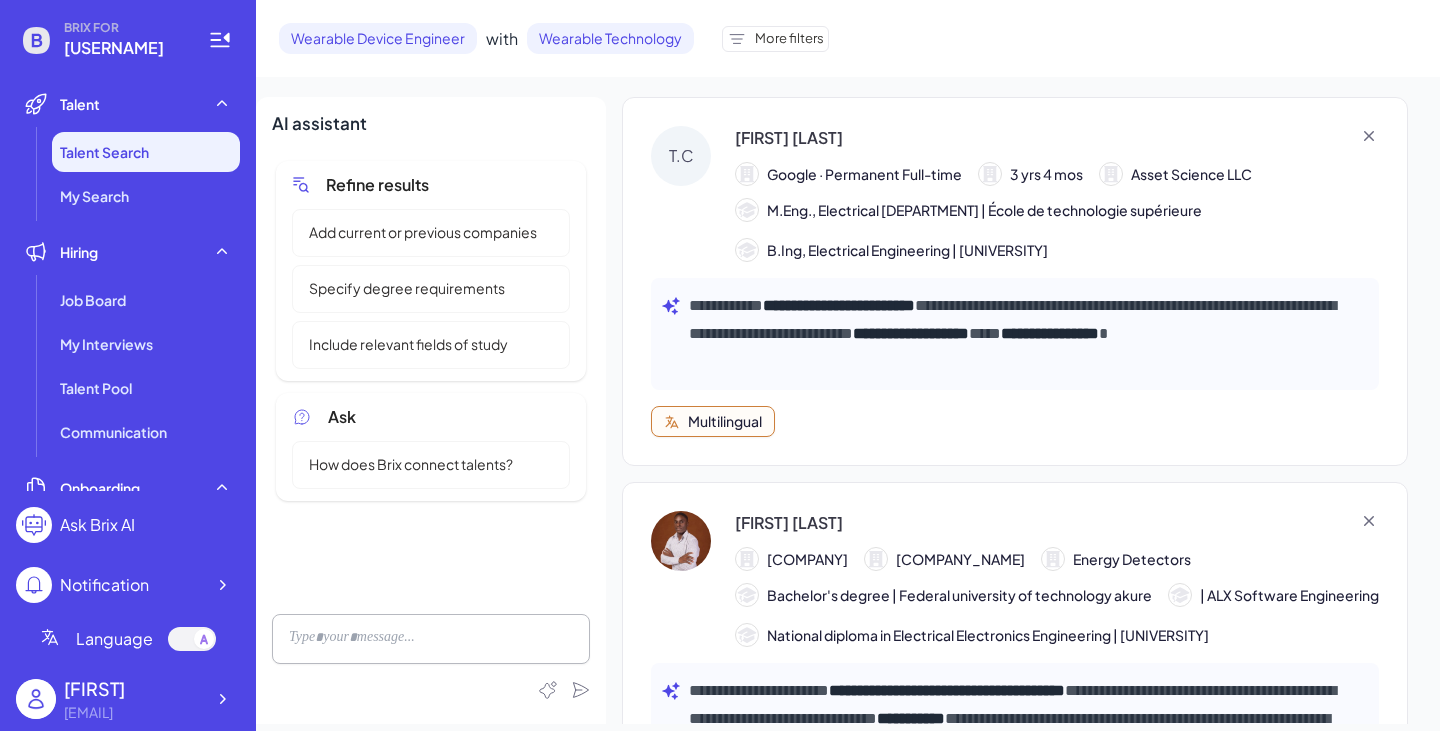 click on "More filters" at bounding box center (789, 39) 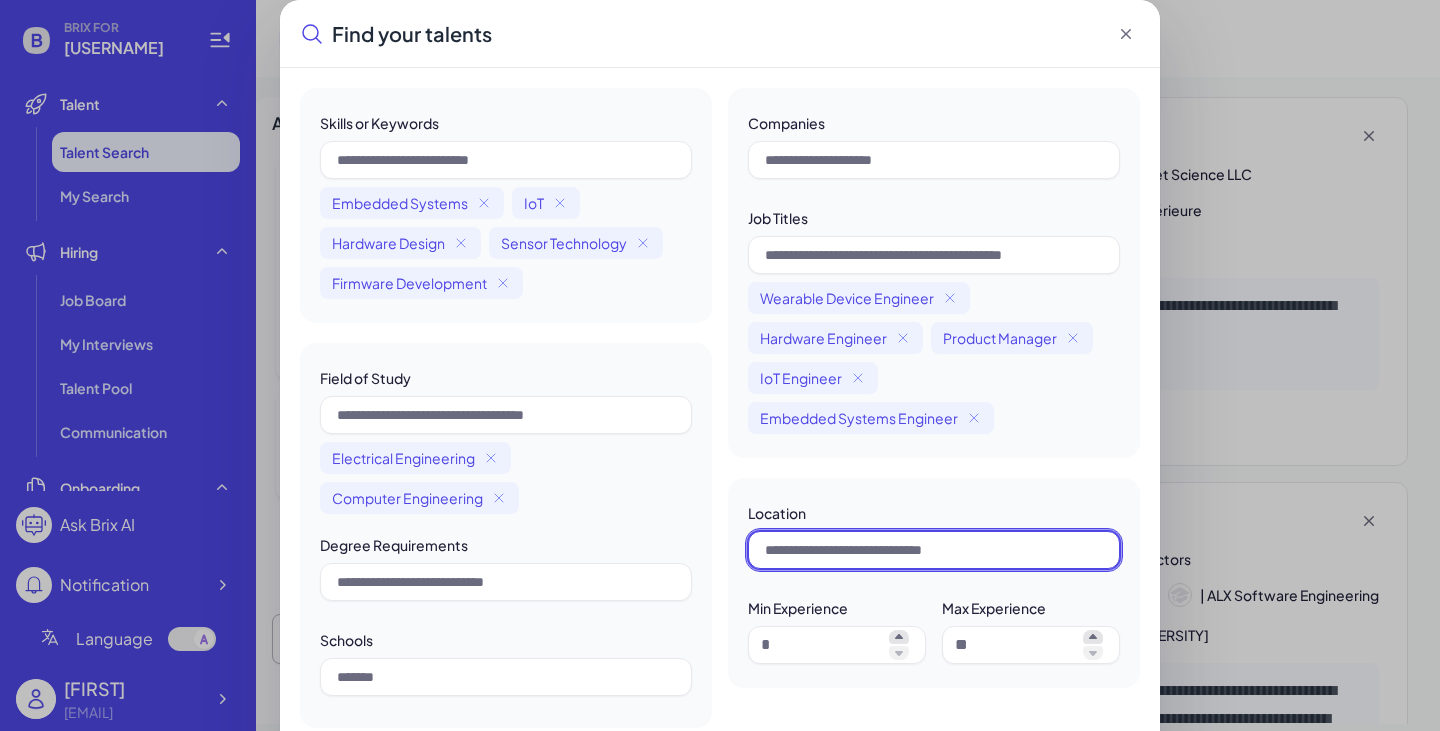 click at bounding box center (934, 550) 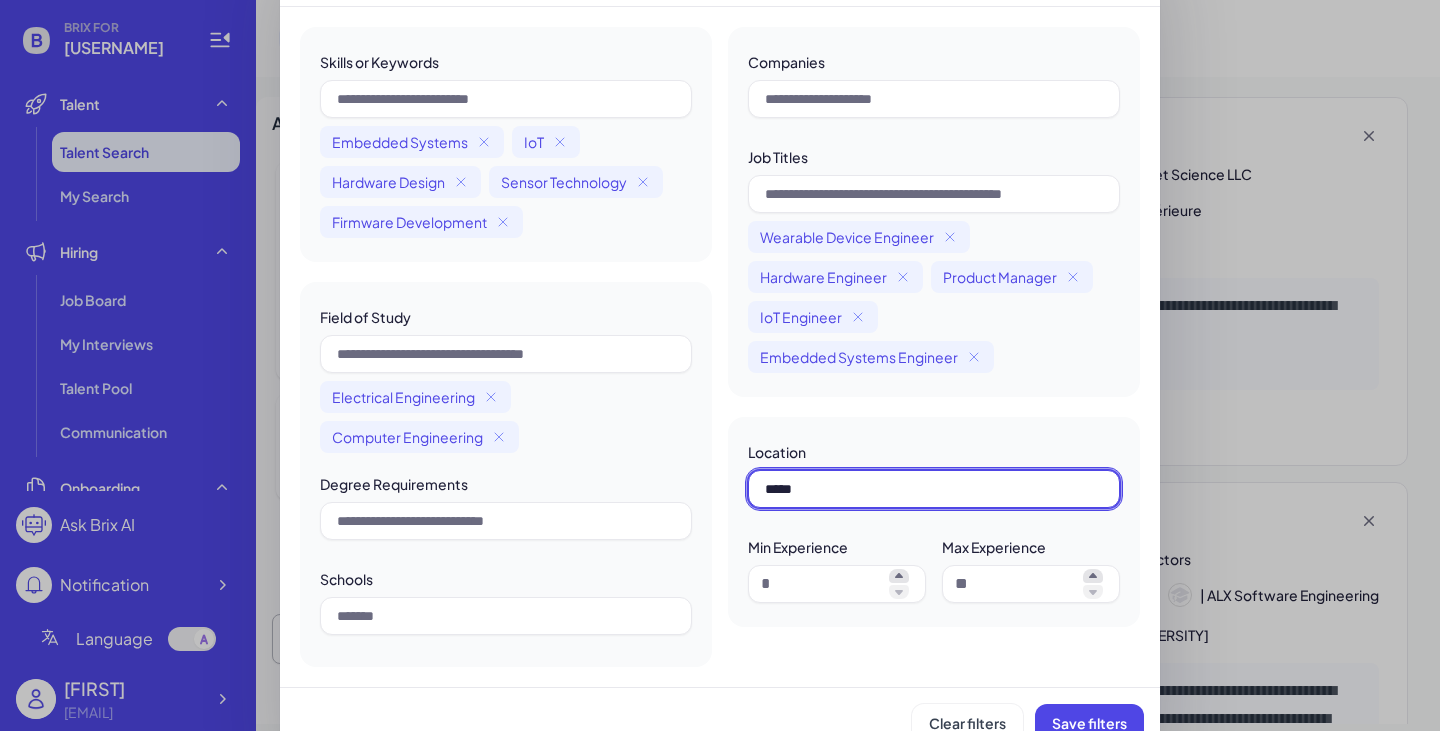 scroll, scrollTop: 91, scrollLeft: 0, axis: vertical 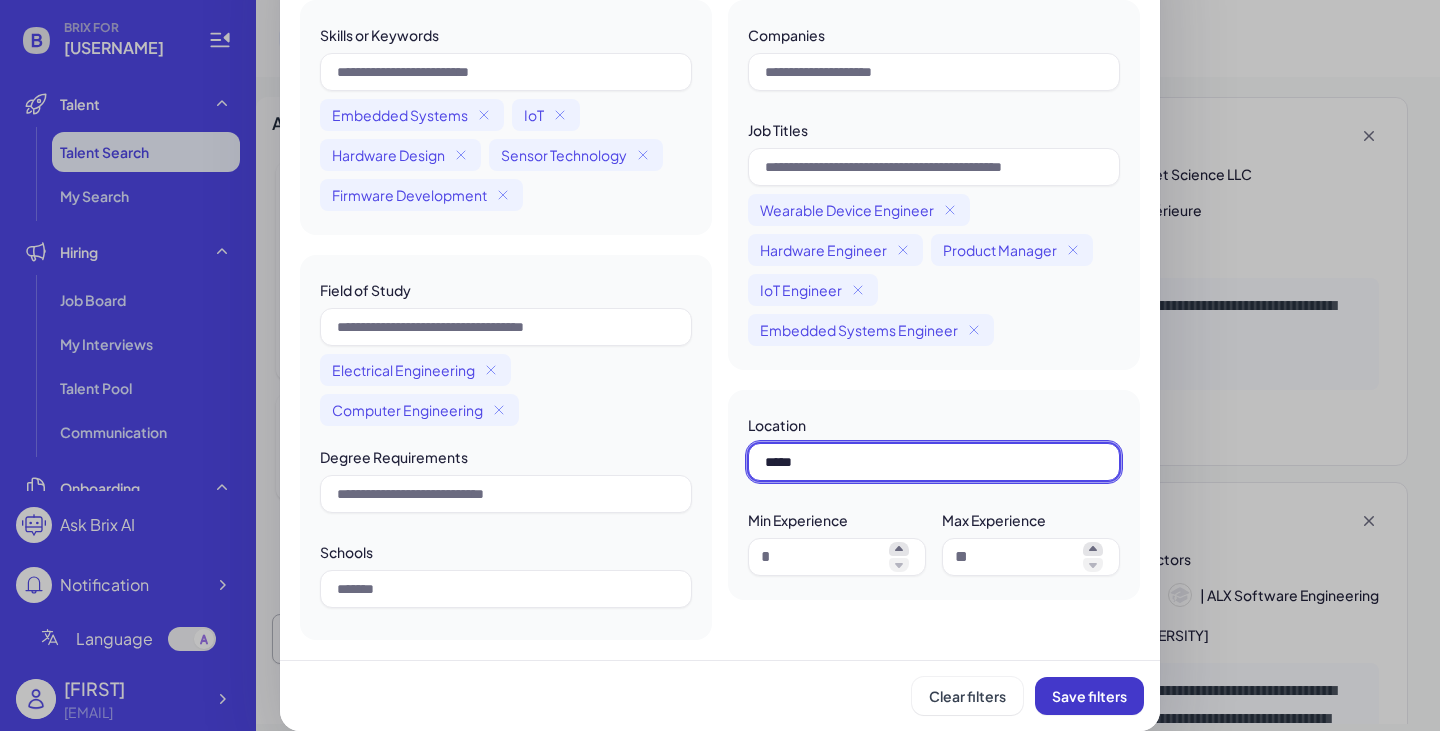 type on "*****" 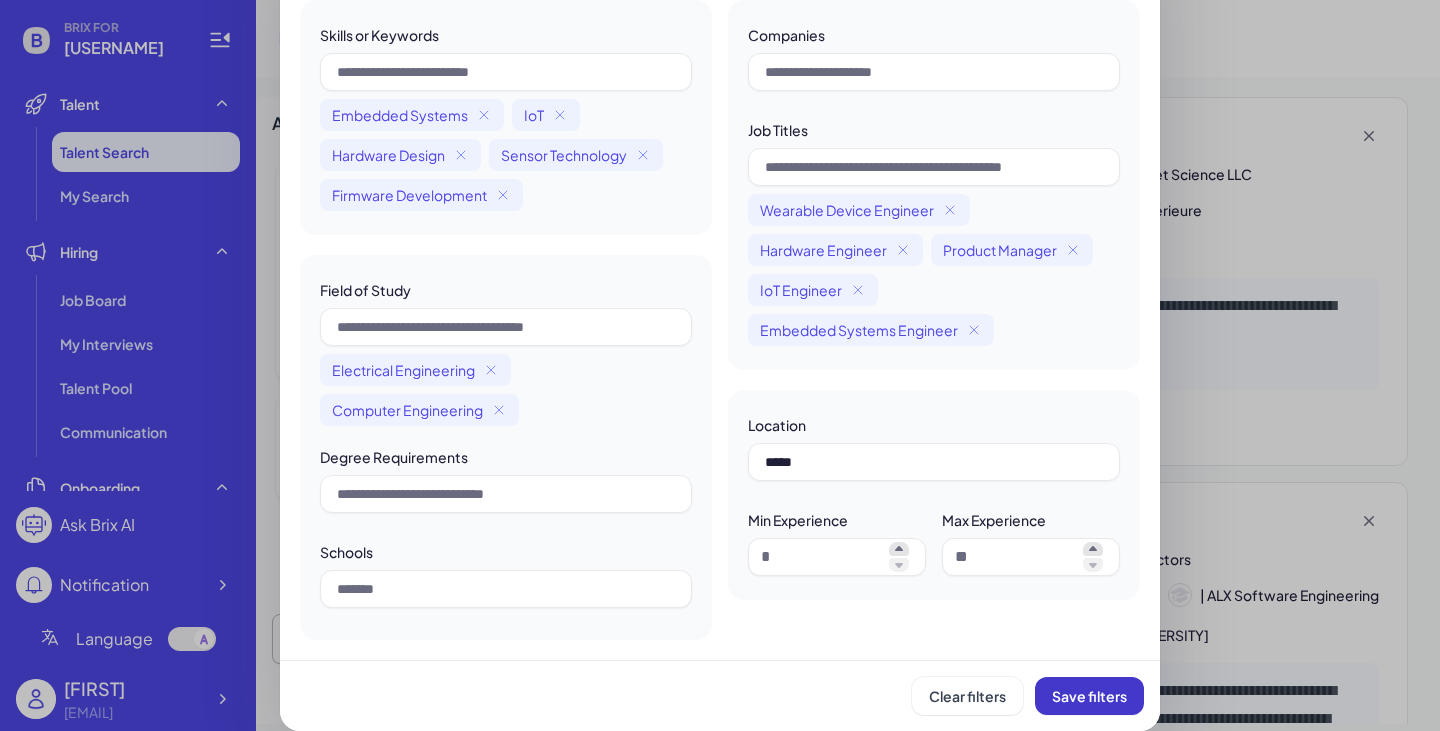 click on "Save filters" at bounding box center (1089, 696) 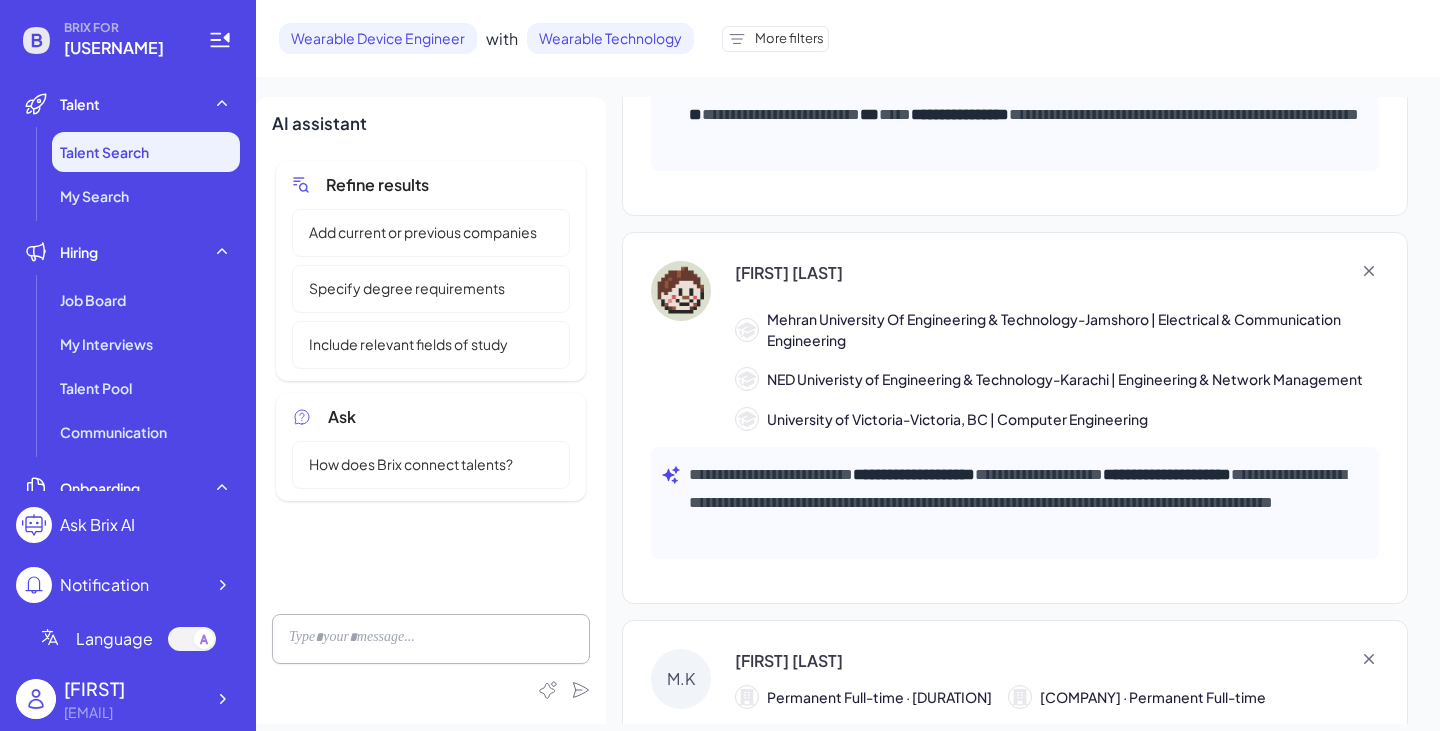 scroll, scrollTop: 2212, scrollLeft: 0, axis: vertical 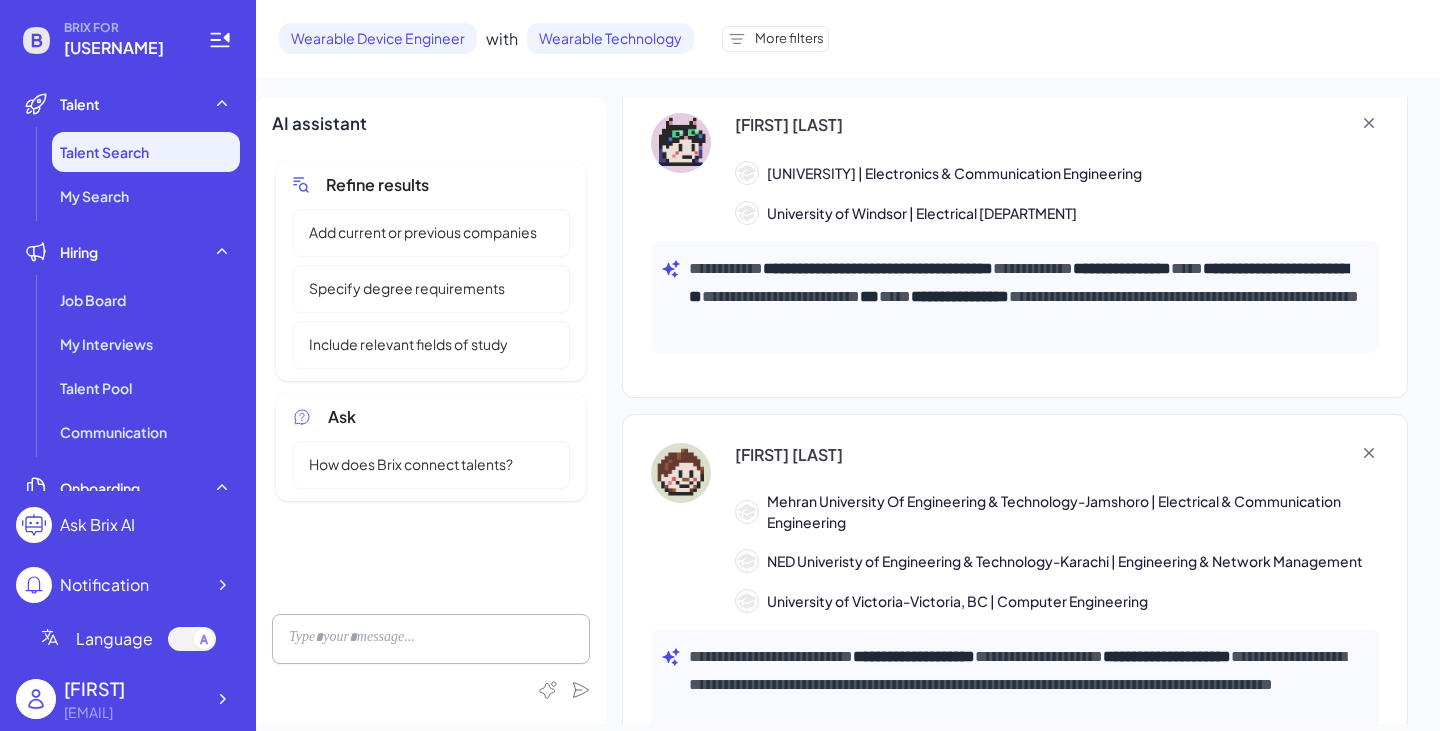 click on "More filters" at bounding box center (789, 39) 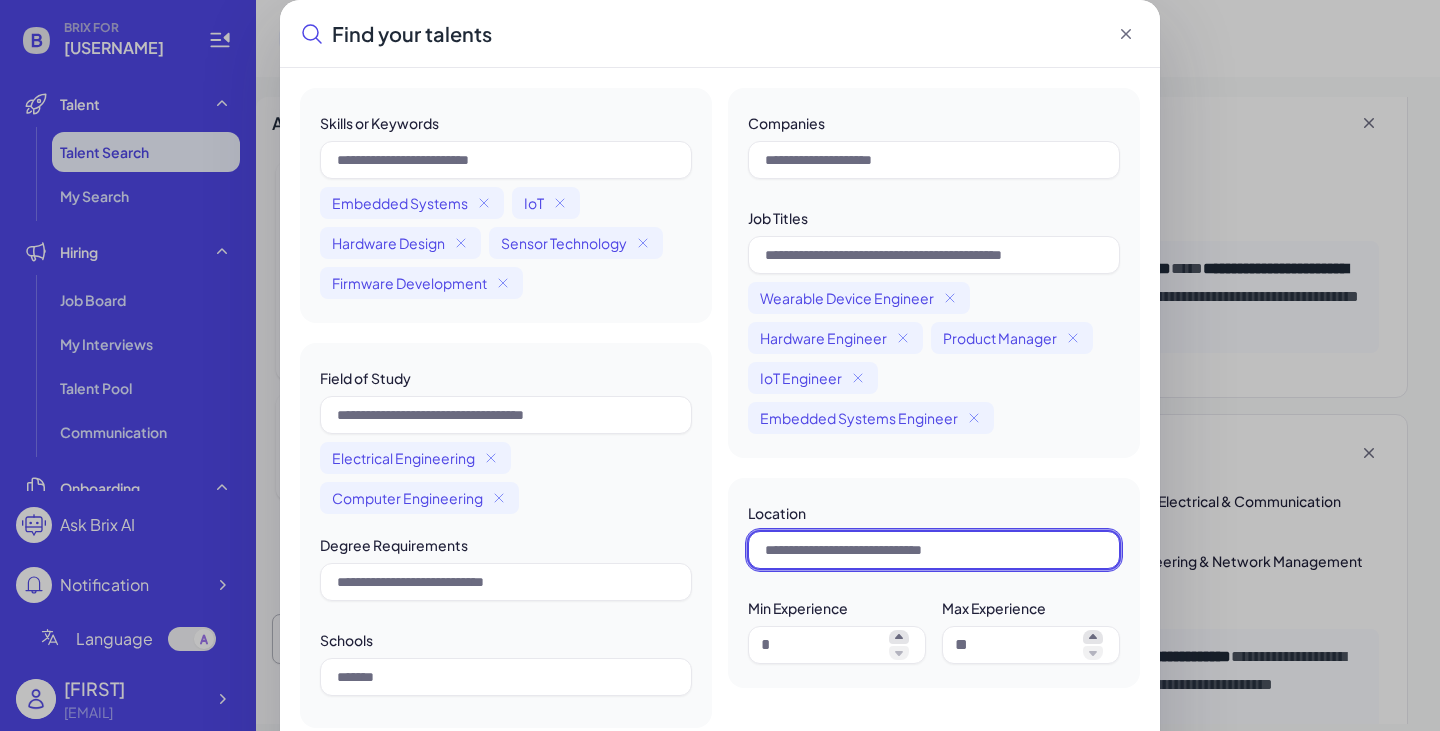 click at bounding box center [934, 550] 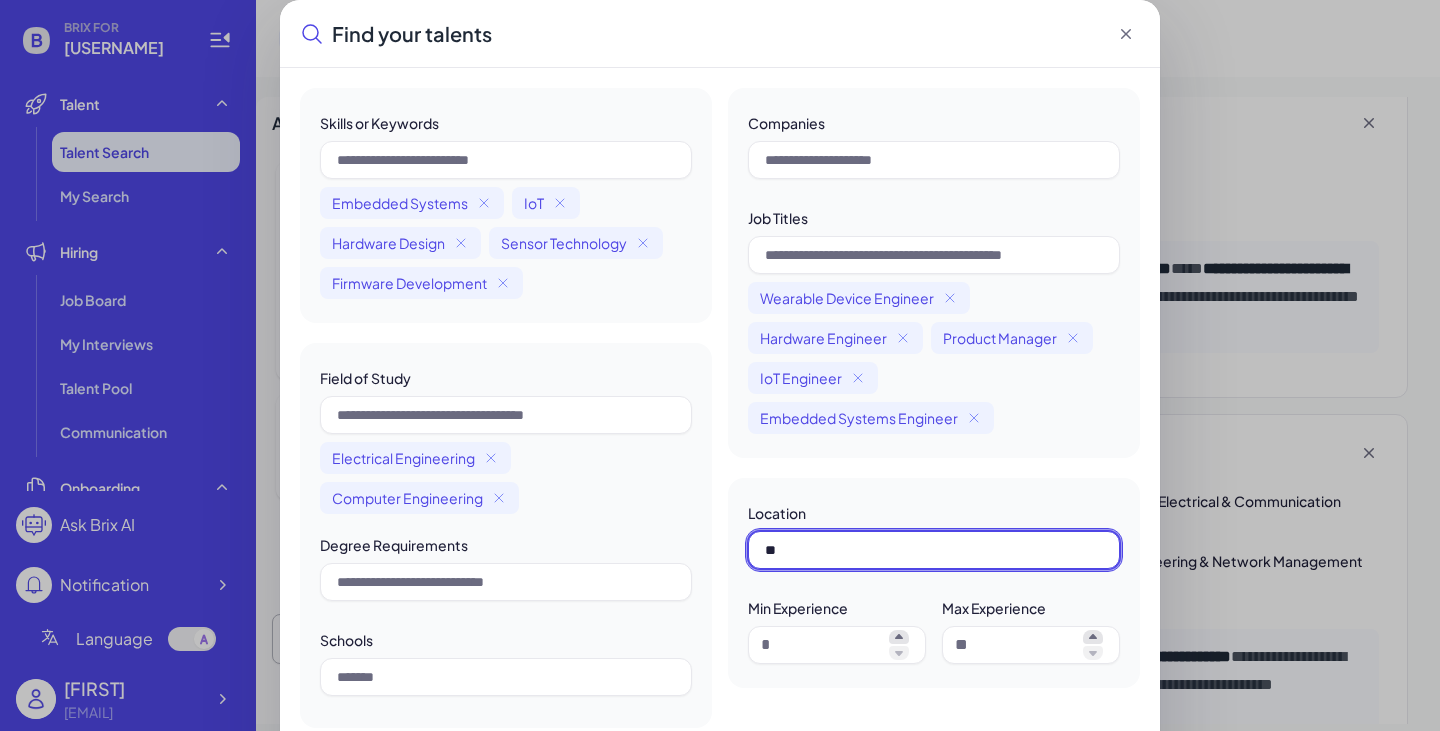 type on "*" 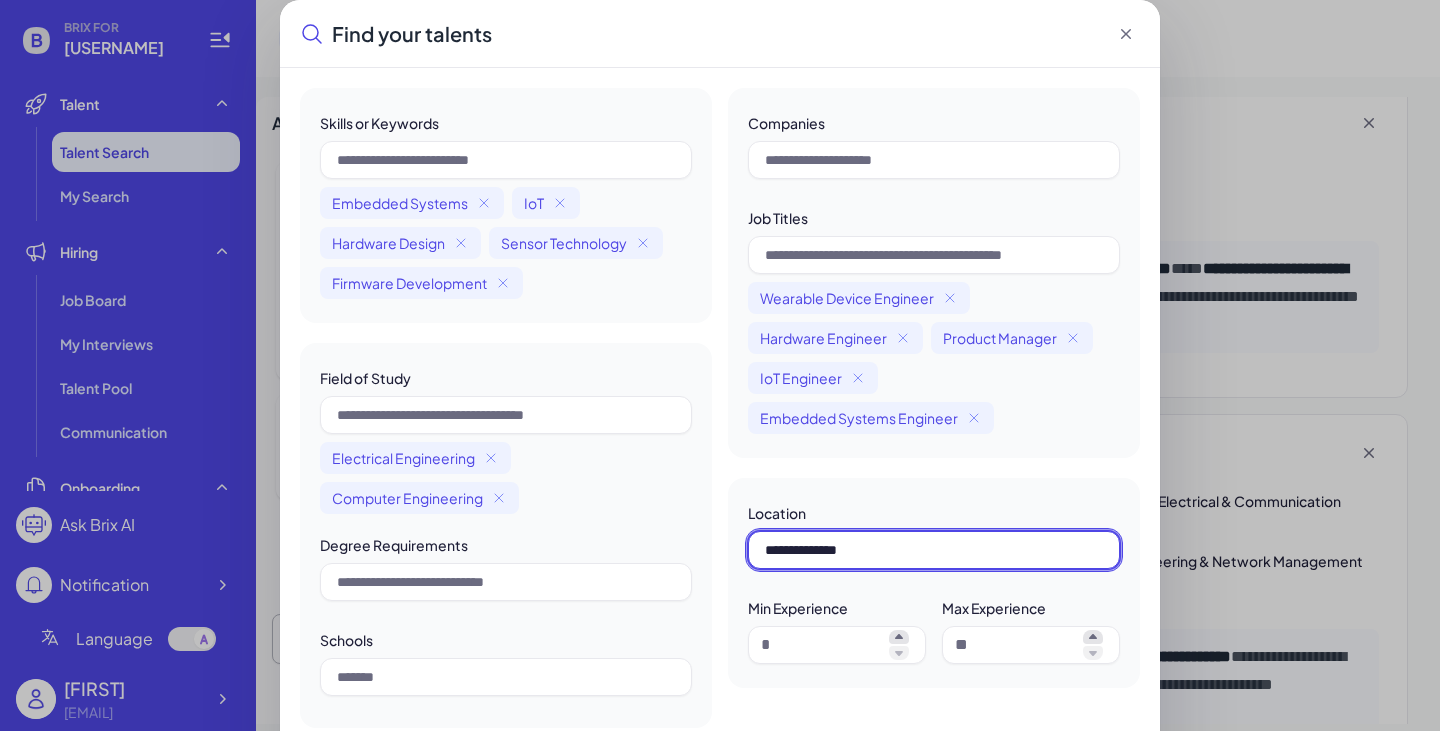 click on "**********" at bounding box center (934, 550) 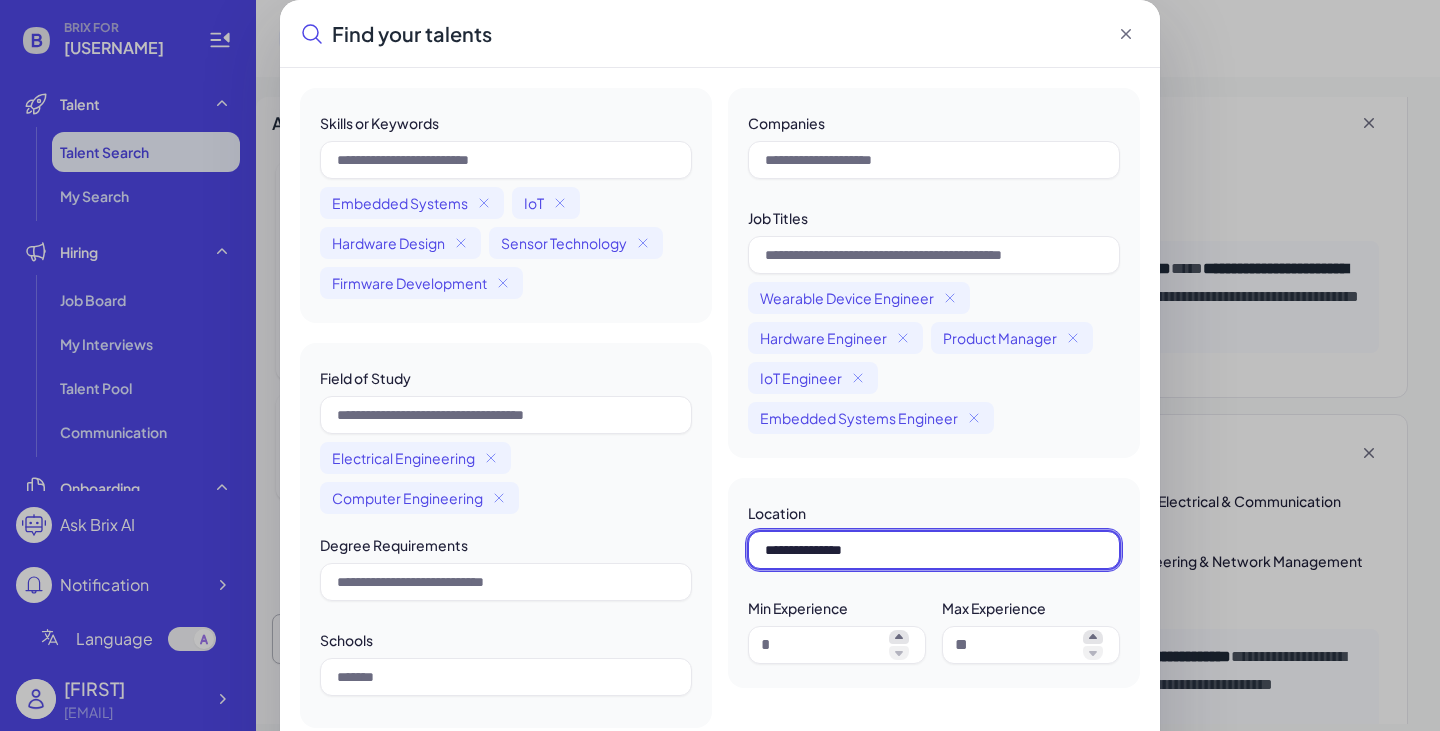 scroll, scrollTop: 91, scrollLeft: 0, axis: vertical 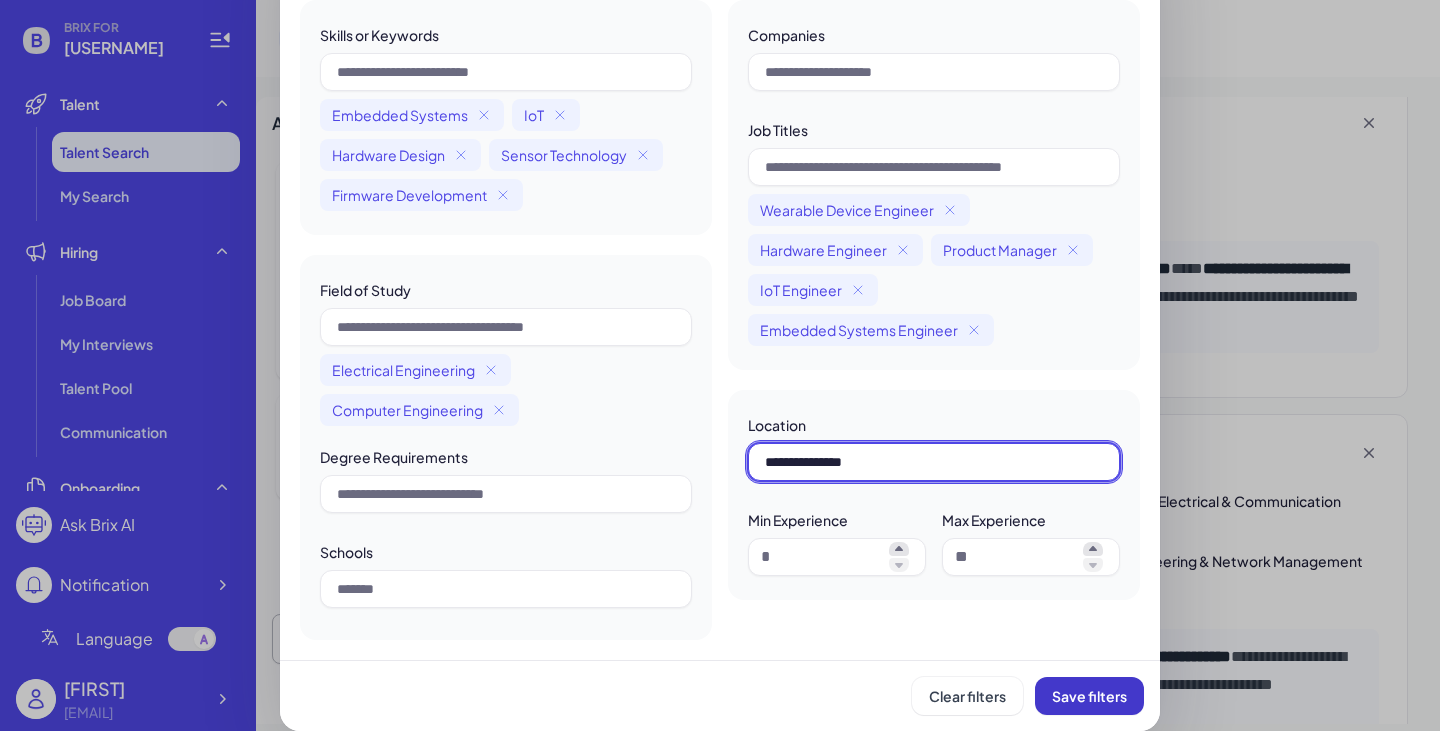 type on "**********" 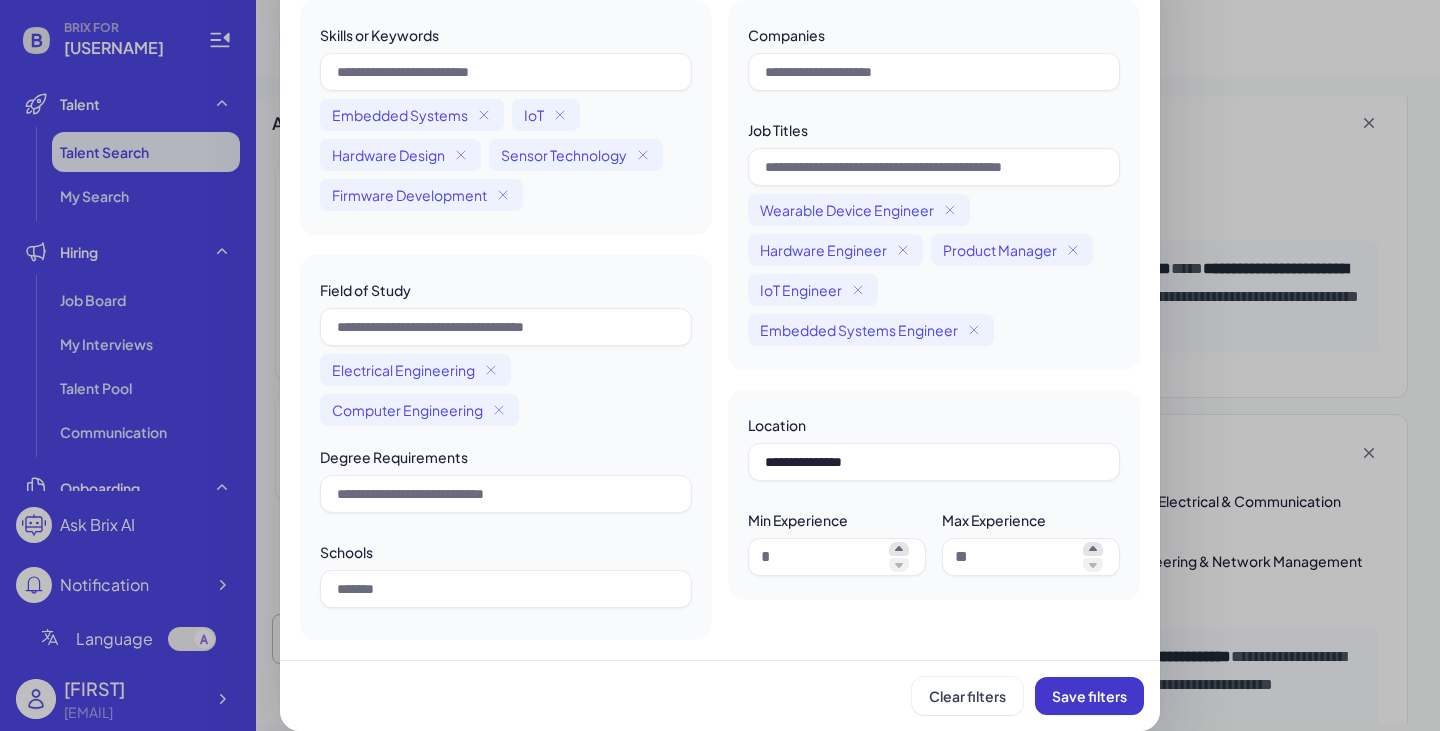 click on "Save filters" at bounding box center (1089, 696) 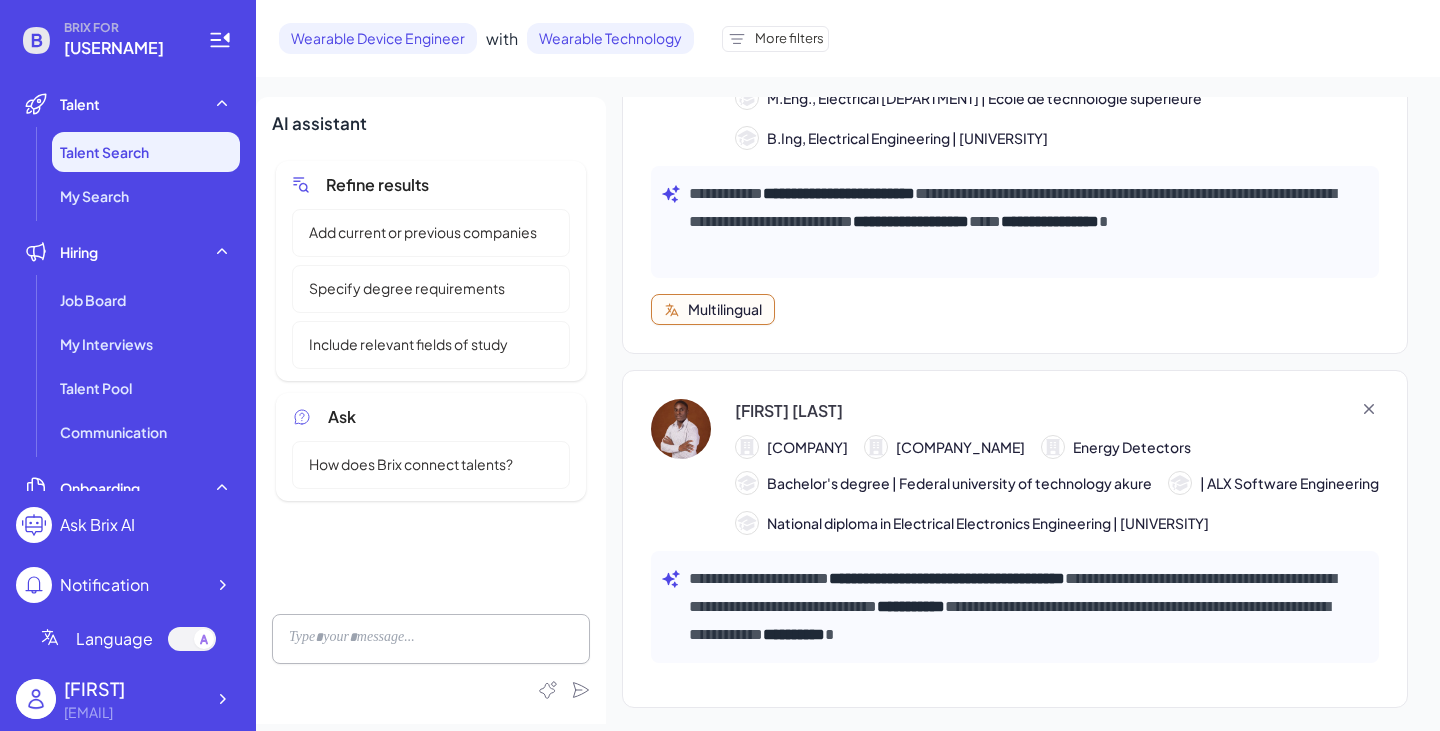 scroll, scrollTop: 0, scrollLeft: 0, axis: both 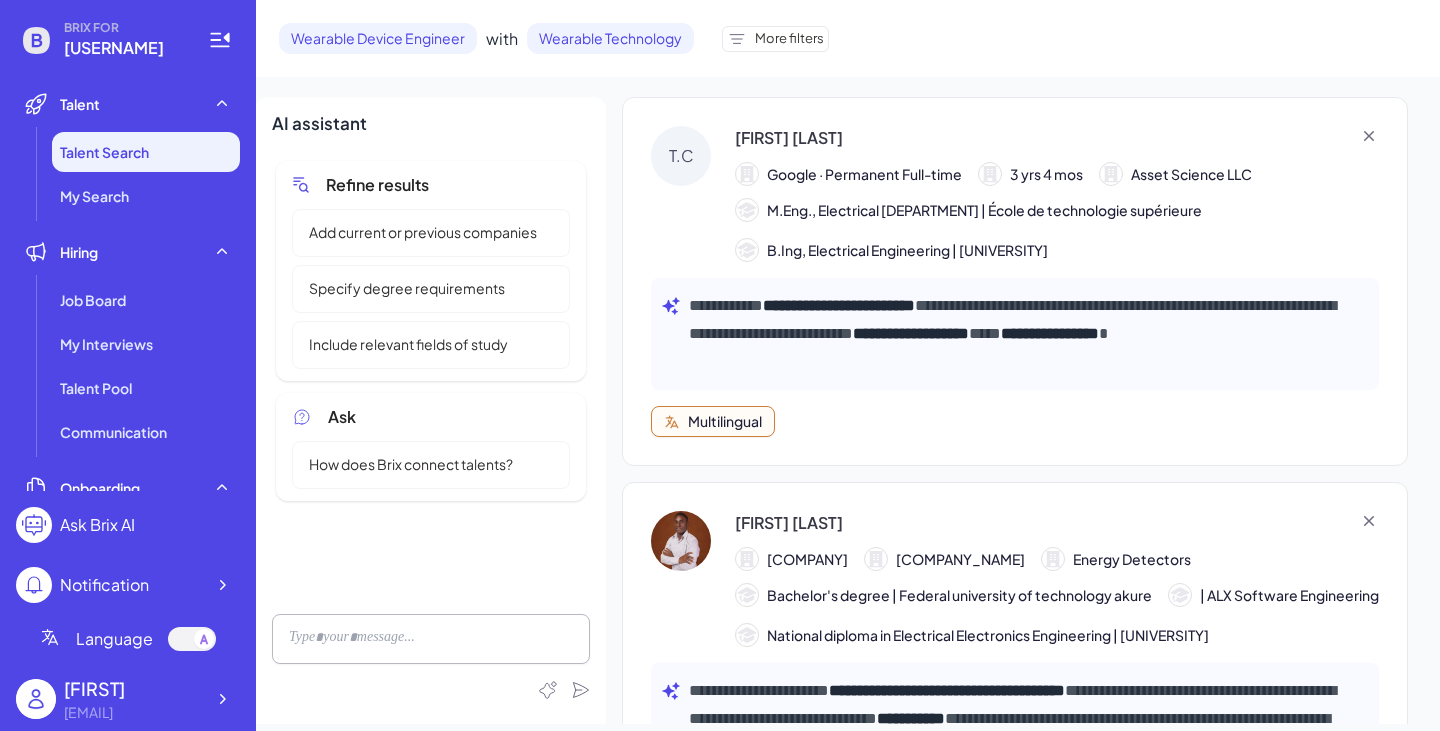 click on "Wearable Device Engineer with Wearable Technology More filters" at bounding box center (554, 38) 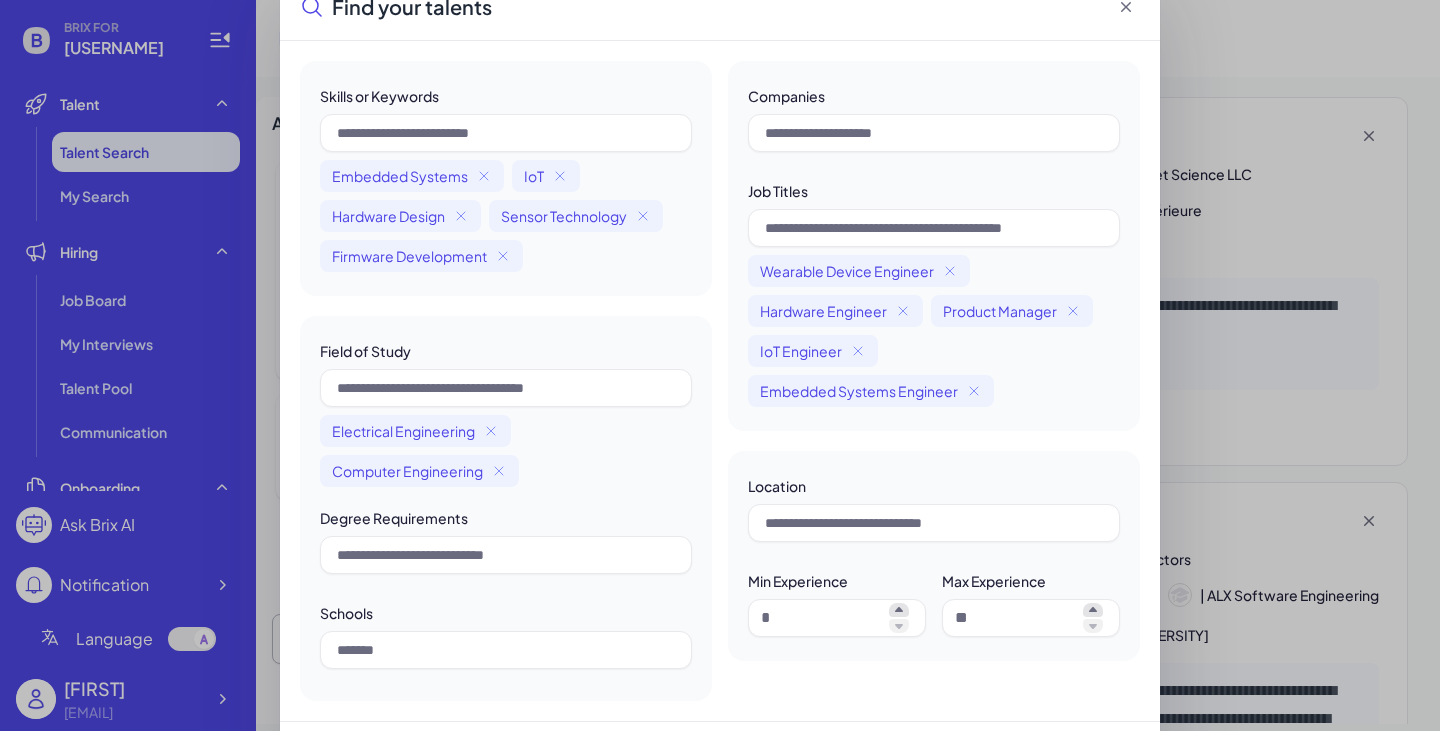scroll, scrollTop: 0, scrollLeft: 0, axis: both 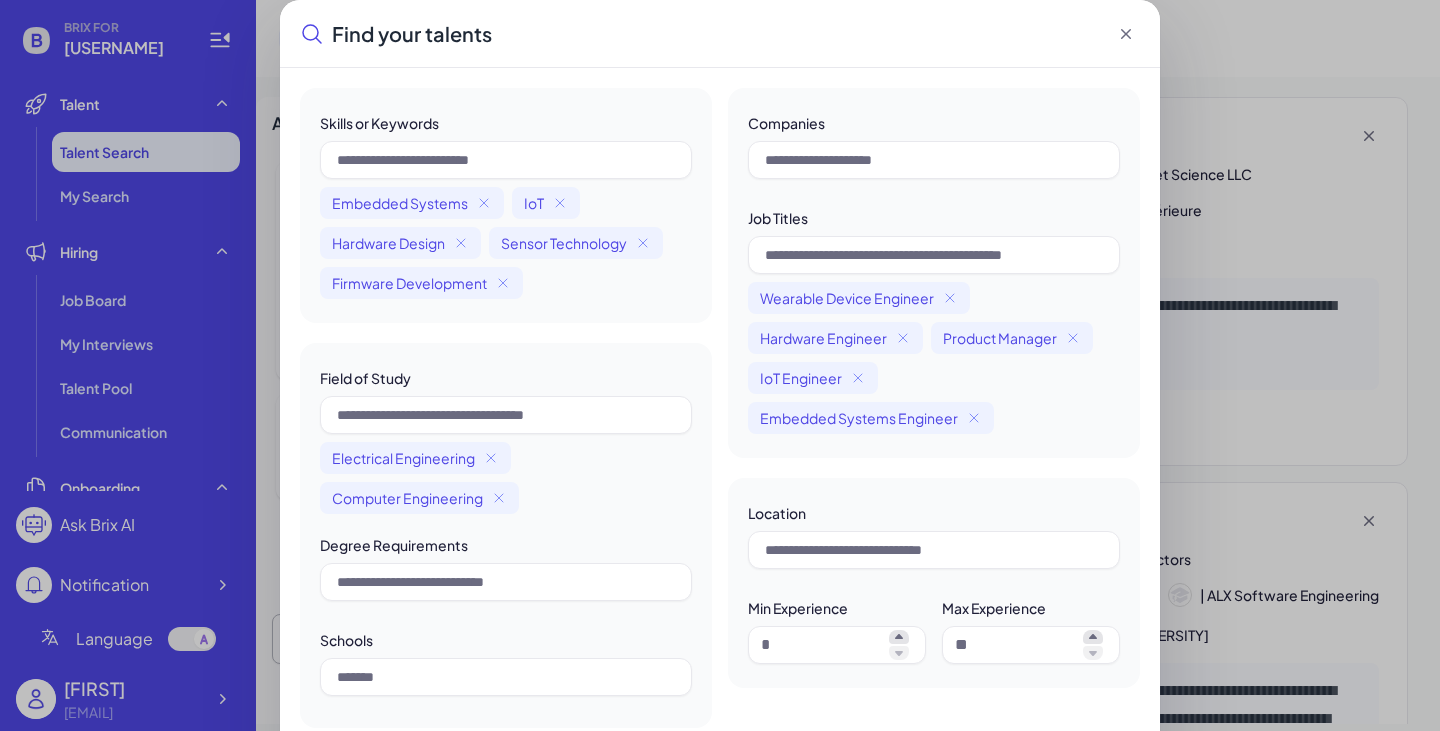 click 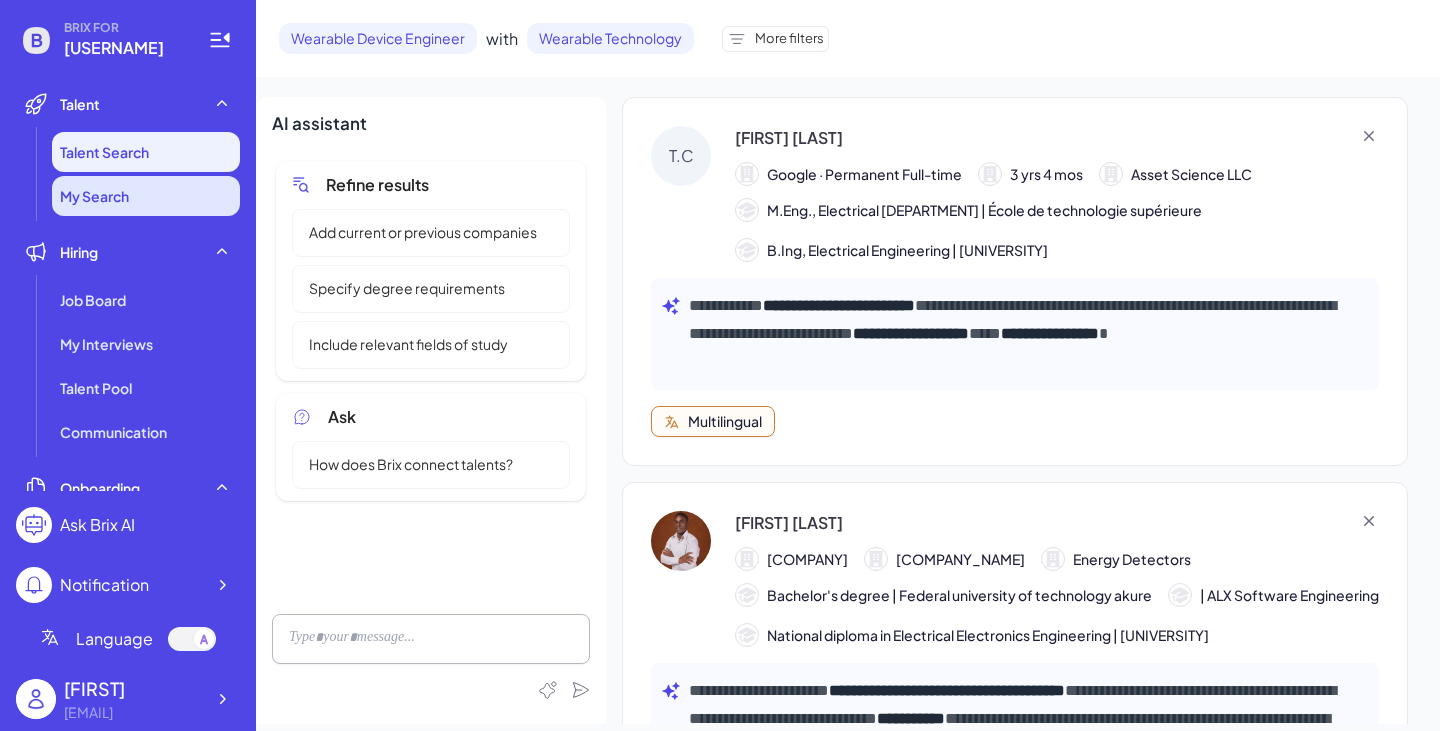 click on "My Search" at bounding box center [146, 196] 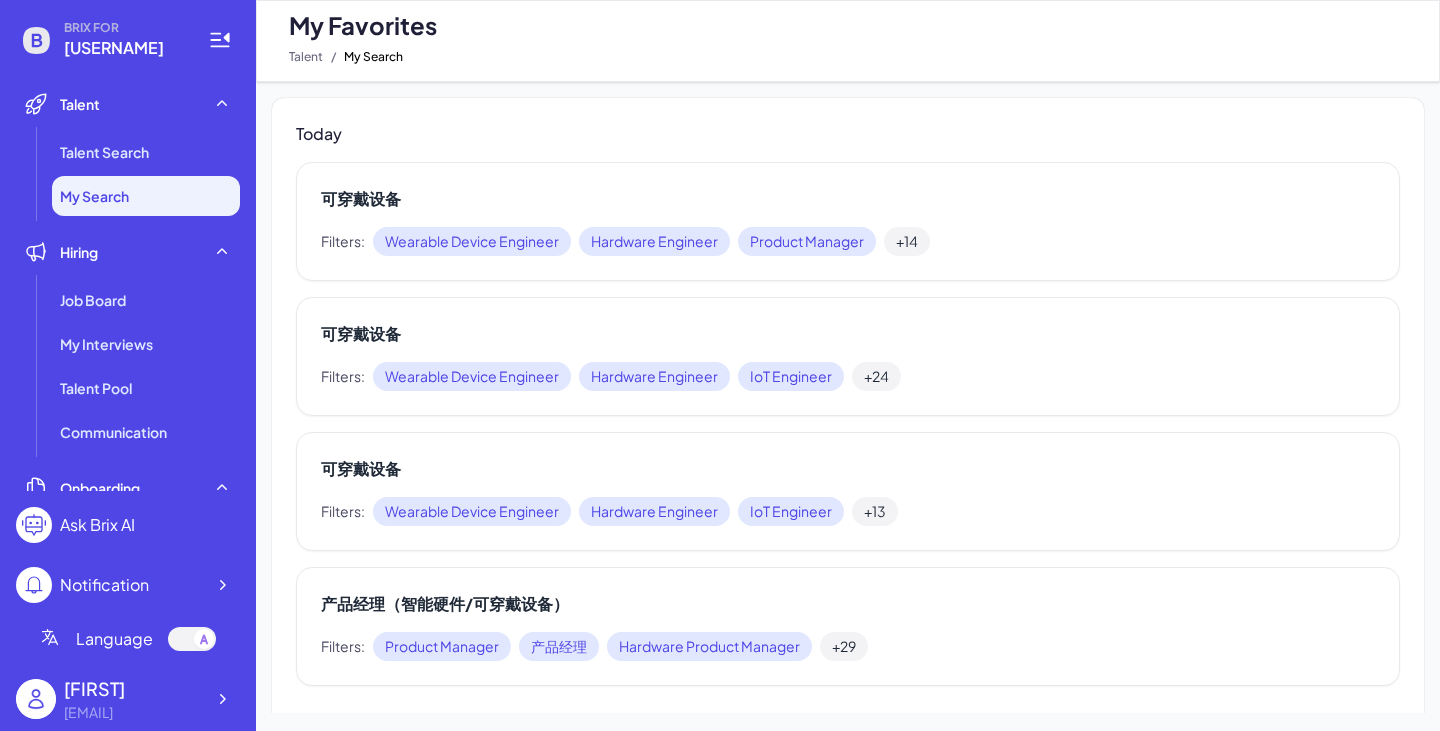click on "+14" at bounding box center (907, 241) 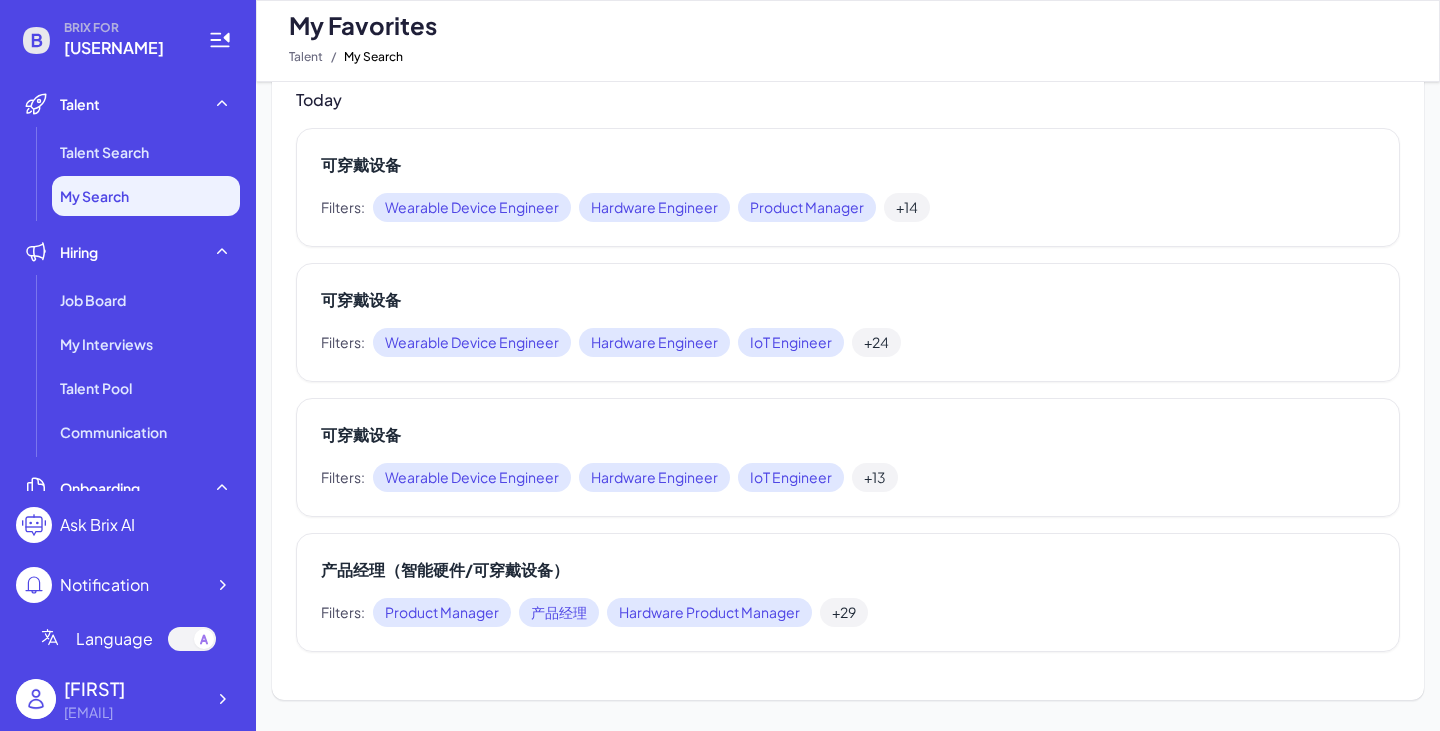 scroll, scrollTop: 0, scrollLeft: 0, axis: both 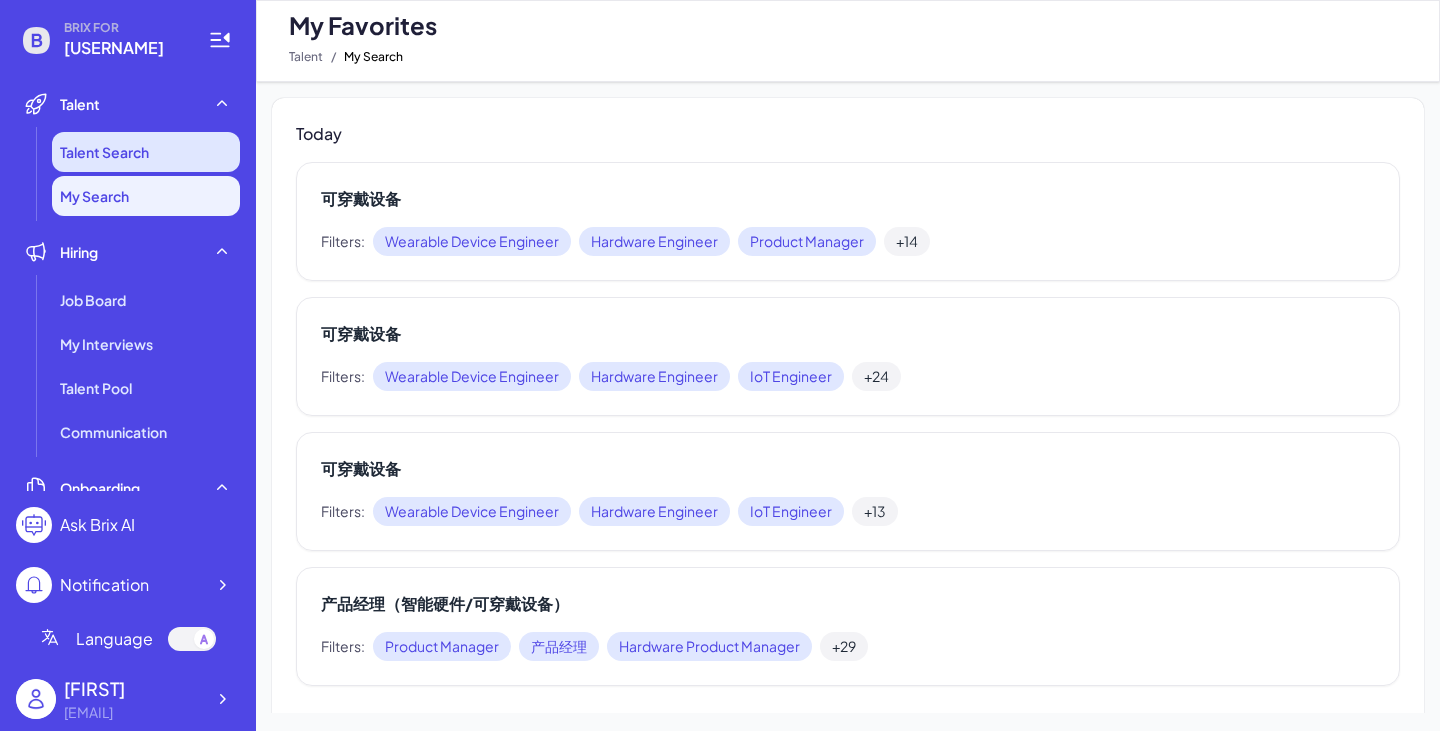 click on "Talent Search" at bounding box center [104, 152] 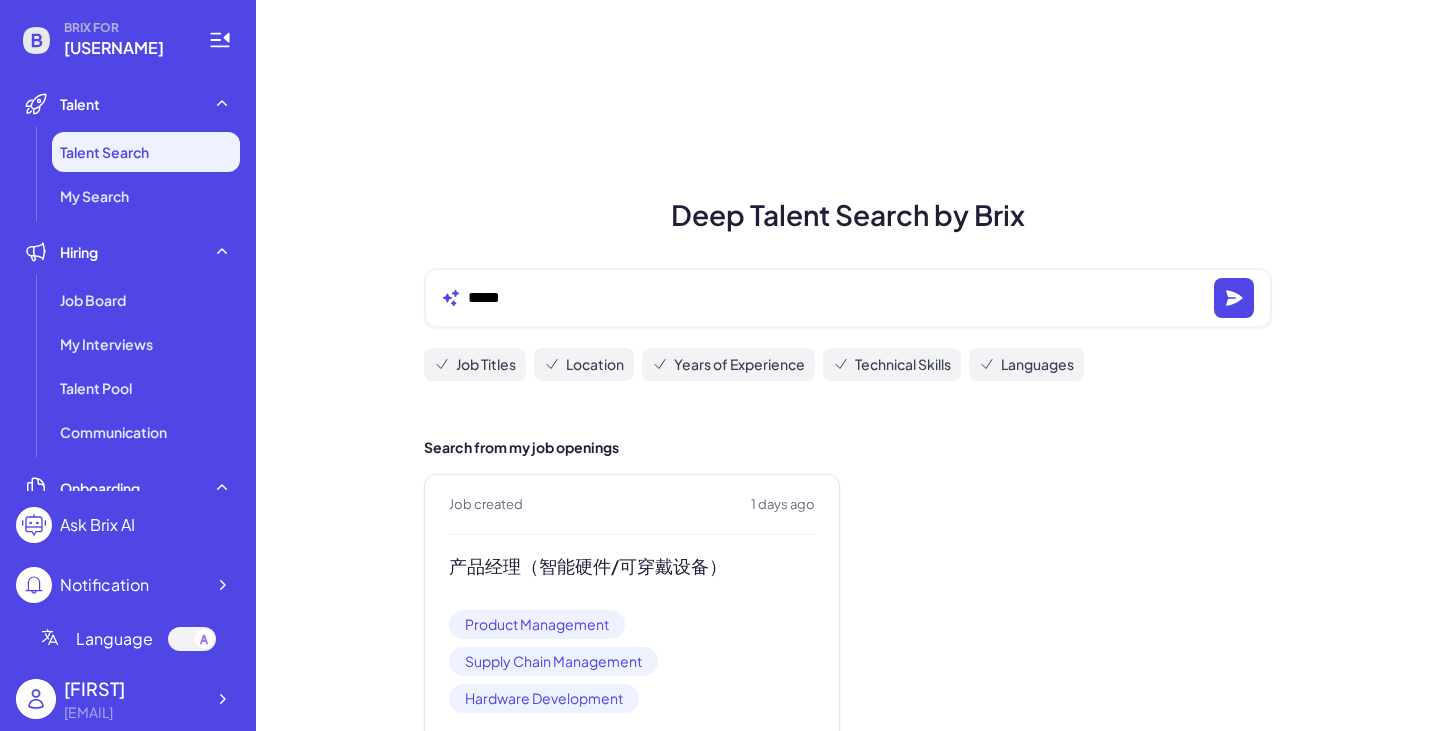 click on "Location" at bounding box center (595, 364) 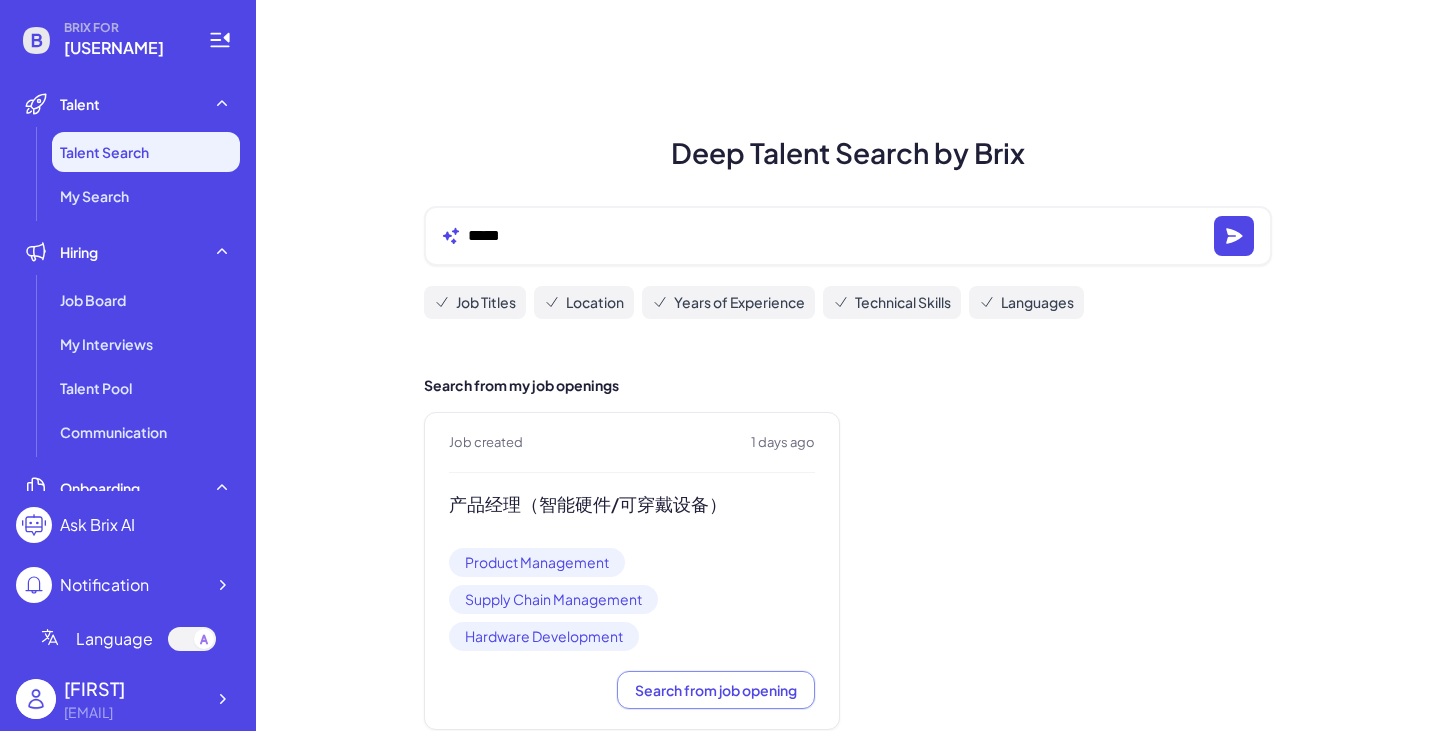 scroll, scrollTop: 106, scrollLeft: 0, axis: vertical 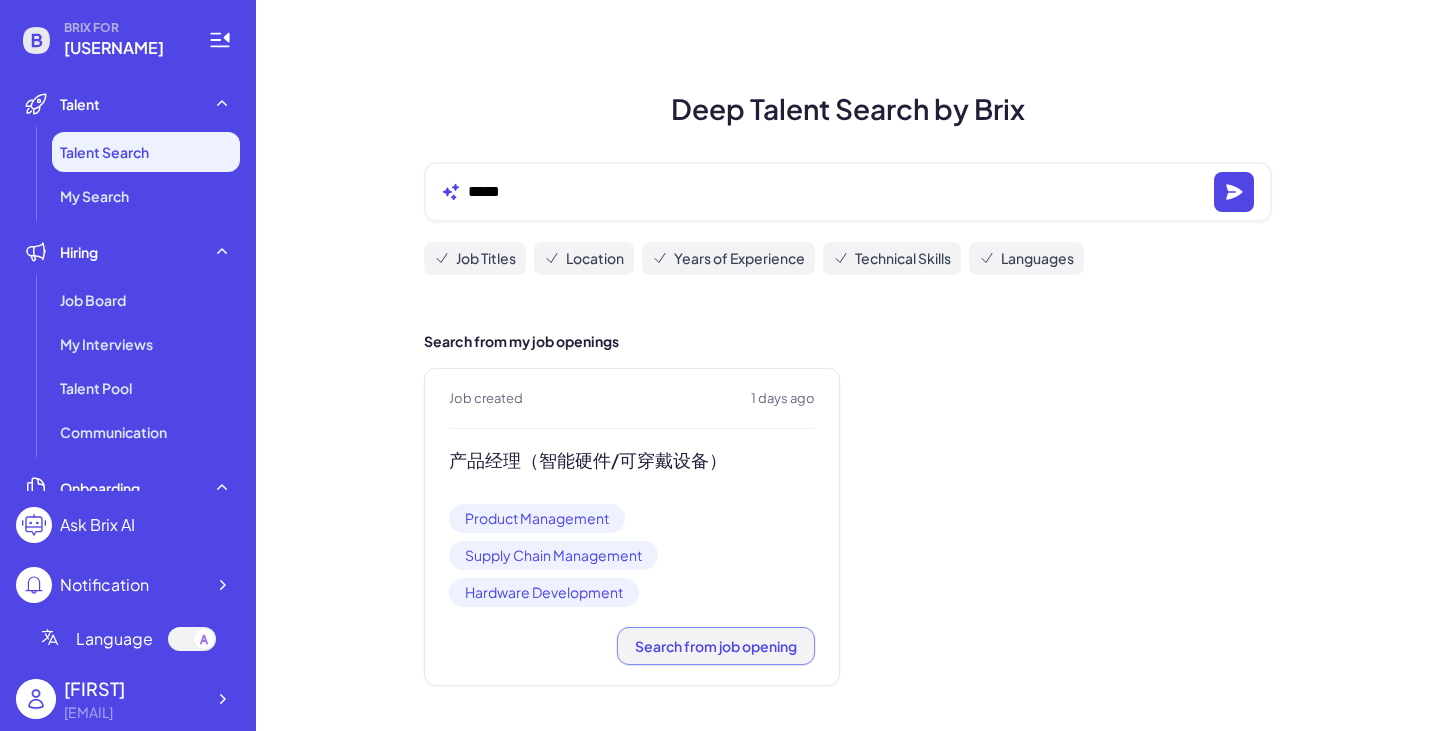 click on "Search from job opening" at bounding box center (716, 646) 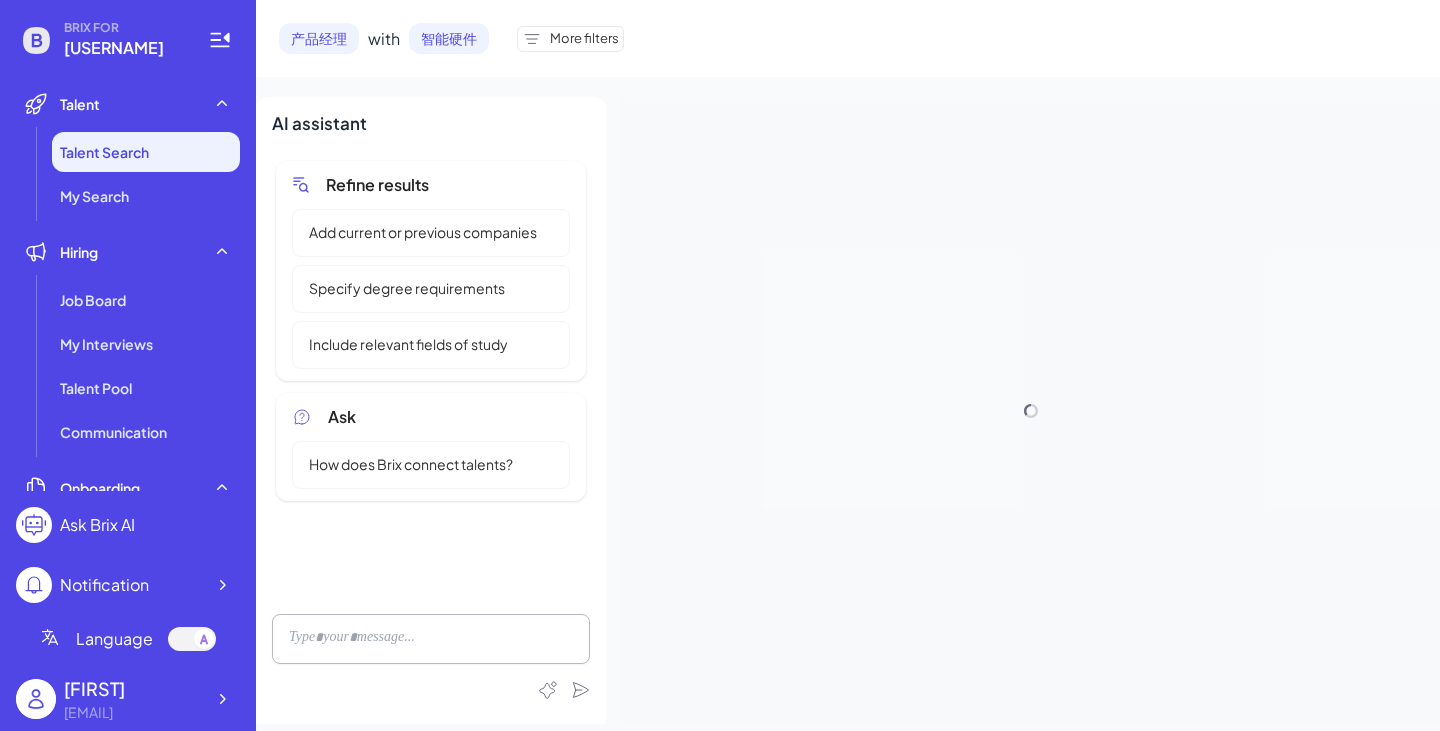 scroll, scrollTop: 0, scrollLeft: 0, axis: both 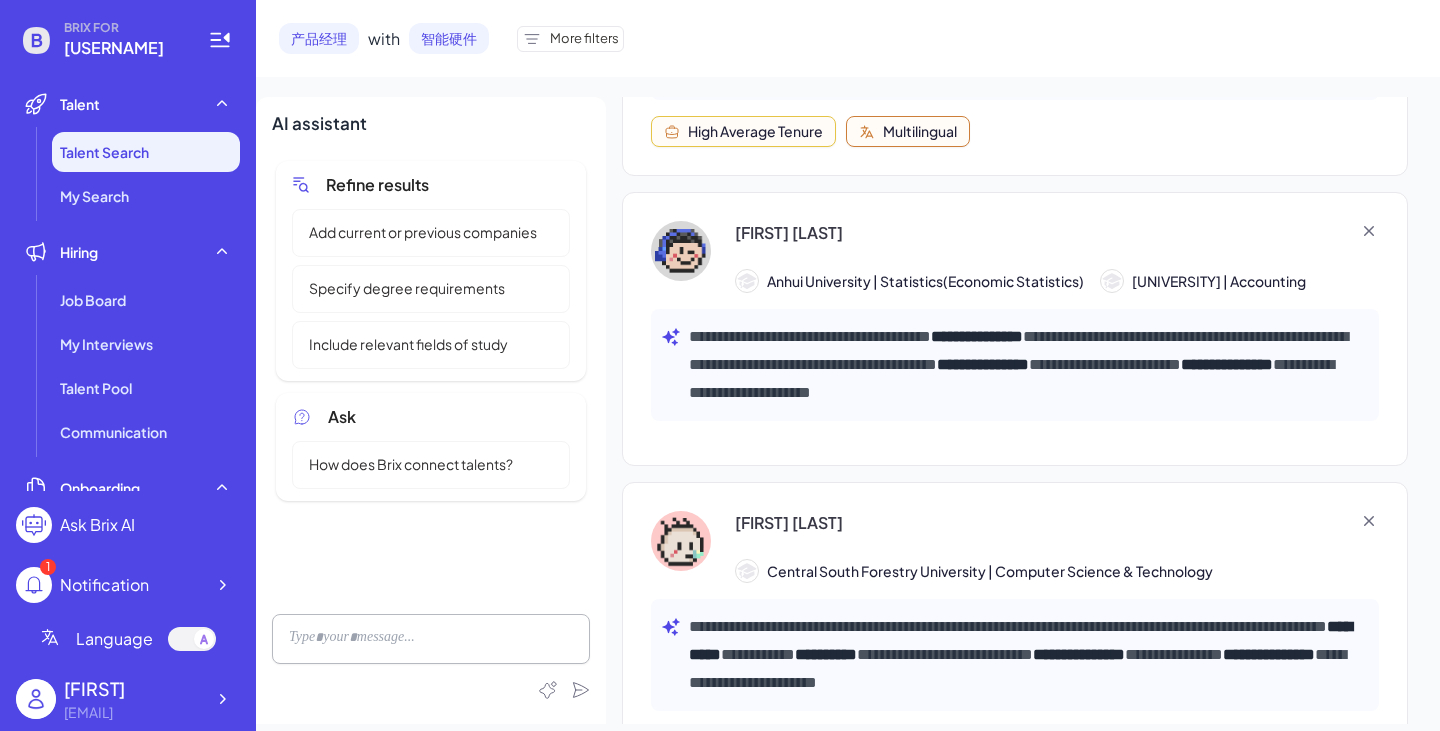 click on "**********" at bounding box center [977, 336] 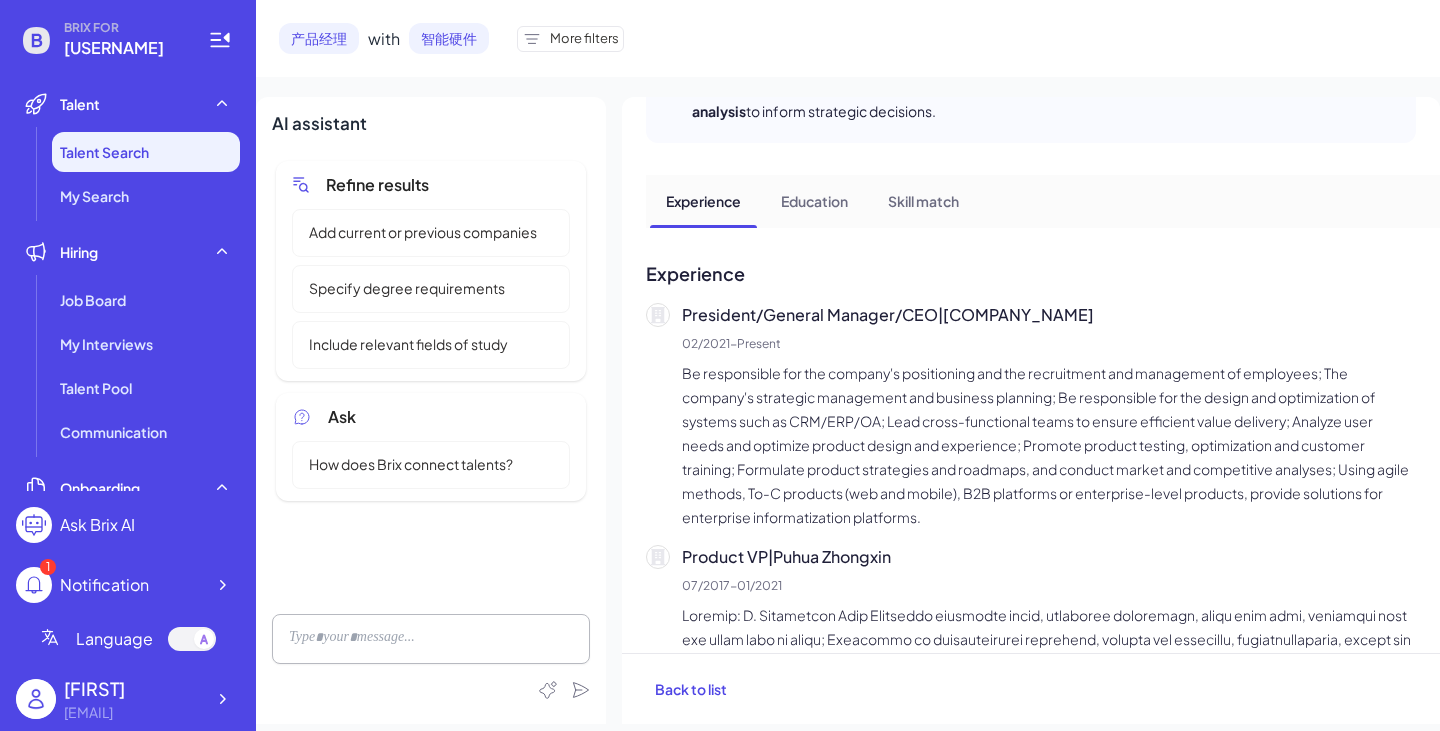 scroll, scrollTop: 0, scrollLeft: 0, axis: both 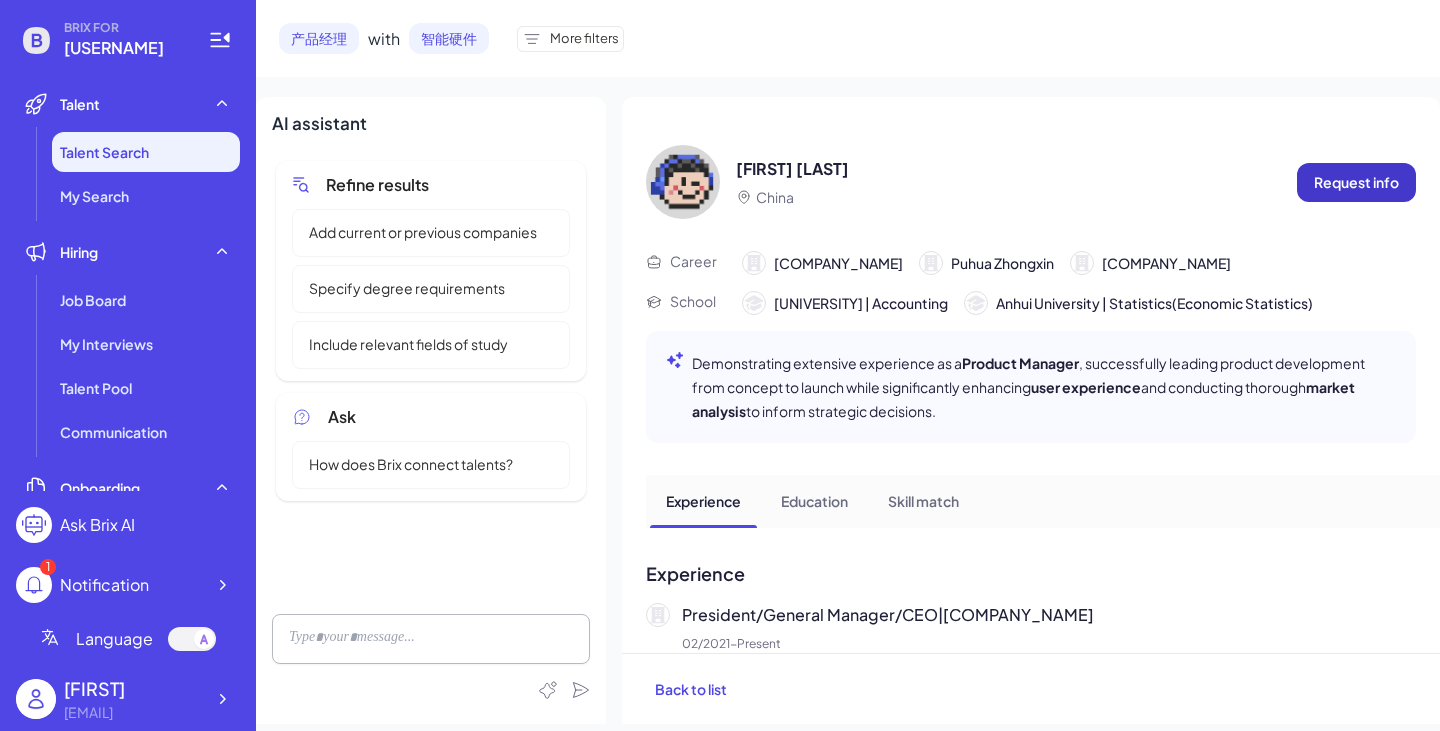 click on "Request info" at bounding box center (1356, 182) 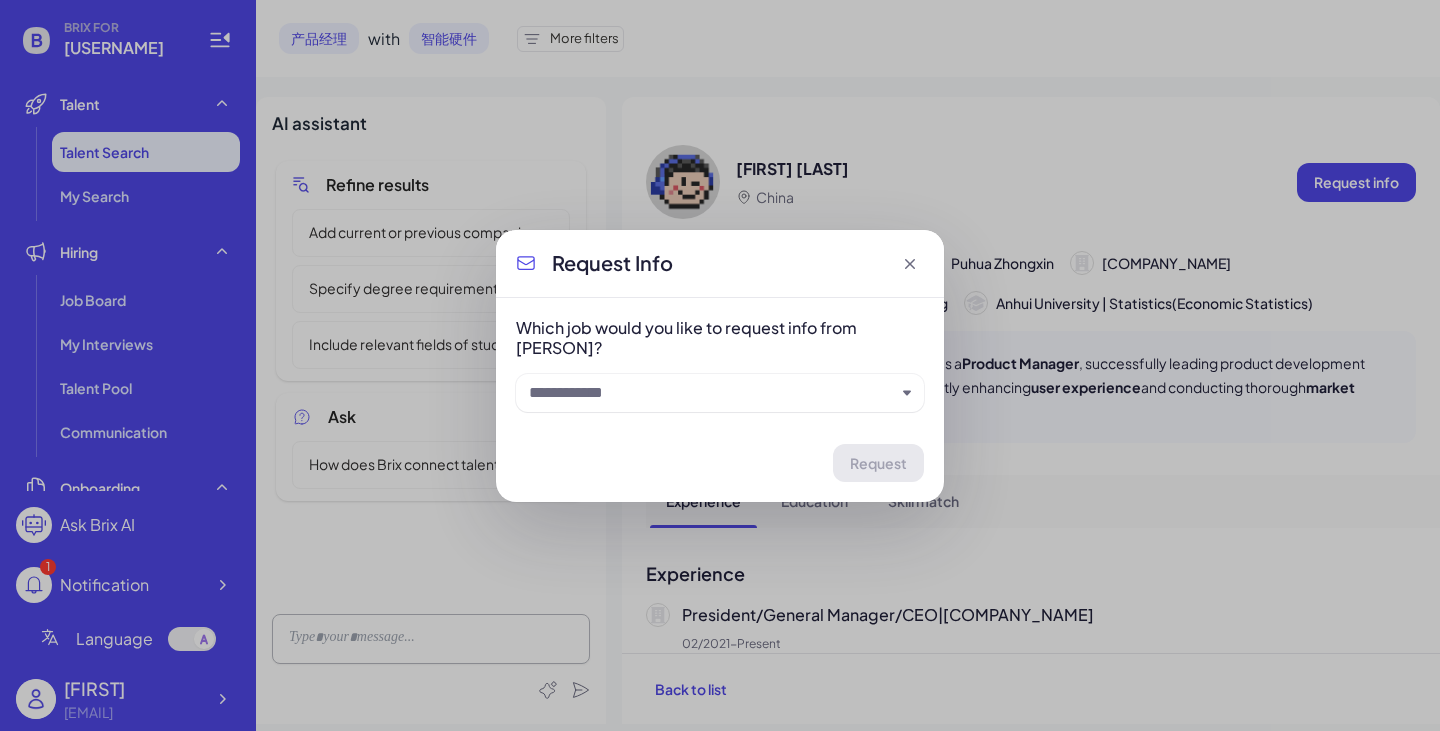 click at bounding box center [712, 393] 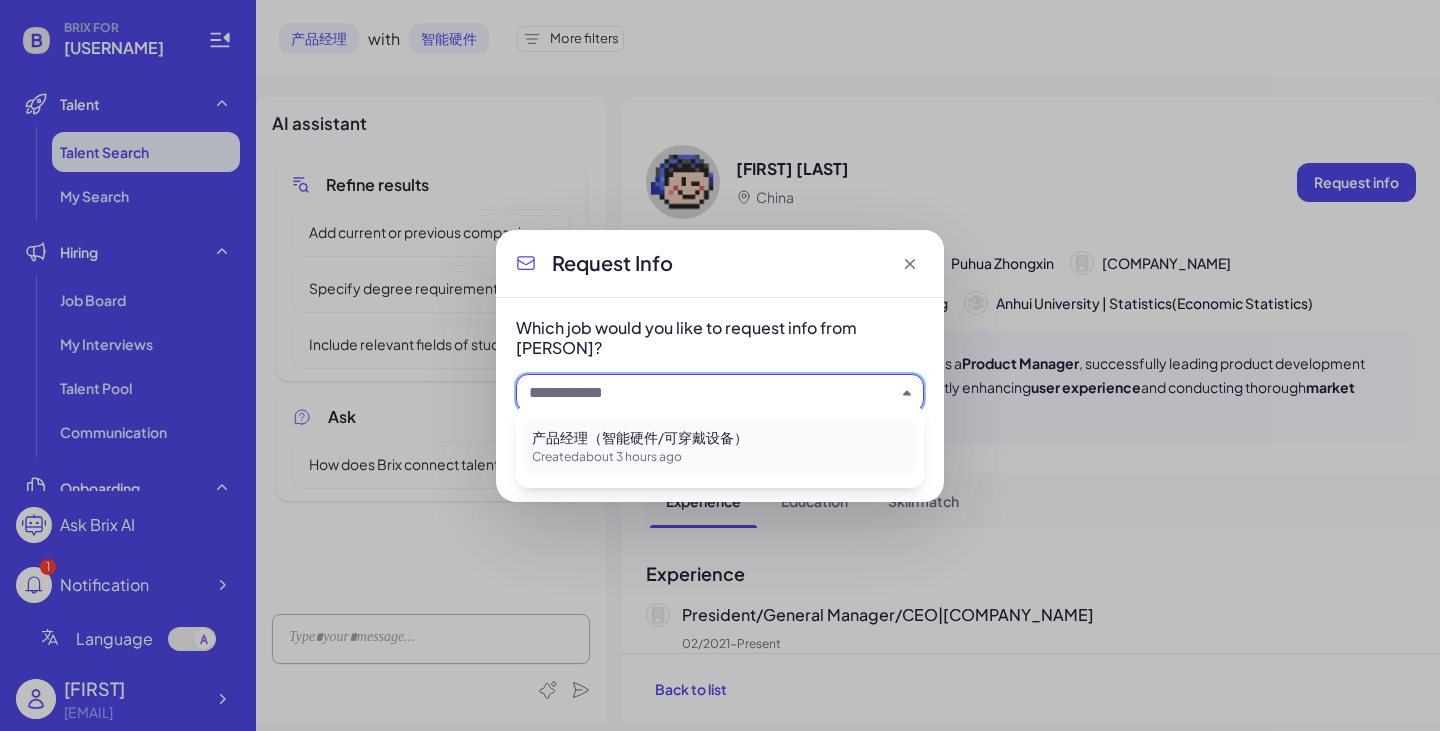 click on "产品经理（智能硬件/可穿戴设备）" at bounding box center [720, 437] 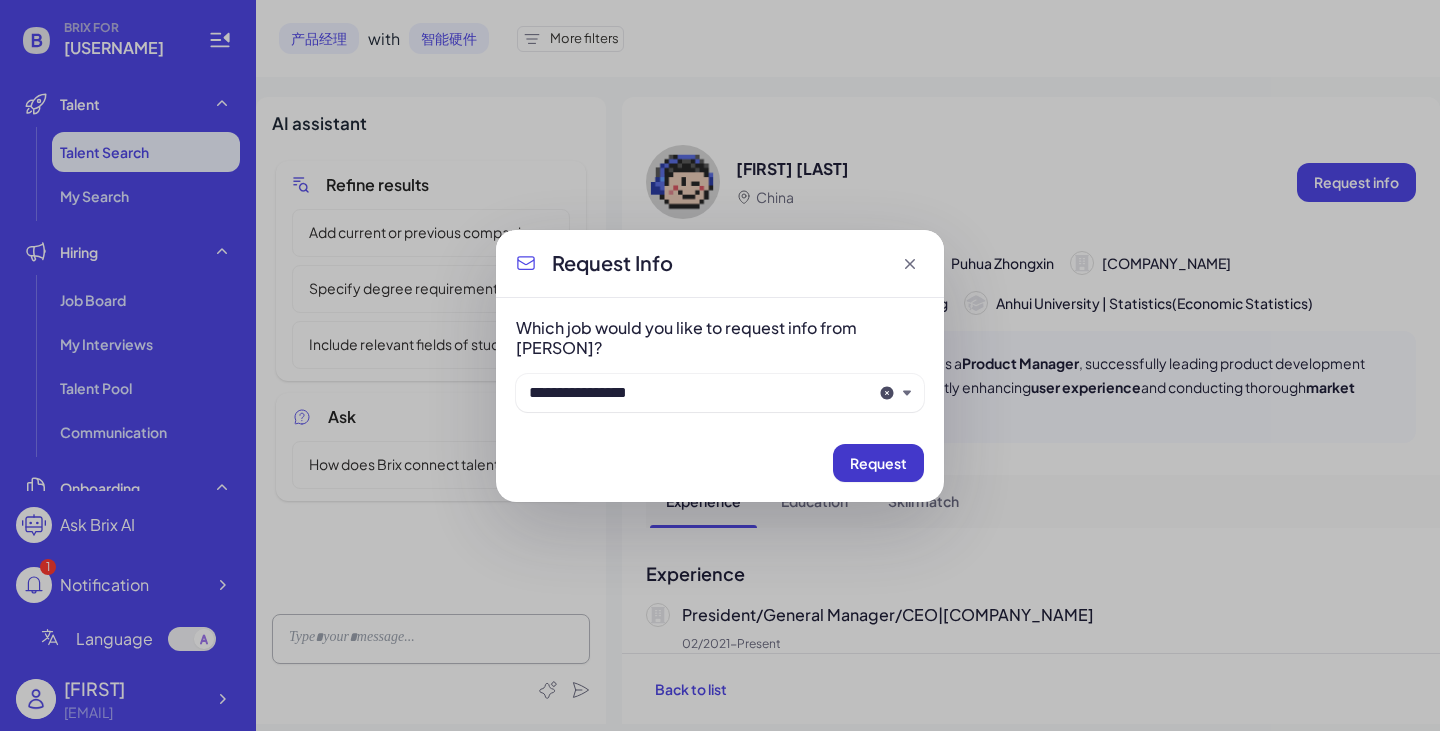 click on "Request" at bounding box center (878, 463) 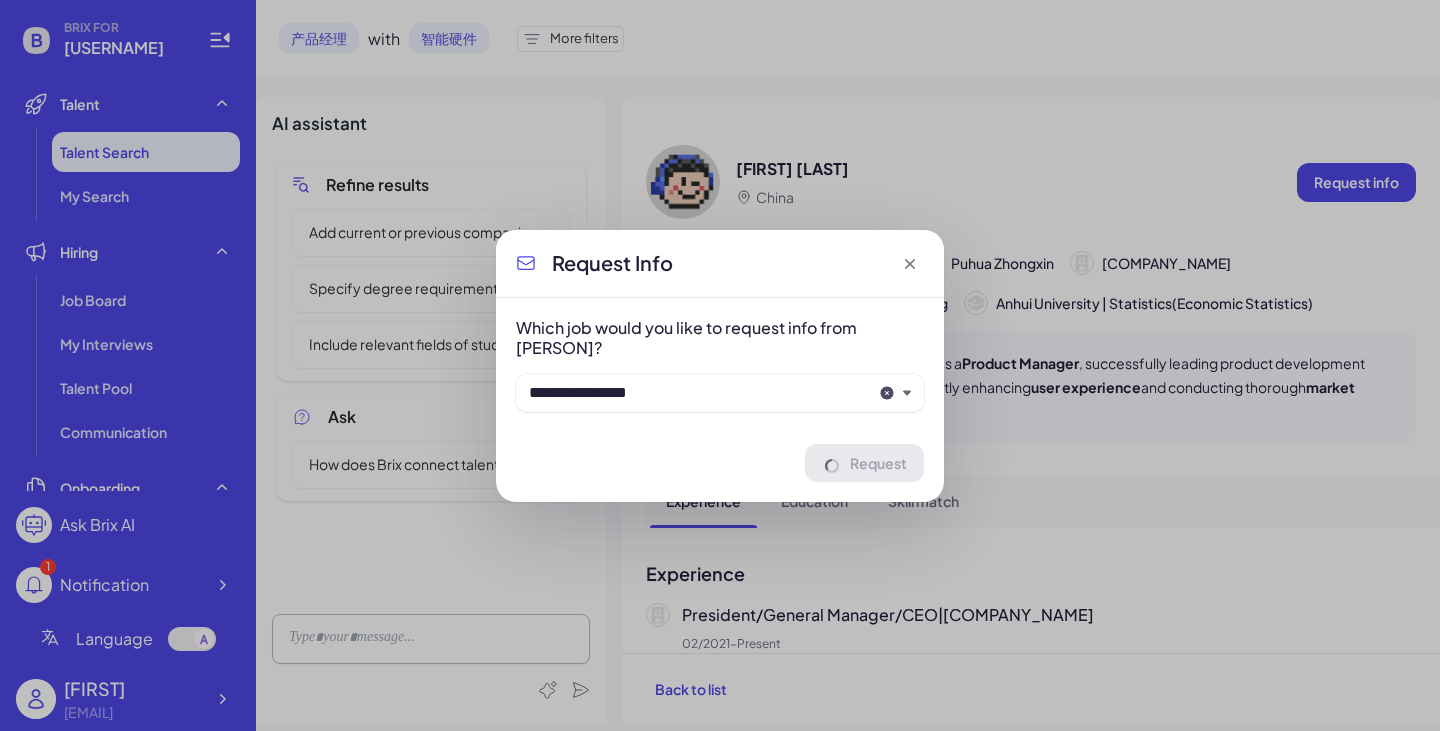 type 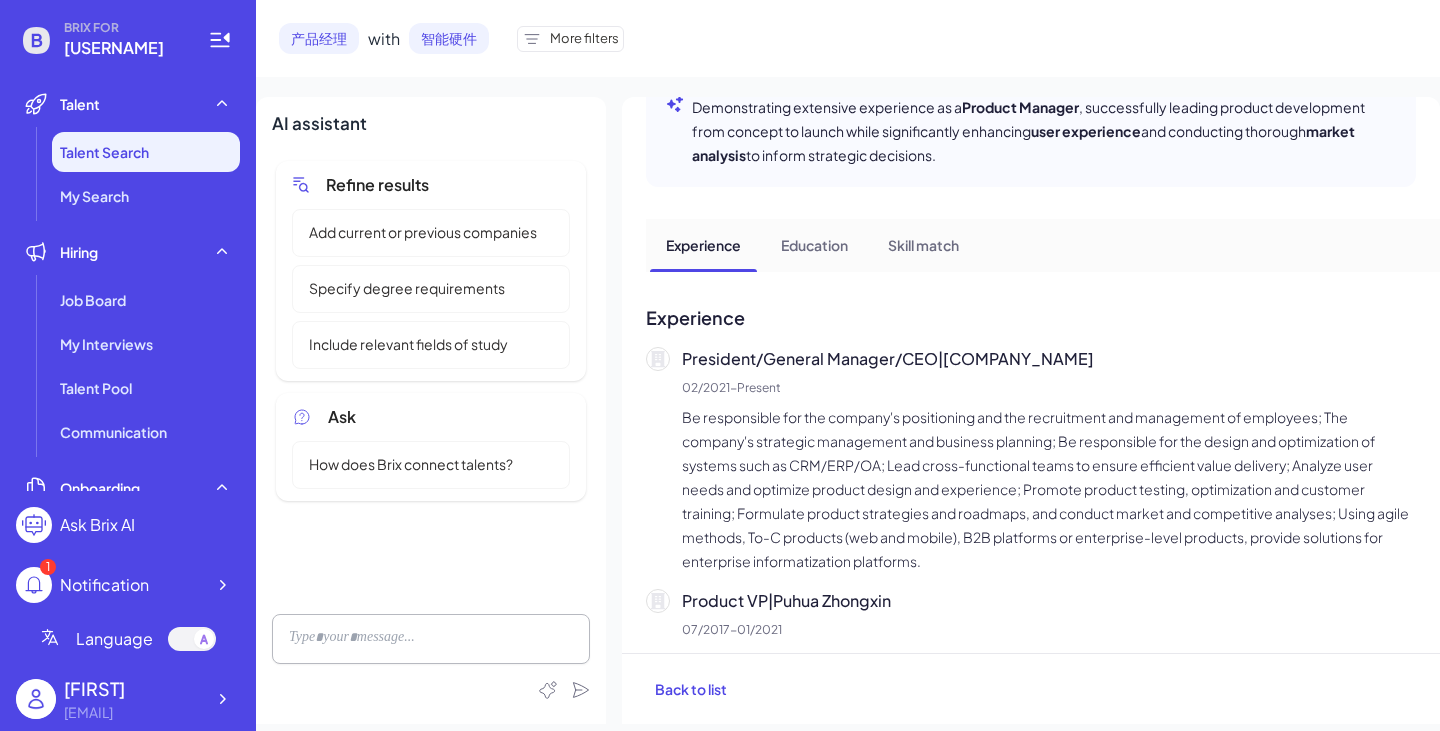 scroll, scrollTop: 400, scrollLeft: 0, axis: vertical 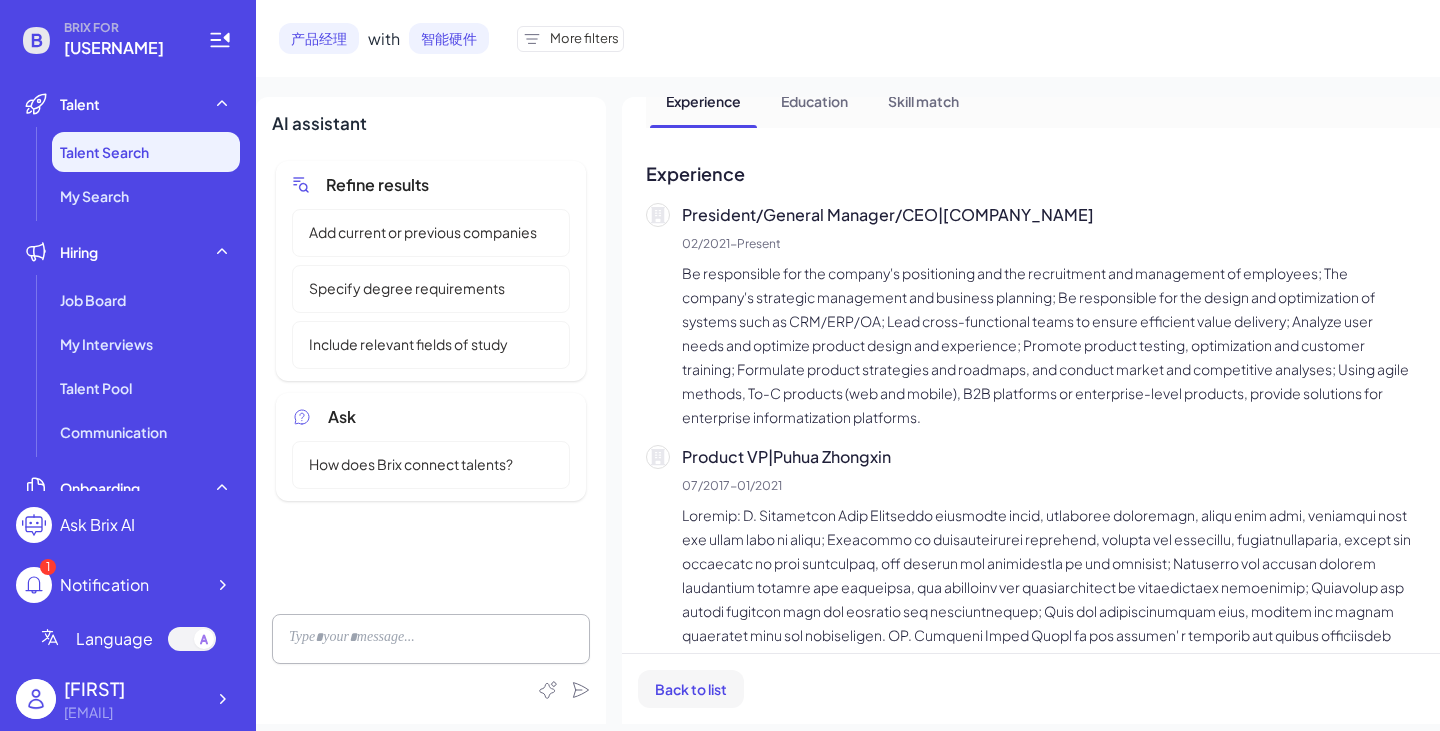 click on "Back to list" at bounding box center (691, 689) 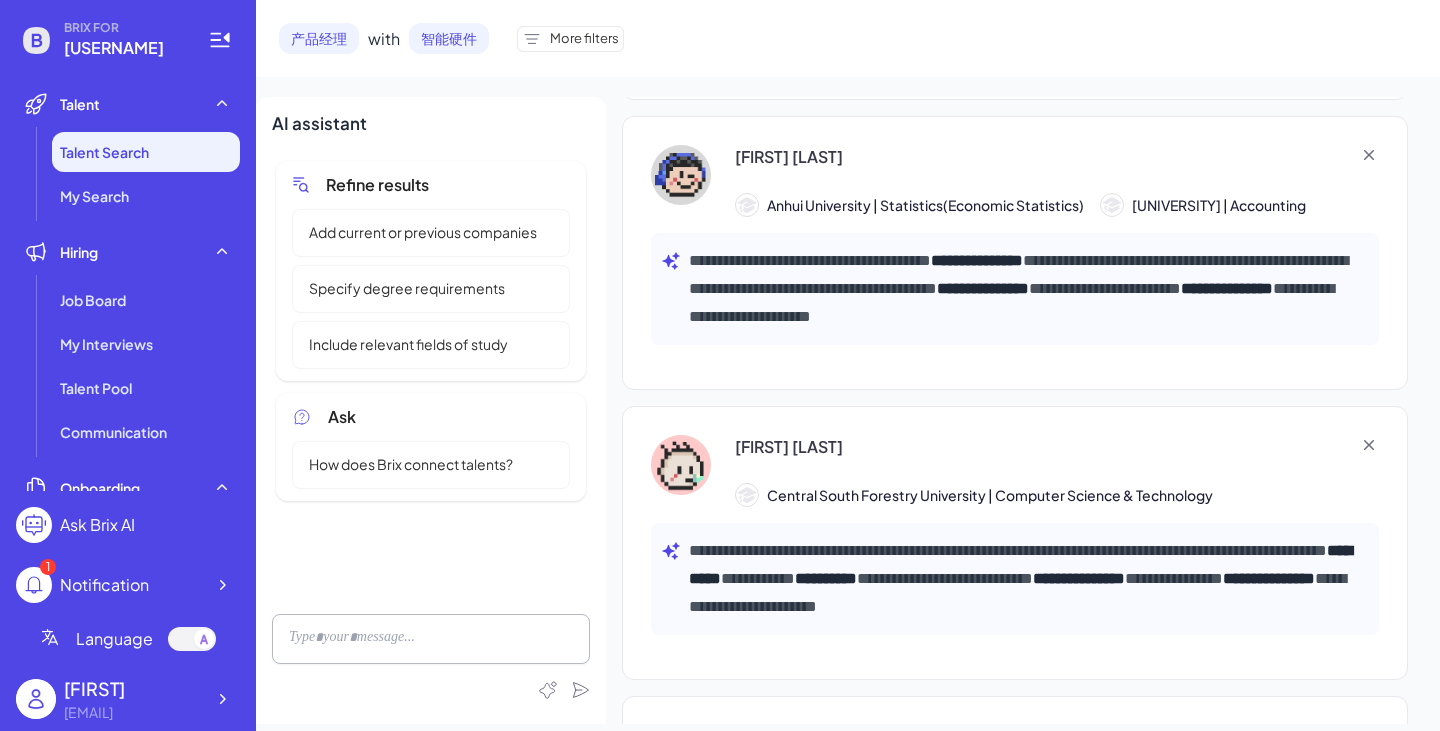scroll, scrollTop: 2058, scrollLeft: 0, axis: vertical 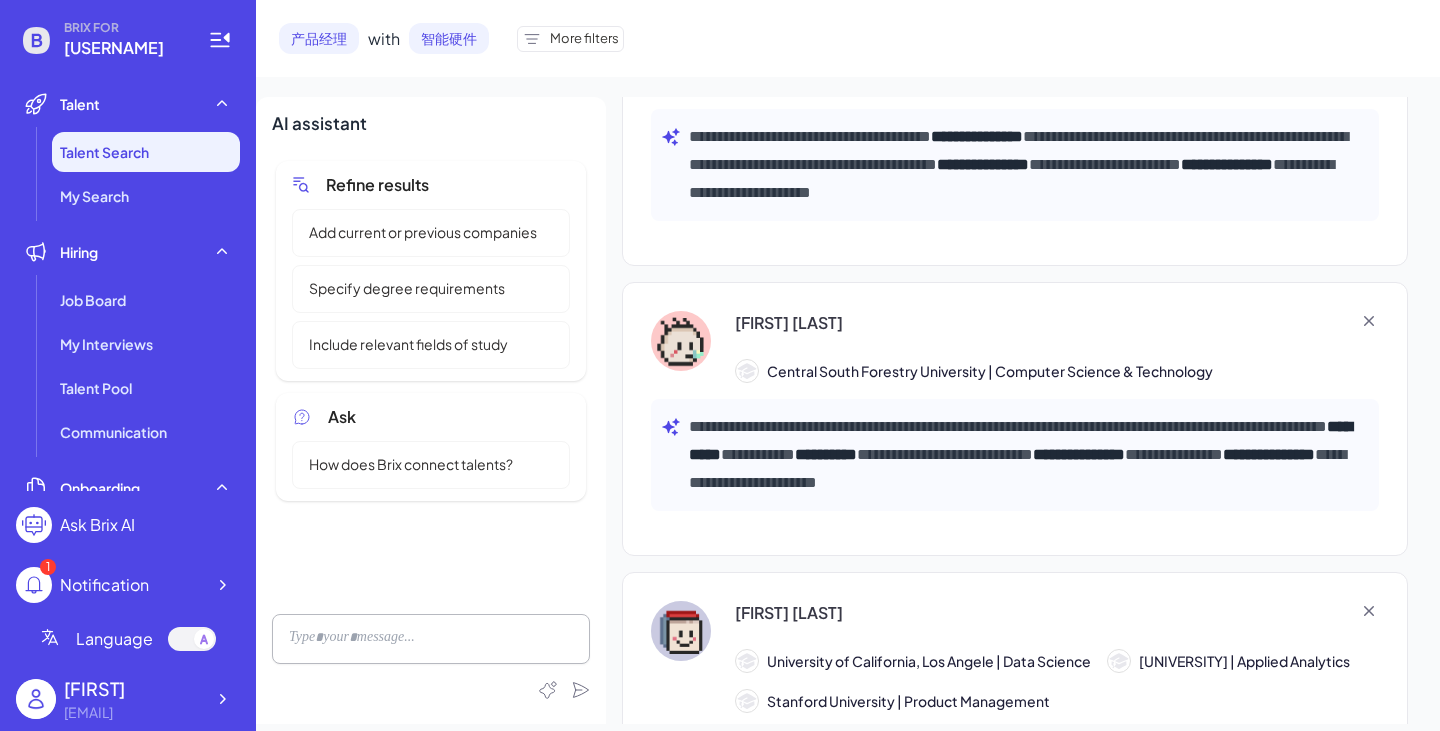 click on "[FIRST] [LAST]" at bounding box center (789, 323) 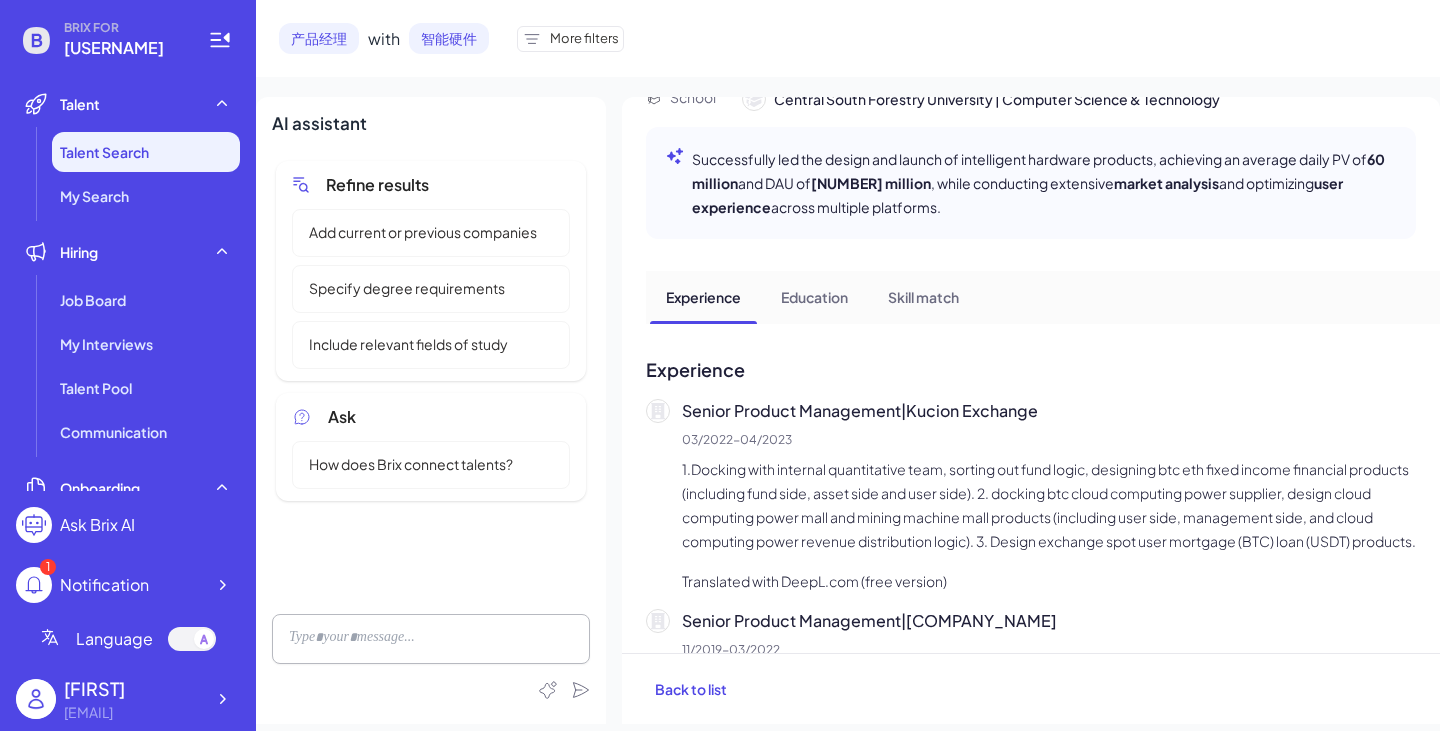 scroll, scrollTop: 0, scrollLeft: 0, axis: both 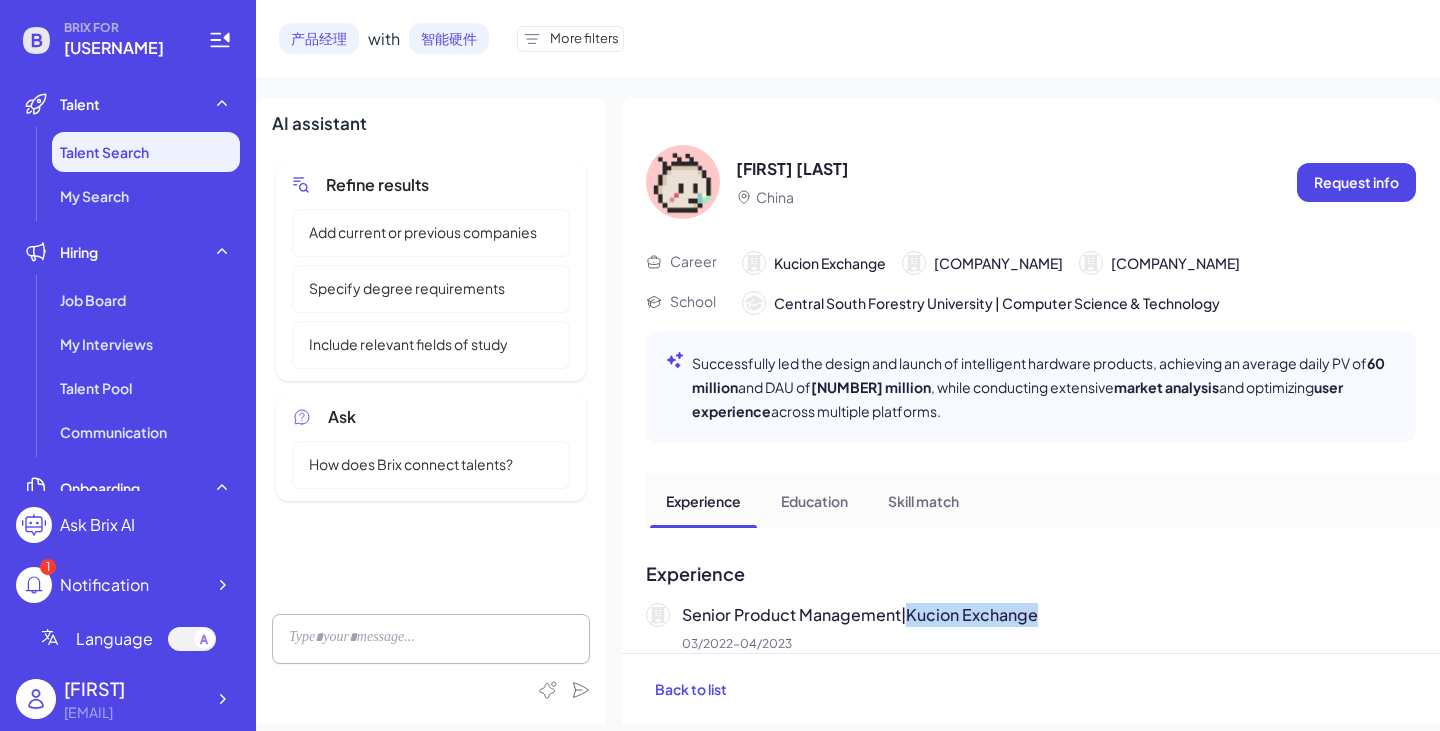 drag, startPoint x: 916, startPoint y: 613, endPoint x: 1039, endPoint y: 618, distance: 123.101585 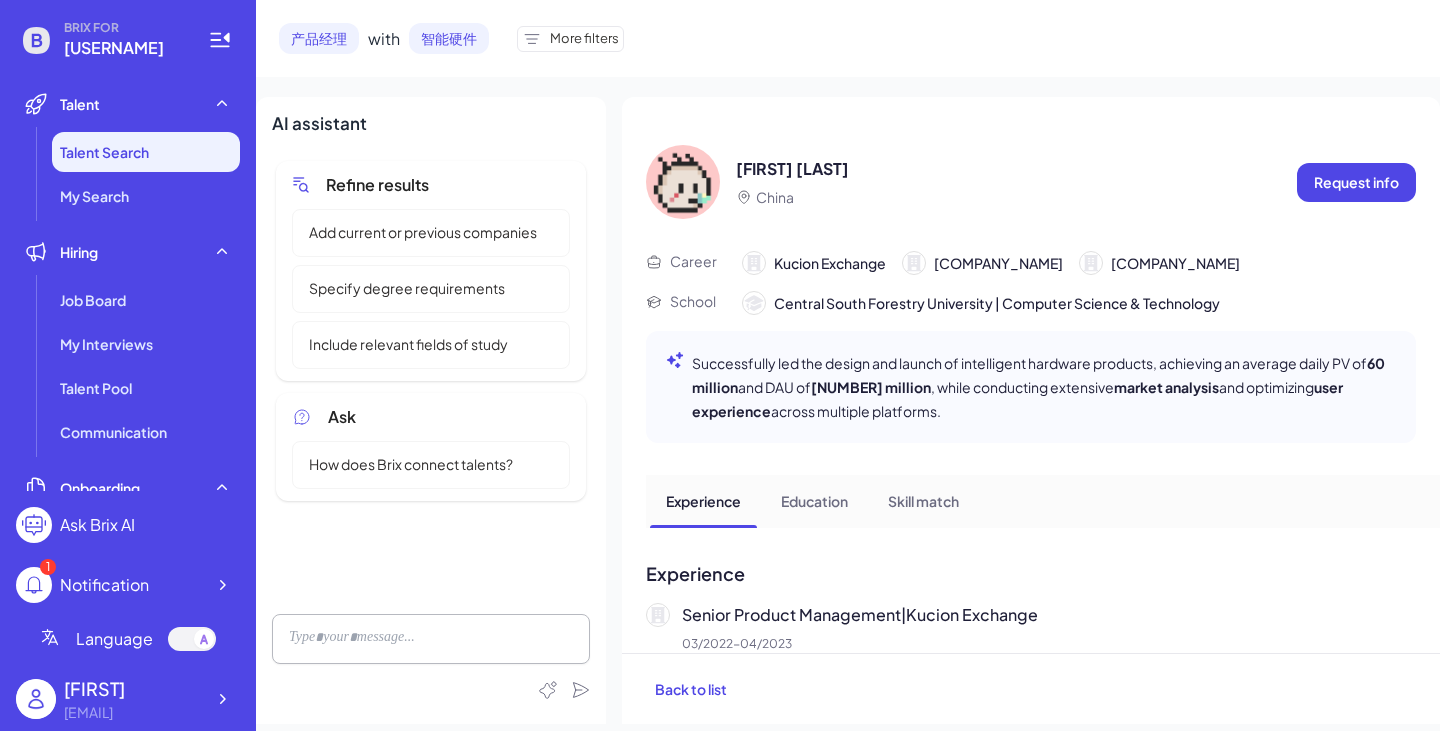 click on "Notification" at bounding box center (104, 585) 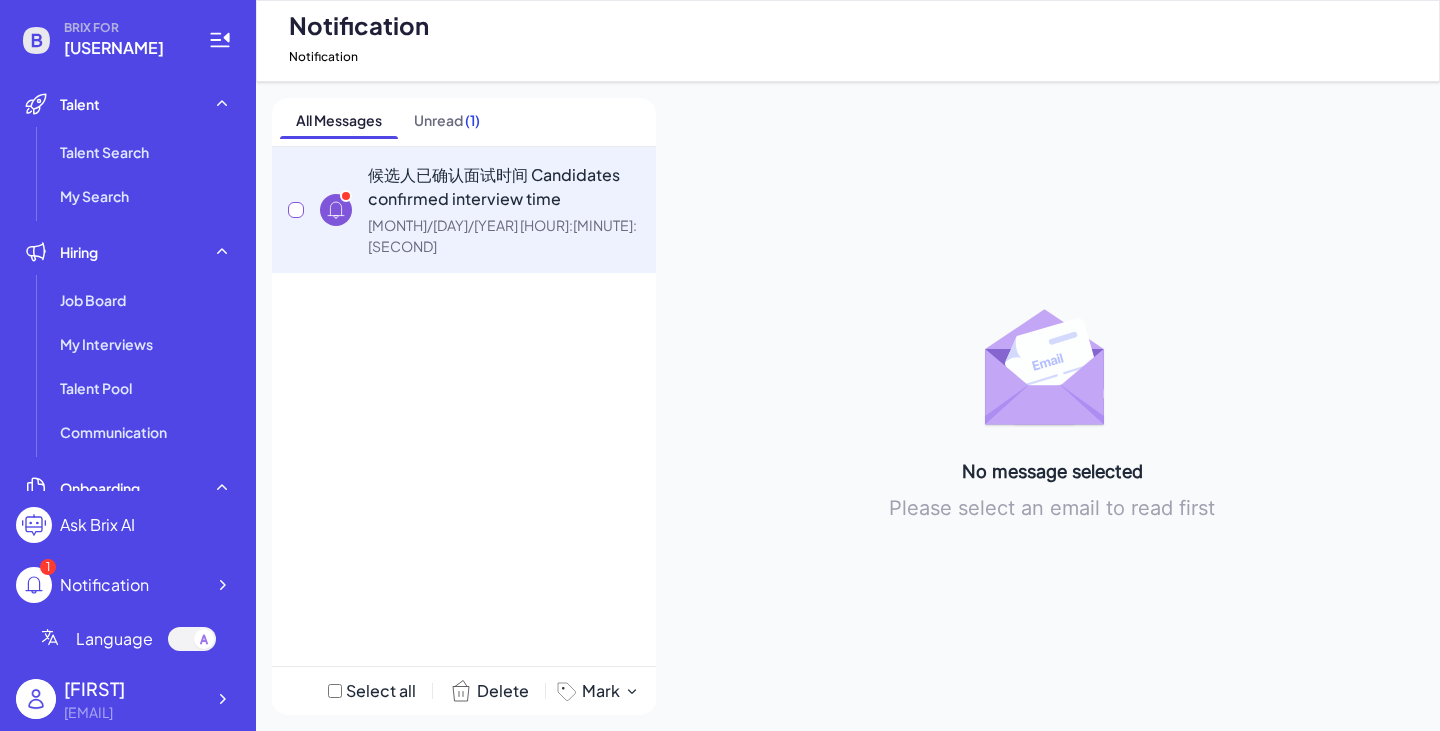 click on "[MONTH]/[DAY]/[YEAR] [HOUR]:[MINUTE]:[SECOND]" at bounding box center (504, 236) 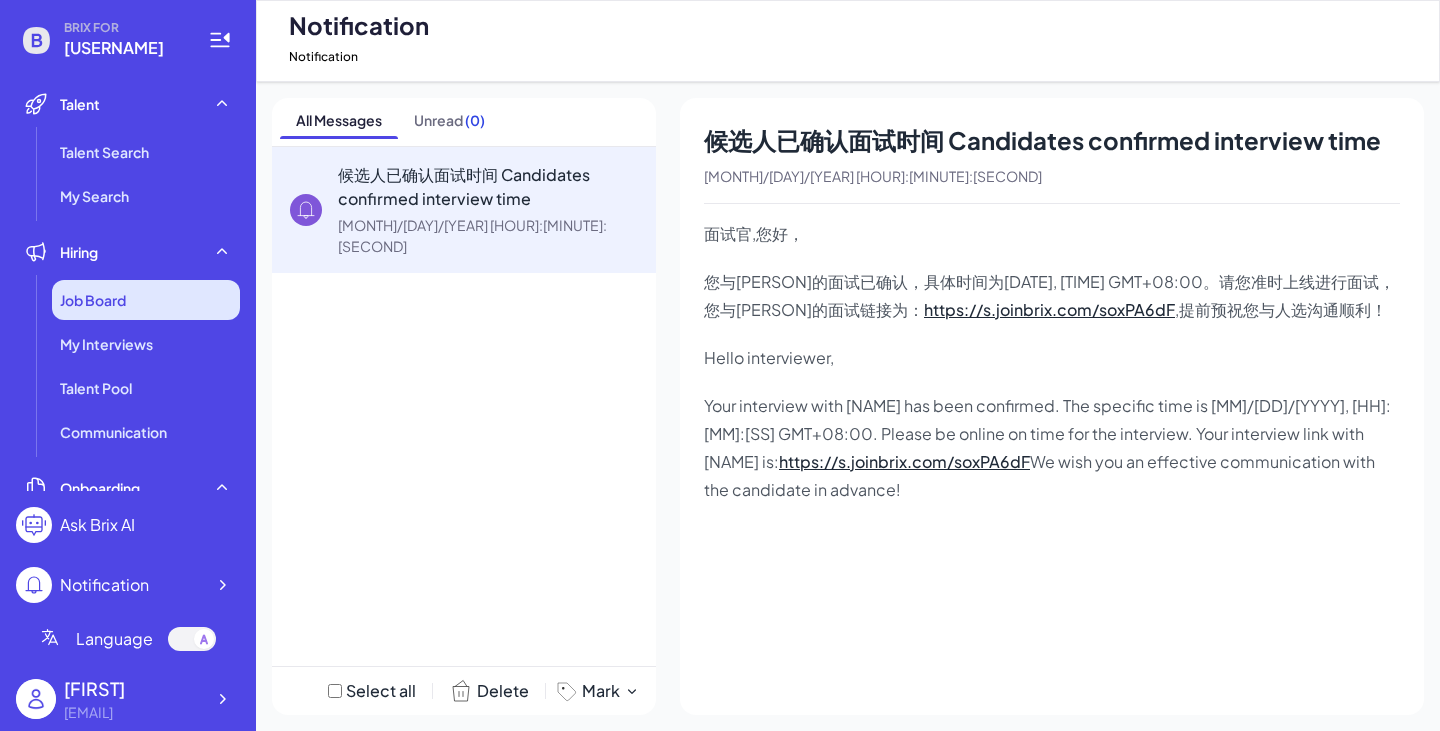click on "Job Board" at bounding box center [146, 300] 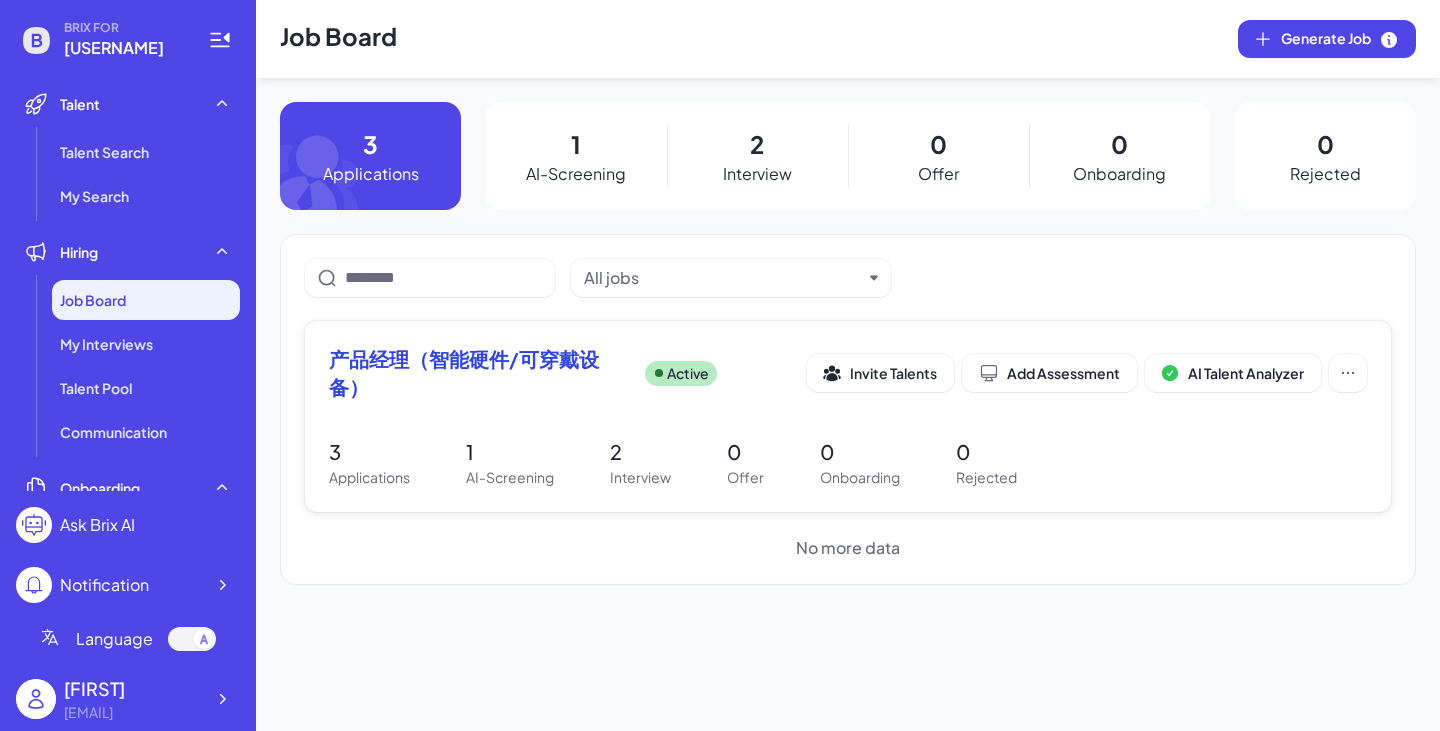 click on "3" at bounding box center [369, 452] 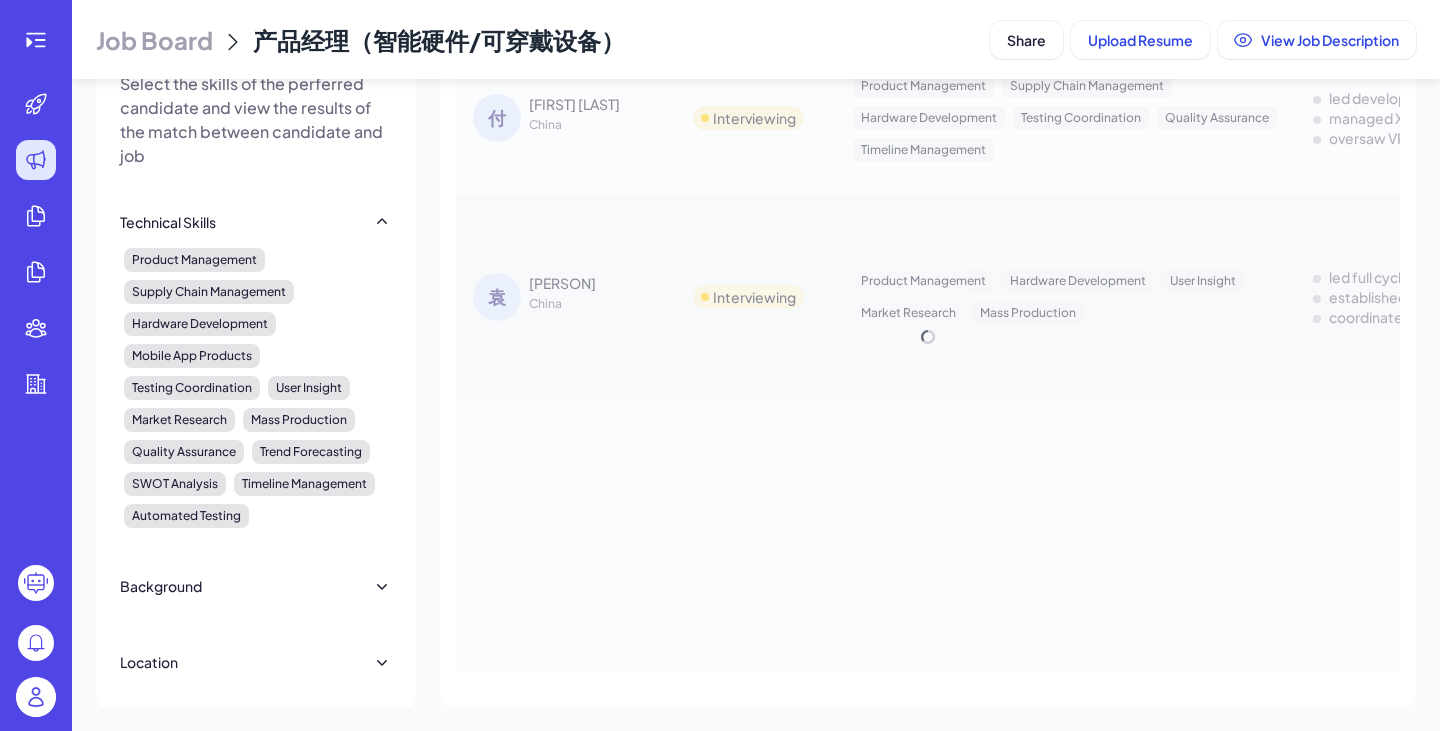 scroll, scrollTop: 0, scrollLeft: 0, axis: both 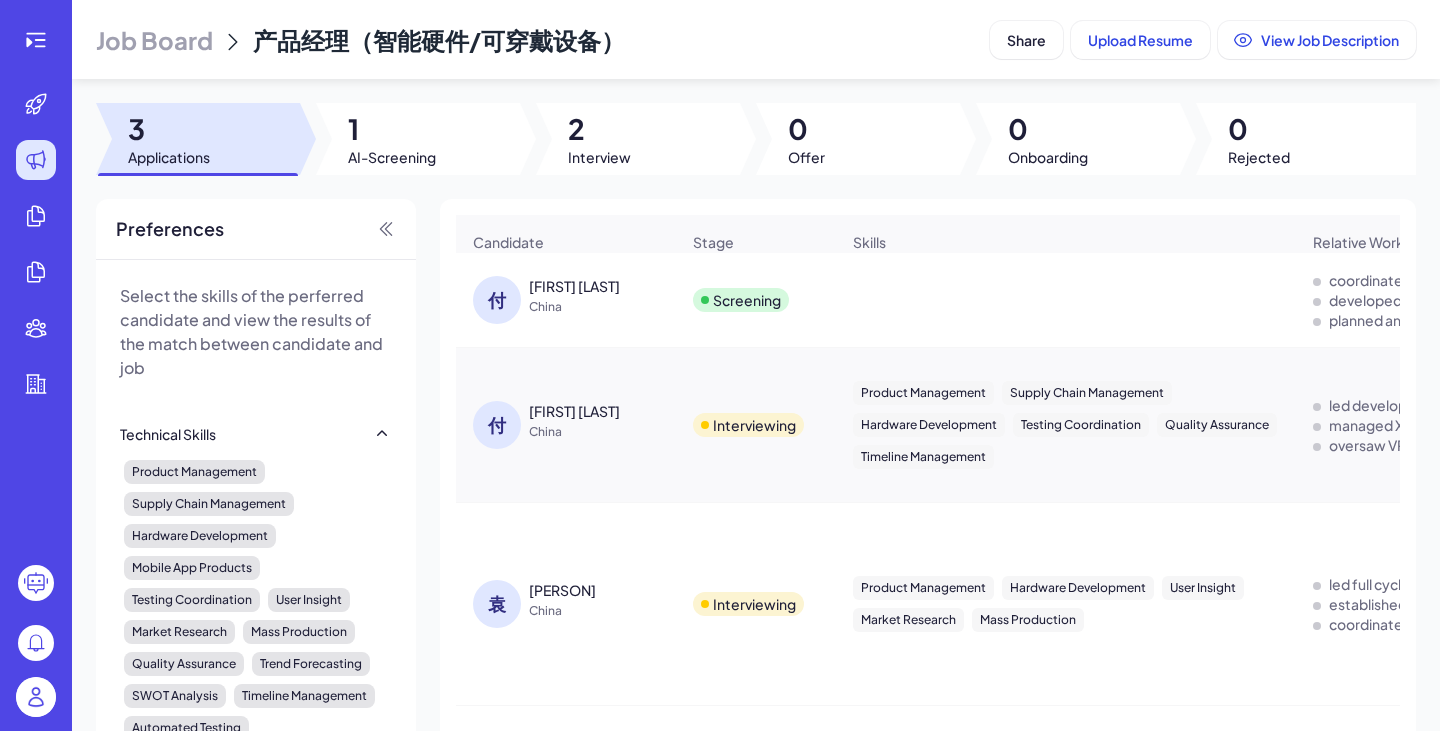 click on "[FIRST] [LAST]" at bounding box center [574, 411] 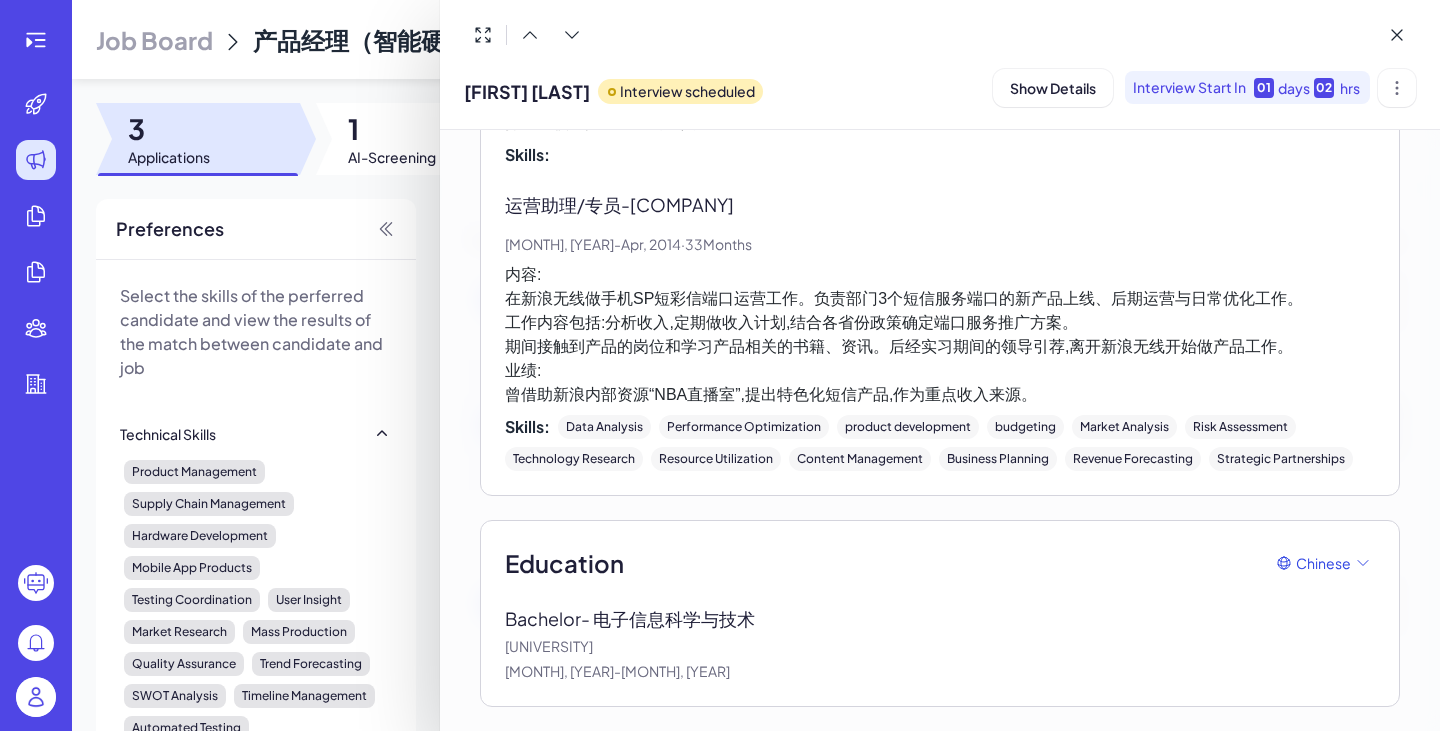 scroll, scrollTop: 2651, scrollLeft: 0, axis: vertical 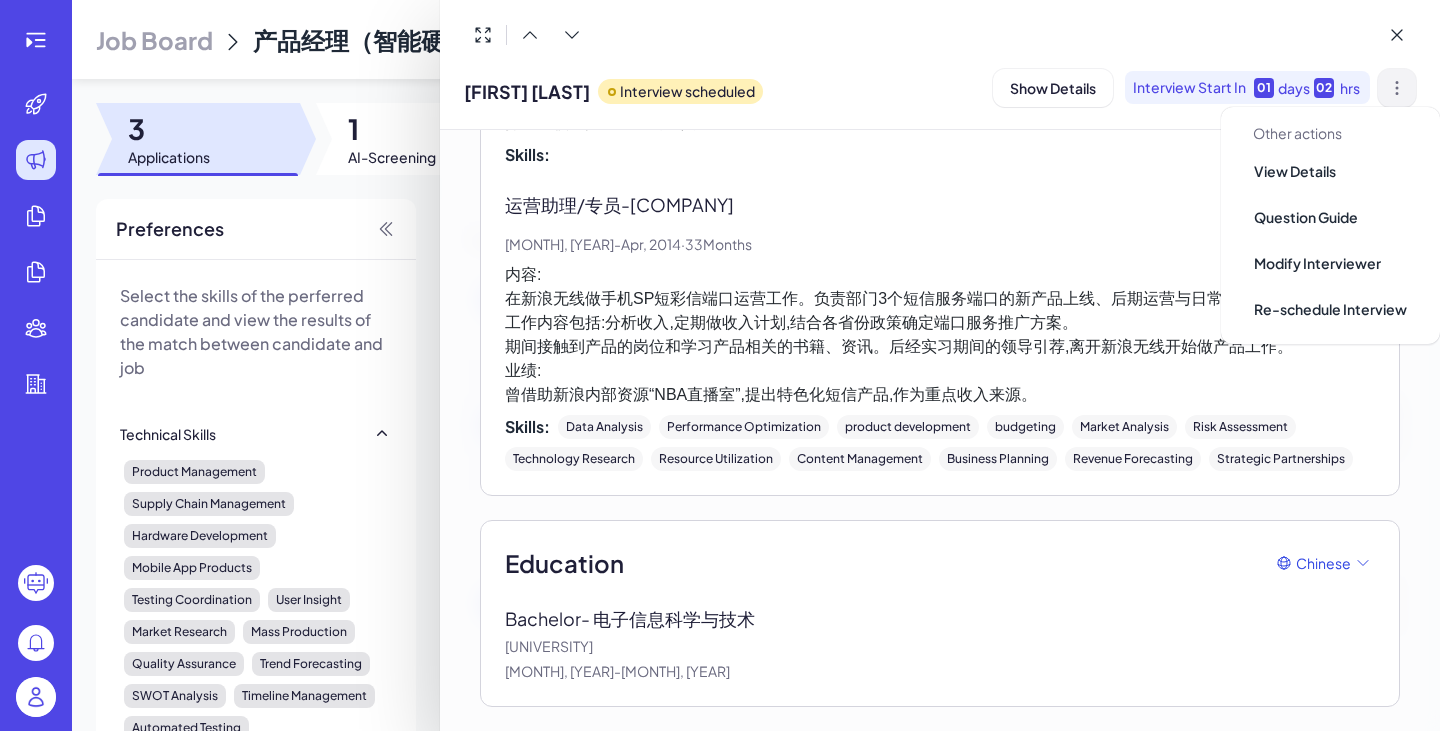 click 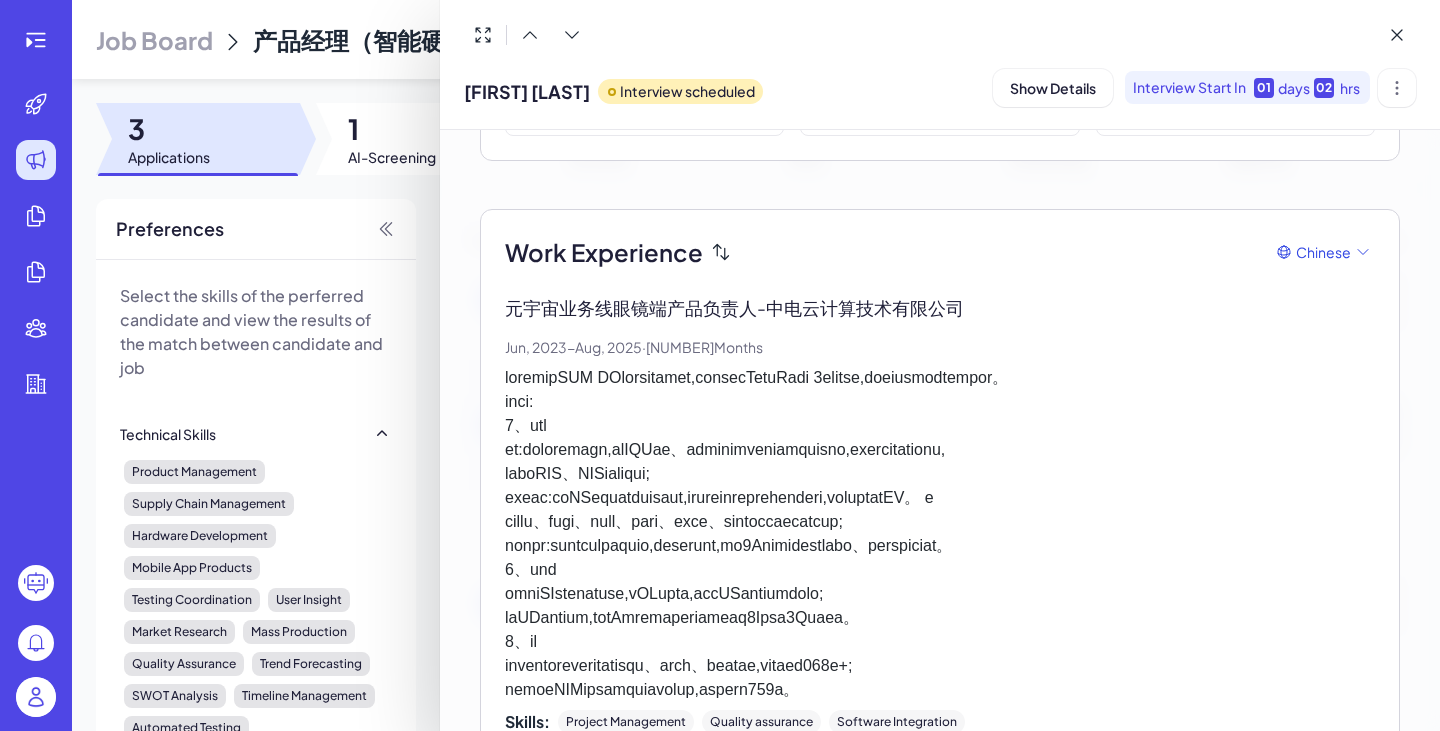 scroll, scrollTop: 500, scrollLeft: 0, axis: vertical 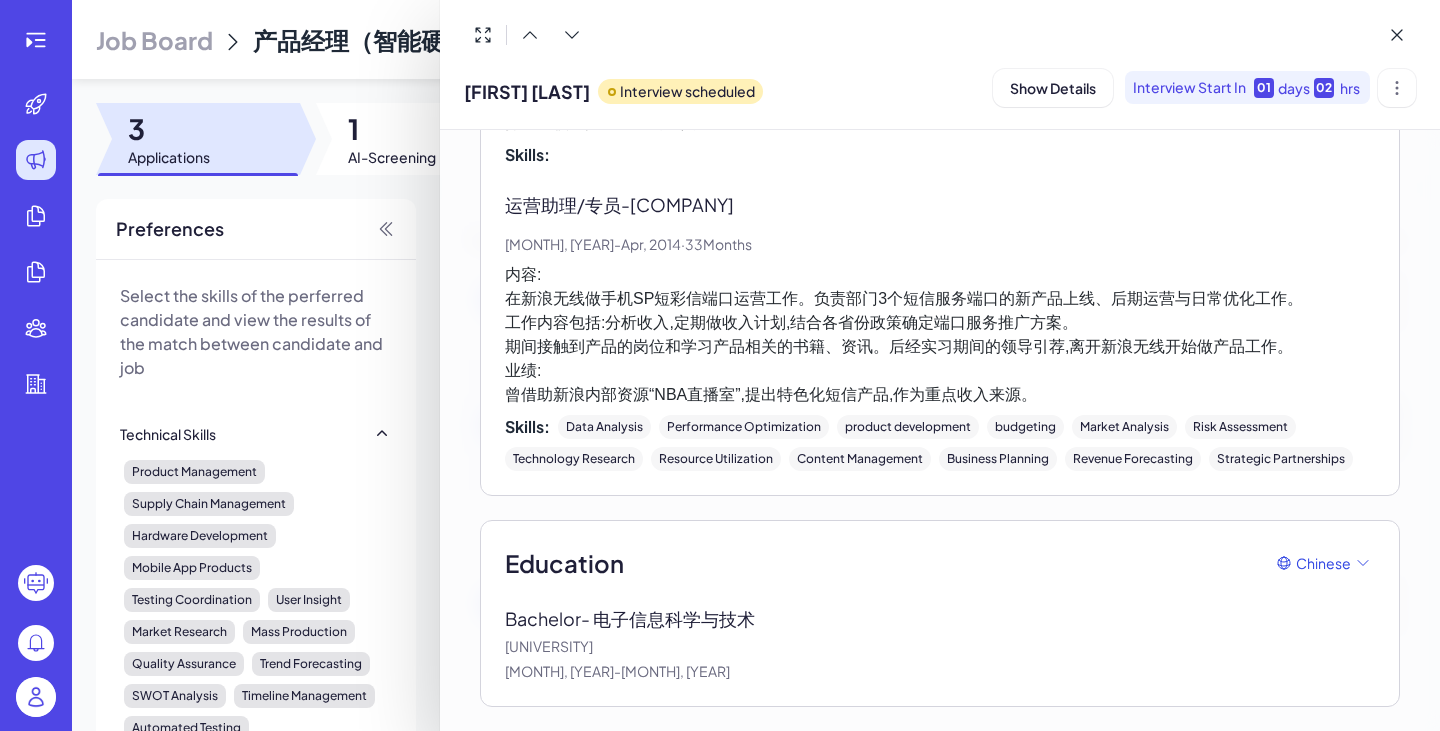 click at bounding box center [720, 365] 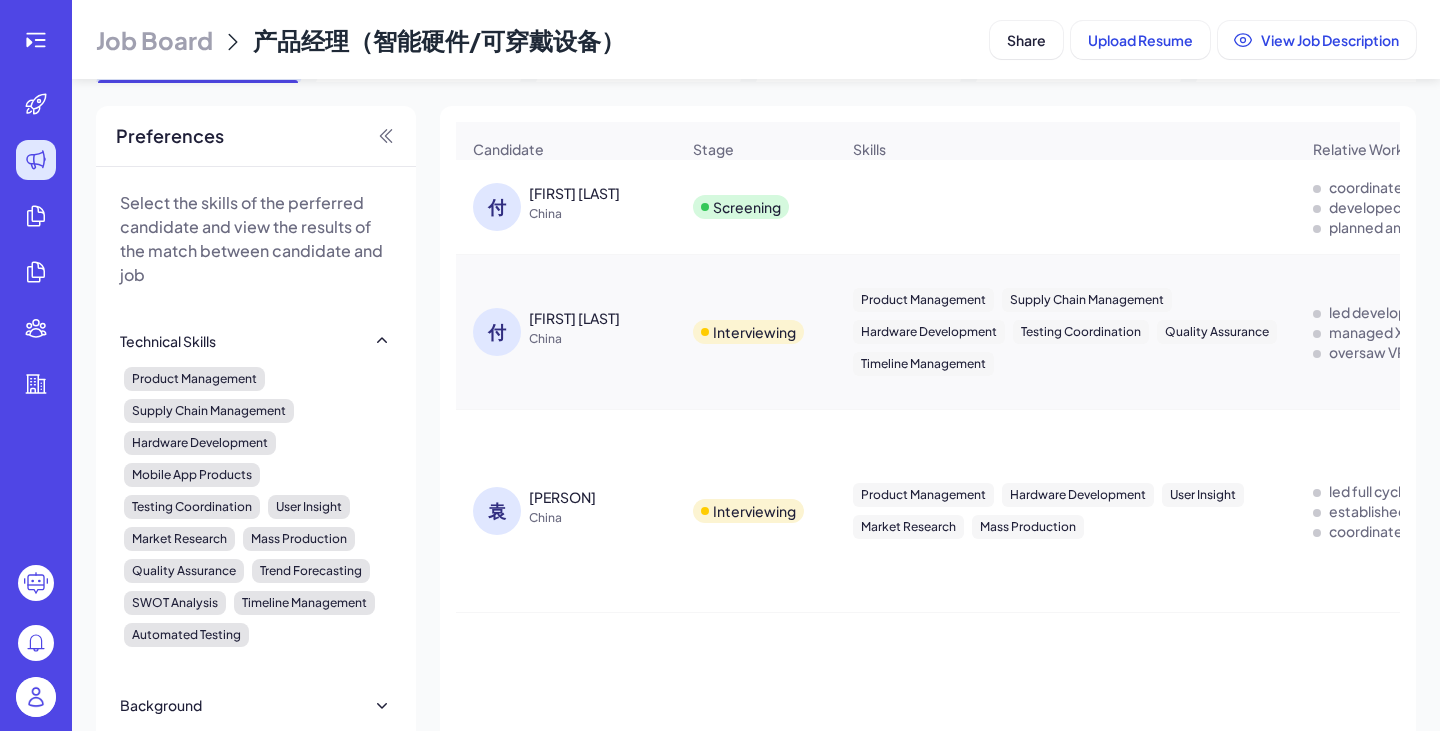 scroll, scrollTop: 0, scrollLeft: 0, axis: both 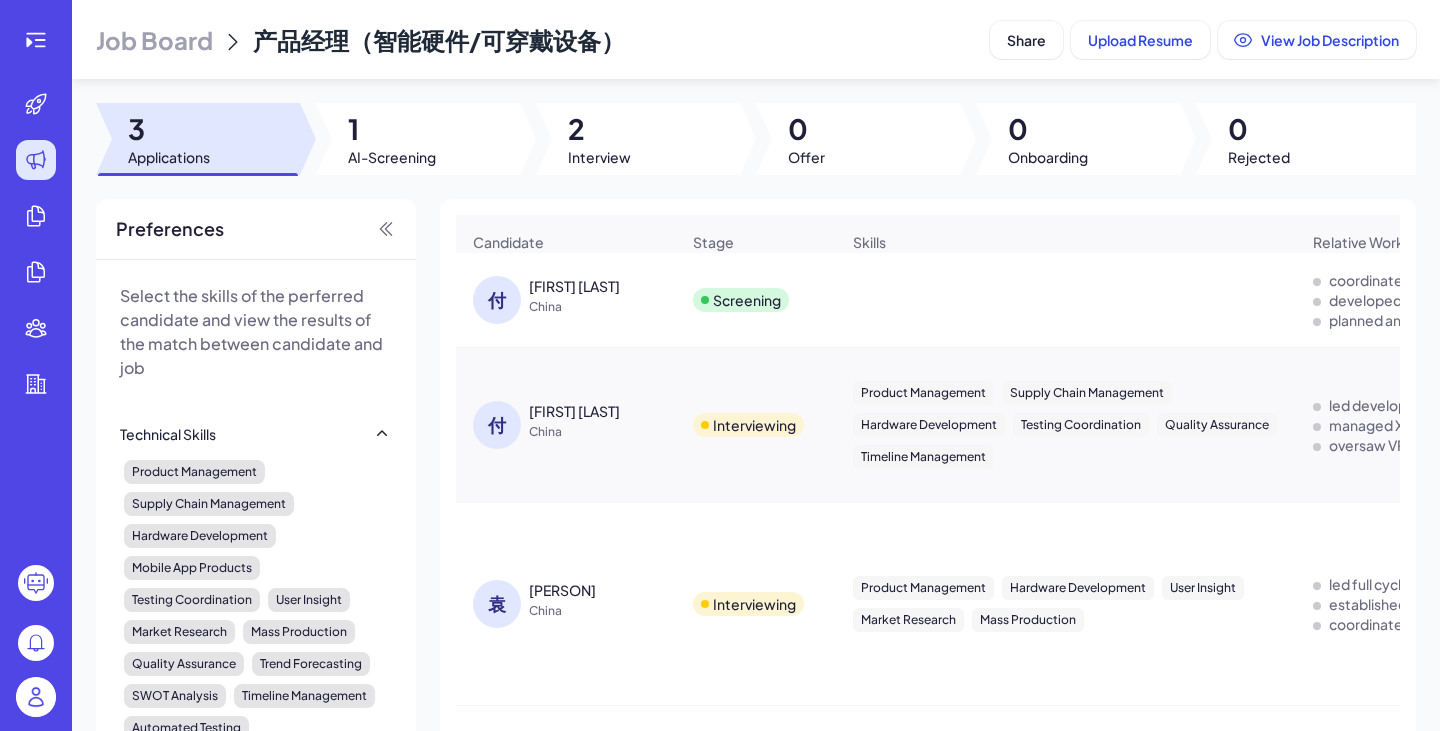 click on "[FIRST] [LAST]" at bounding box center [574, 286] 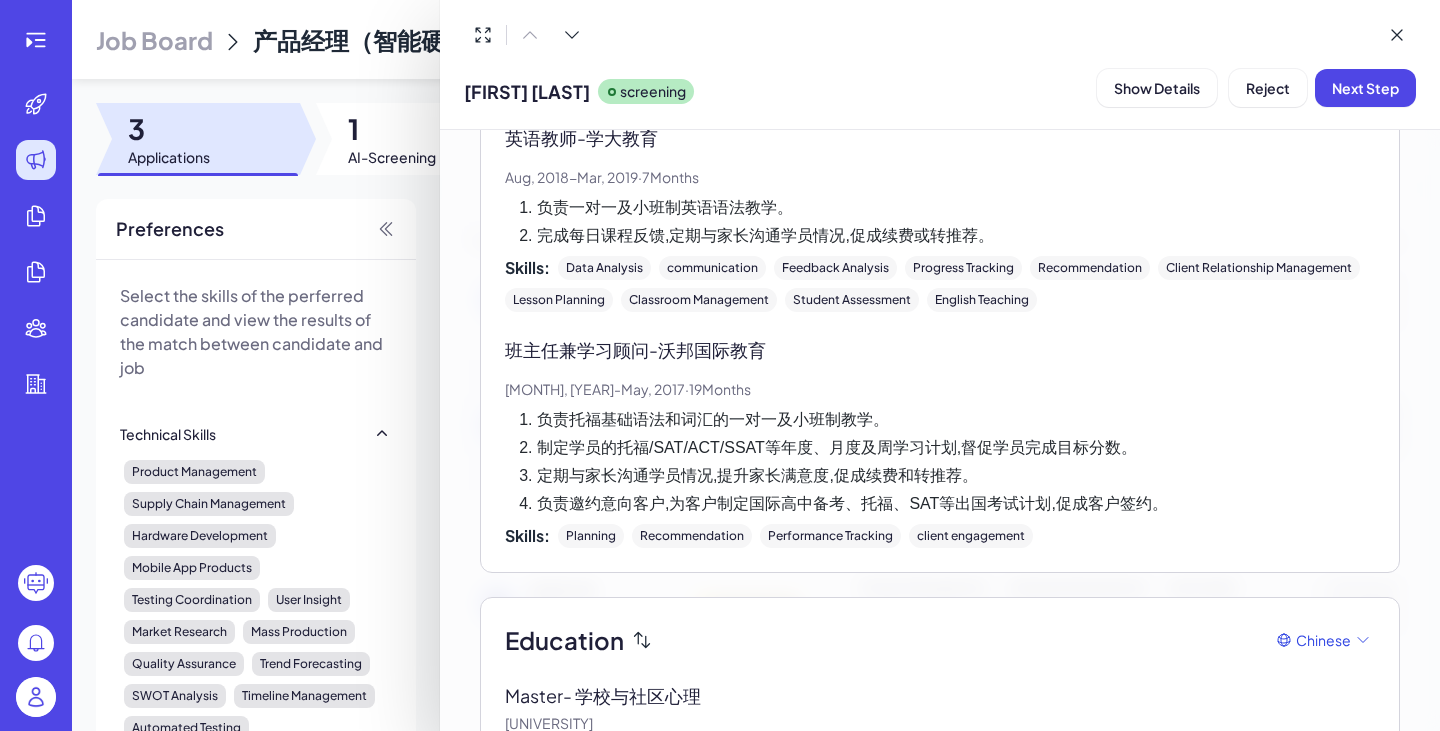 scroll, scrollTop: 1812, scrollLeft: 0, axis: vertical 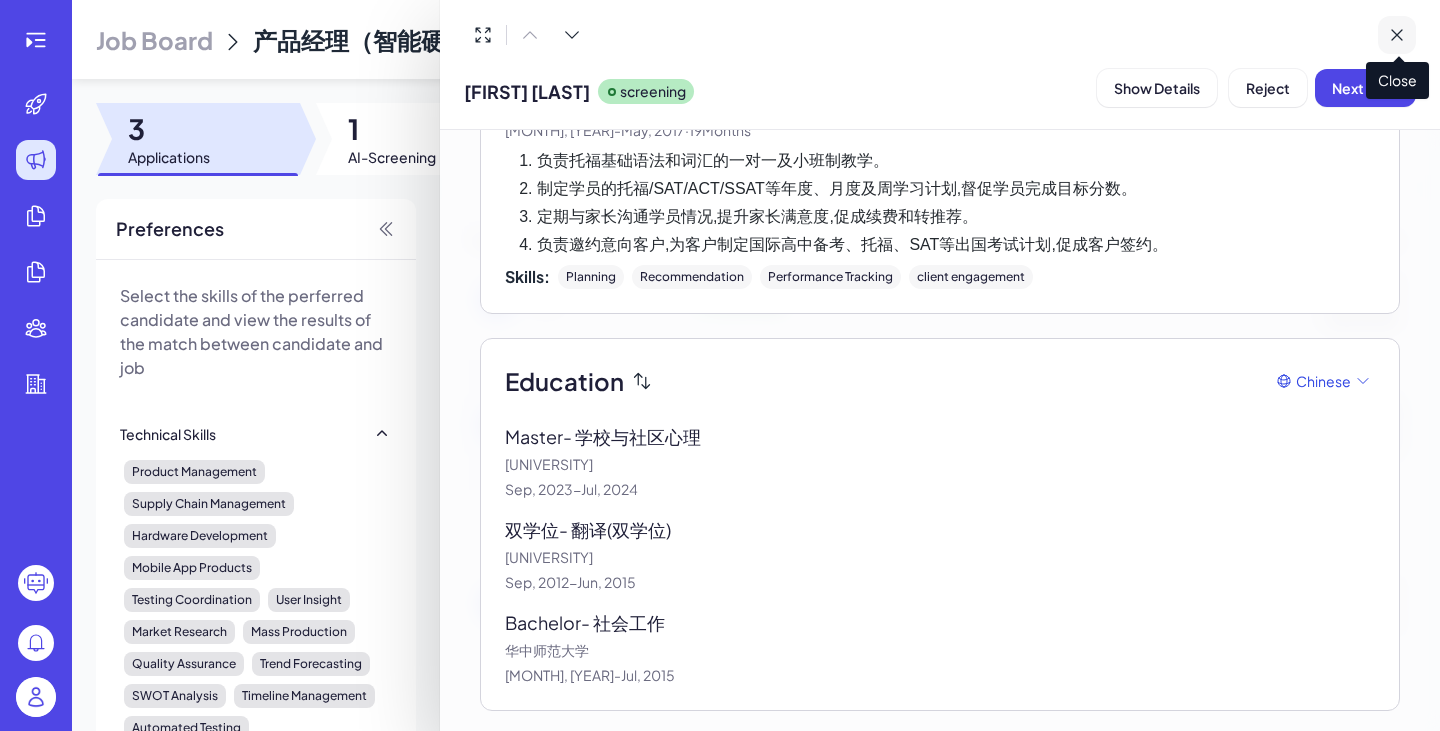 click 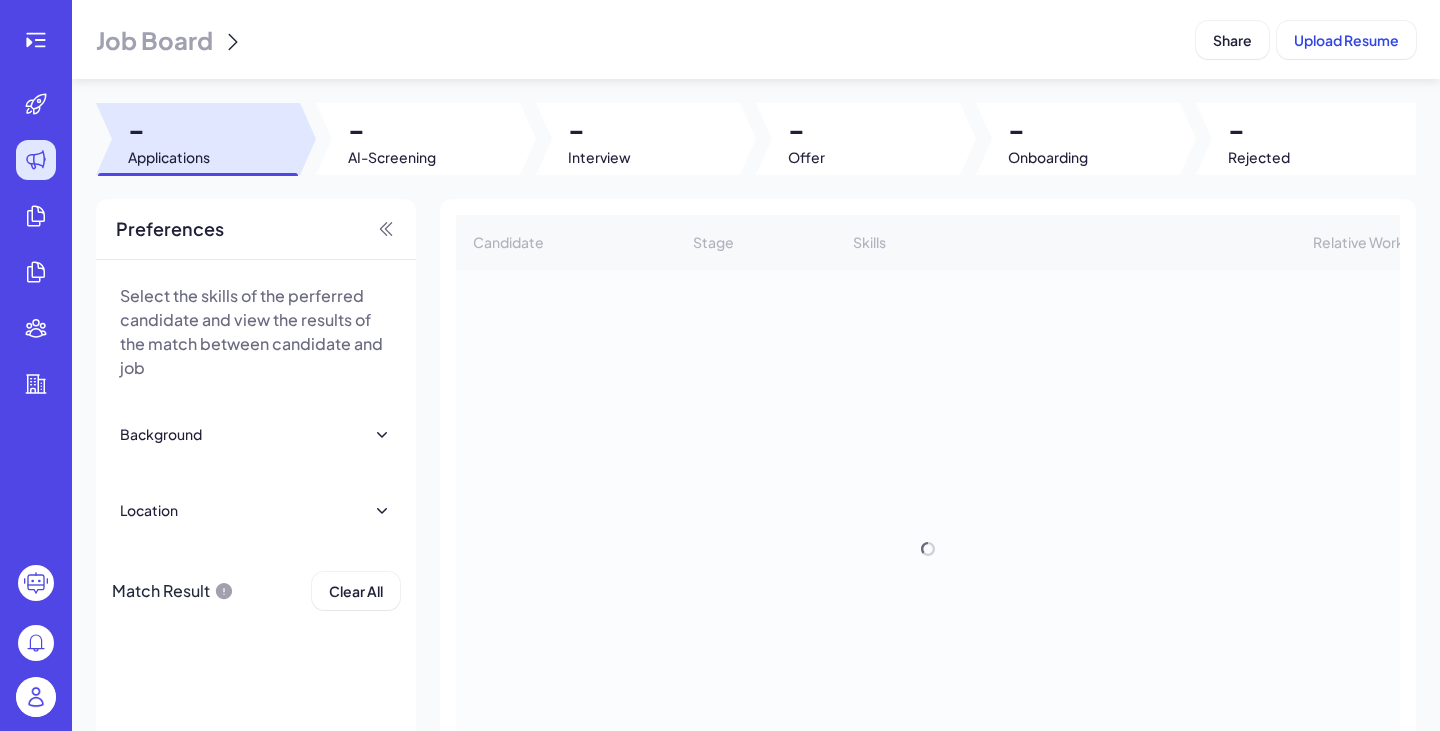 scroll, scrollTop: 0, scrollLeft: 0, axis: both 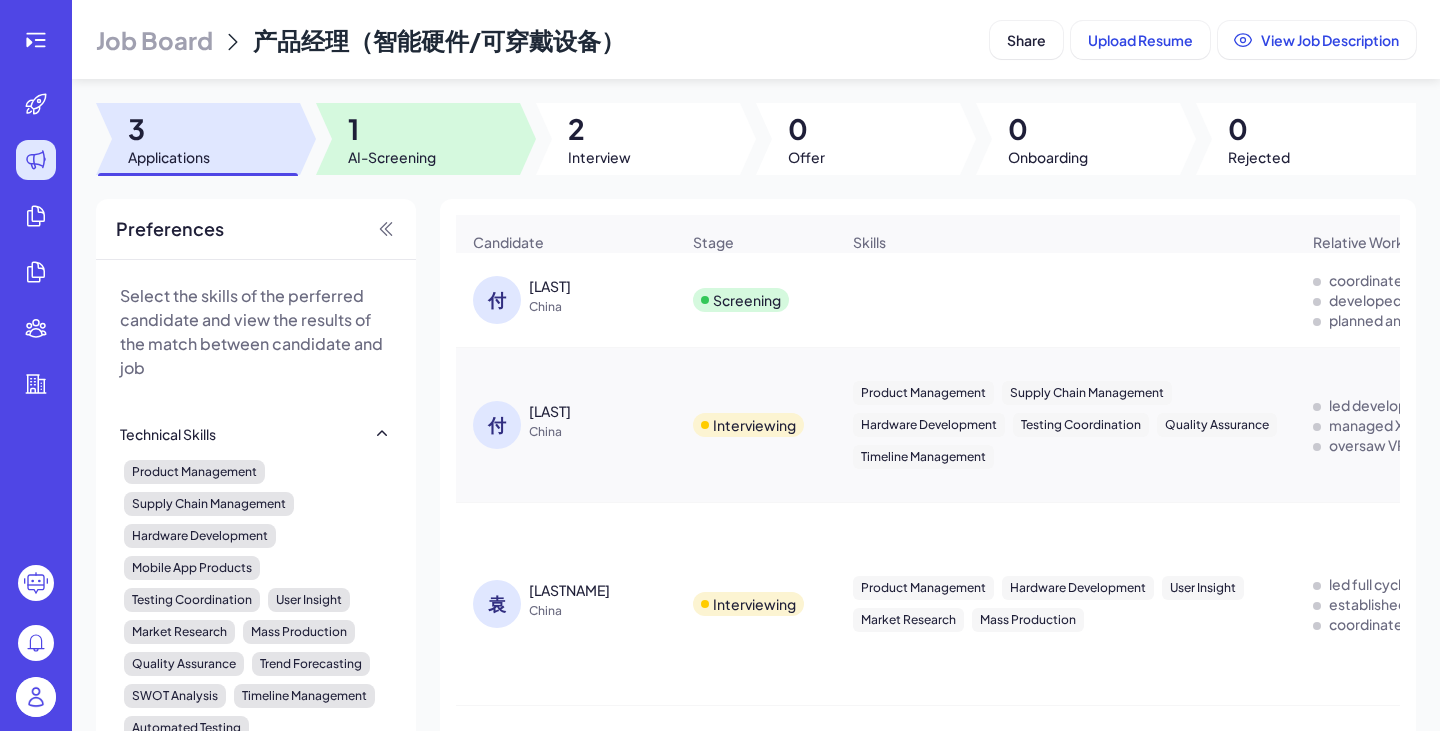 click on "AI-Screening" at bounding box center [392, 157] 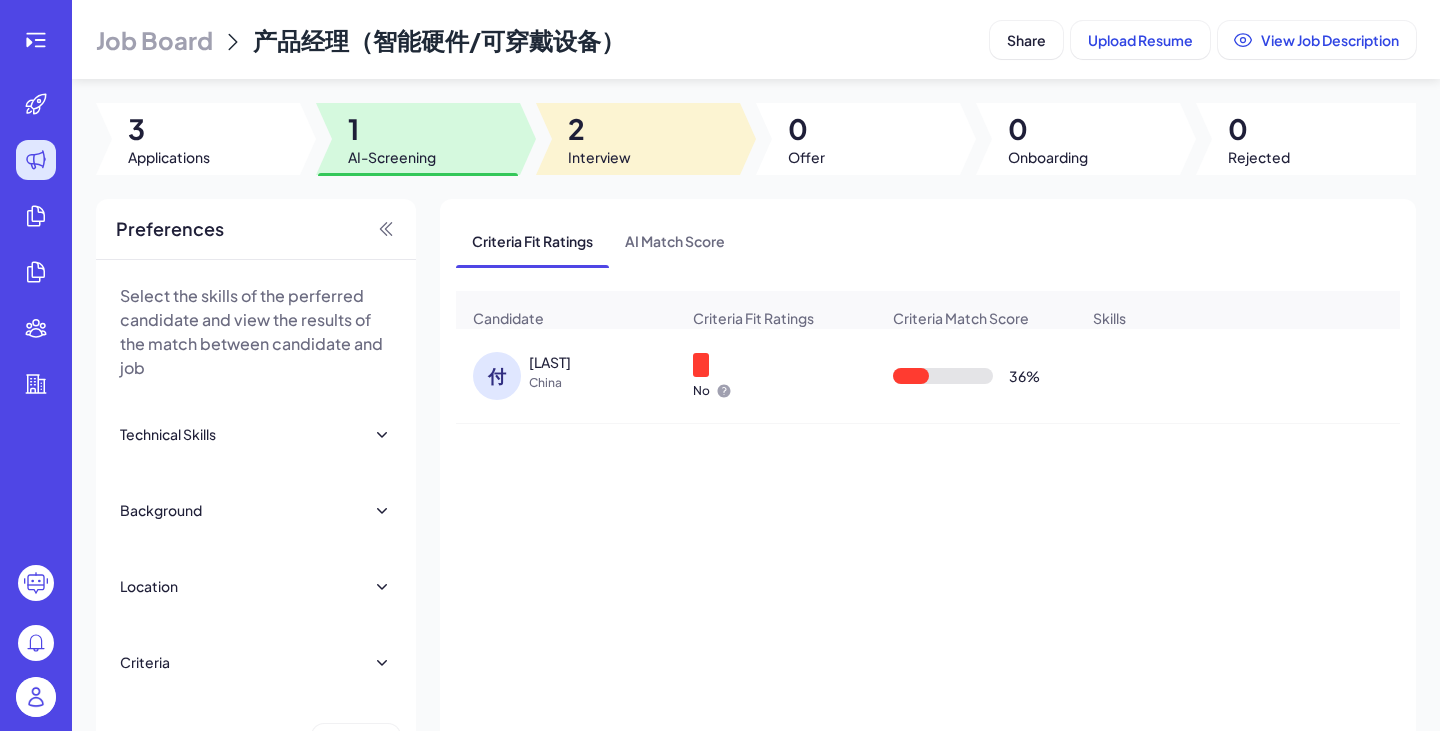 click on "2" at bounding box center (599, 129) 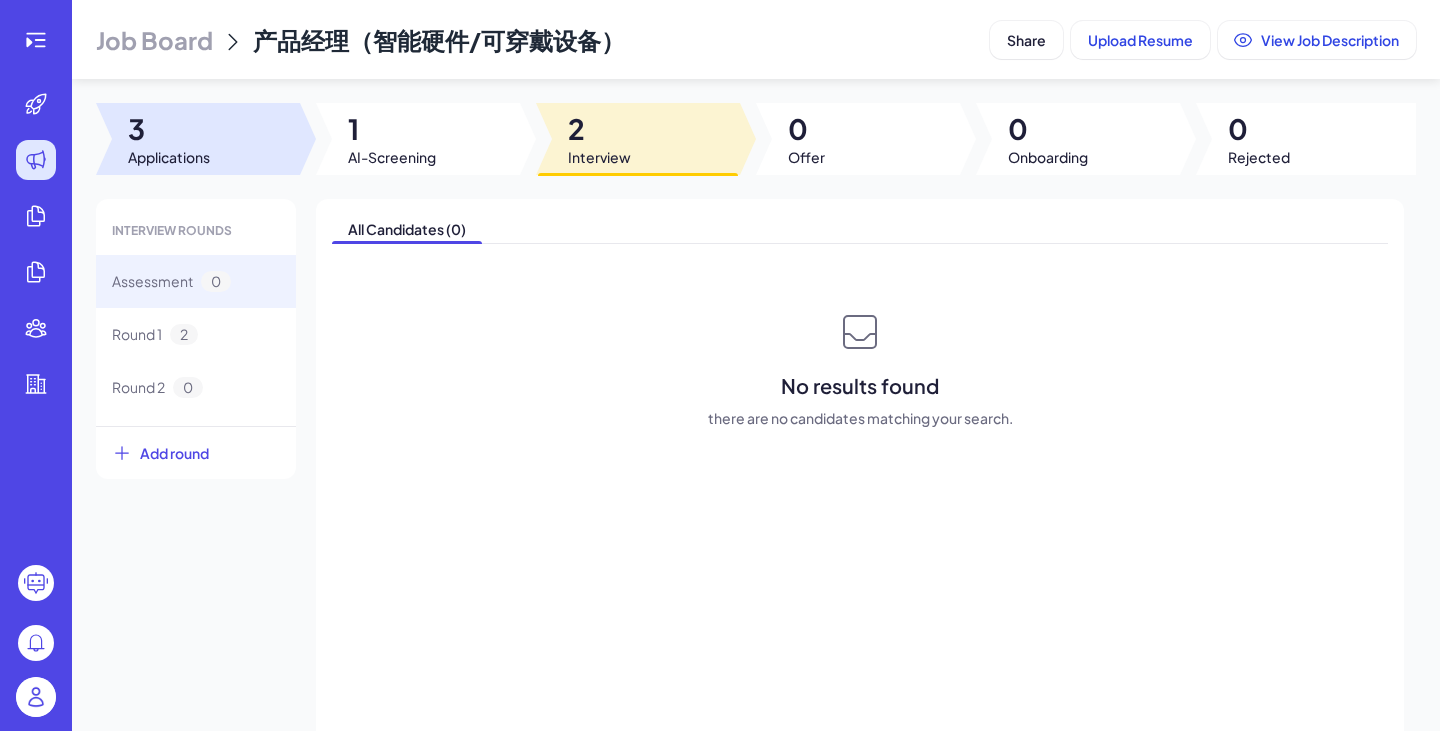 click on "Applications" at bounding box center [169, 157] 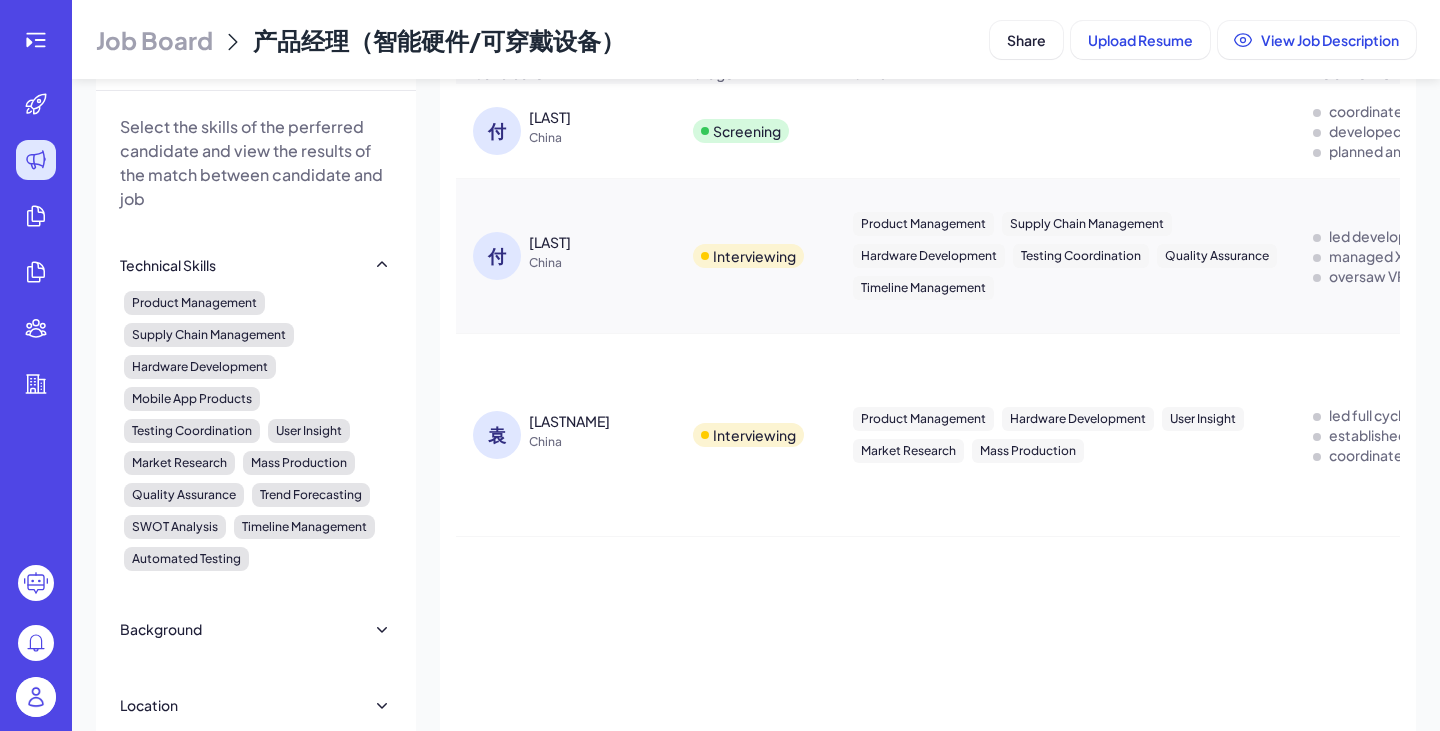 scroll, scrollTop: 200, scrollLeft: 0, axis: vertical 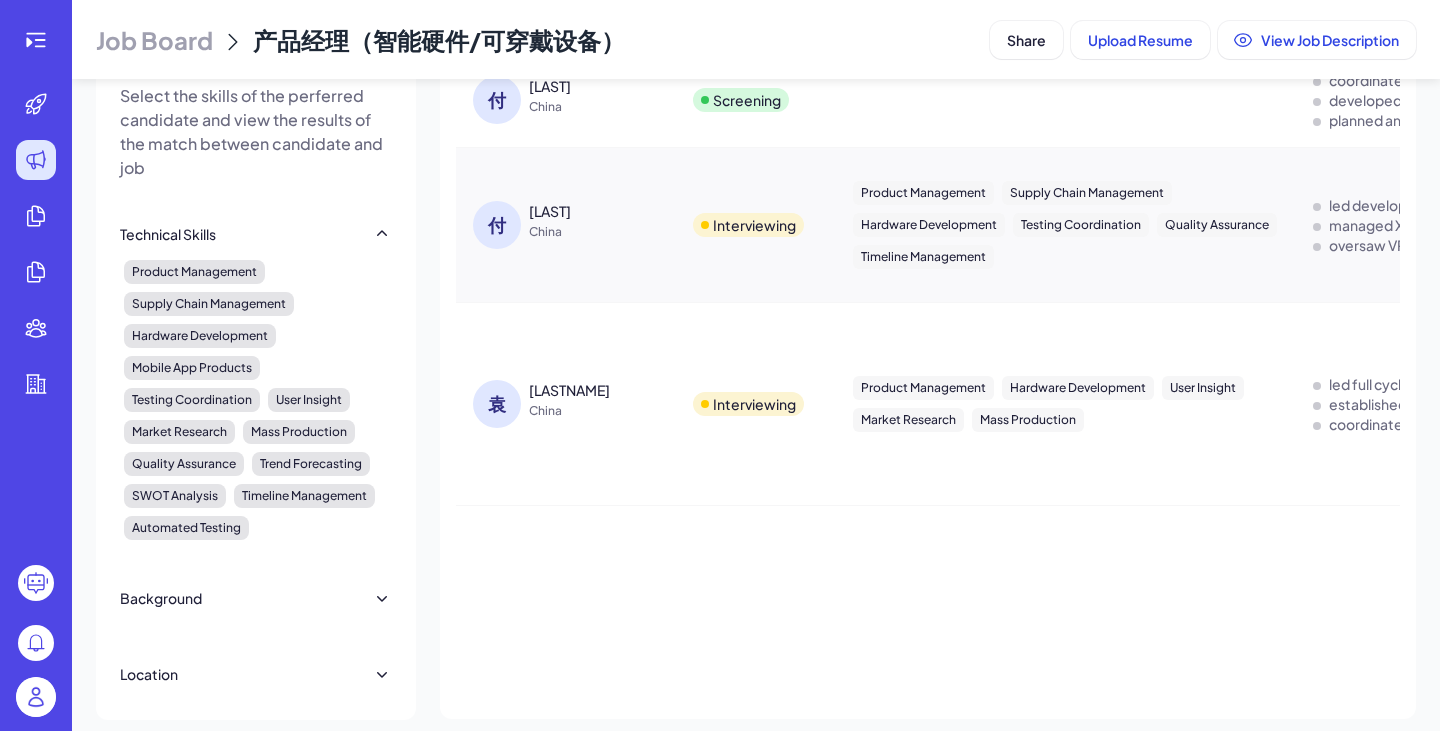 click on "[LAST]" at bounding box center [550, 211] 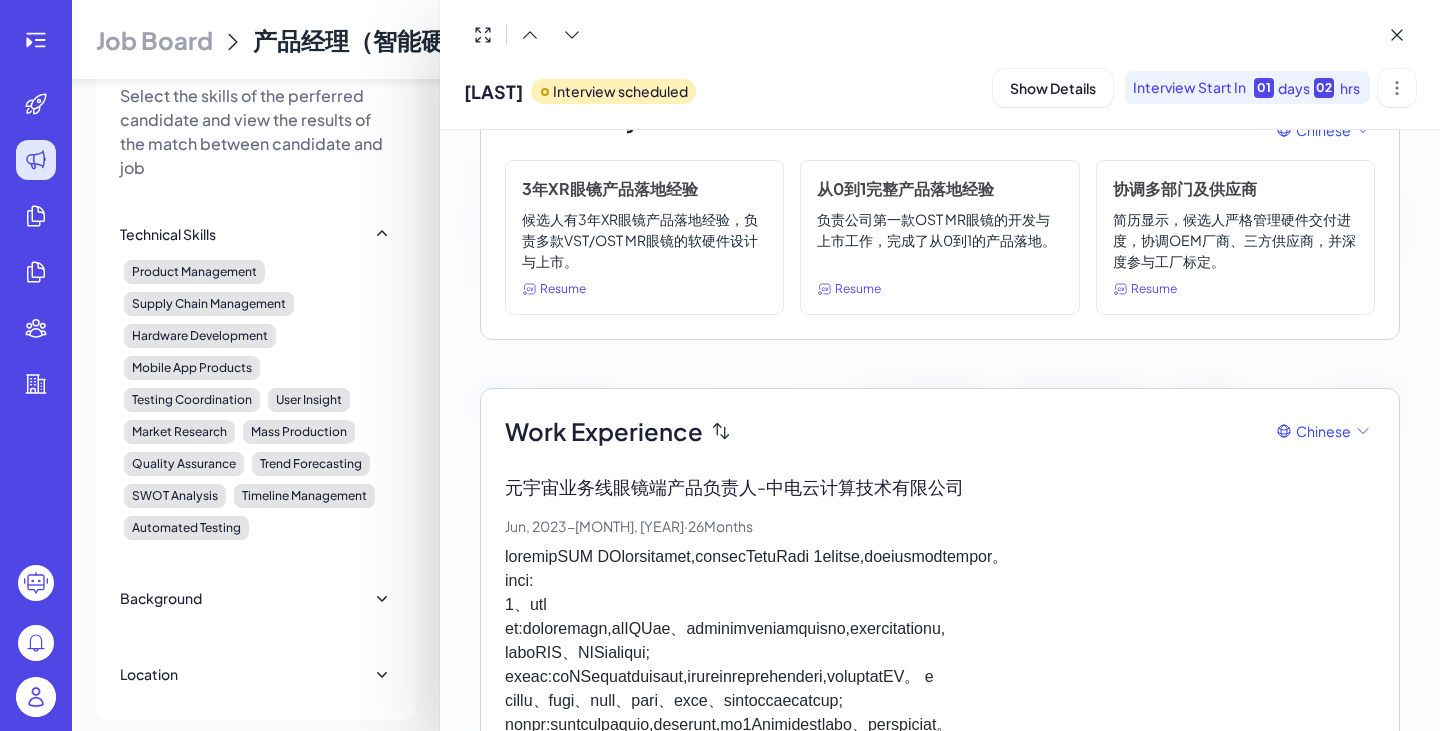 scroll, scrollTop: 0, scrollLeft: 0, axis: both 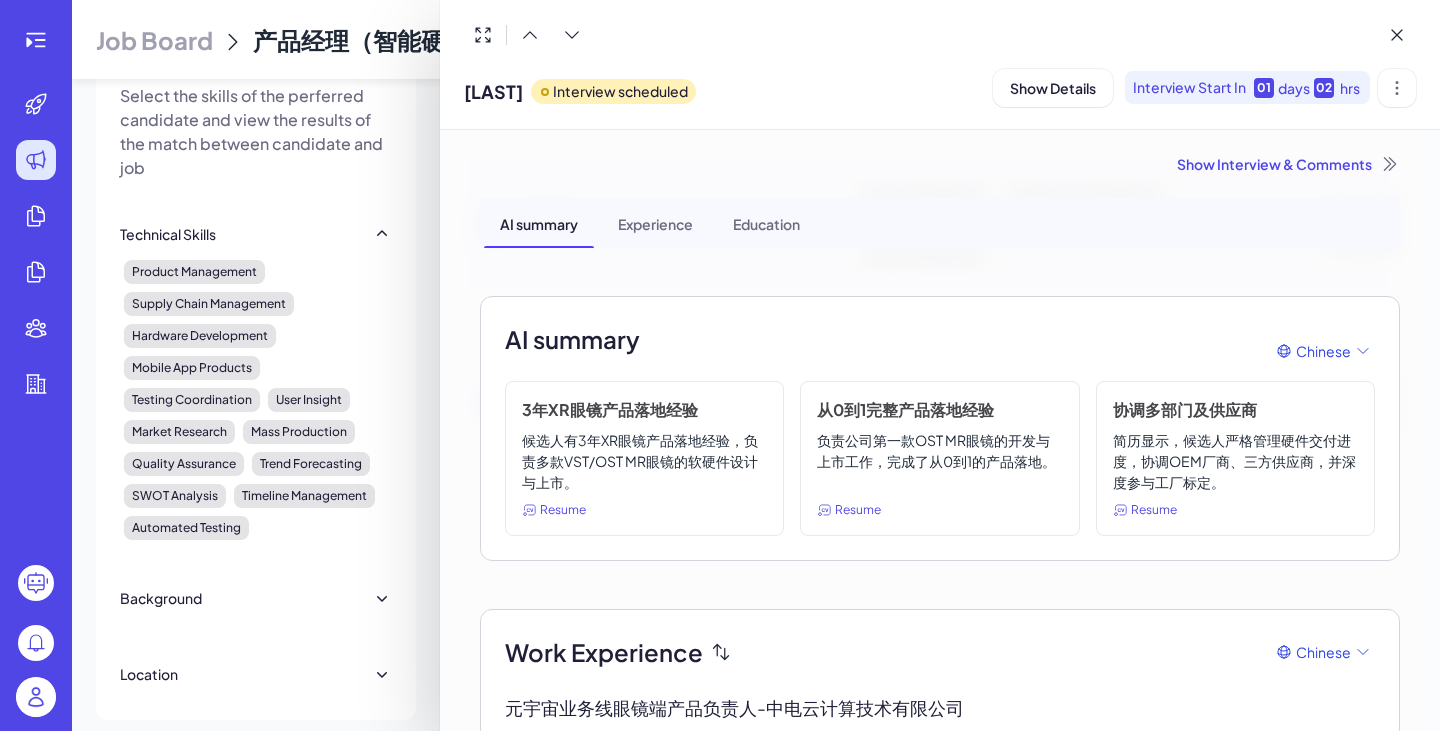 click on "Interview Start In" at bounding box center (1189, 87) 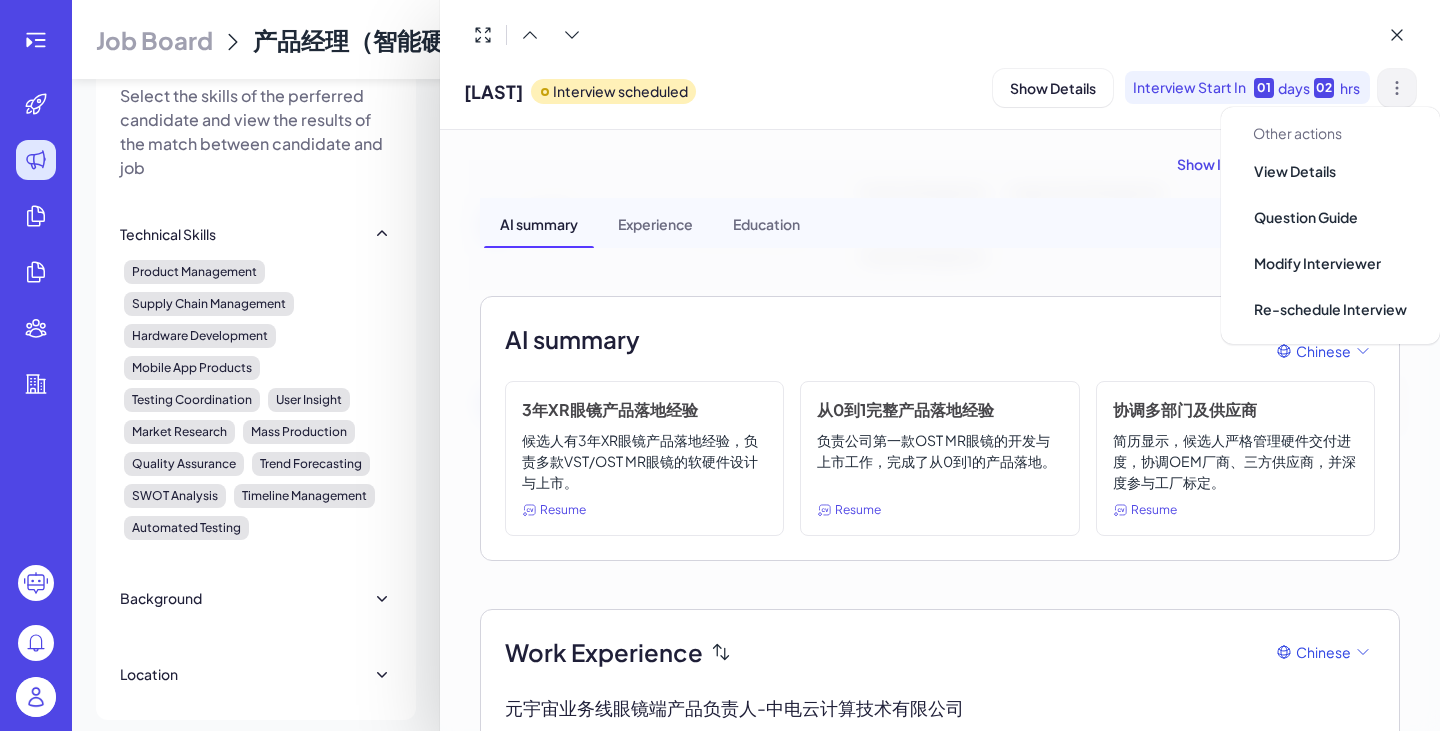 click 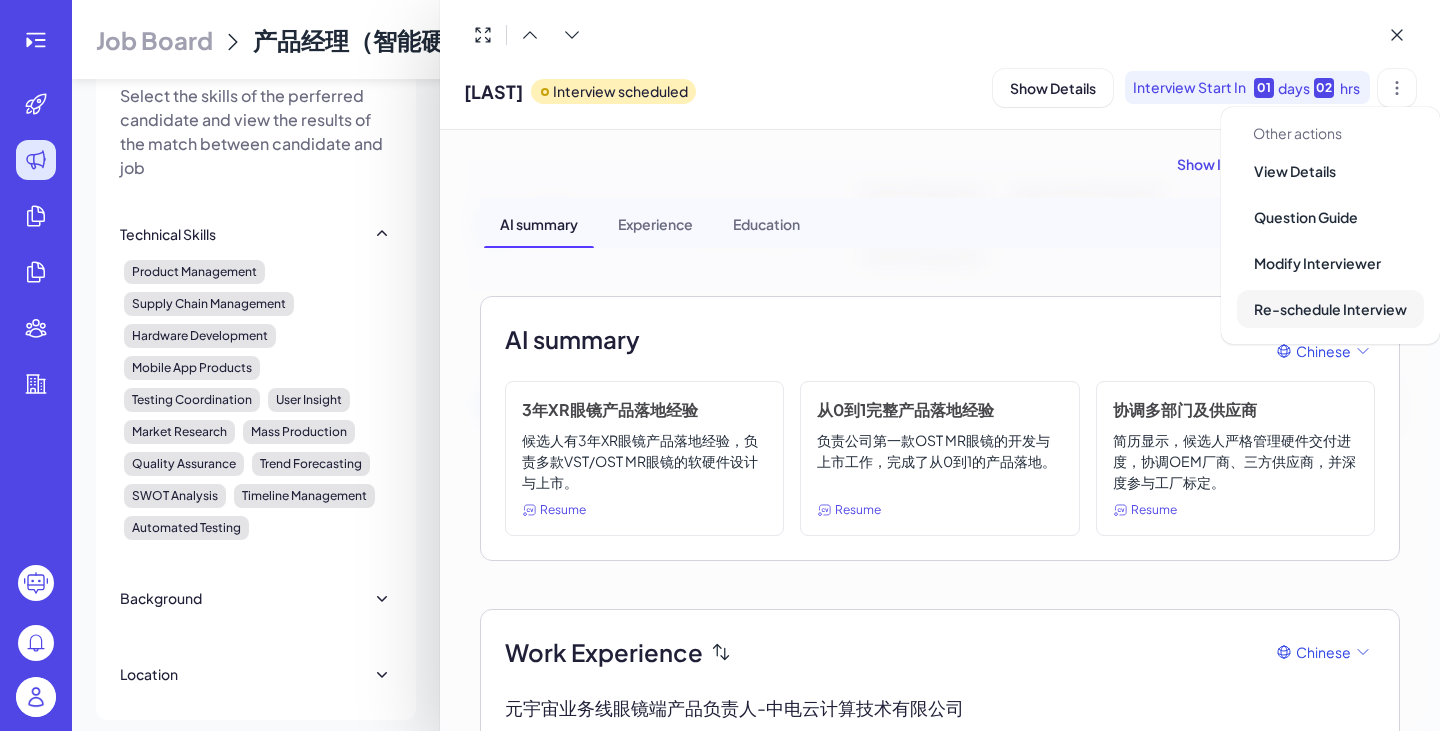 click on "Re-schedule Interview" at bounding box center (1330, 309) 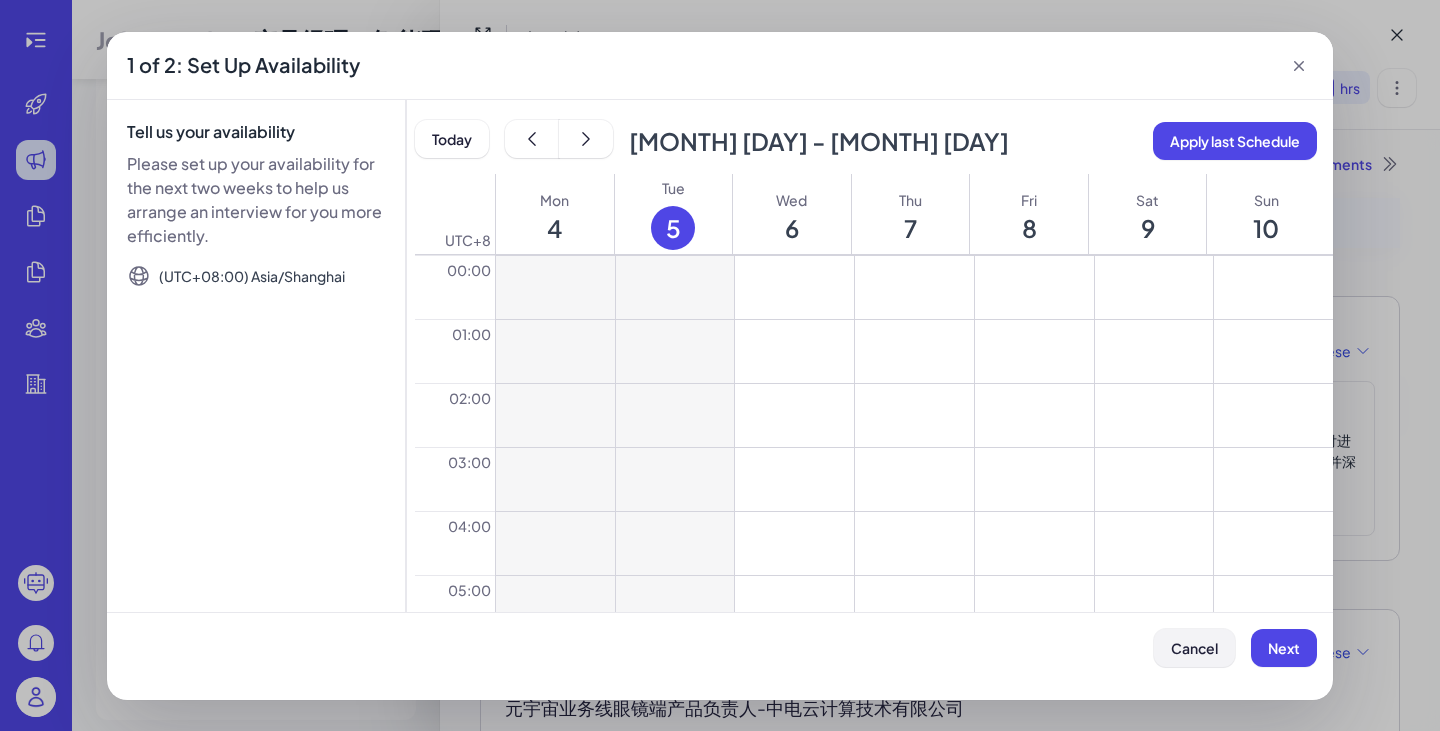 click on "Cancel" at bounding box center (1194, 648) 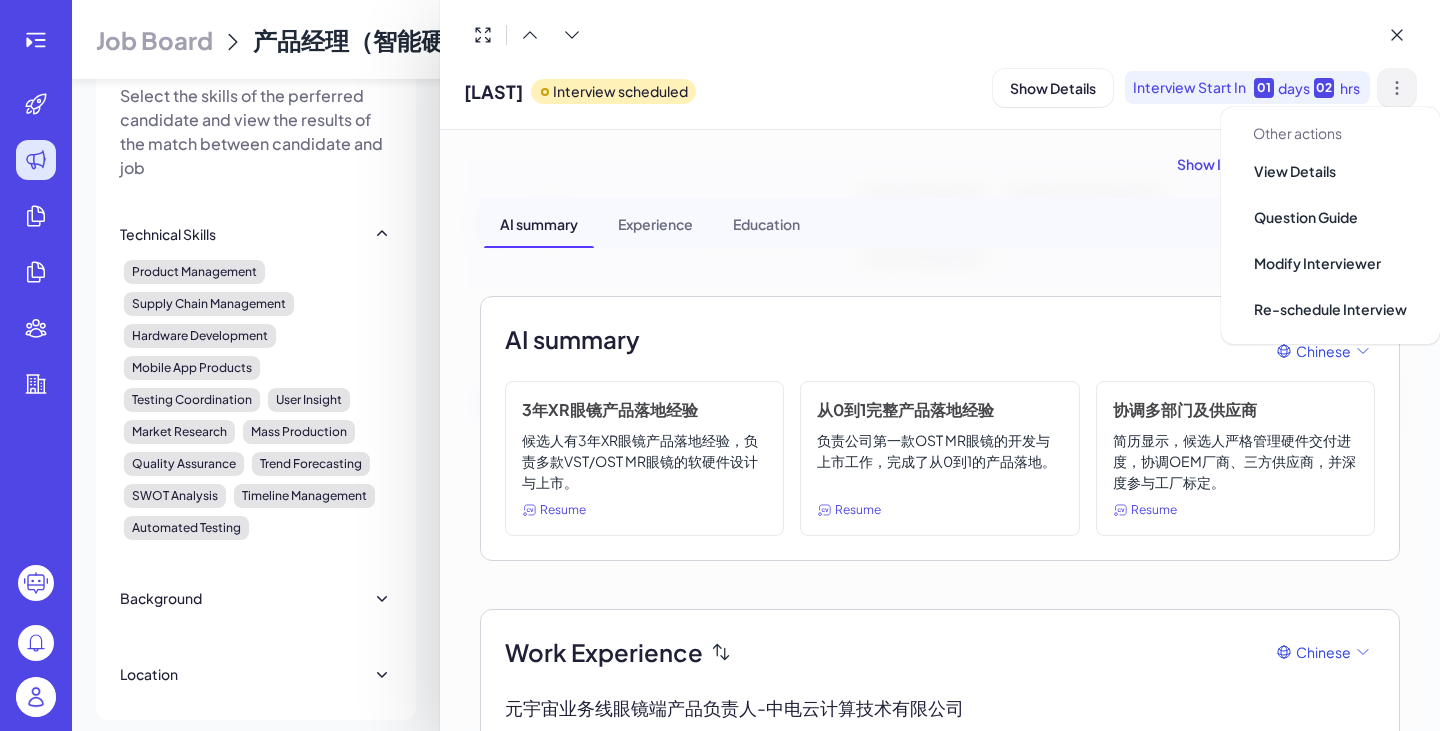 click 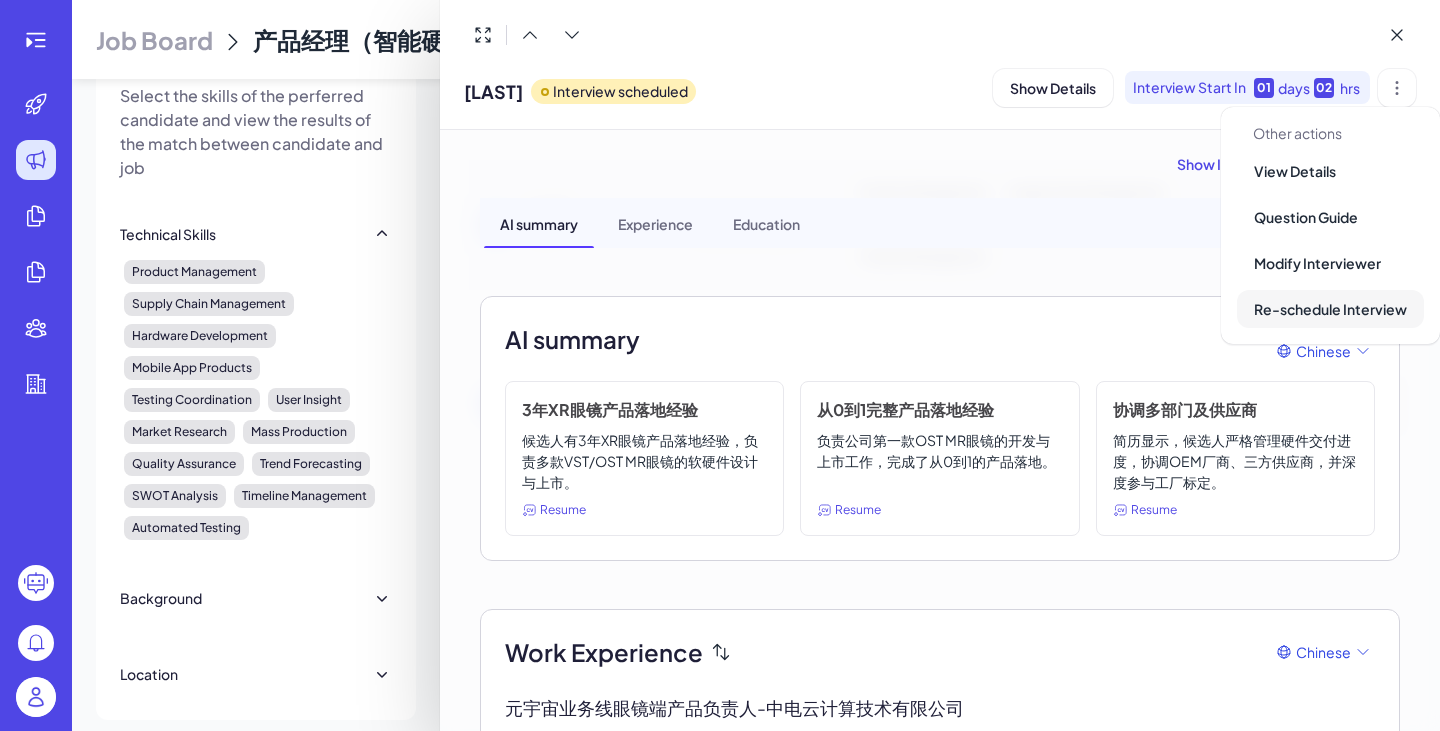 click on "Re-schedule Interview" at bounding box center (1330, 309) 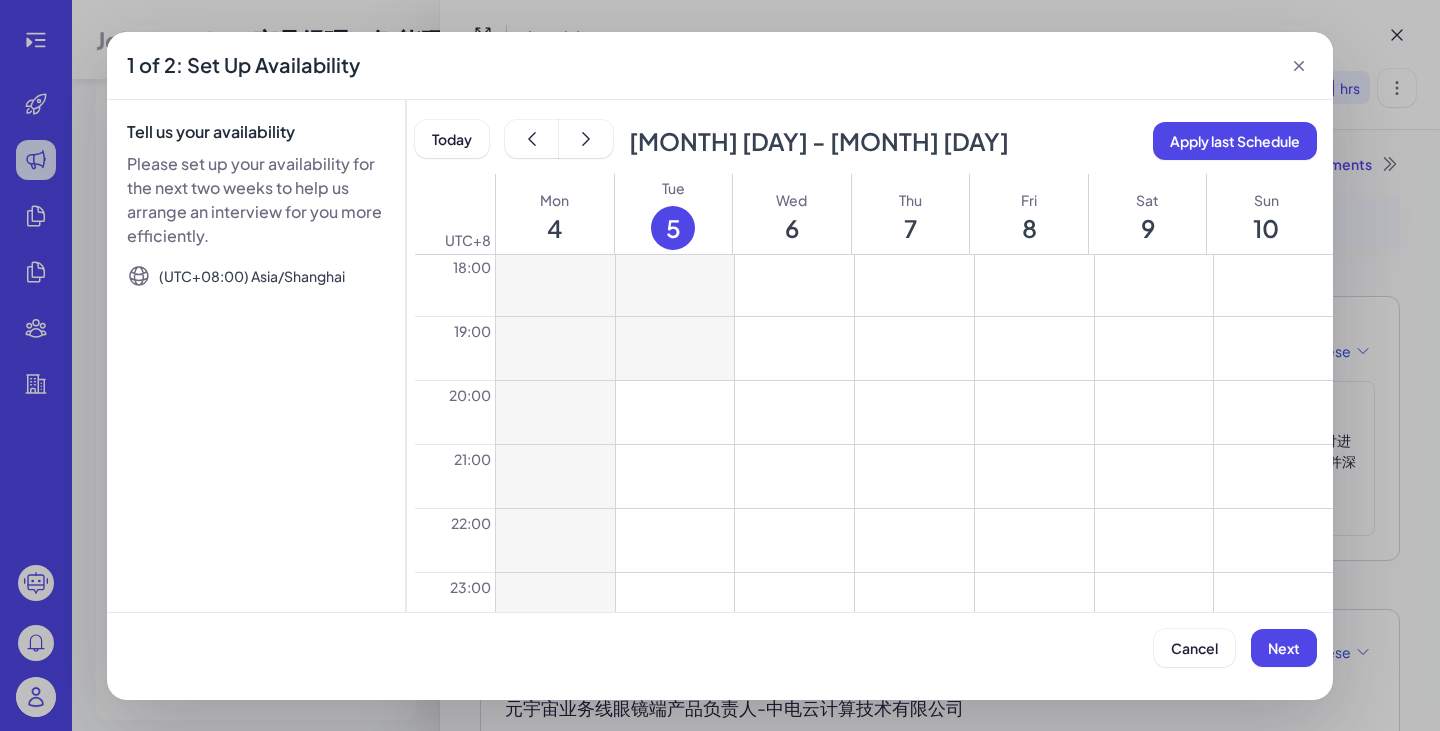 scroll, scrollTop: 1184, scrollLeft: 0, axis: vertical 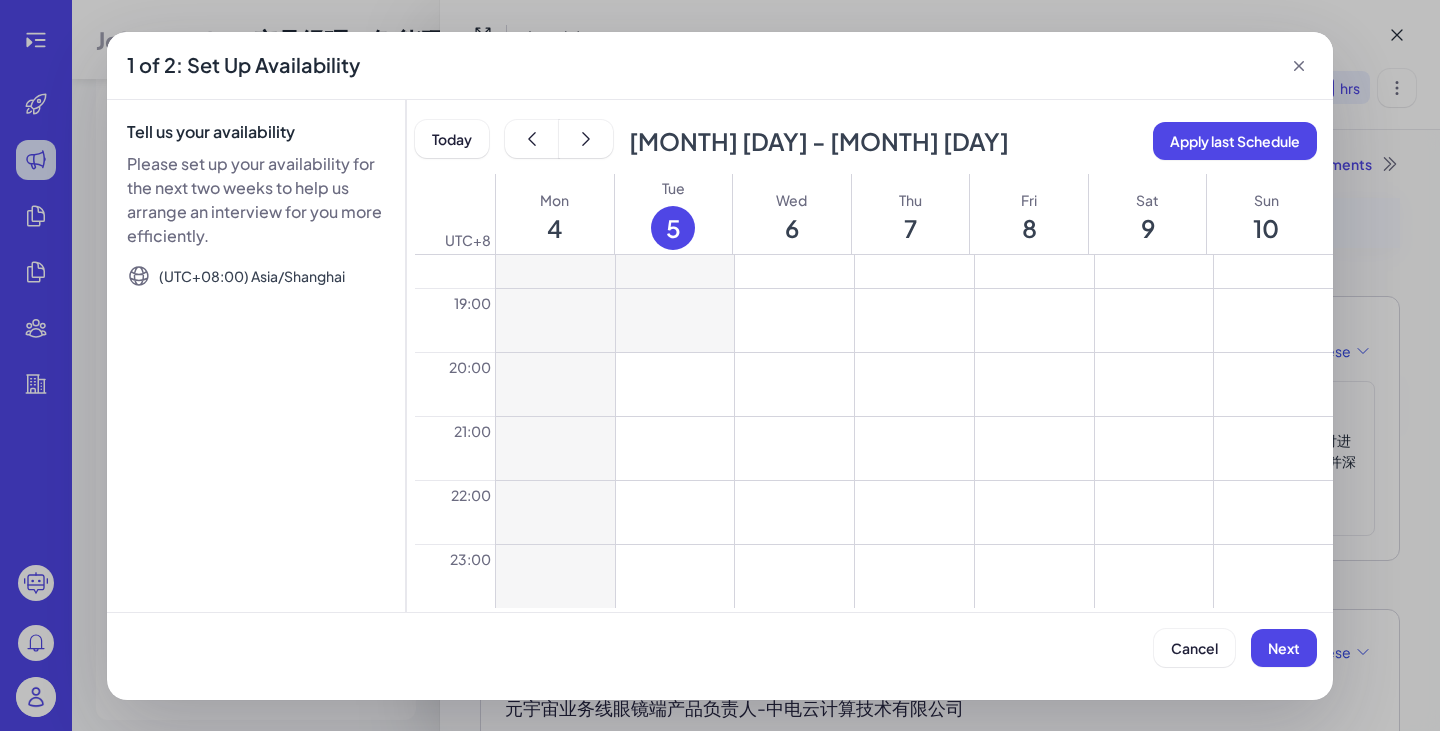 click on "Wed" at bounding box center (791, 200) 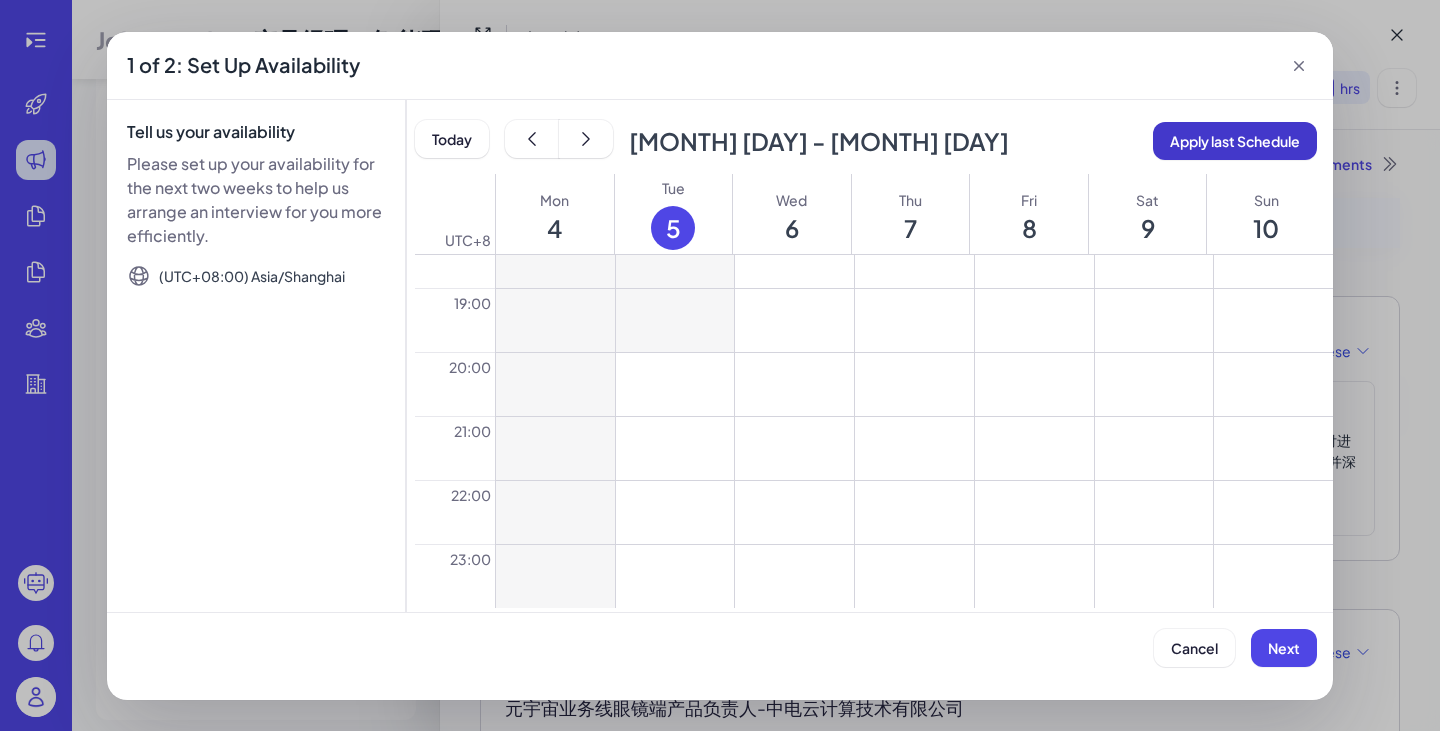 click on "Apply last Schedule" at bounding box center (1235, 141) 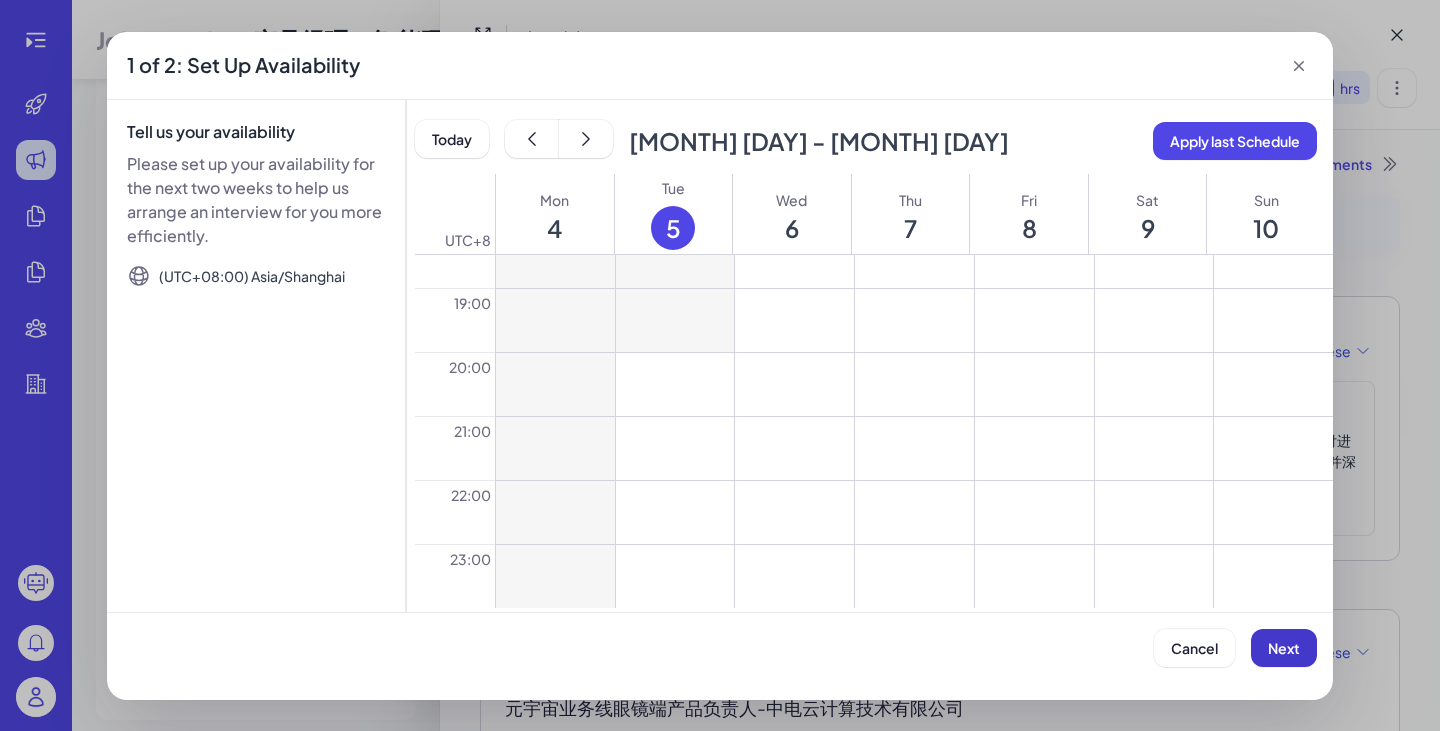click on "Next" at bounding box center (1284, 648) 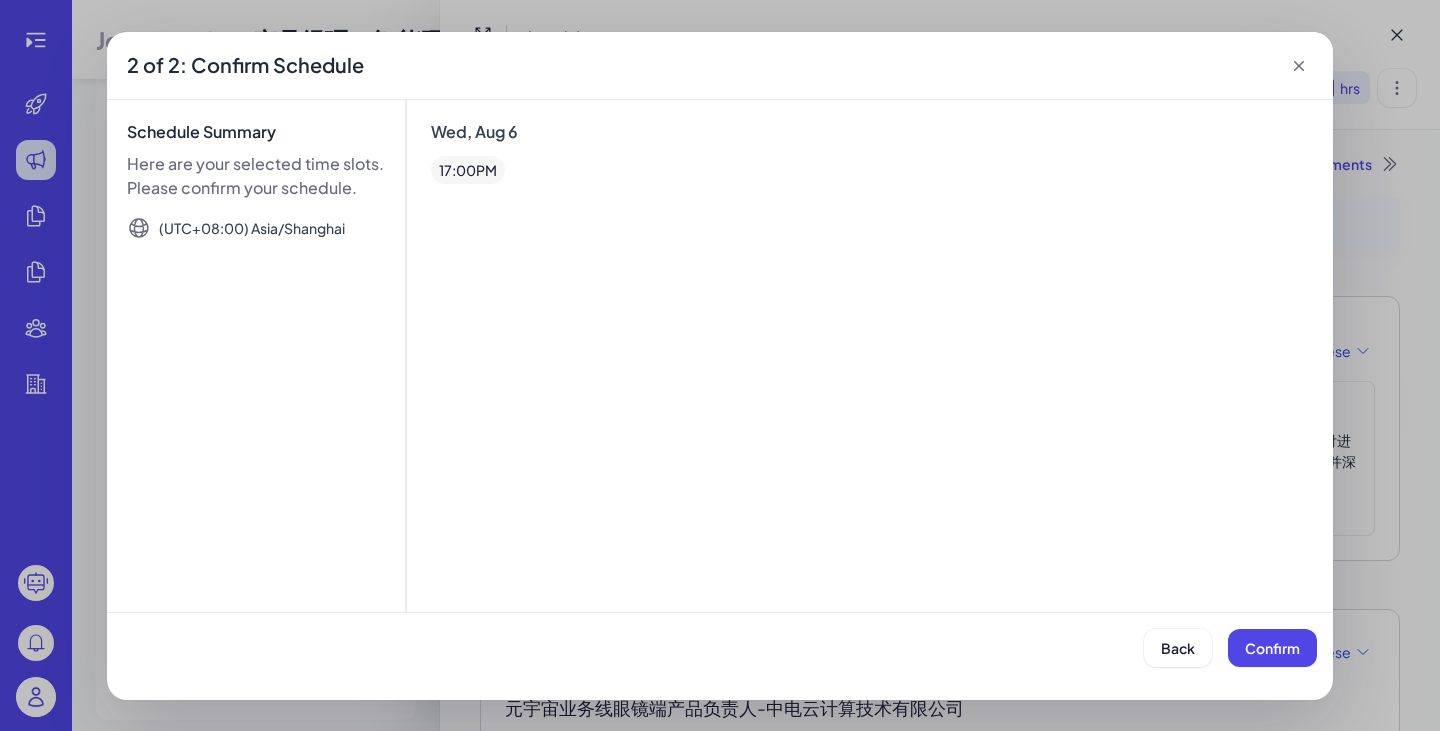 click on "Wed, Aug 6 17 :00  PM" at bounding box center (874, 152) 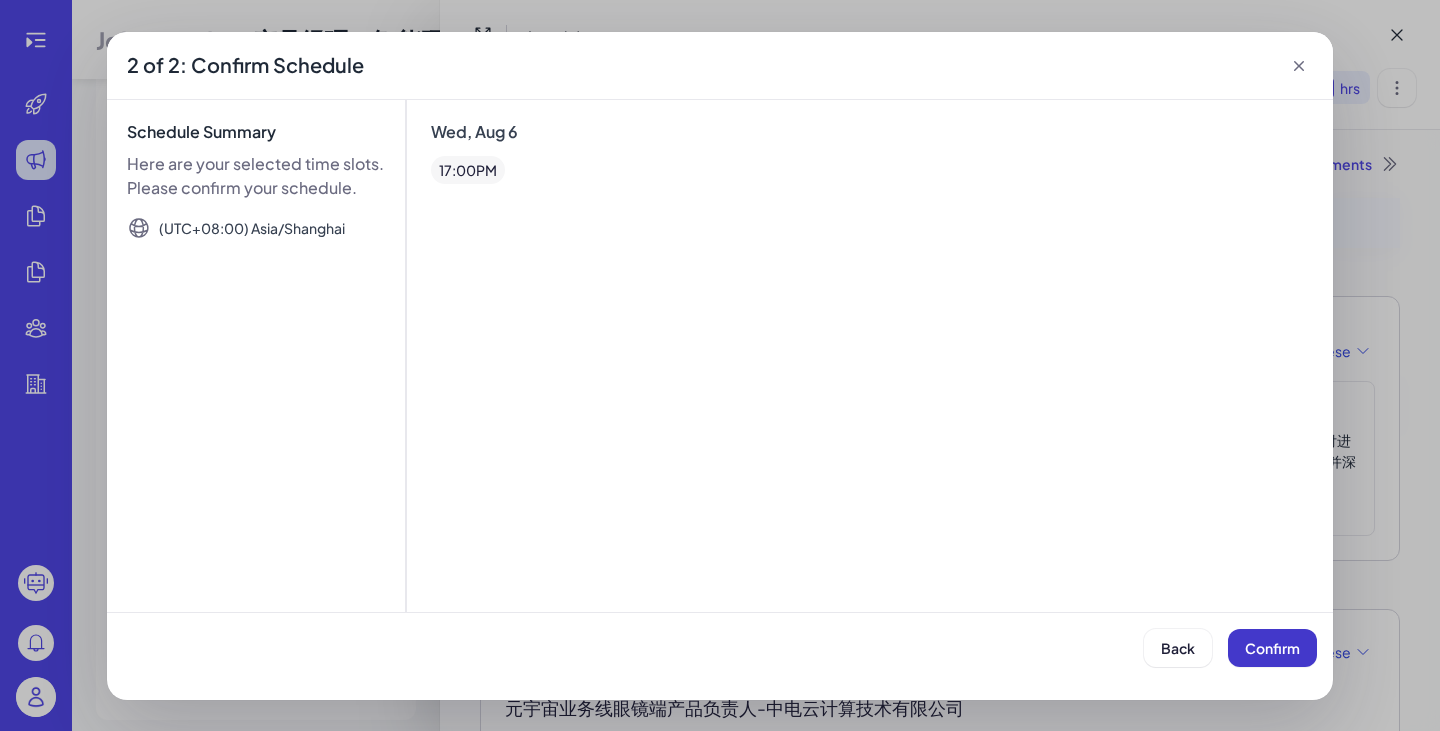 click on "Confirm" at bounding box center [1272, 648] 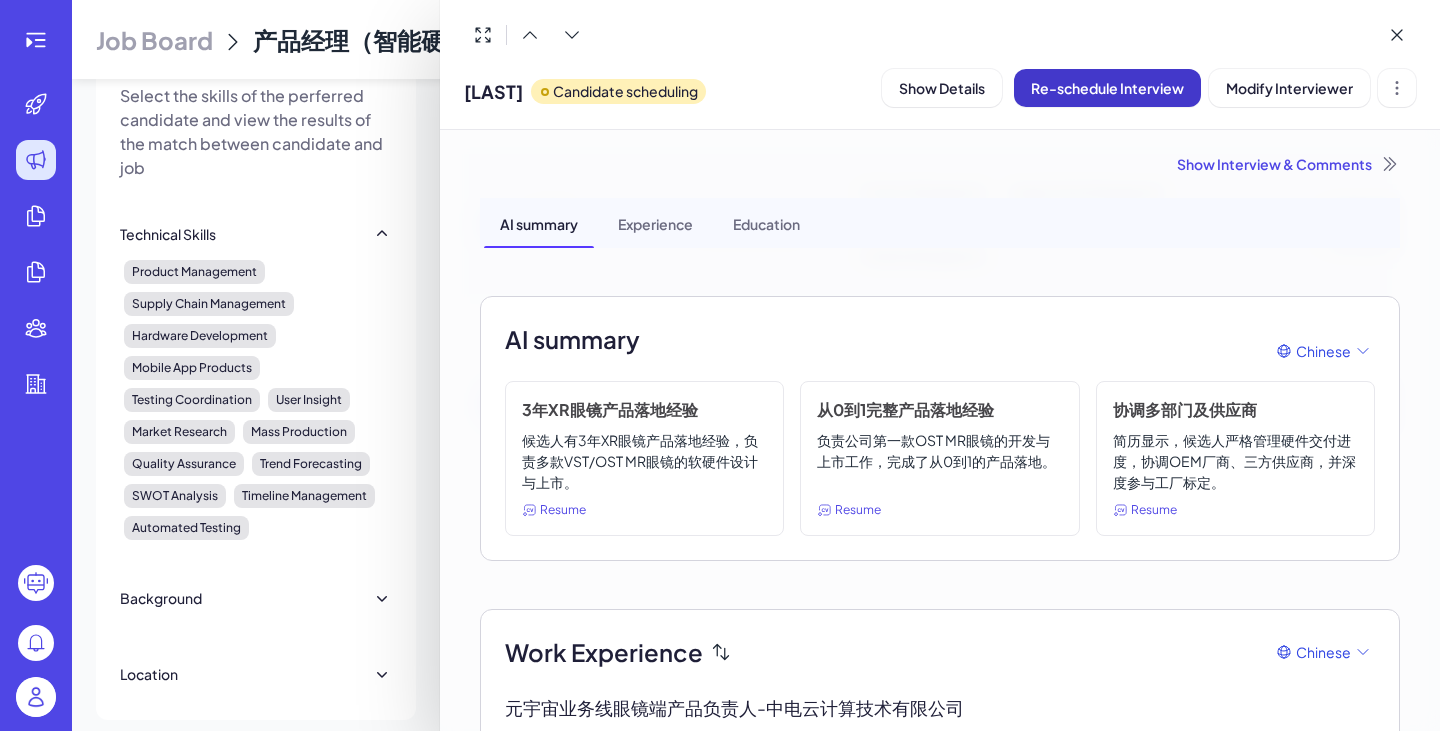 click on "Re-schedule Interview" at bounding box center [1107, 88] 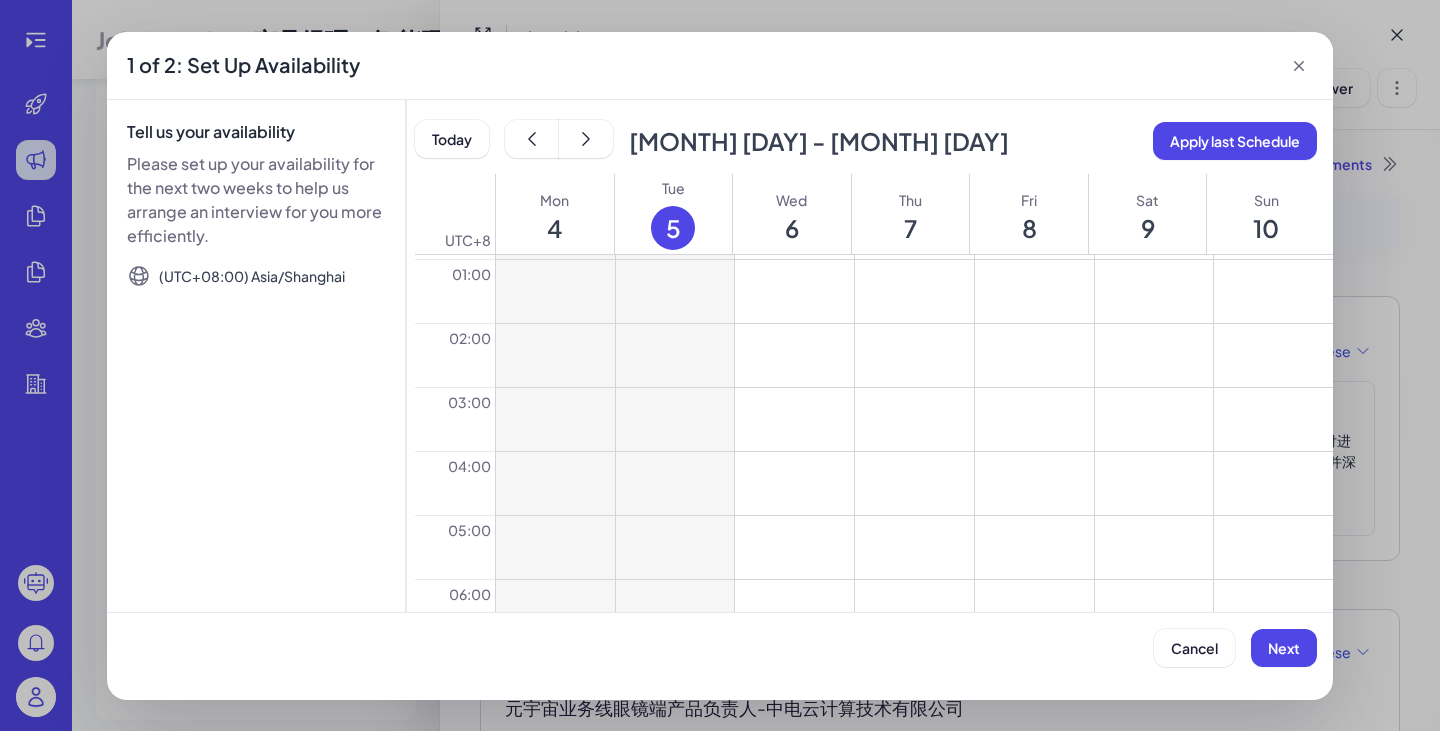 scroll, scrollTop: 0, scrollLeft: 0, axis: both 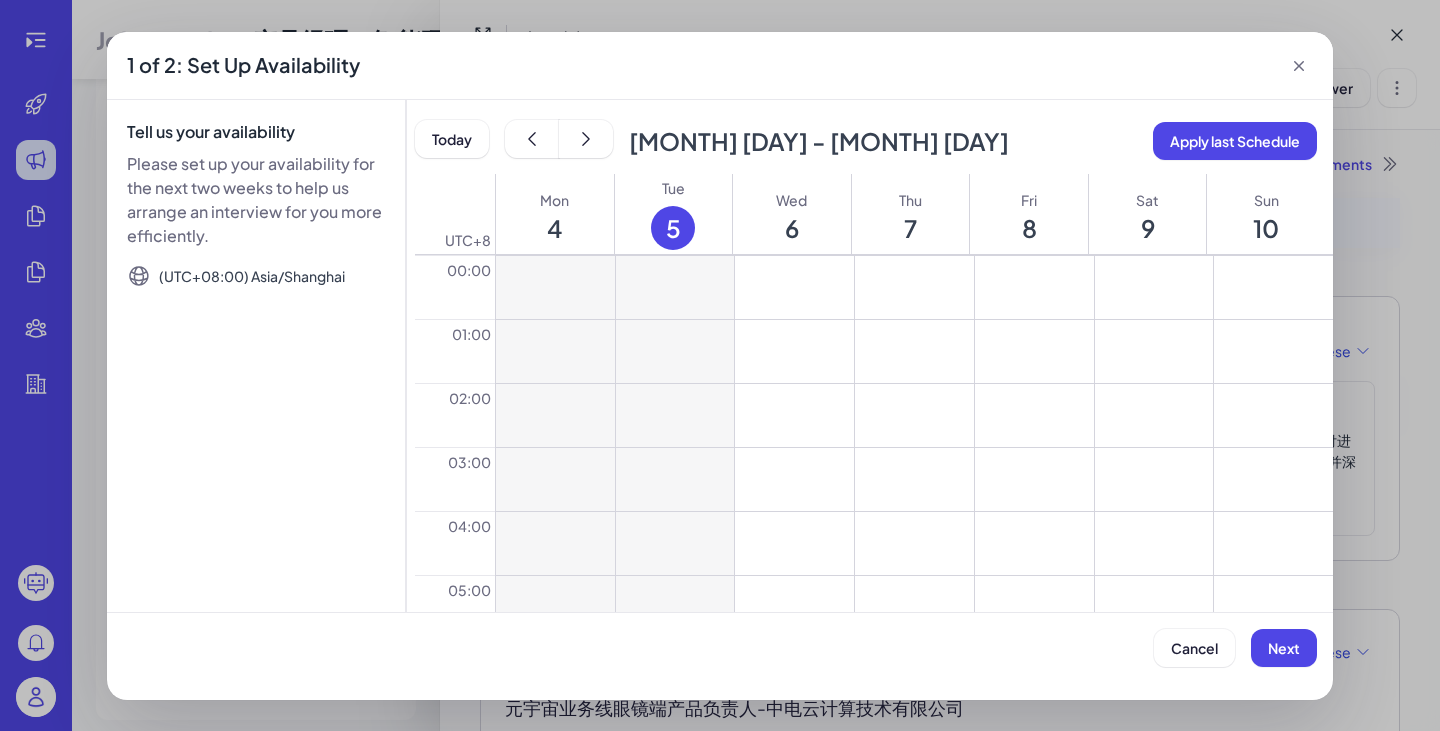 click 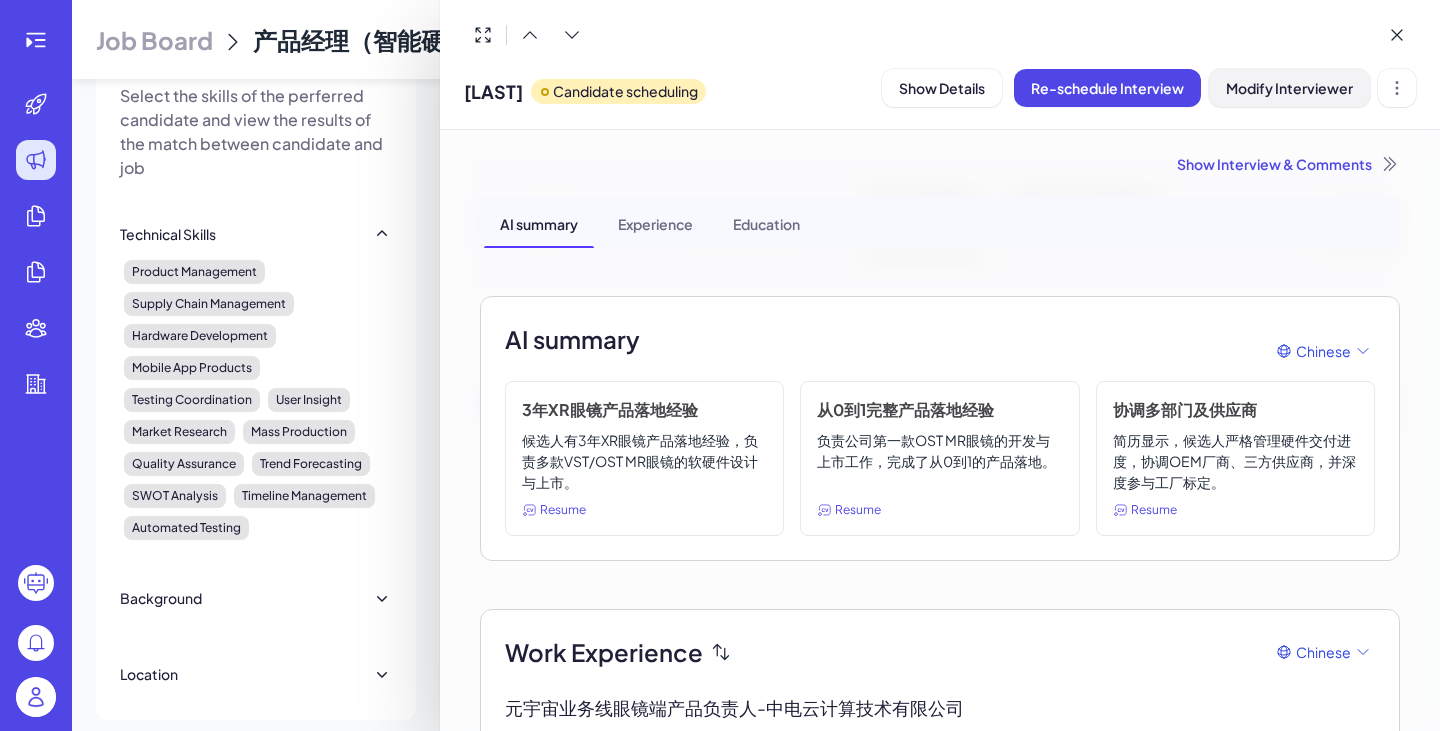 click on "Modify Interviewer" at bounding box center (1289, 88) 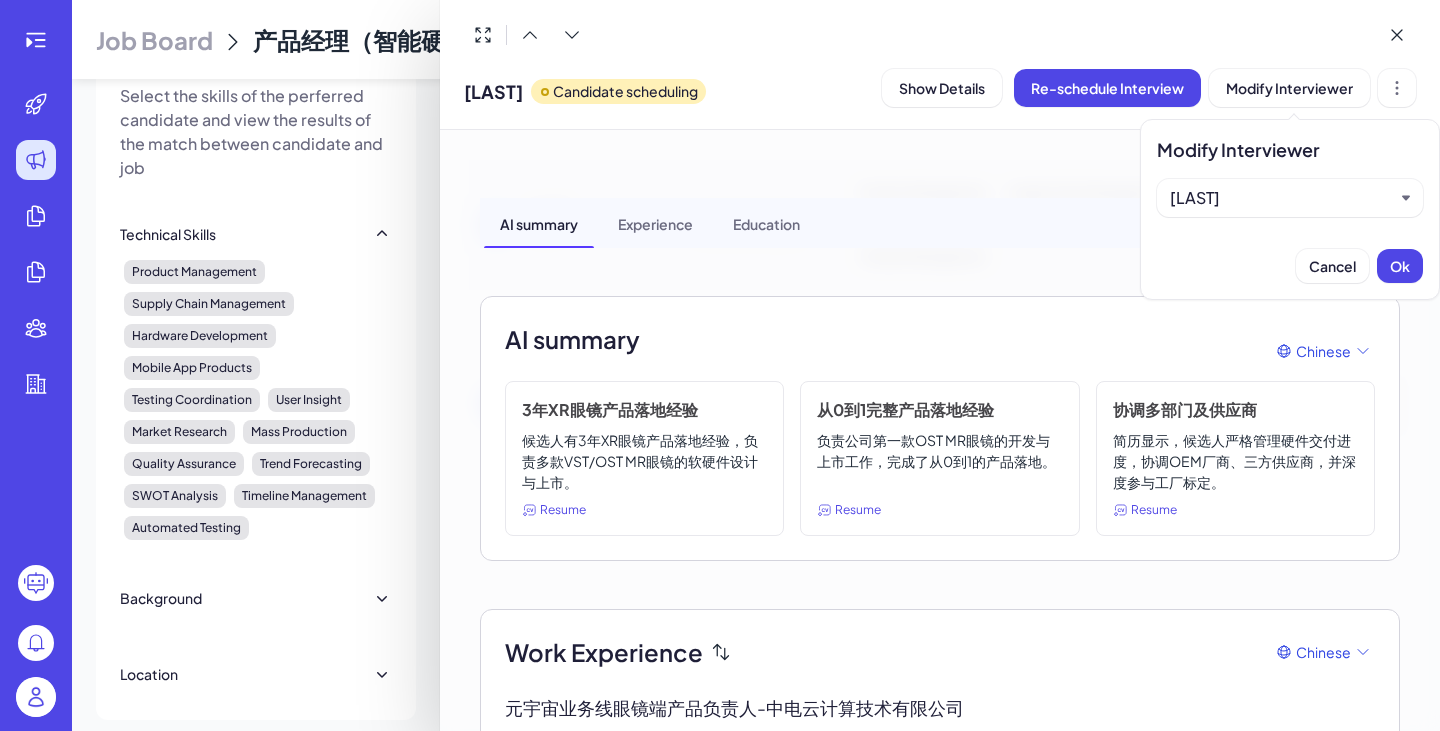 click on "[FIRST]" at bounding box center [1282, 198] 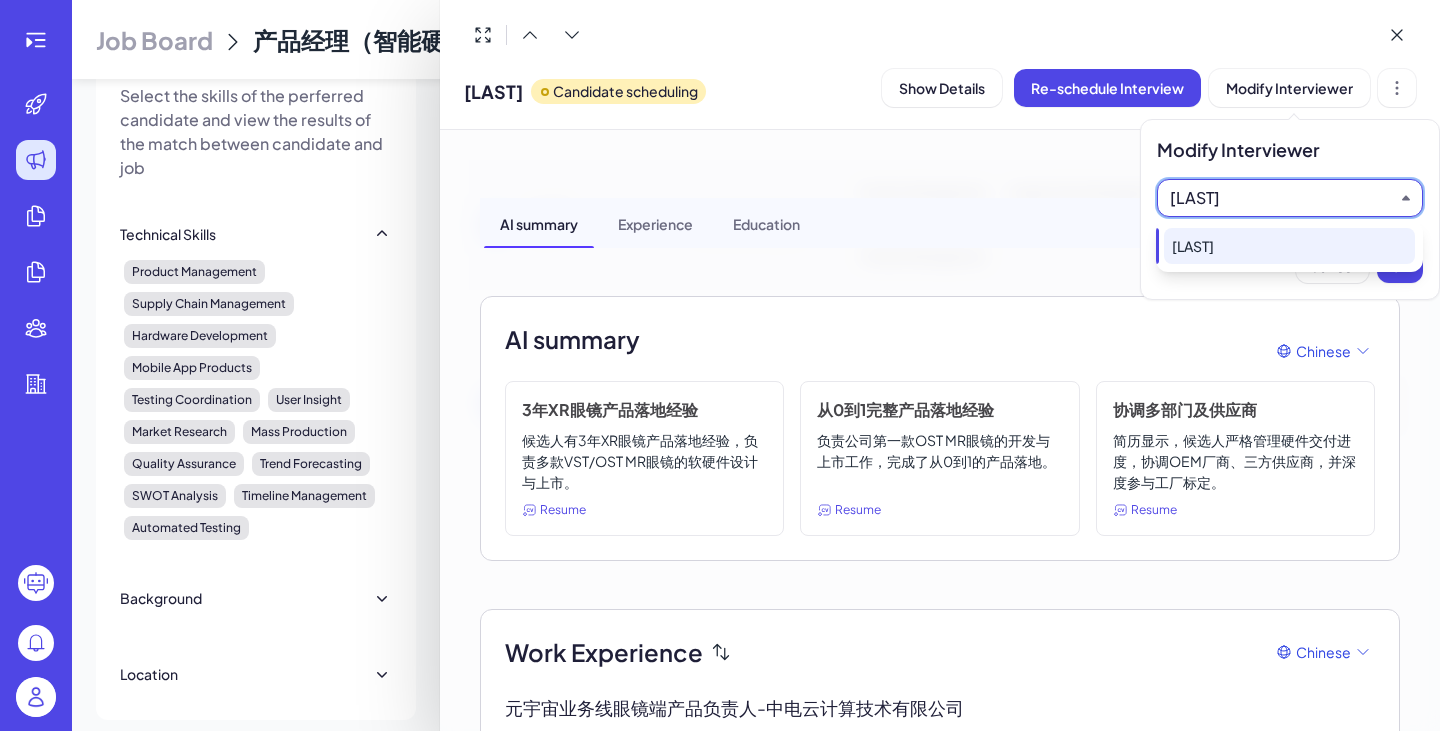 click on "[FIRST]" at bounding box center [1282, 198] 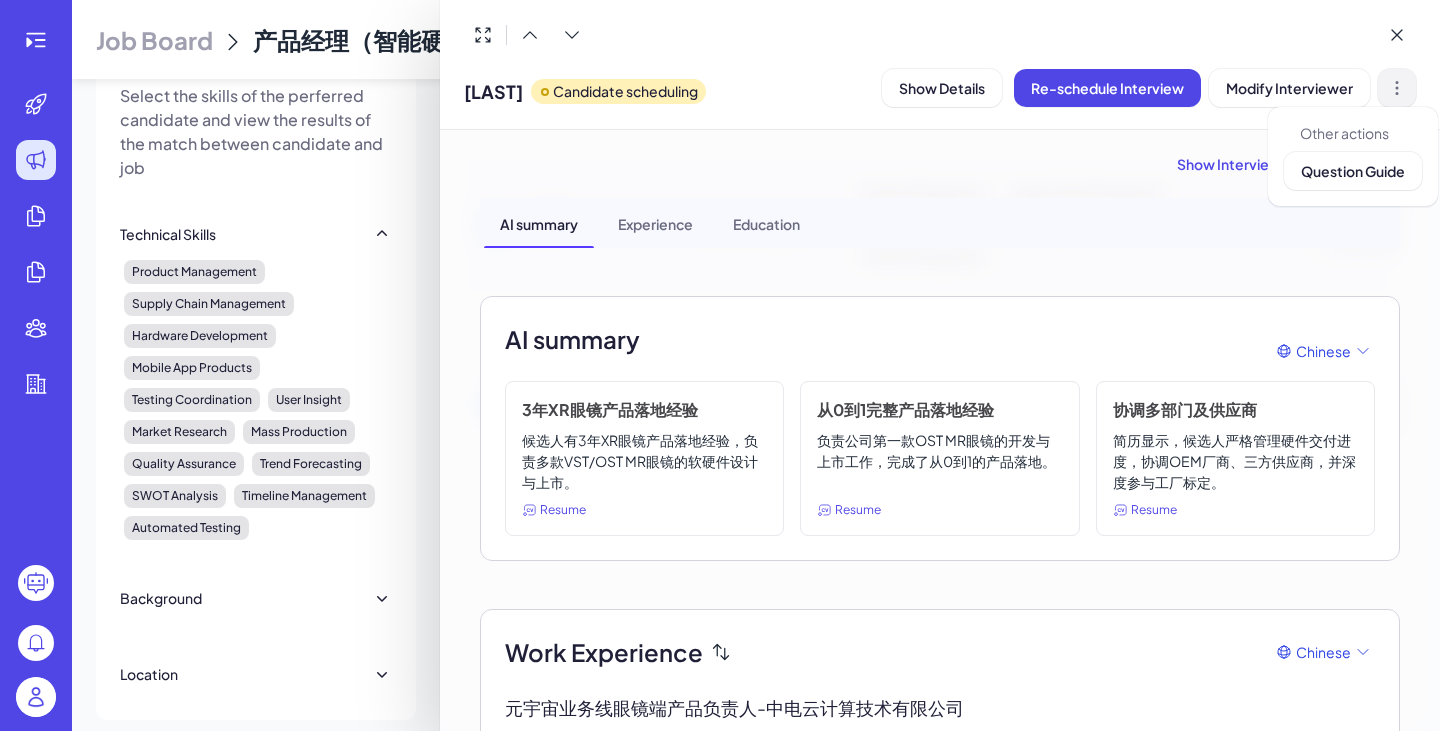 click at bounding box center [1397, 88] 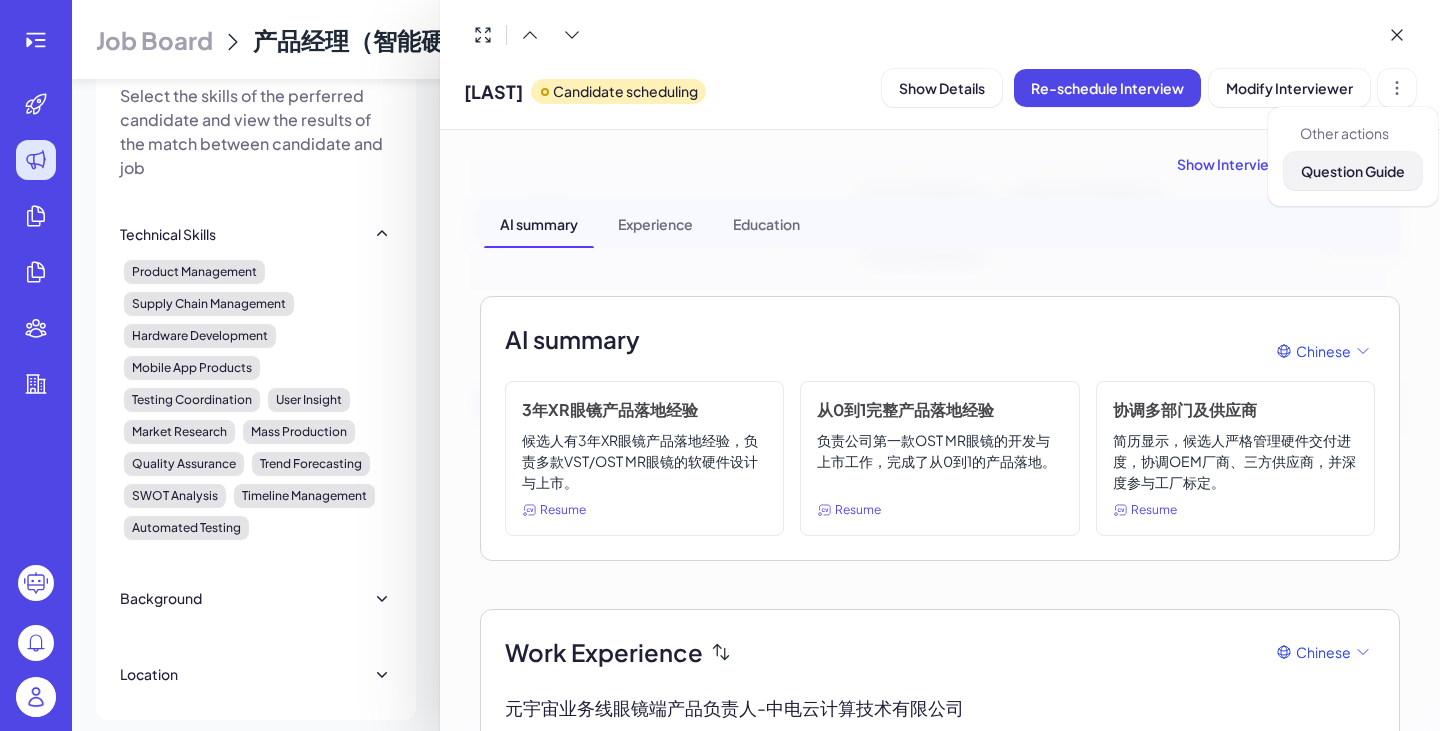 click on "Question Guide" at bounding box center (1353, 171) 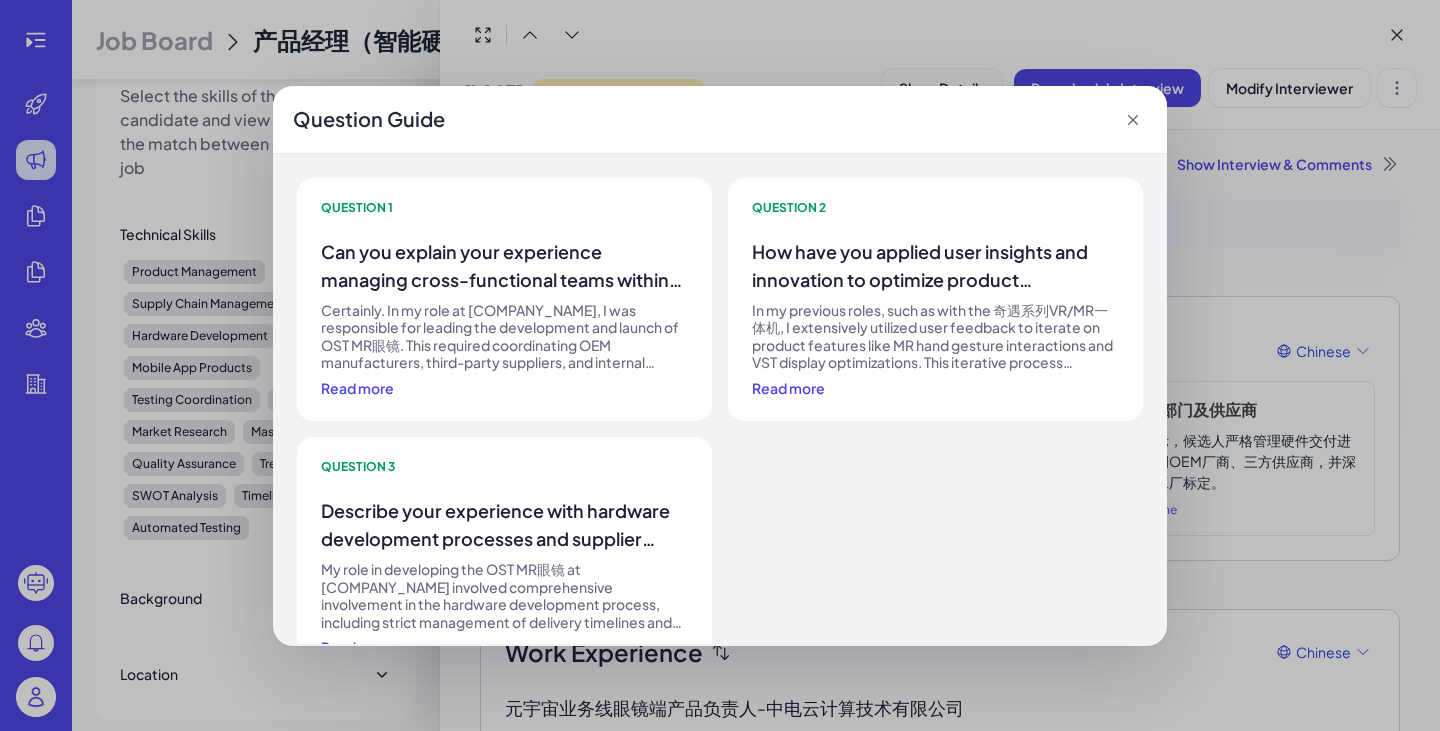 click 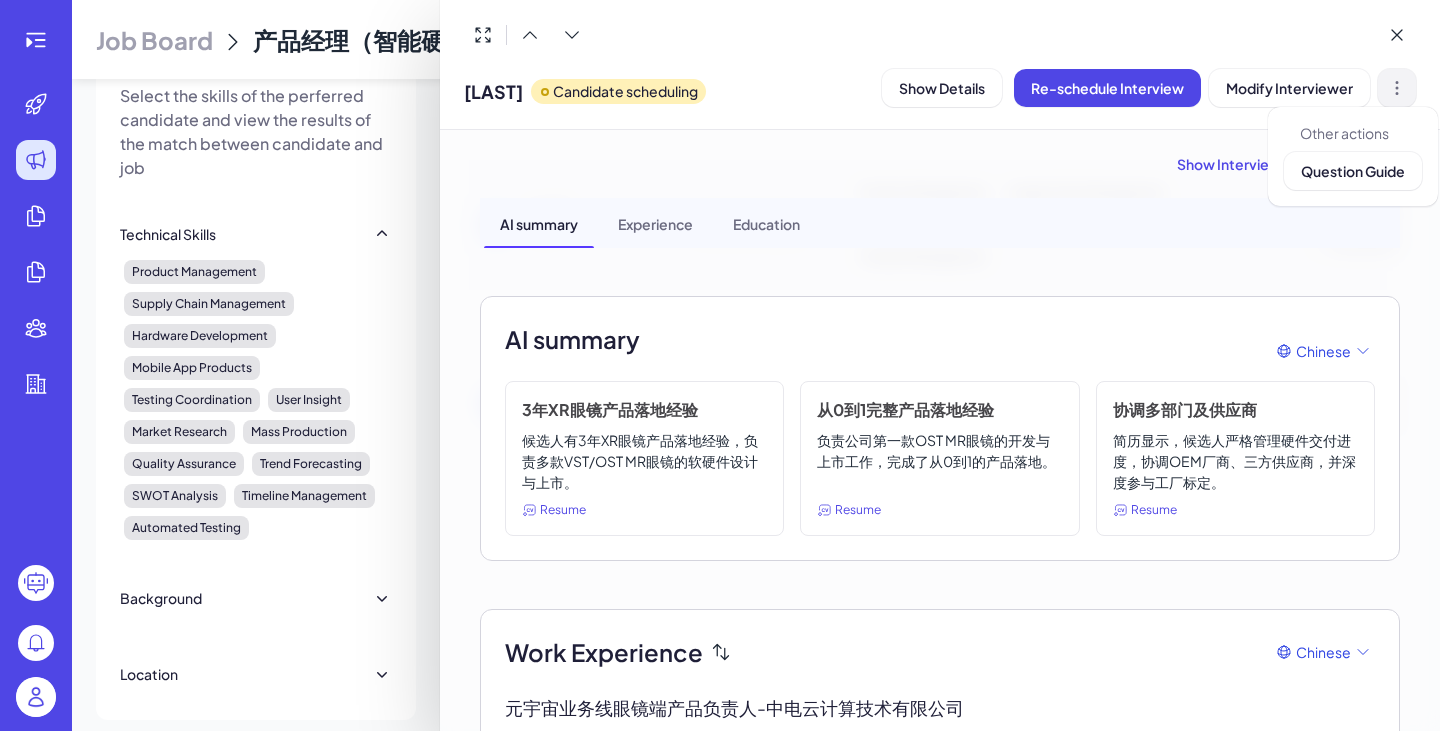 click 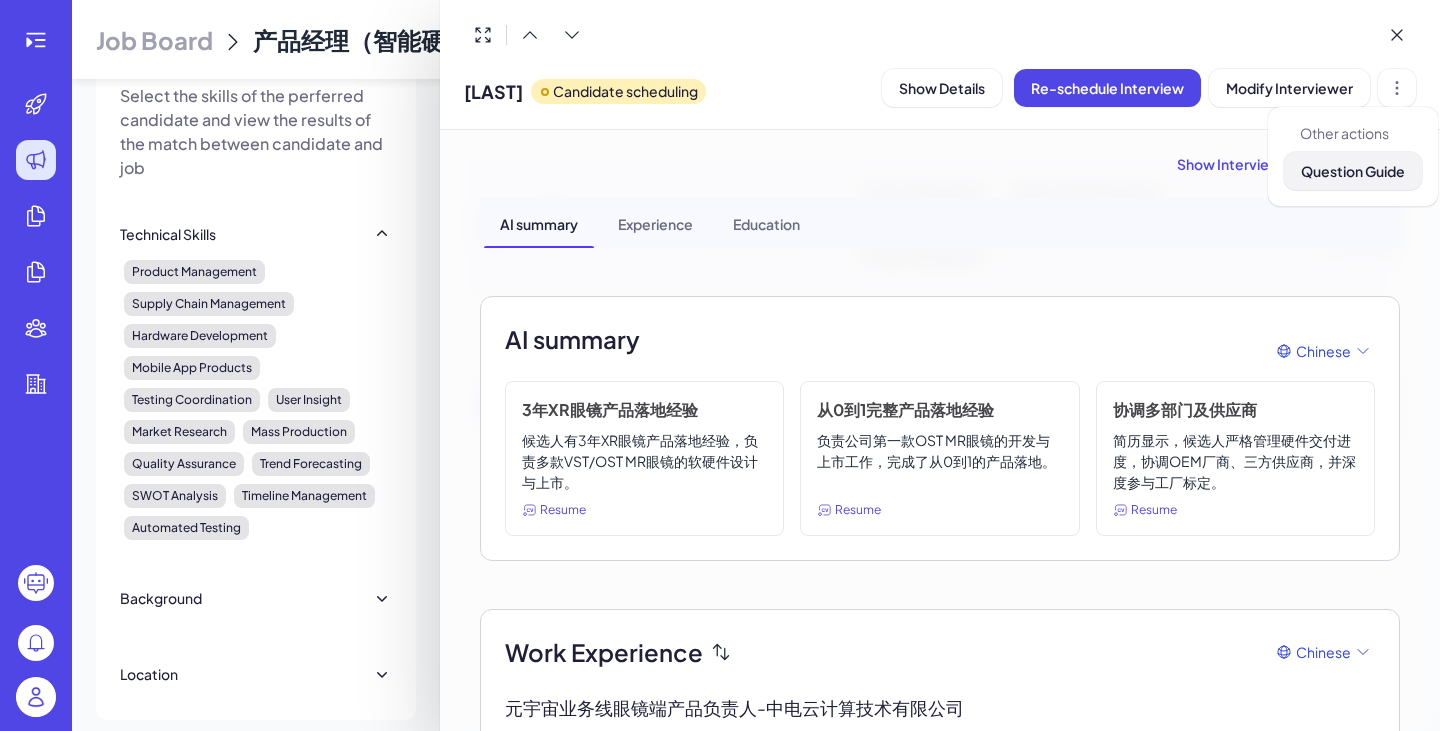 click on "Question Guide" at bounding box center (1353, 171) 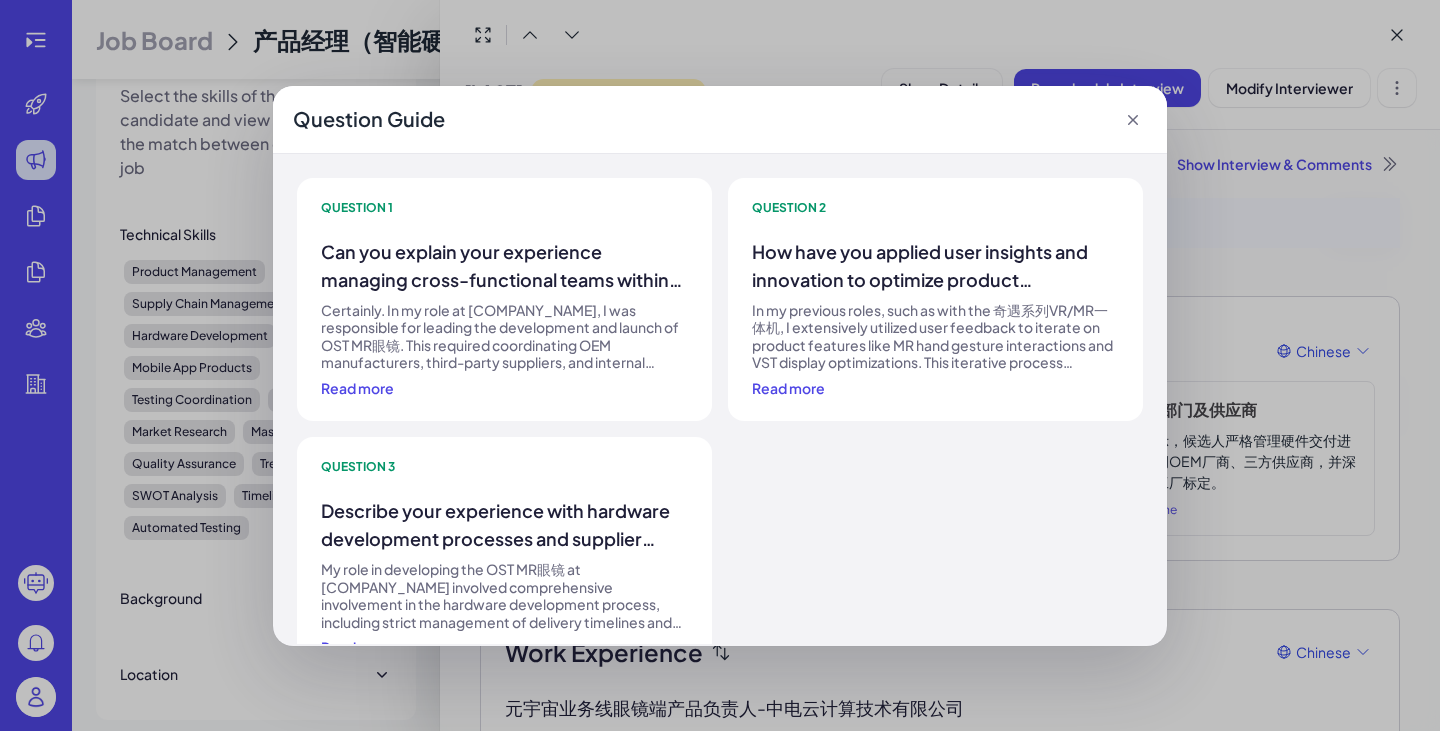 click 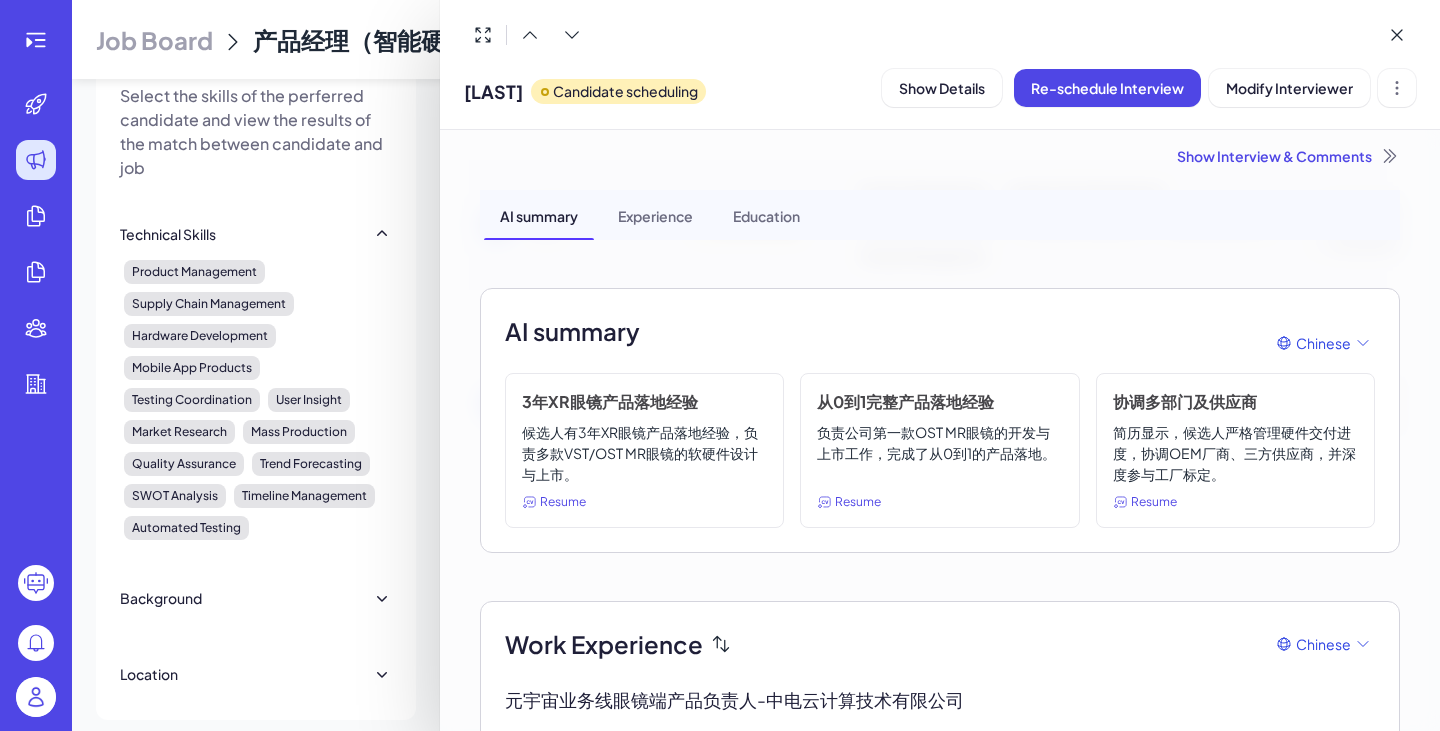 scroll, scrollTop: 0, scrollLeft: 0, axis: both 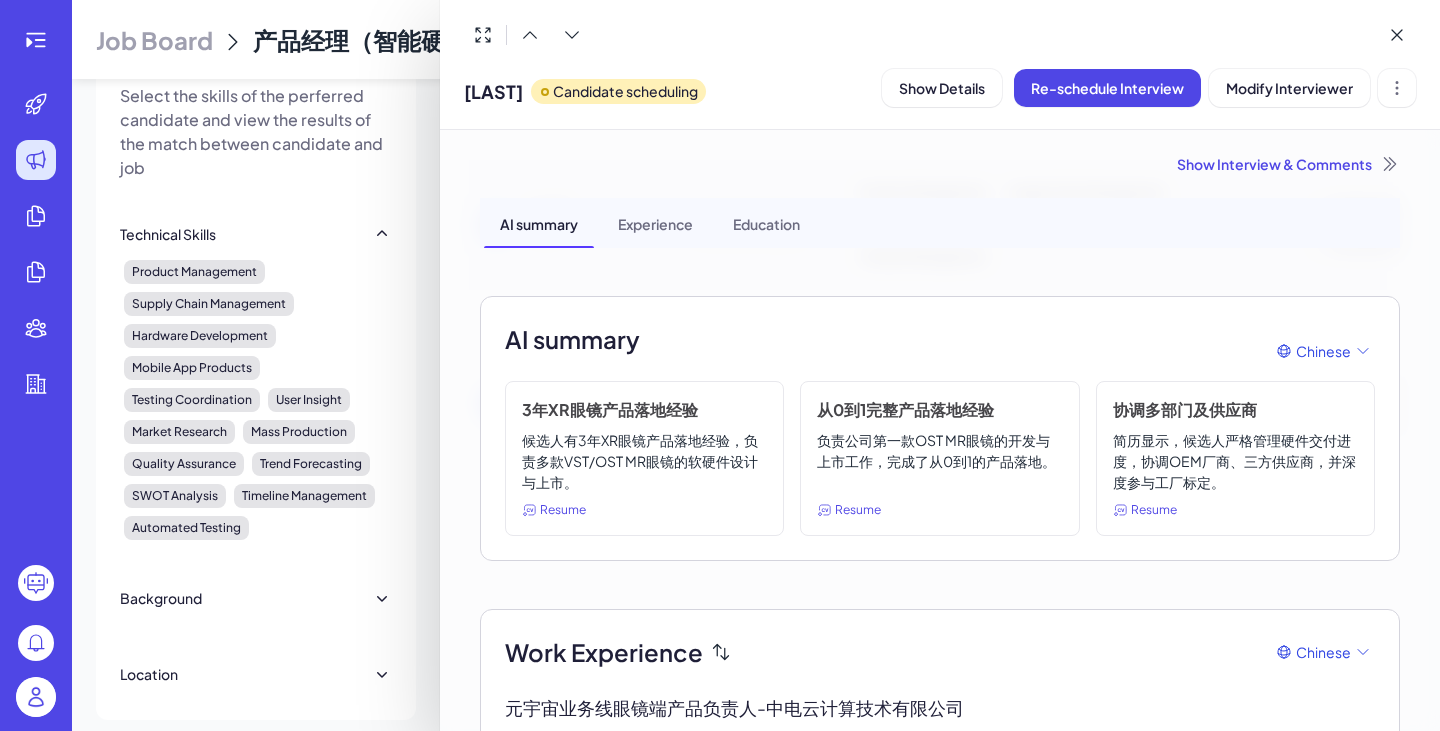 click on "Experience" at bounding box center (655, 223) 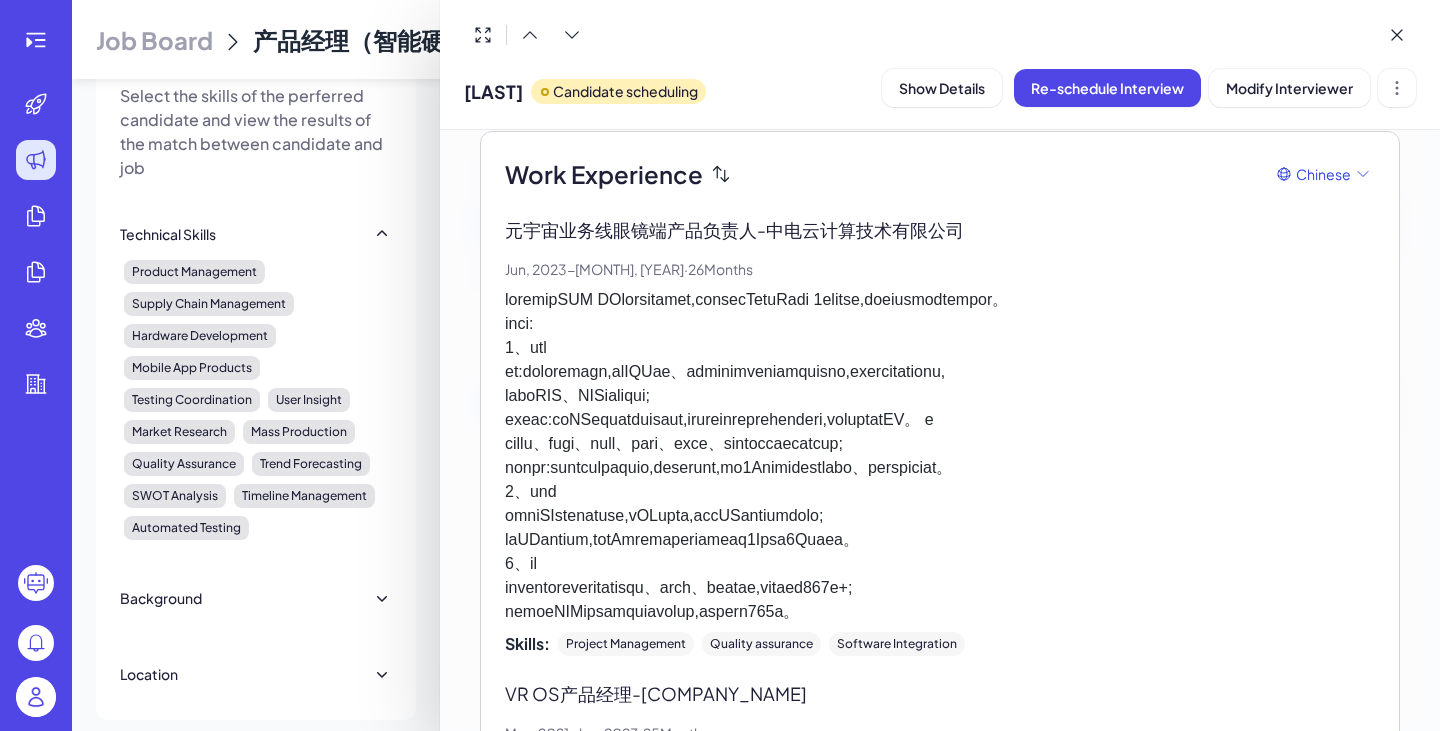 scroll, scrollTop: 0, scrollLeft: 0, axis: both 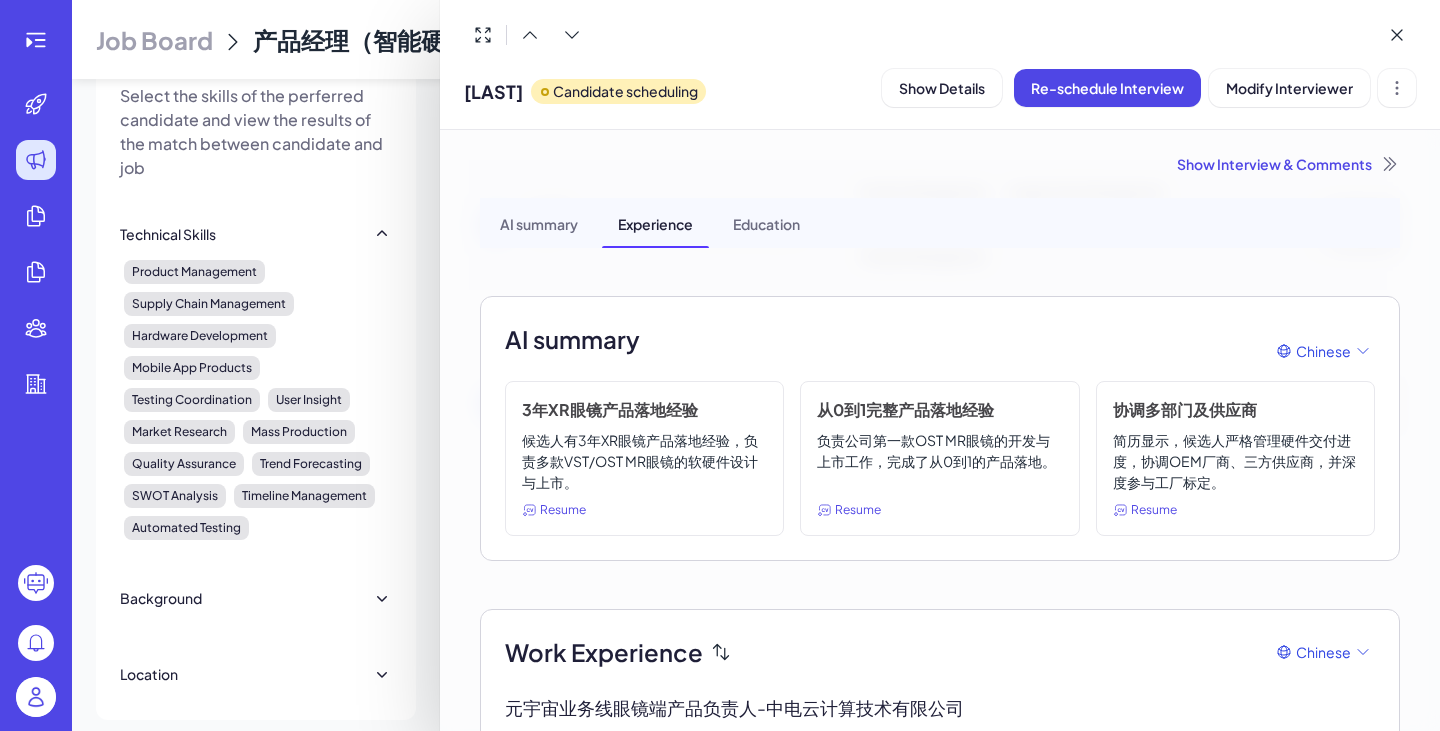 click on "Education" at bounding box center [766, 223] 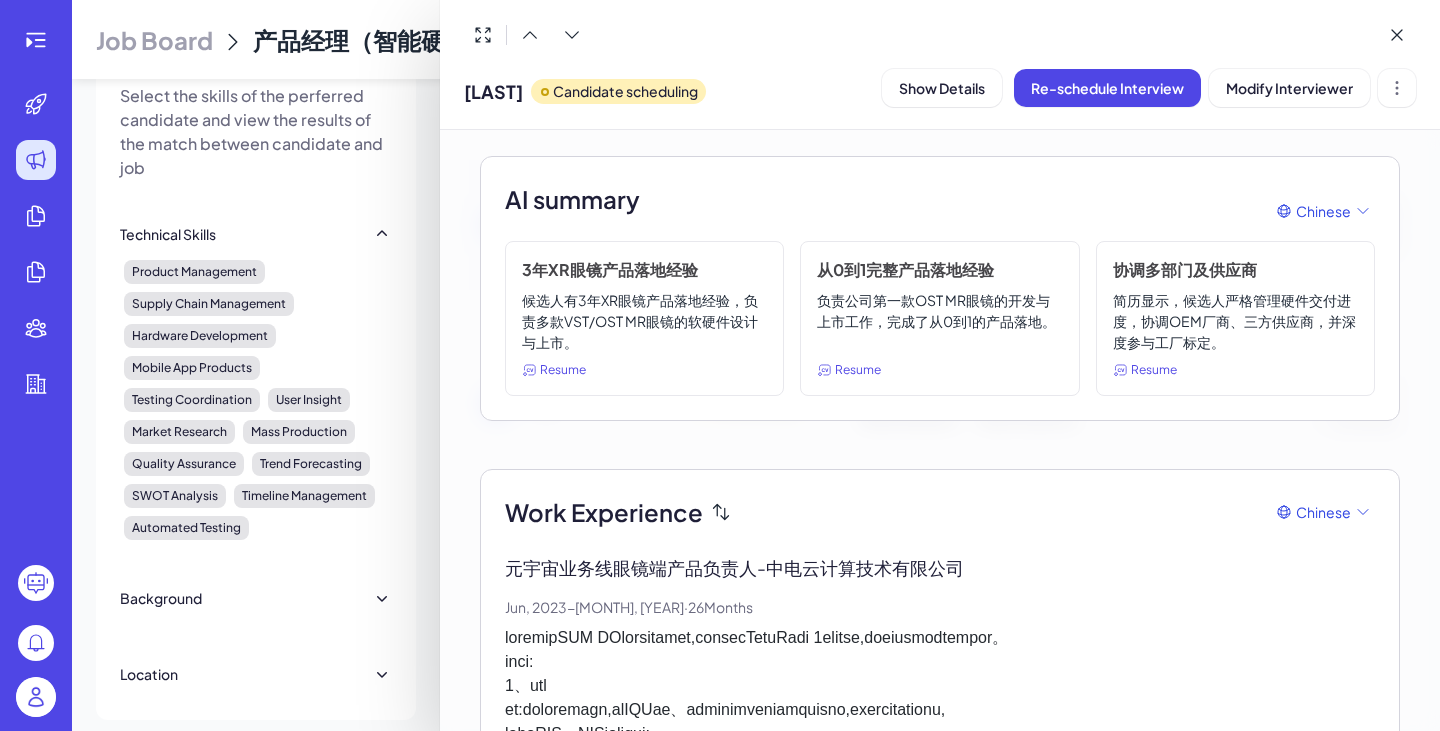 scroll, scrollTop: 0, scrollLeft: 0, axis: both 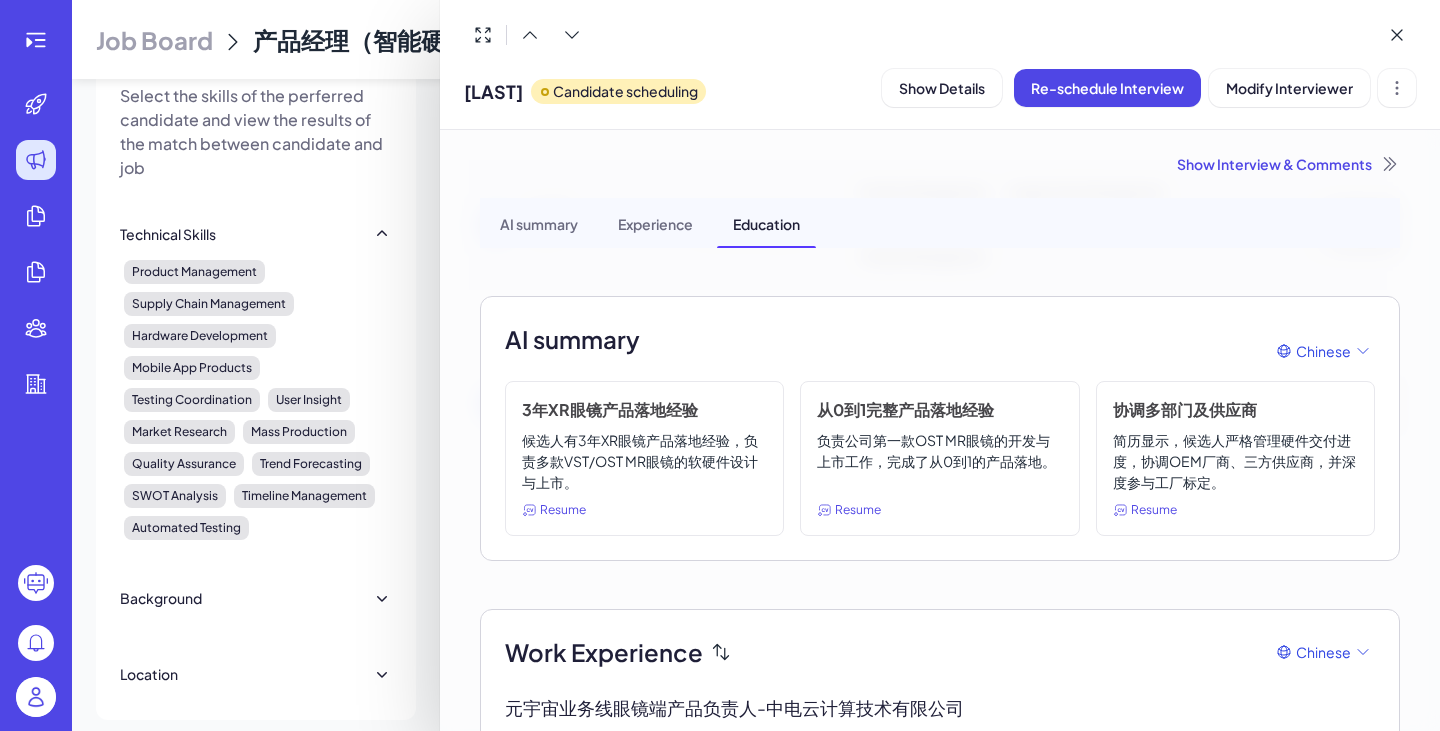 click 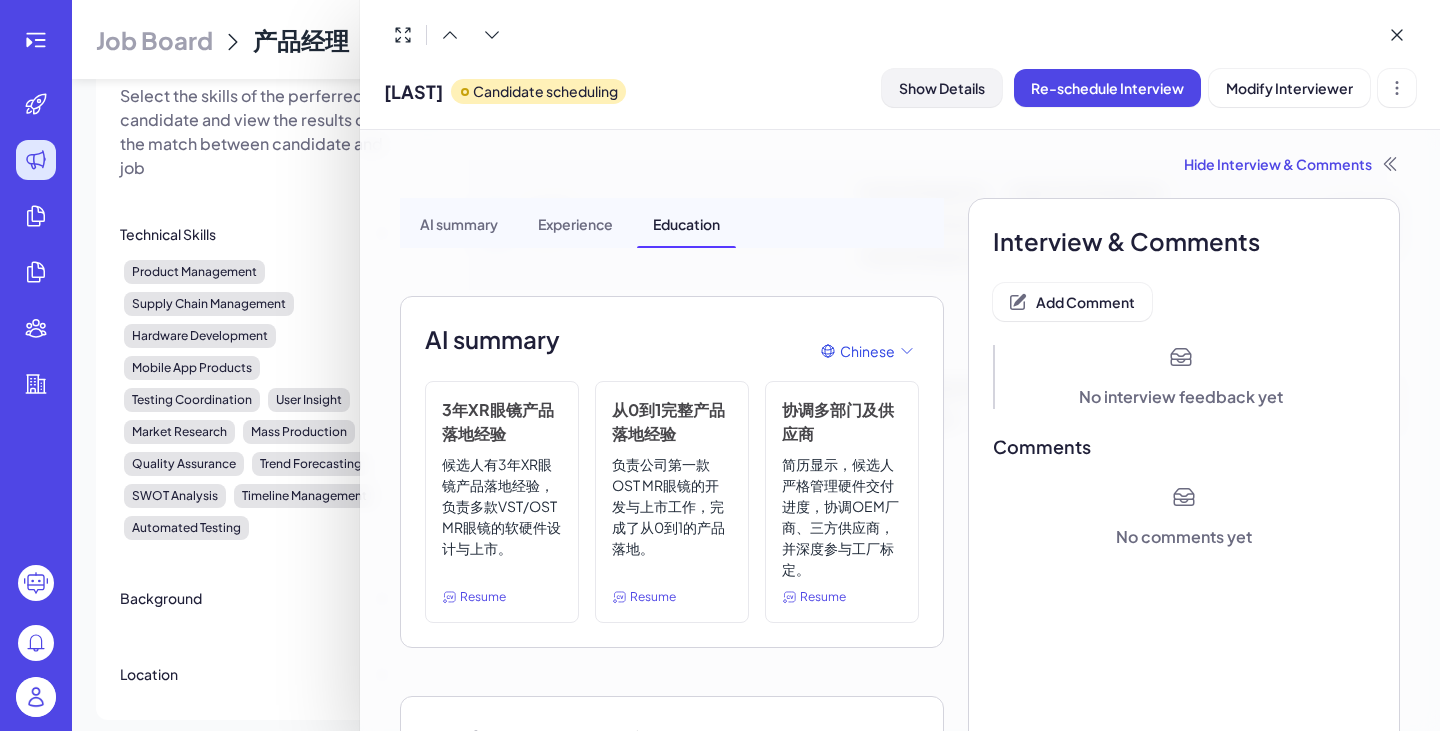 click on "Show Details" at bounding box center [942, 88] 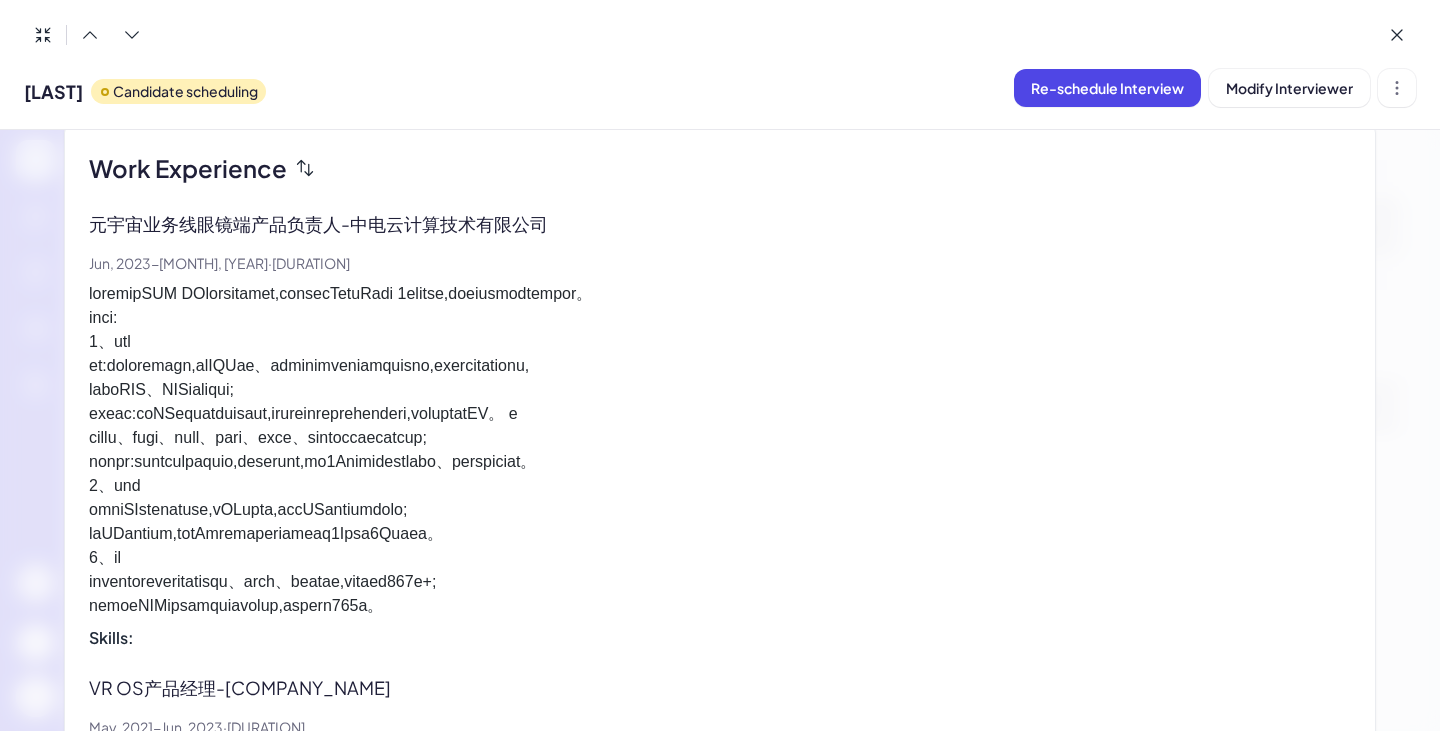 scroll, scrollTop: 1100, scrollLeft: 0, axis: vertical 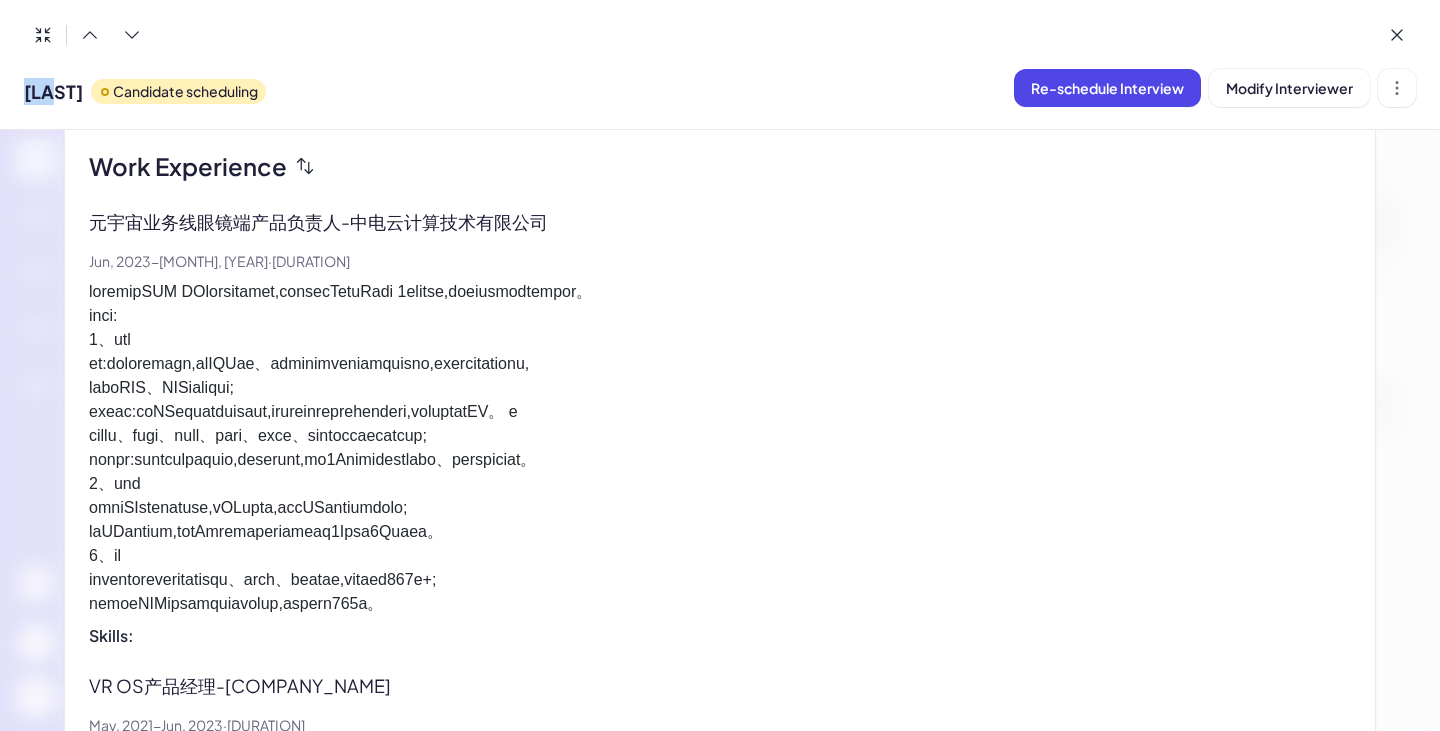 drag, startPoint x: 17, startPoint y: 94, endPoint x: 74, endPoint y: 100, distance: 57.31492 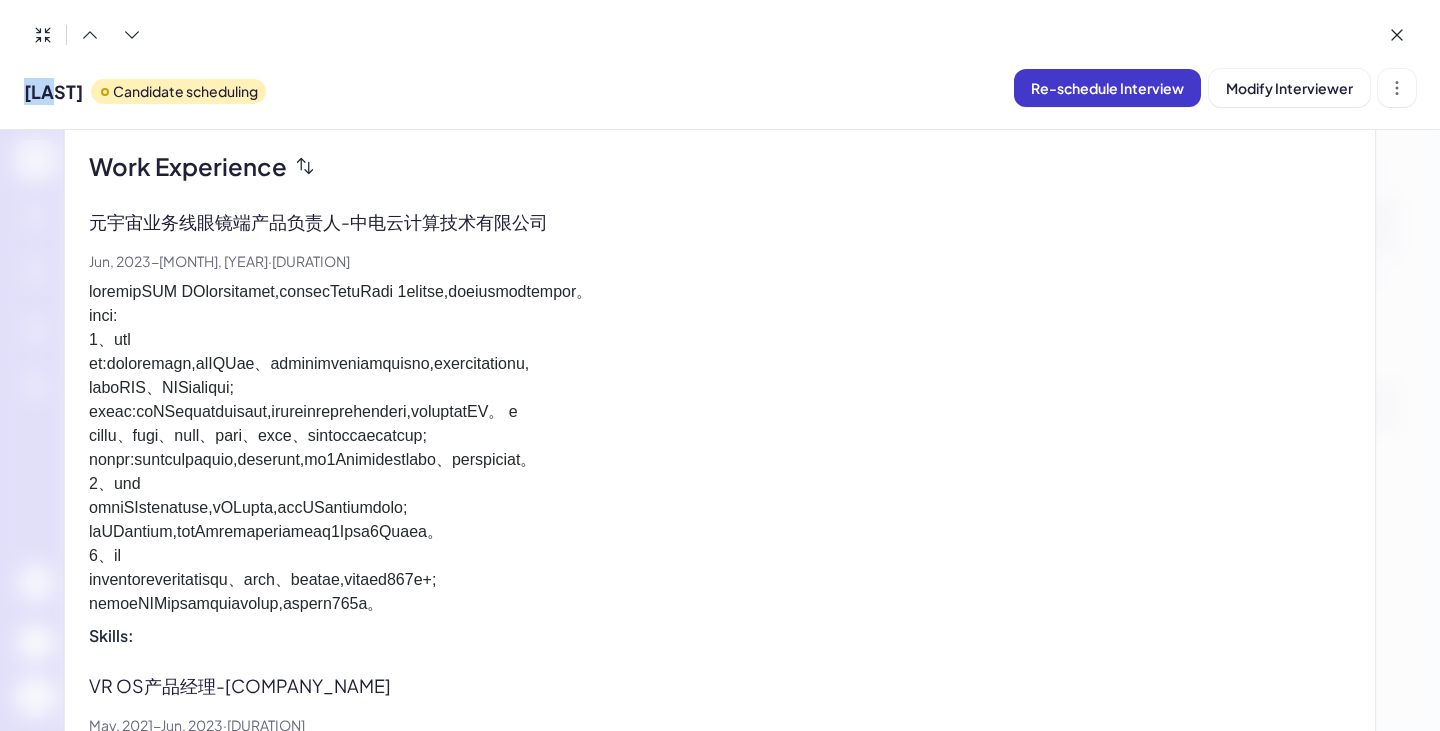 click on "Re-schedule Interview" at bounding box center [1107, 88] 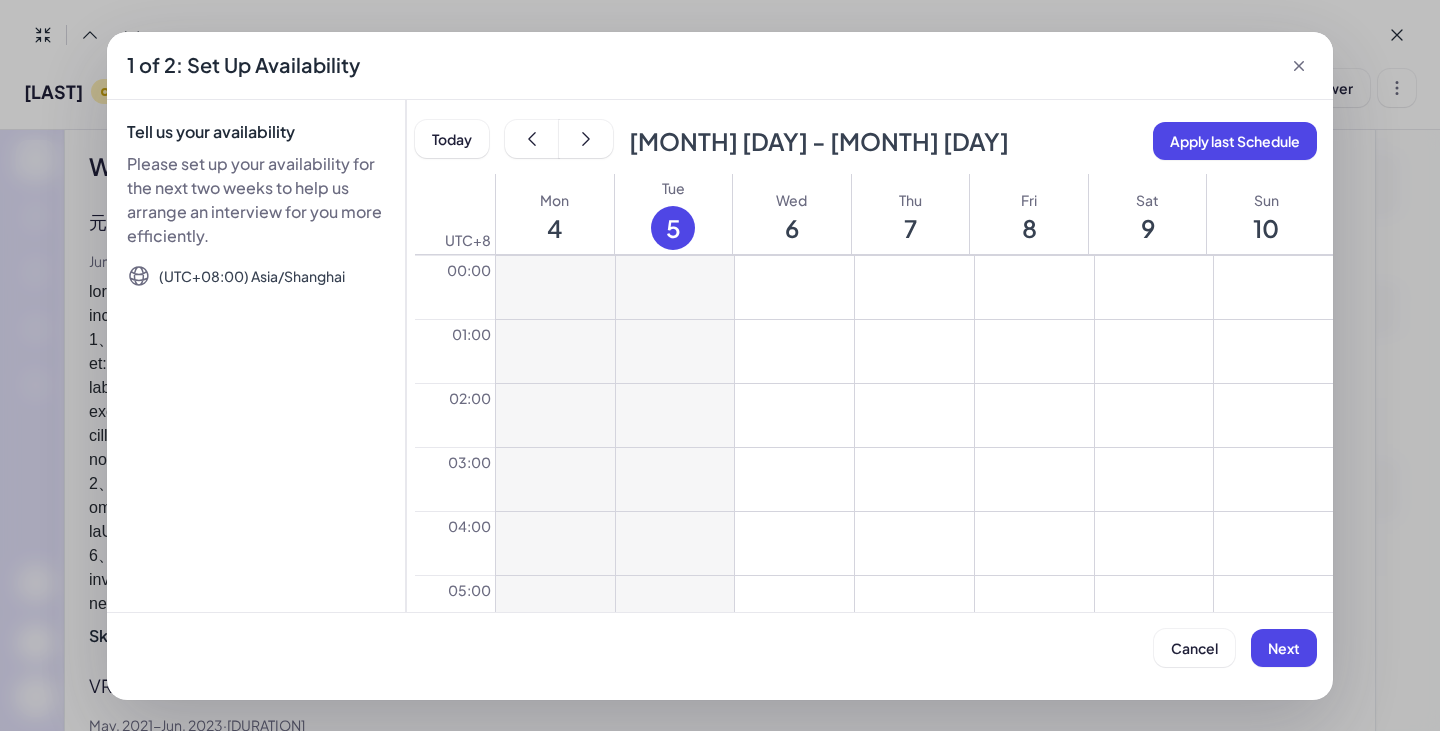 drag, startPoint x: 234, startPoint y: 272, endPoint x: 348, endPoint y: 275, distance: 114.03947 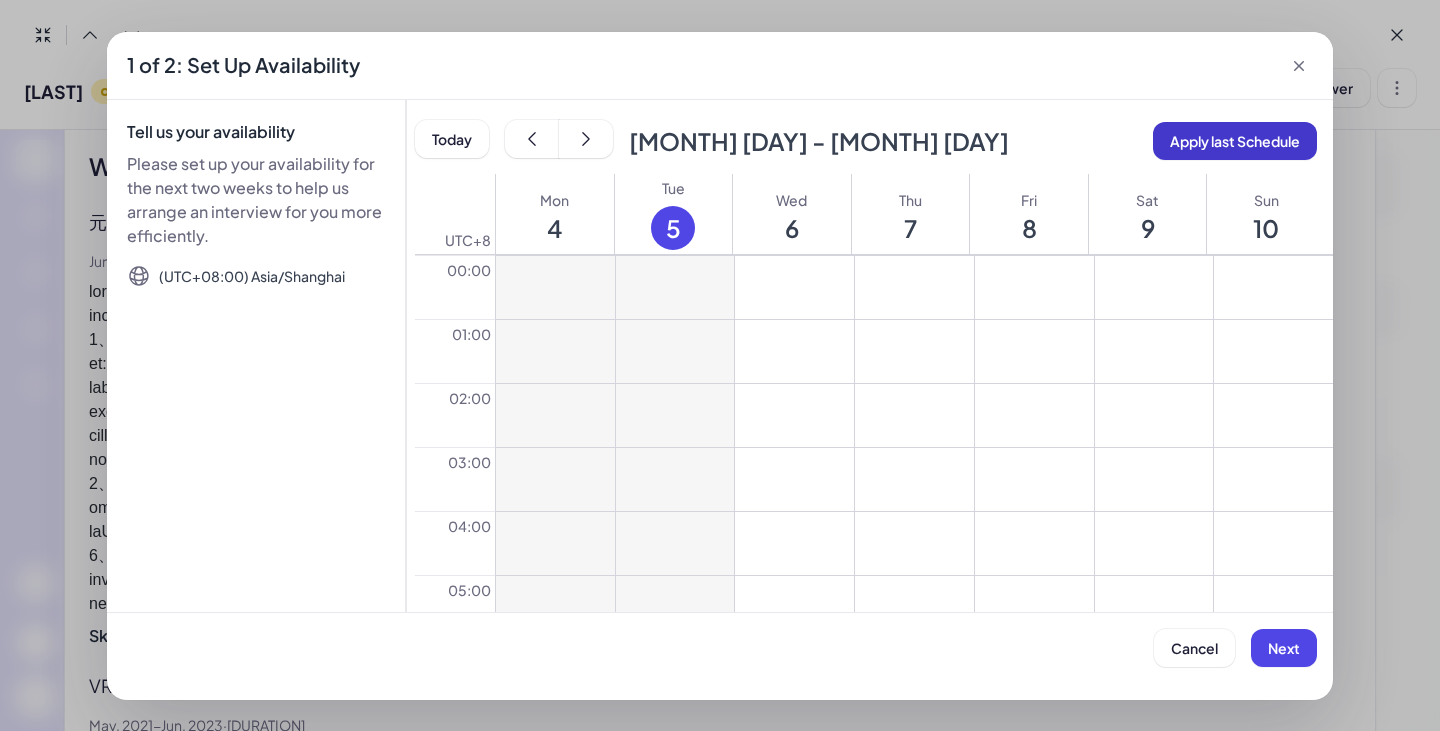 click on "Apply last Schedule" at bounding box center (1235, 141) 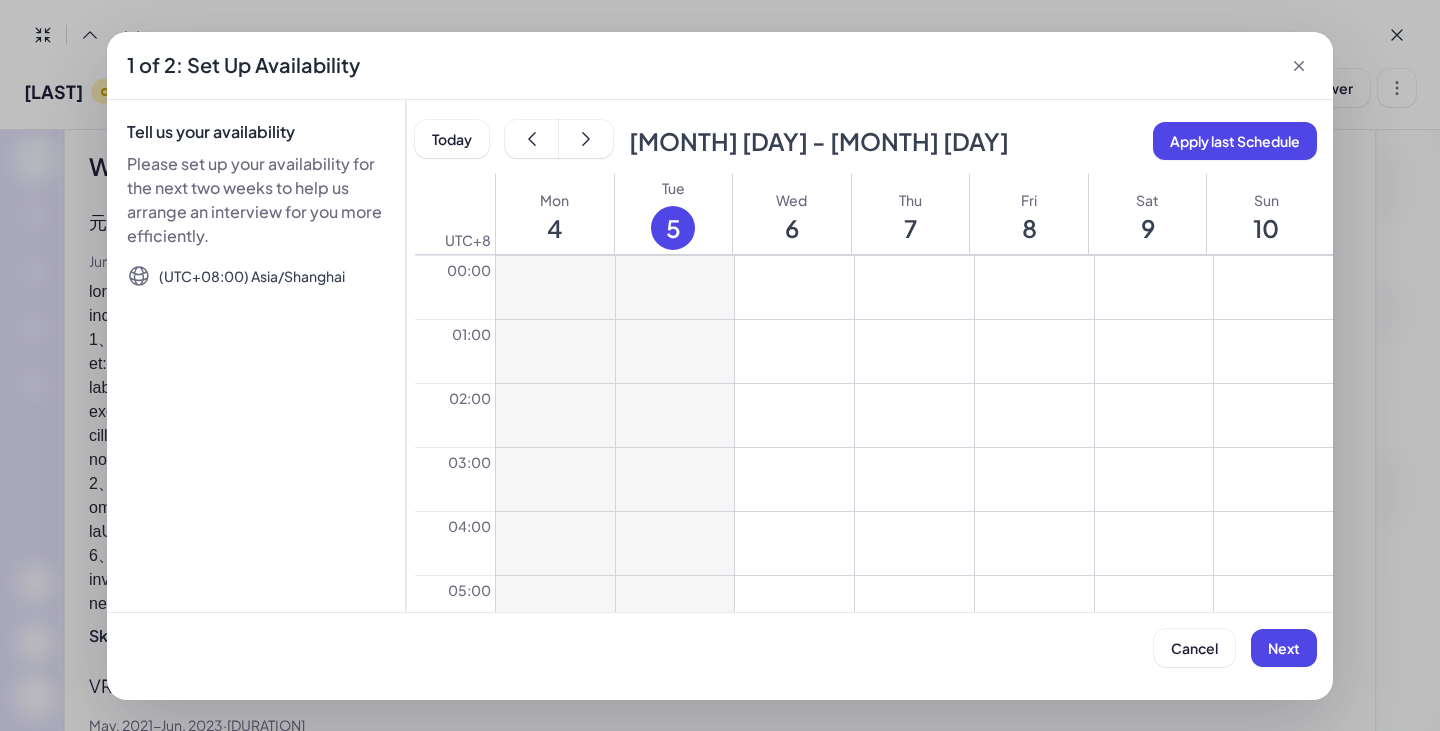 scroll, scrollTop: 100, scrollLeft: 0, axis: vertical 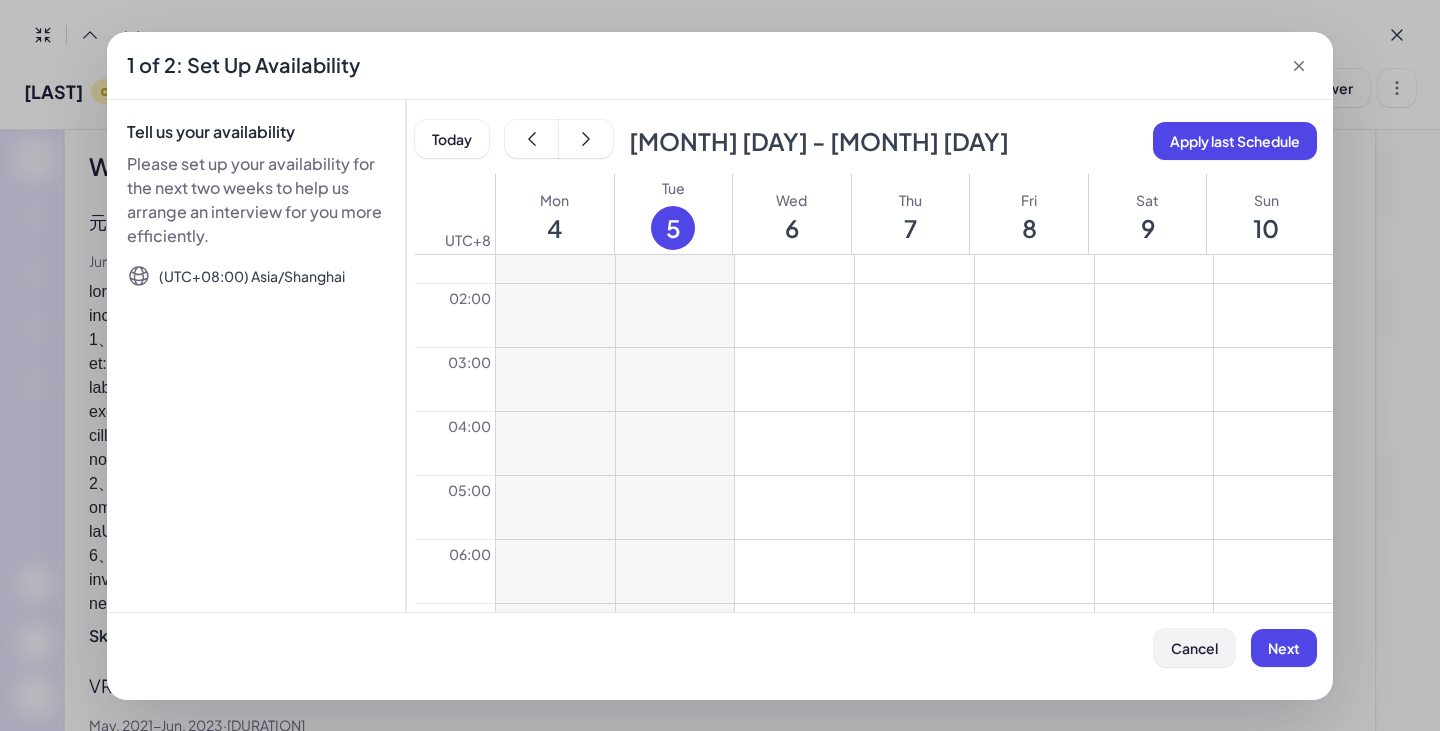 click on "Cancel" at bounding box center (1194, 648) 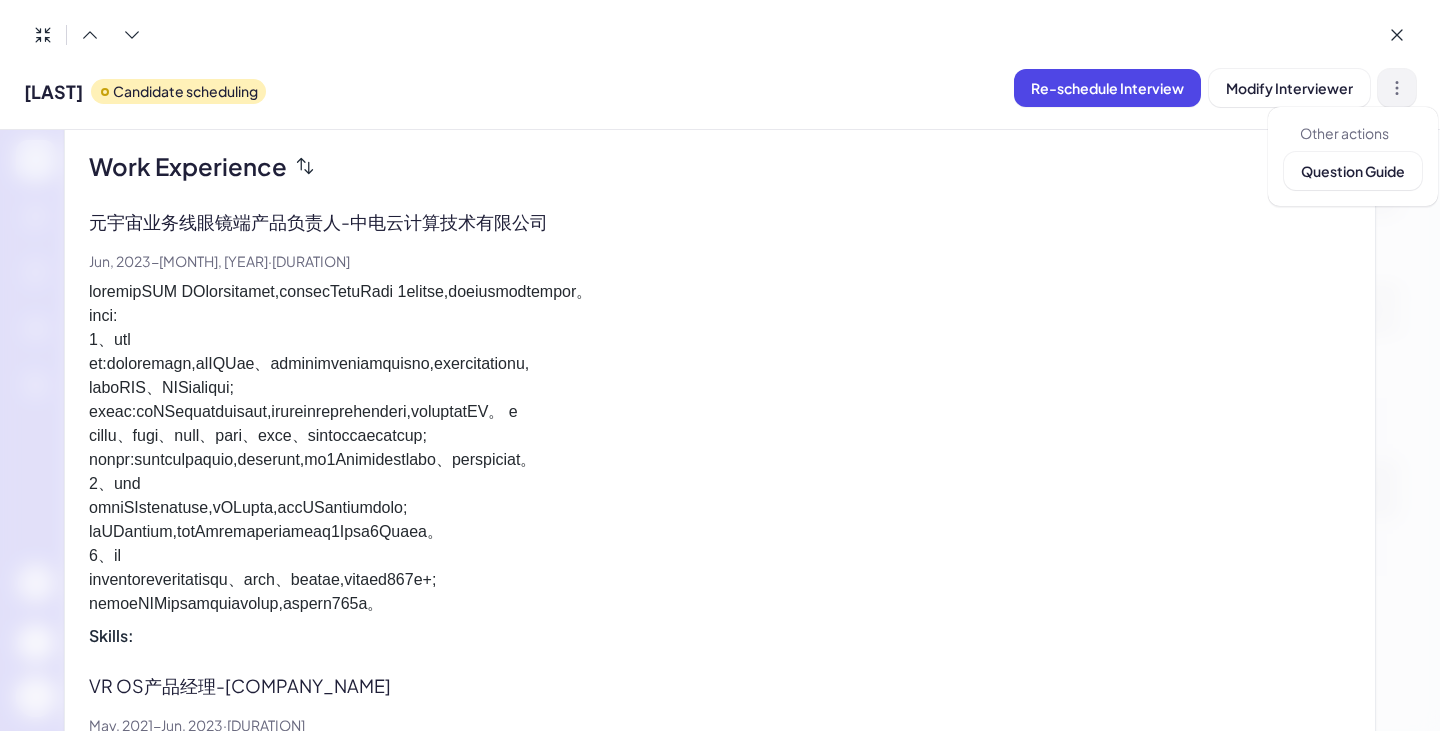 click 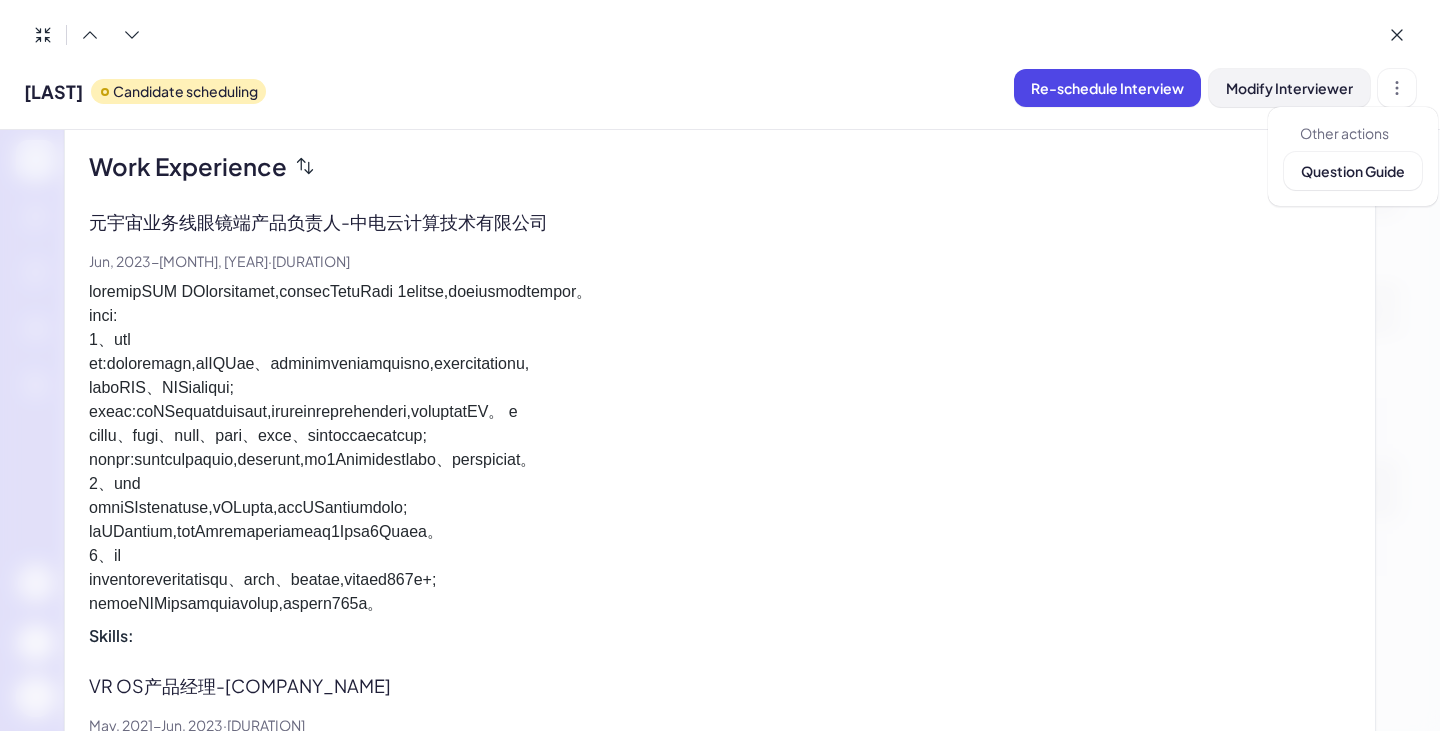 click on "Modify Interviewer" at bounding box center [1289, 88] 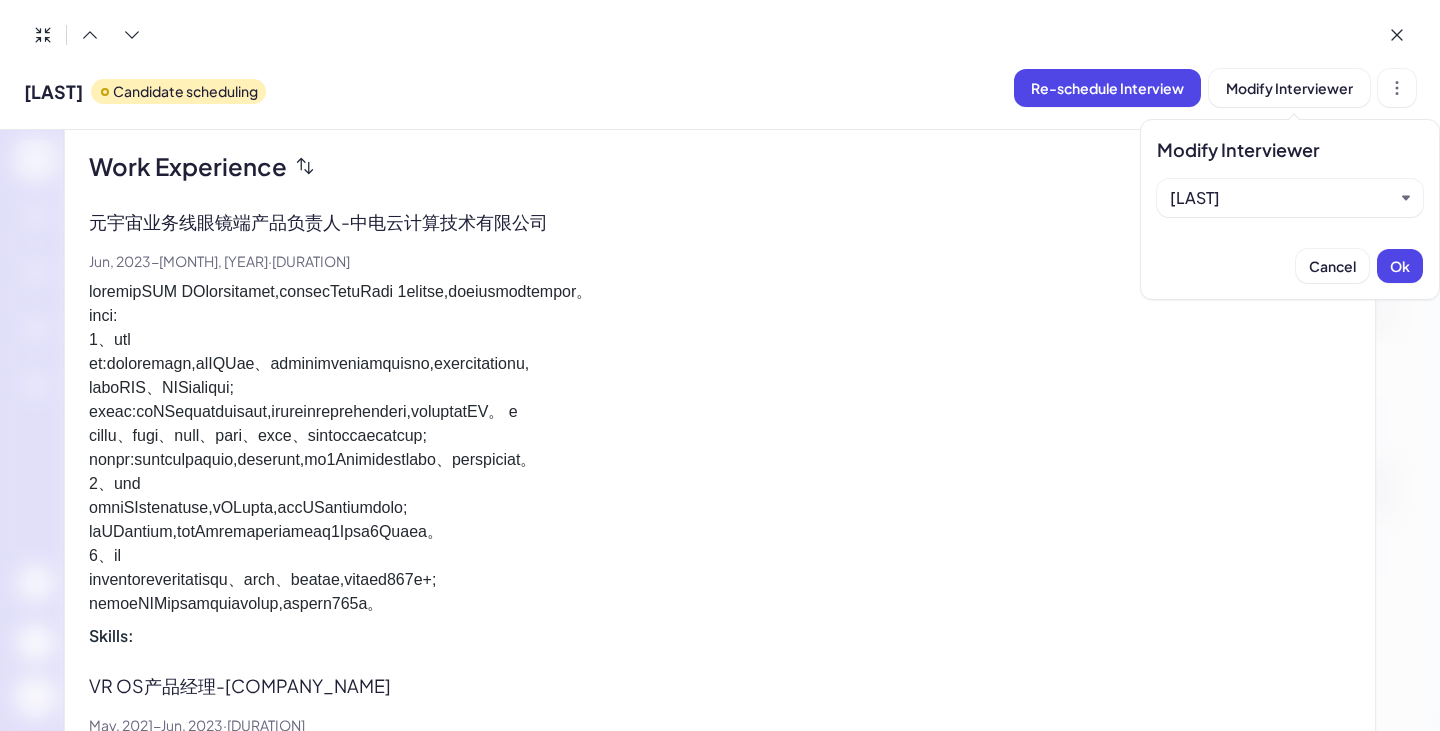 click on "[FIRST]" at bounding box center [1290, 198] 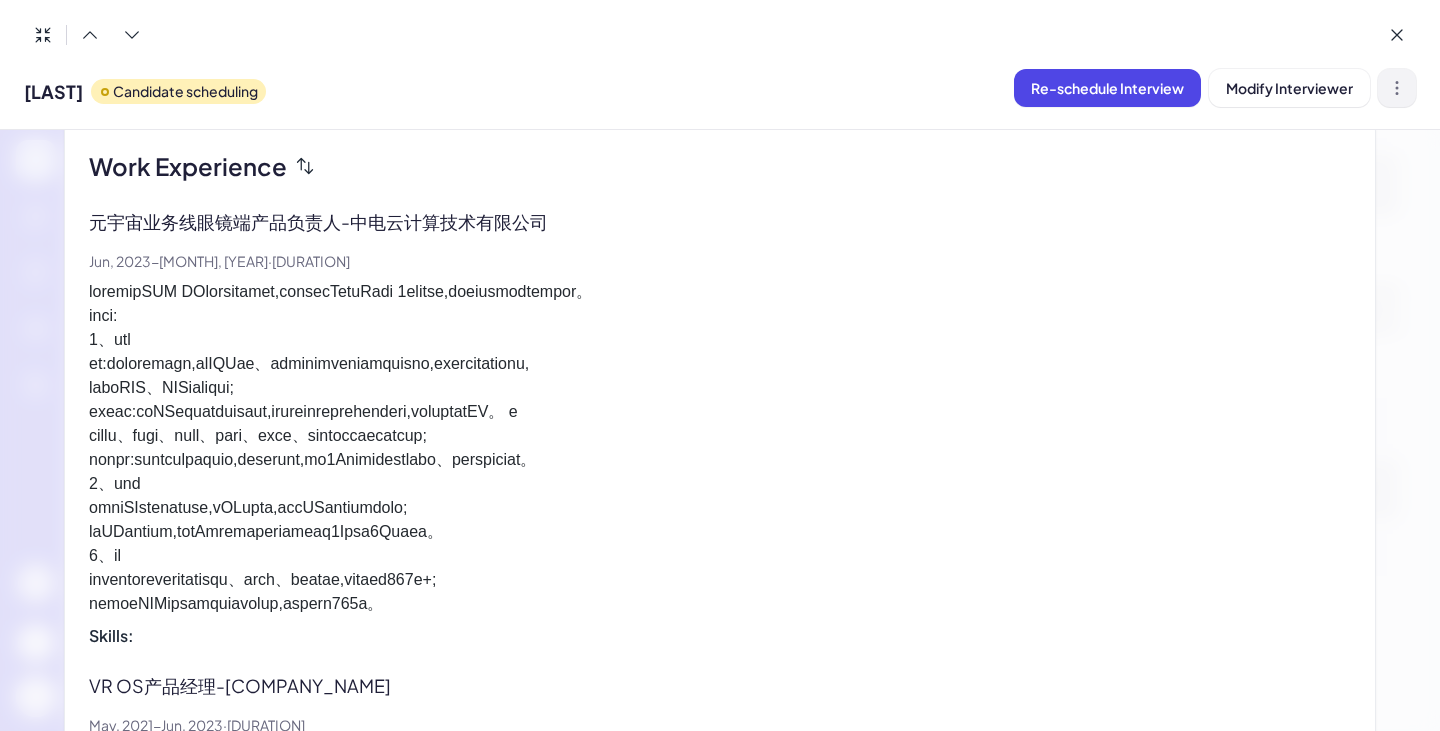 click 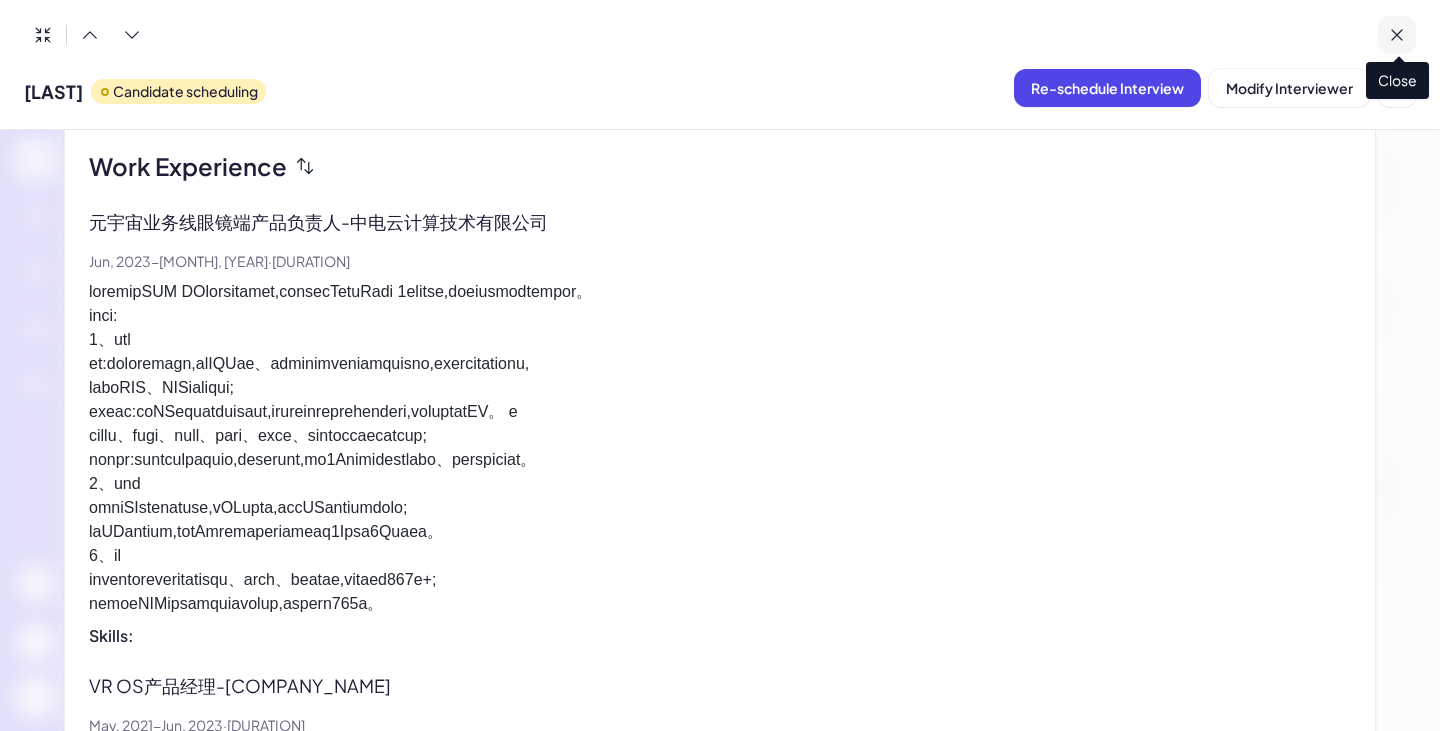 click 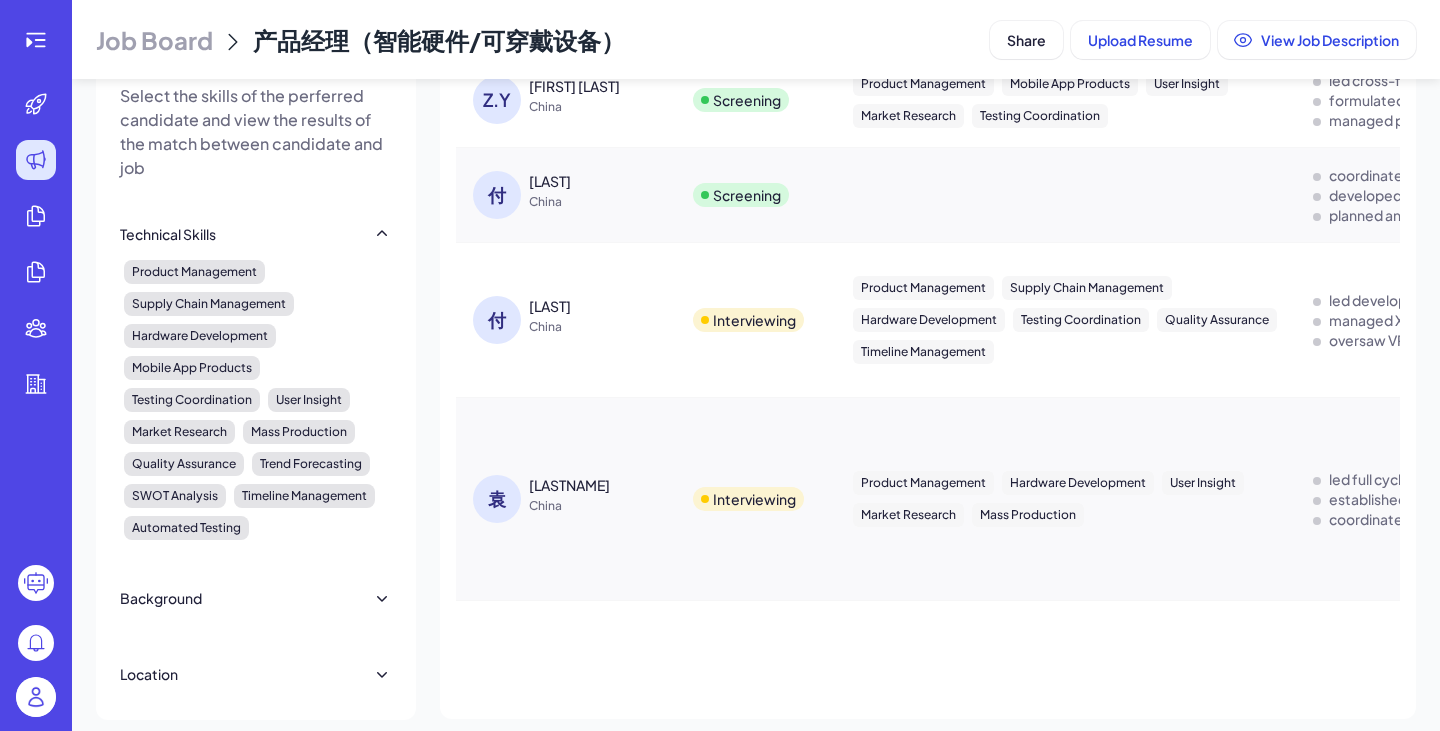scroll, scrollTop: 0, scrollLeft: 0, axis: both 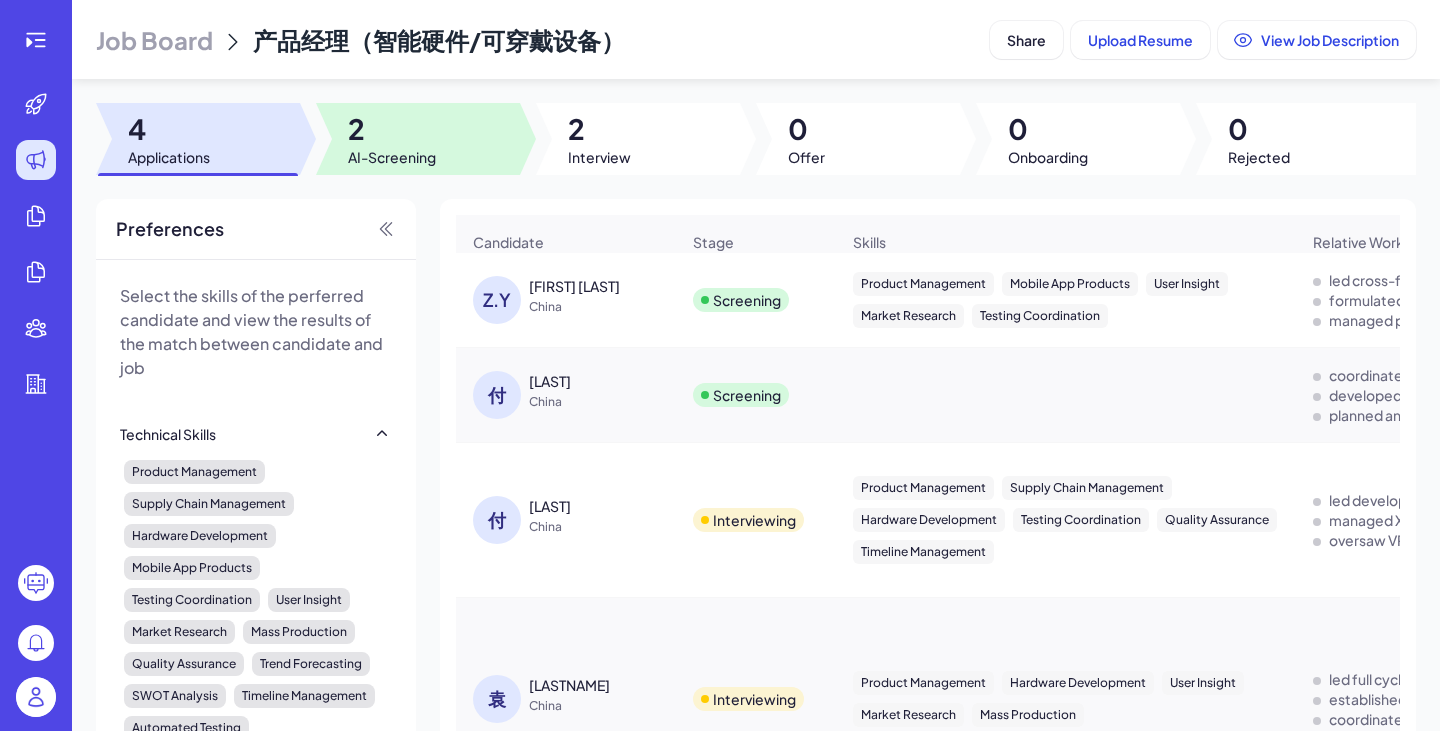 click on "AI-Screening" at bounding box center (392, 157) 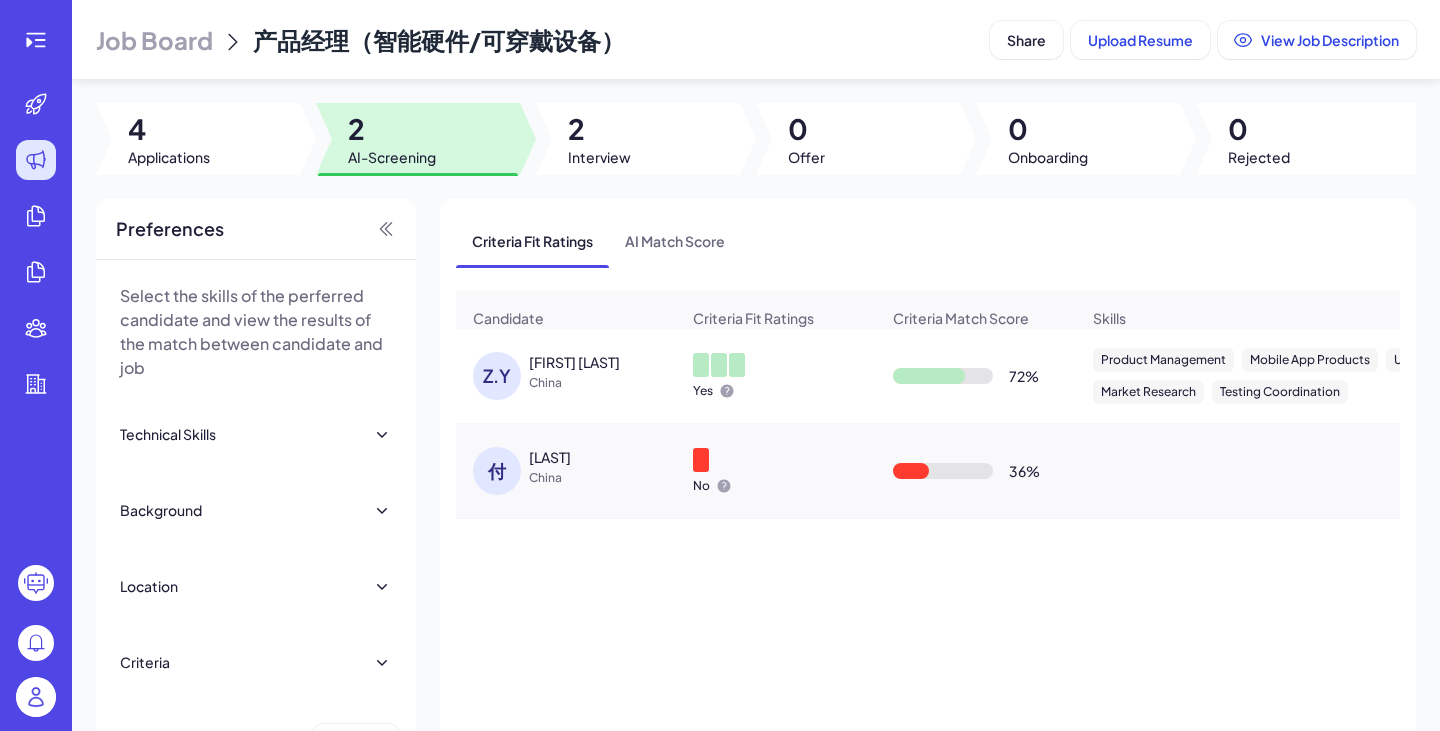 click on "China" at bounding box center [604, 383] 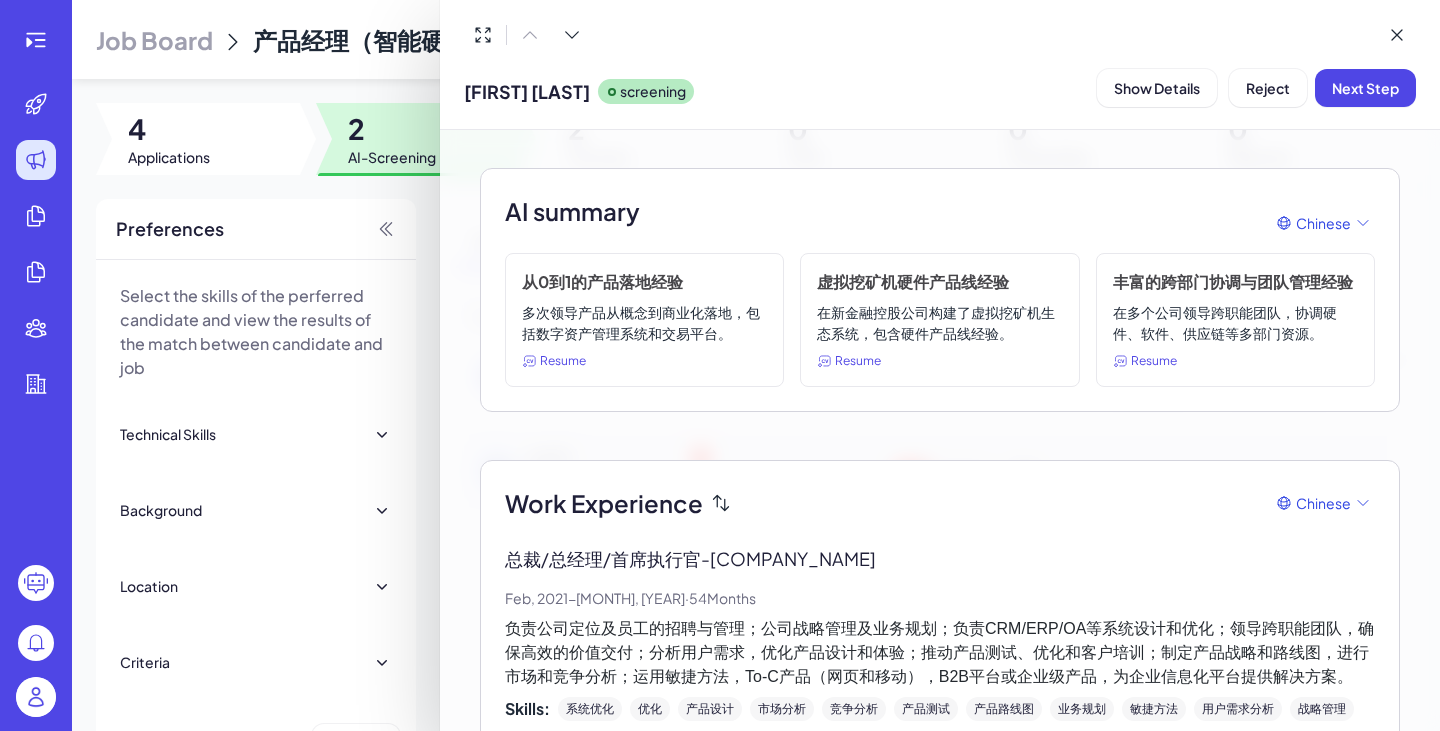 scroll, scrollTop: 0, scrollLeft: 0, axis: both 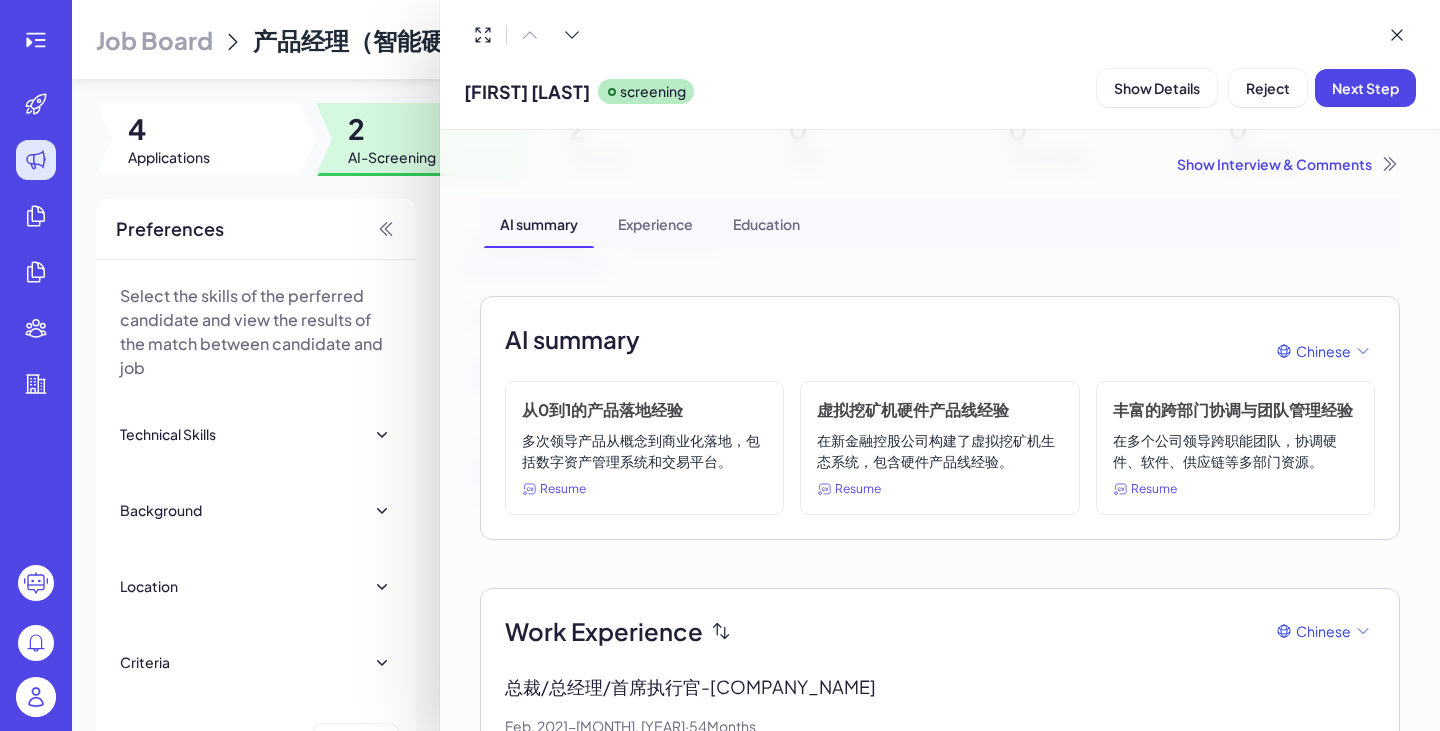 click at bounding box center (720, 365) 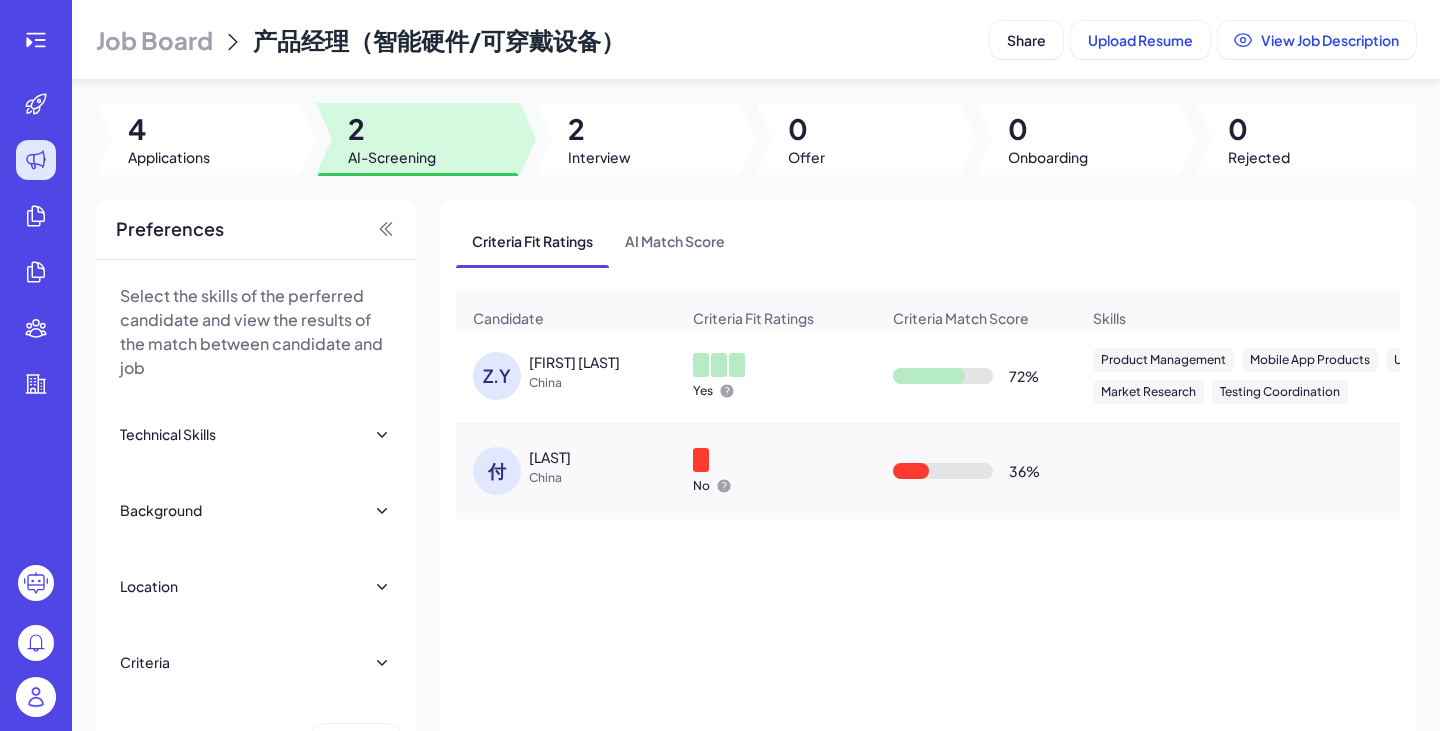 click on "2" at bounding box center [392, 129] 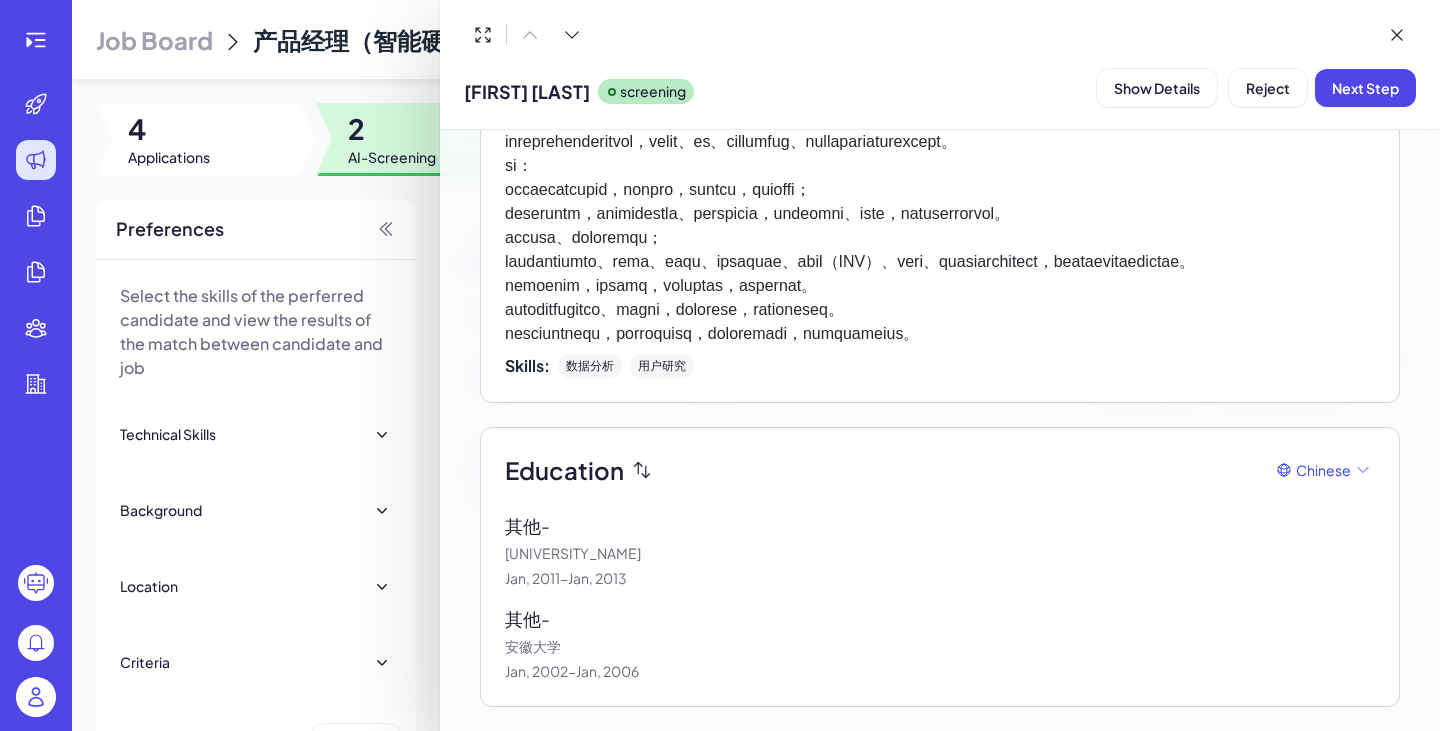 scroll, scrollTop: 5767, scrollLeft: 0, axis: vertical 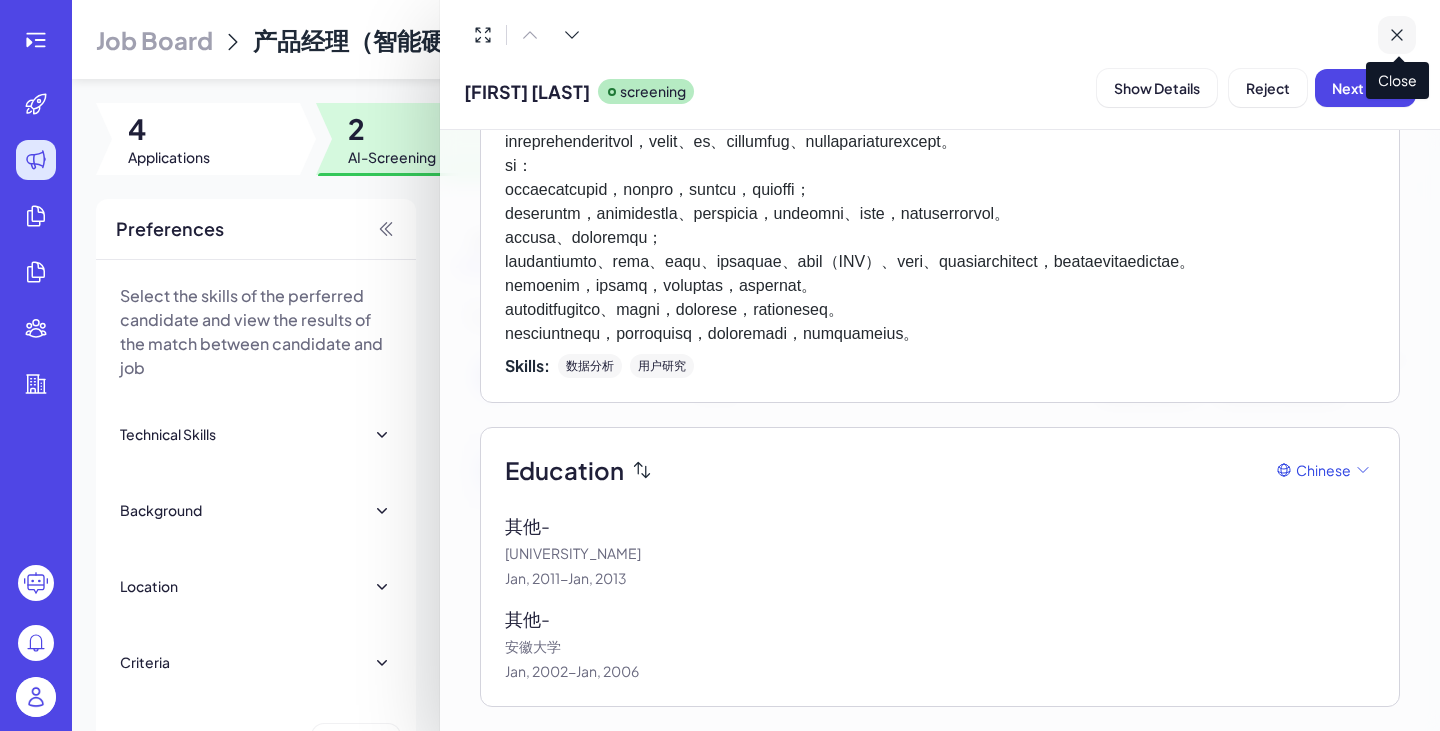 click 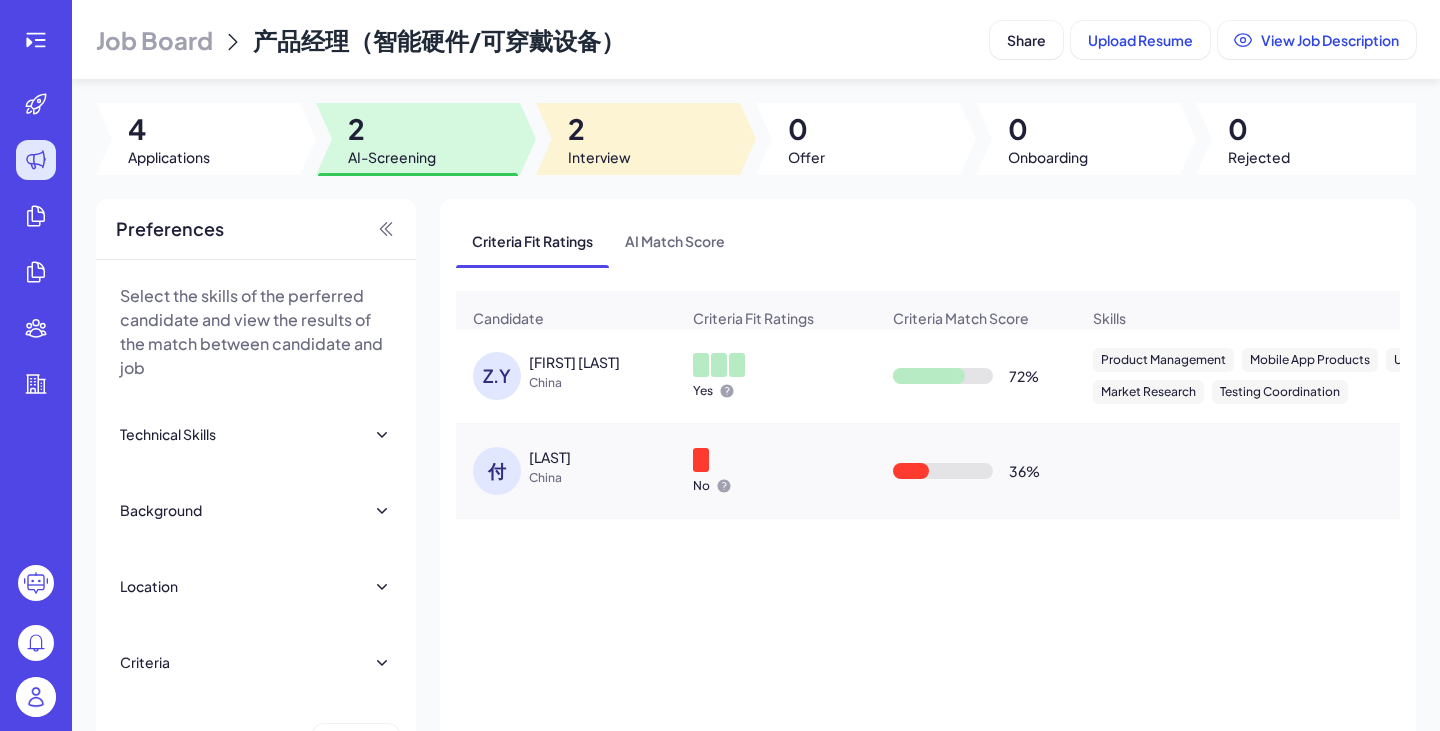 click at bounding box center (638, 139) 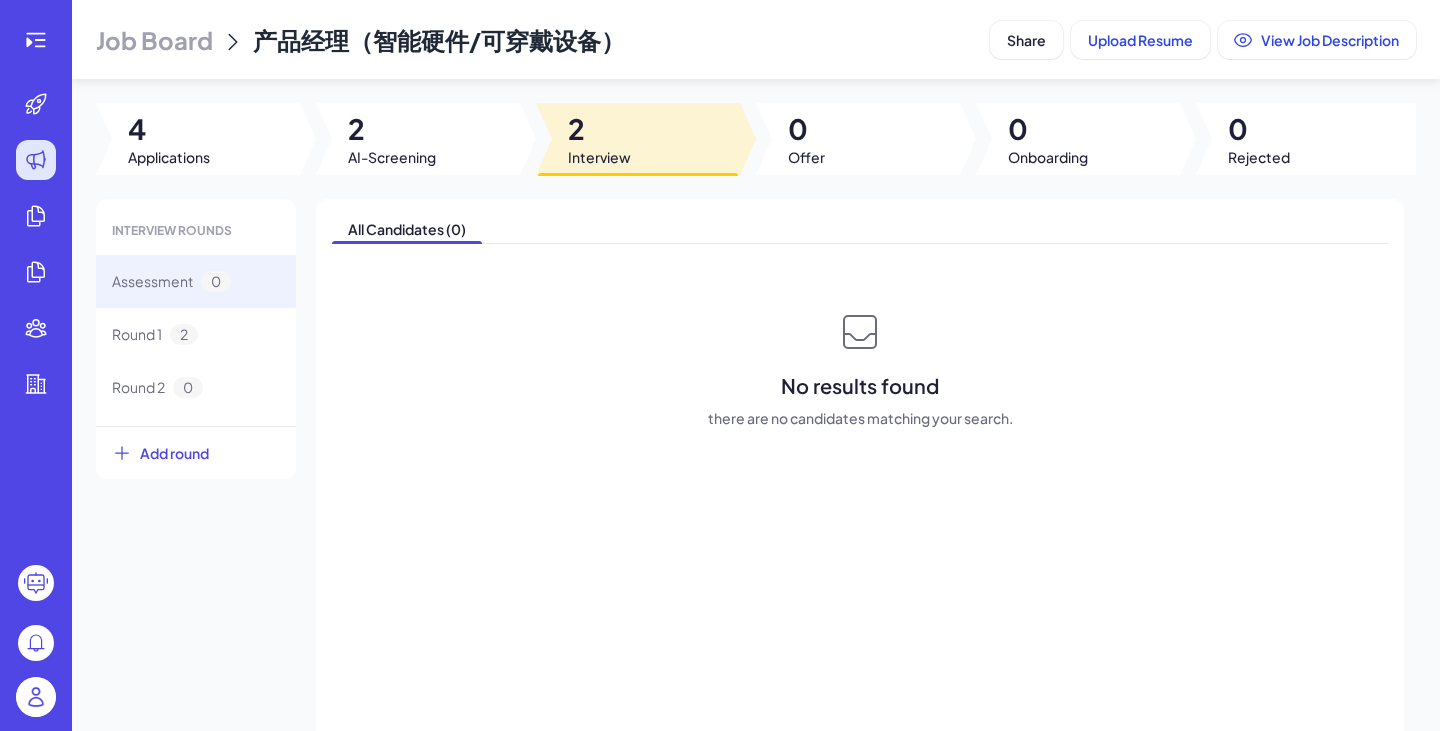 click on "2" at bounding box center [599, 129] 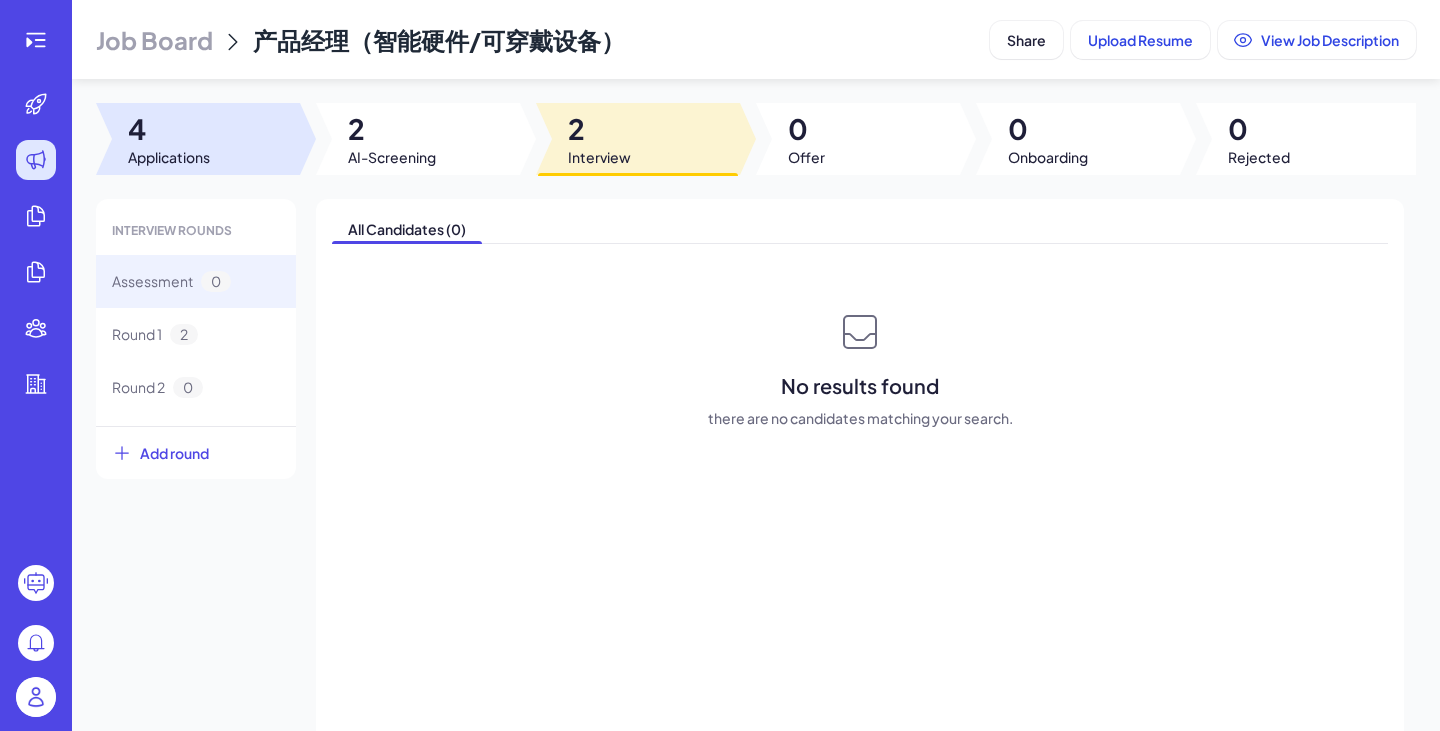 click at bounding box center (198, 139) 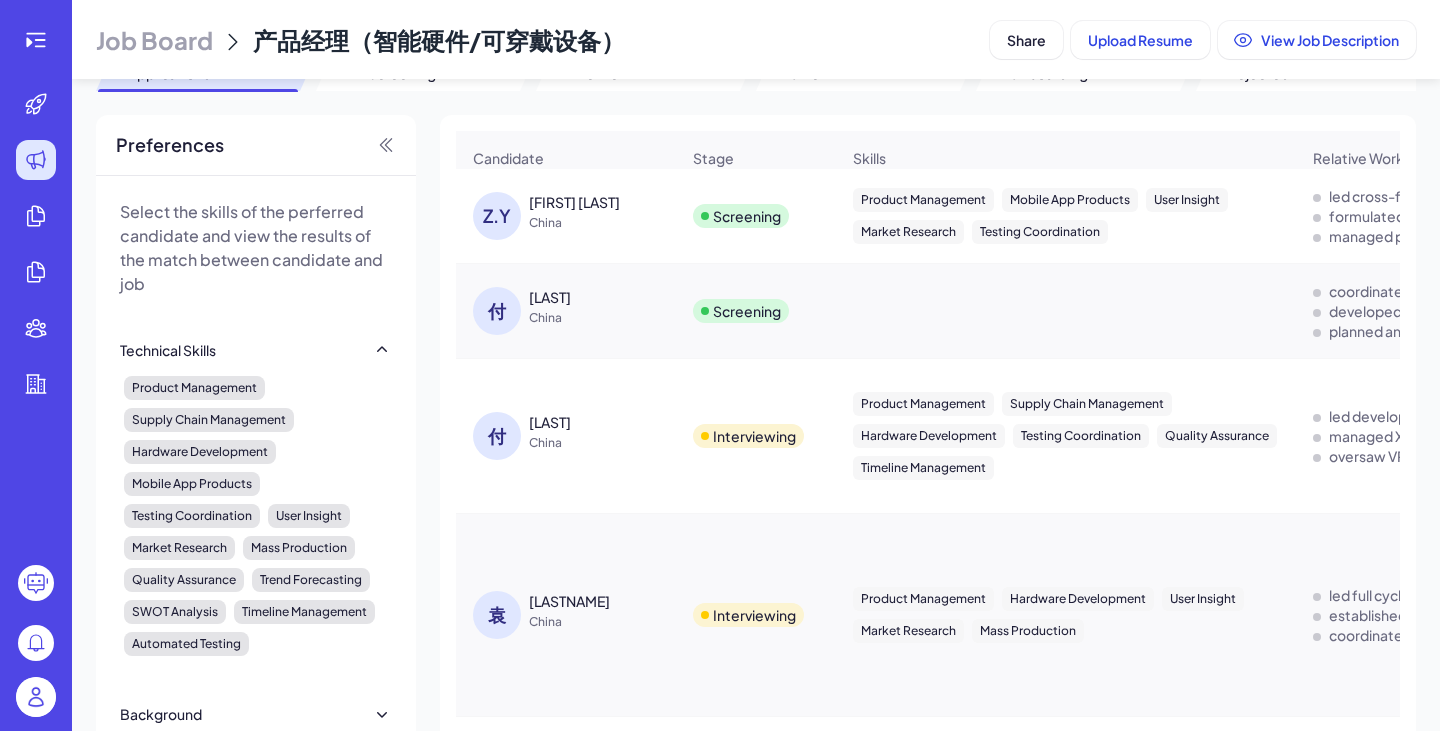 scroll, scrollTop: 200, scrollLeft: 0, axis: vertical 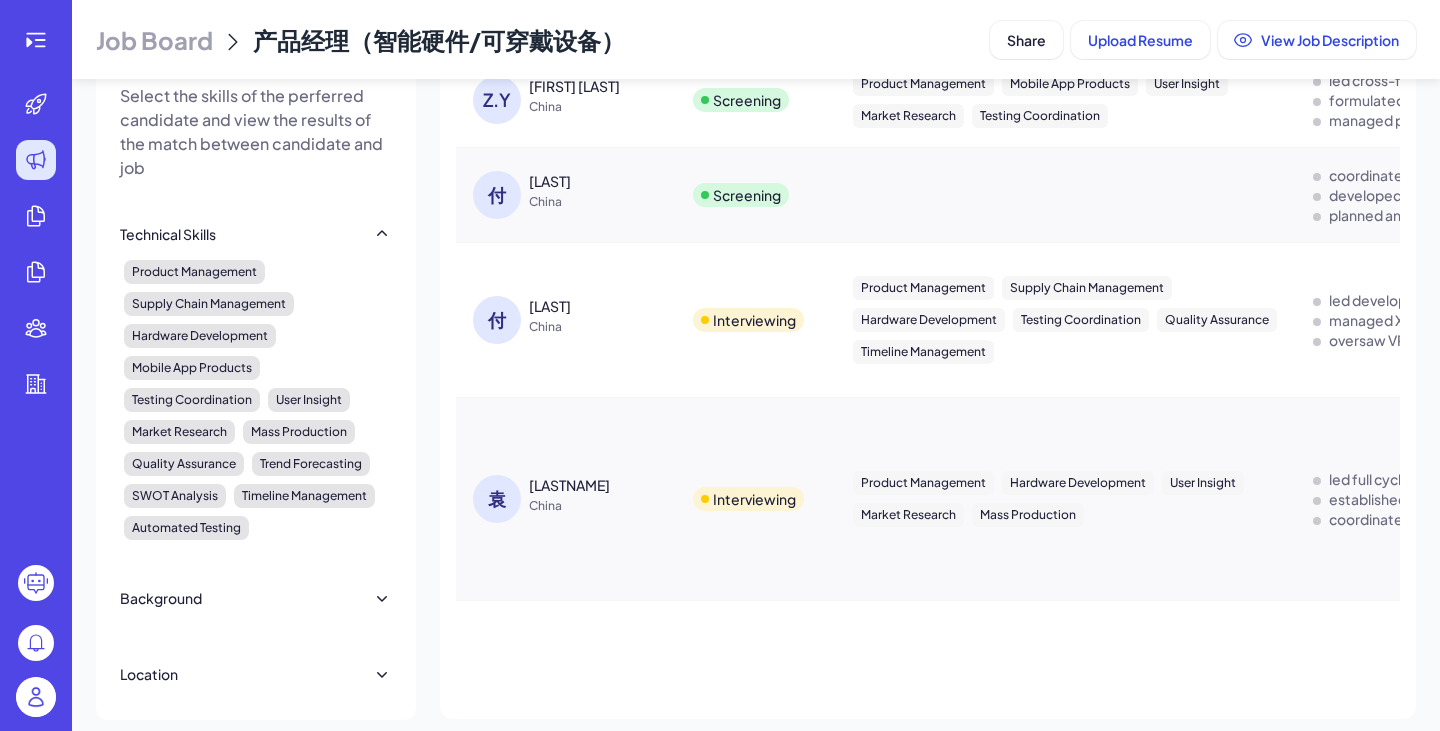 click 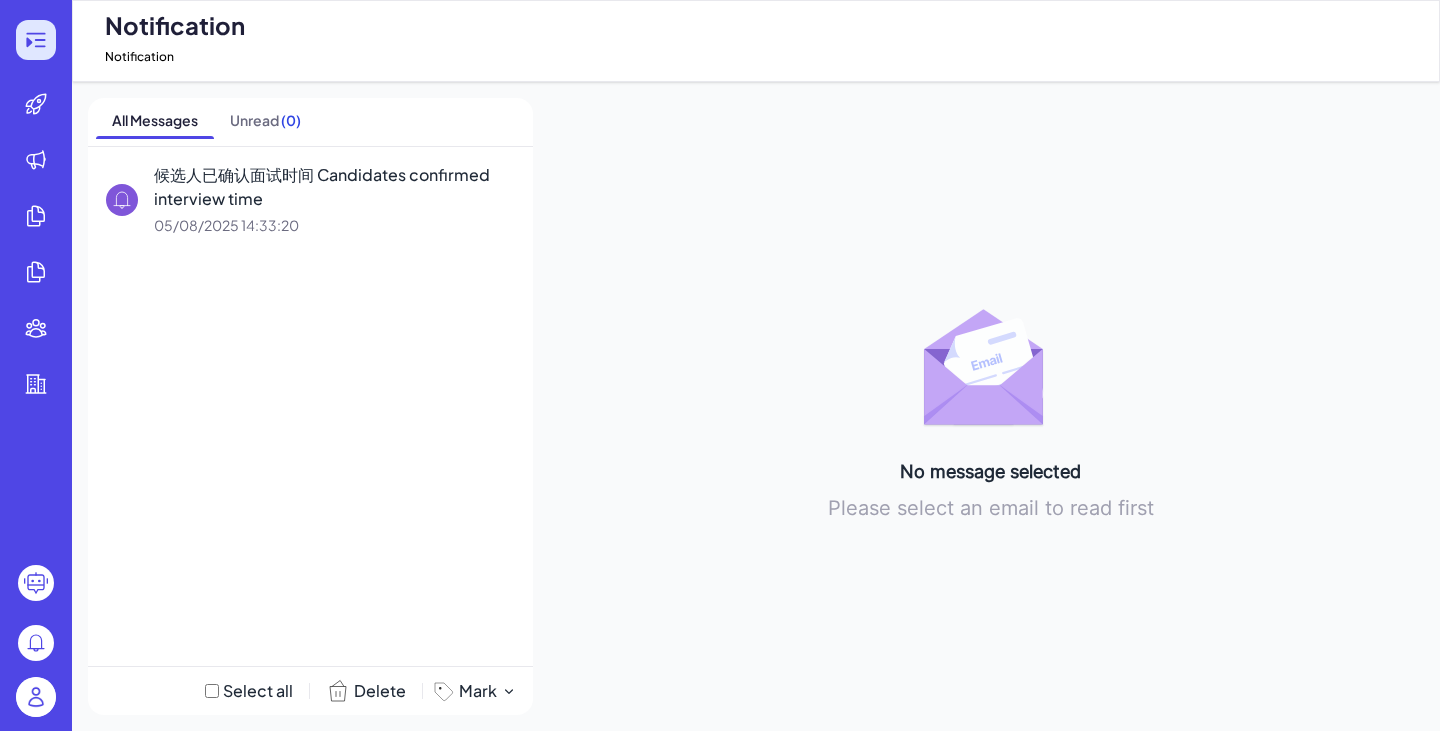 click 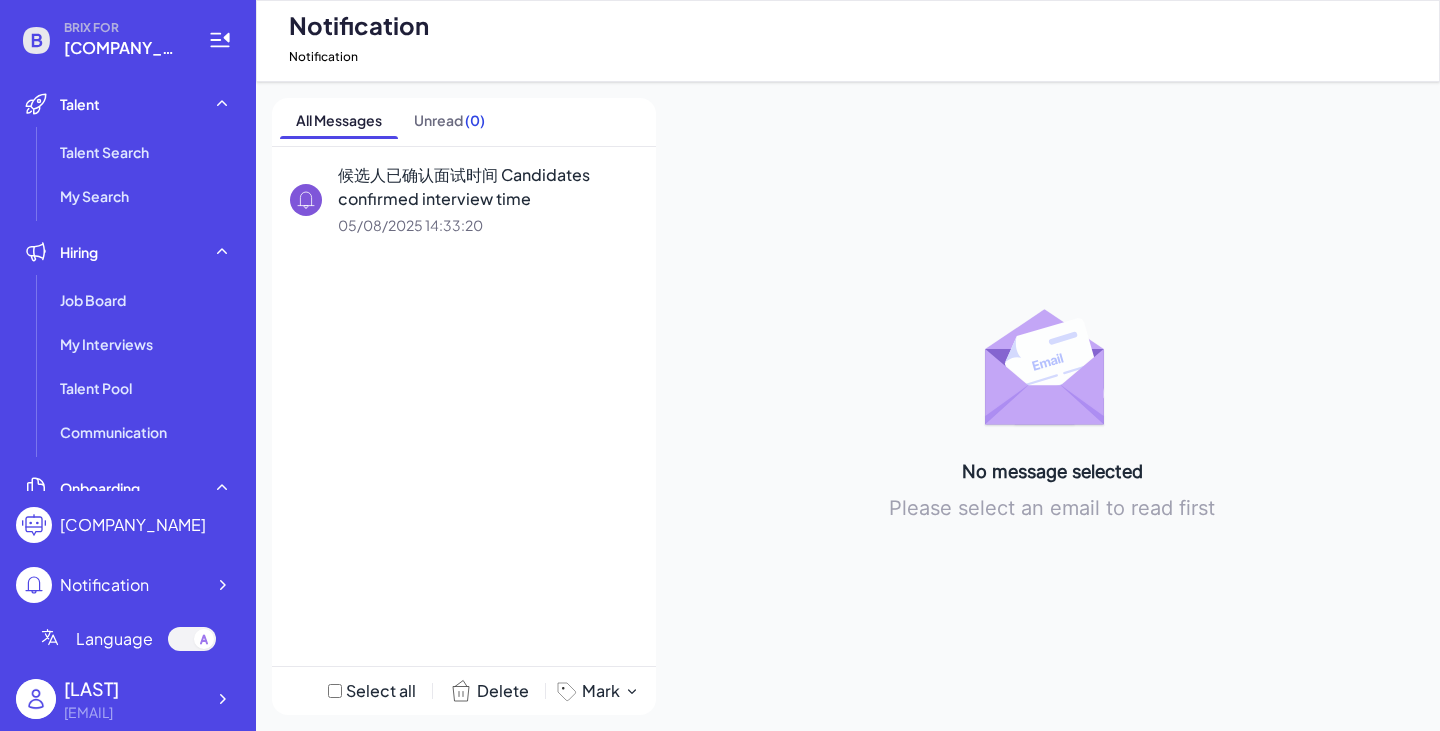 click 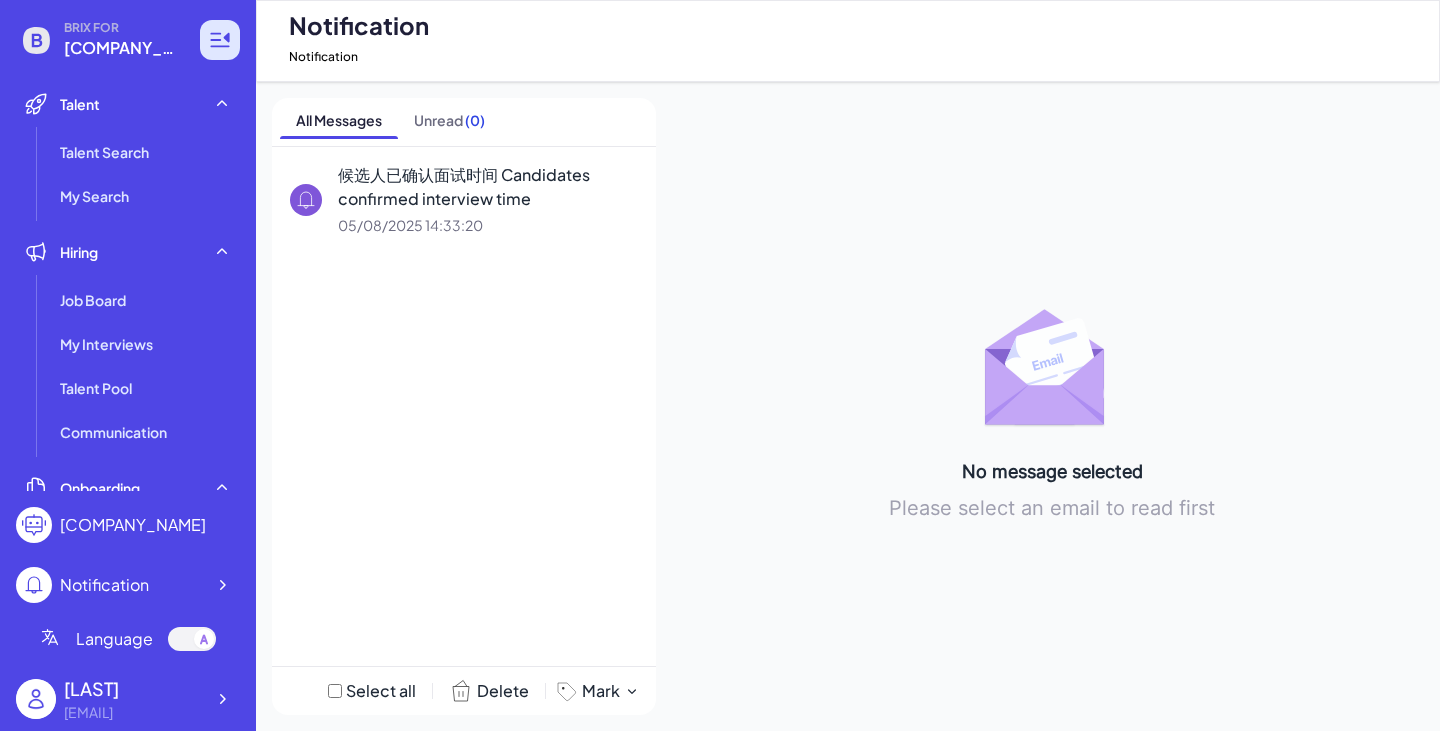 click 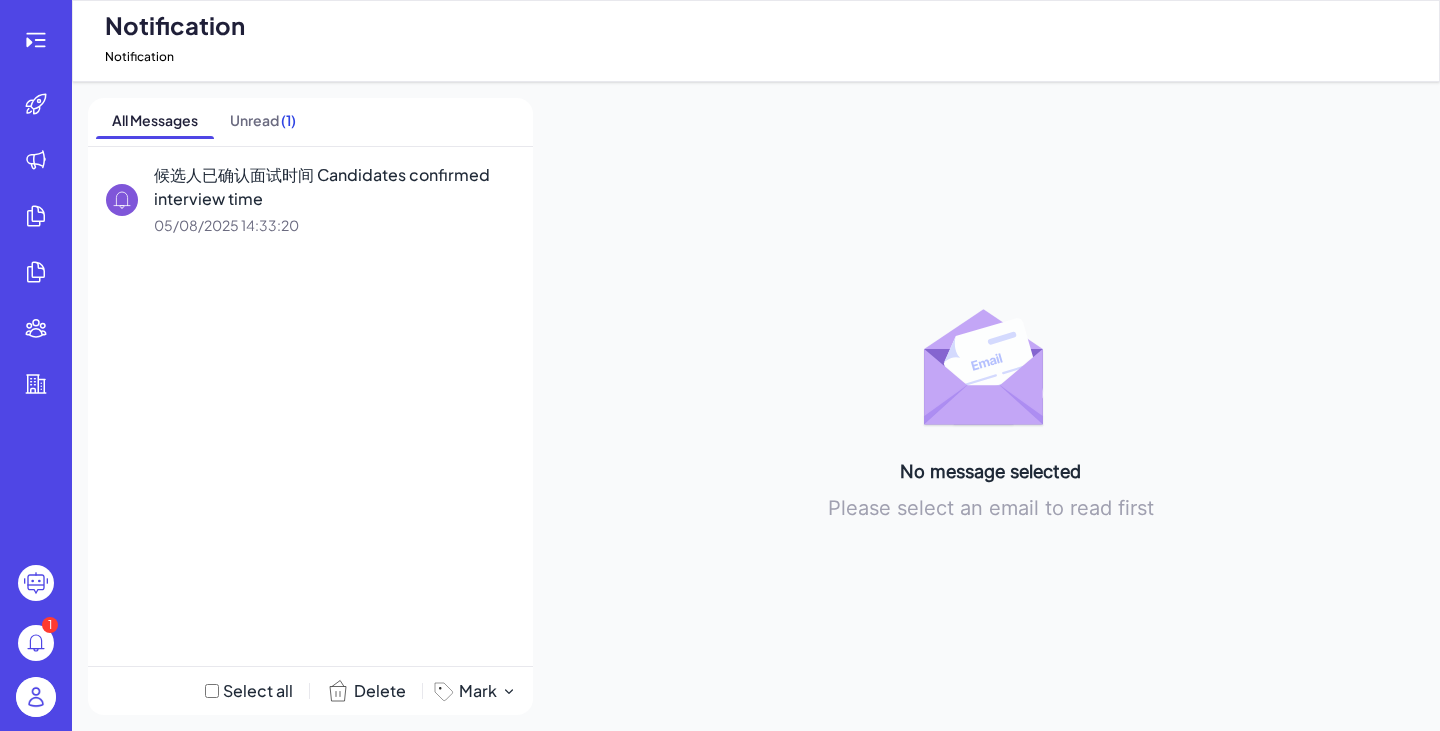 click 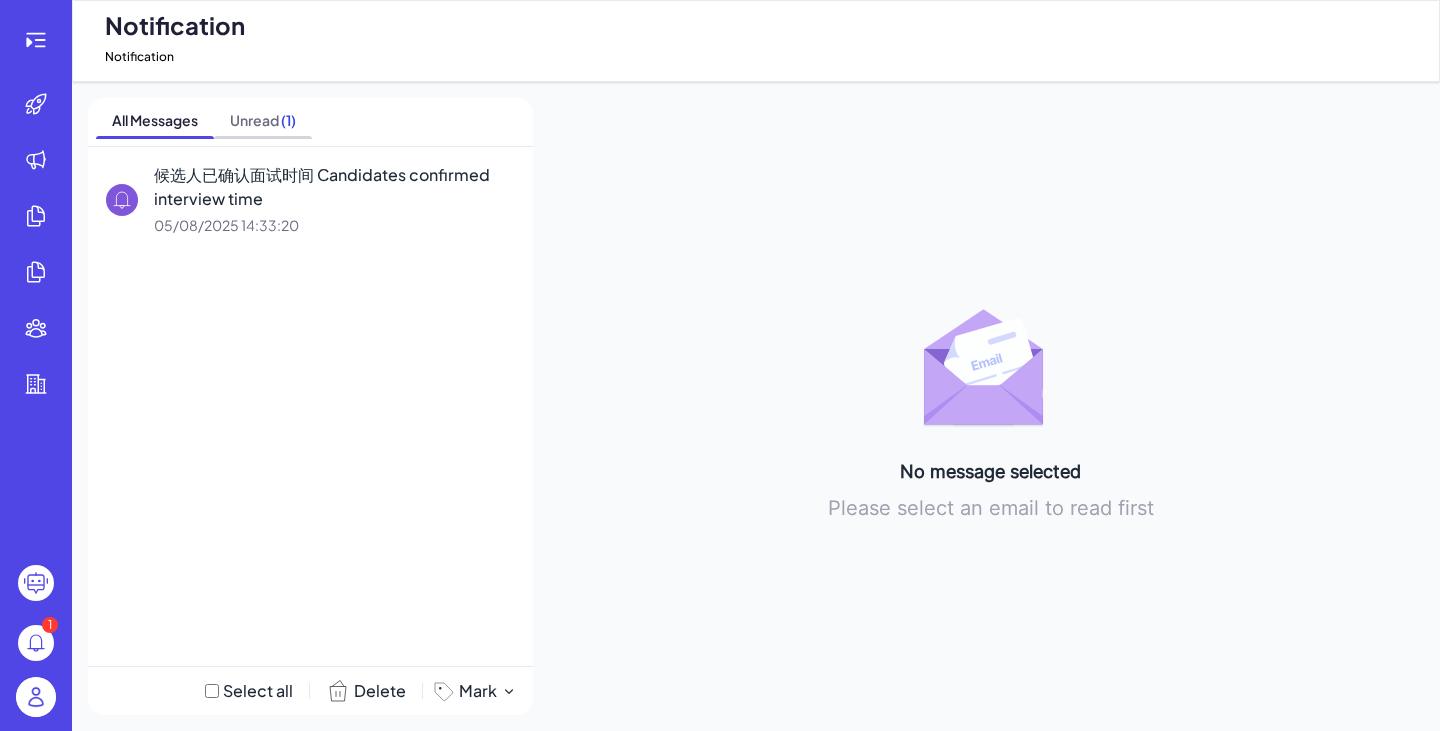 click on "Unread ( 1 )" at bounding box center (263, 120) 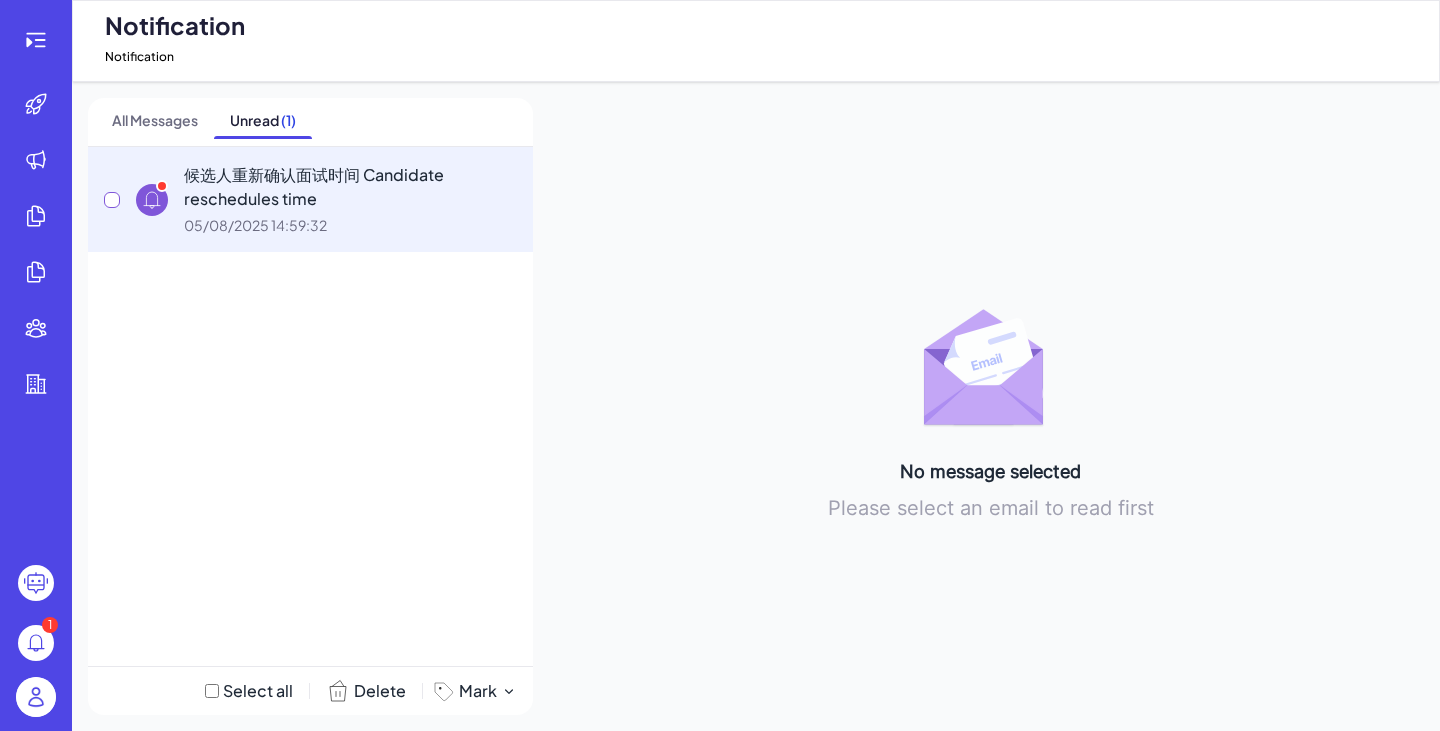 click on "候选人重新确认面试时间  Candidate reschedules time" at bounding box center (350, 187) 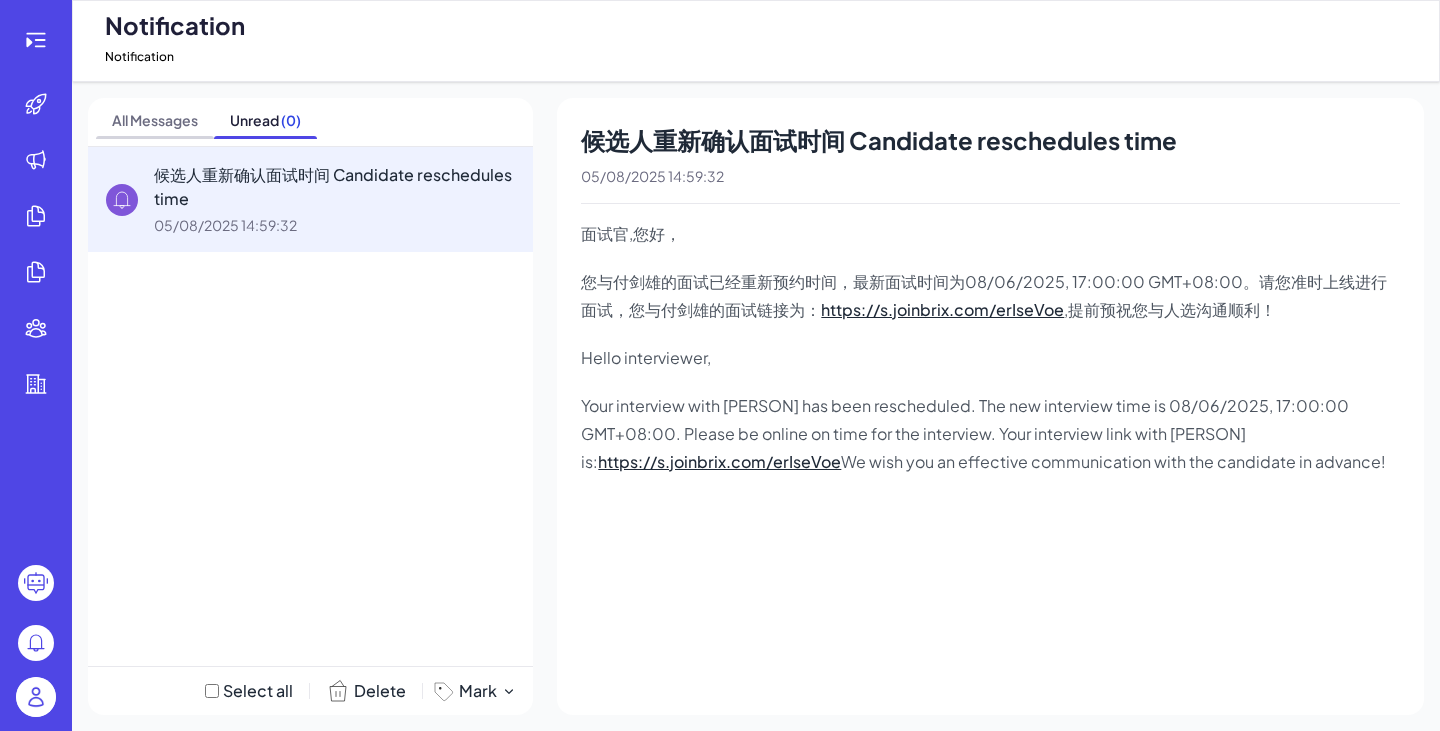 click on "All Messages" at bounding box center [155, 122] 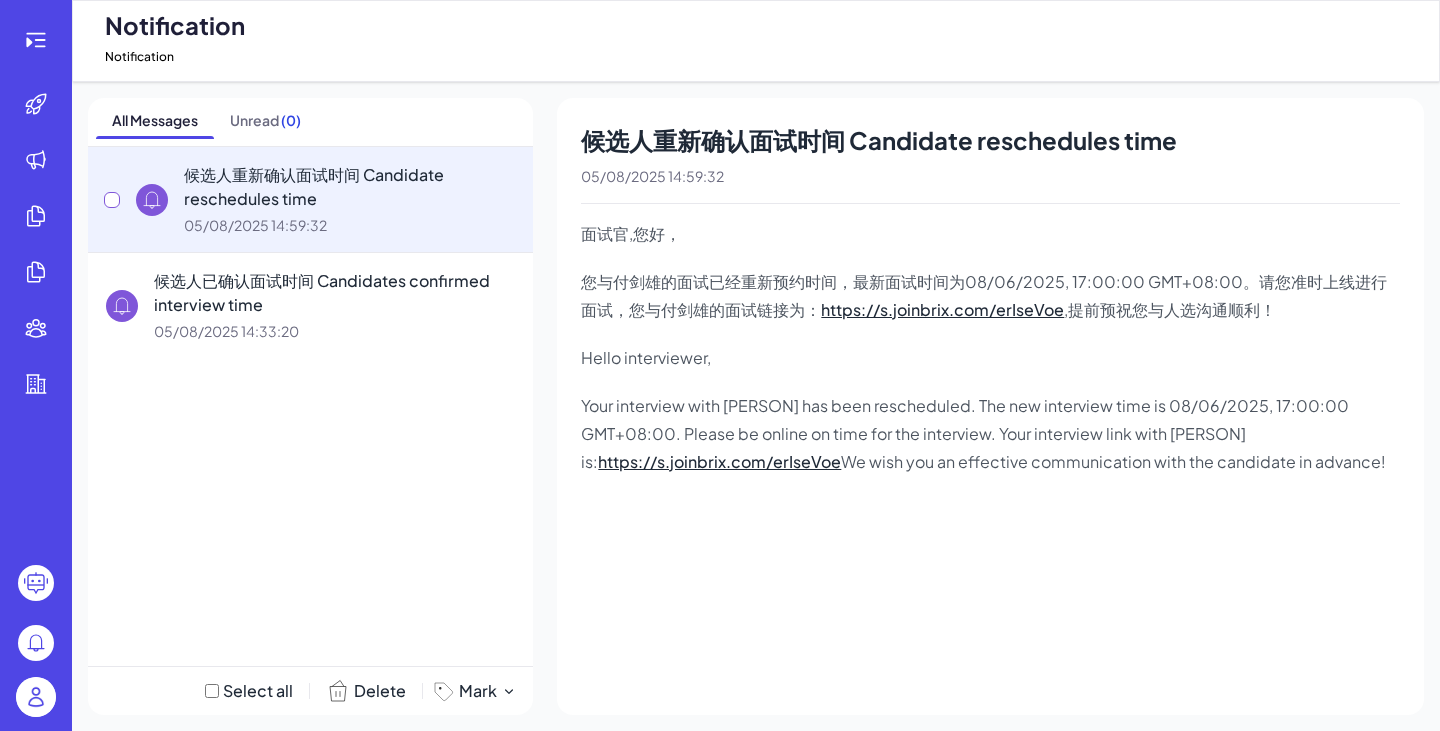 click on "候选人重新确认面试时间  Candidate reschedules time" at bounding box center (350, 187) 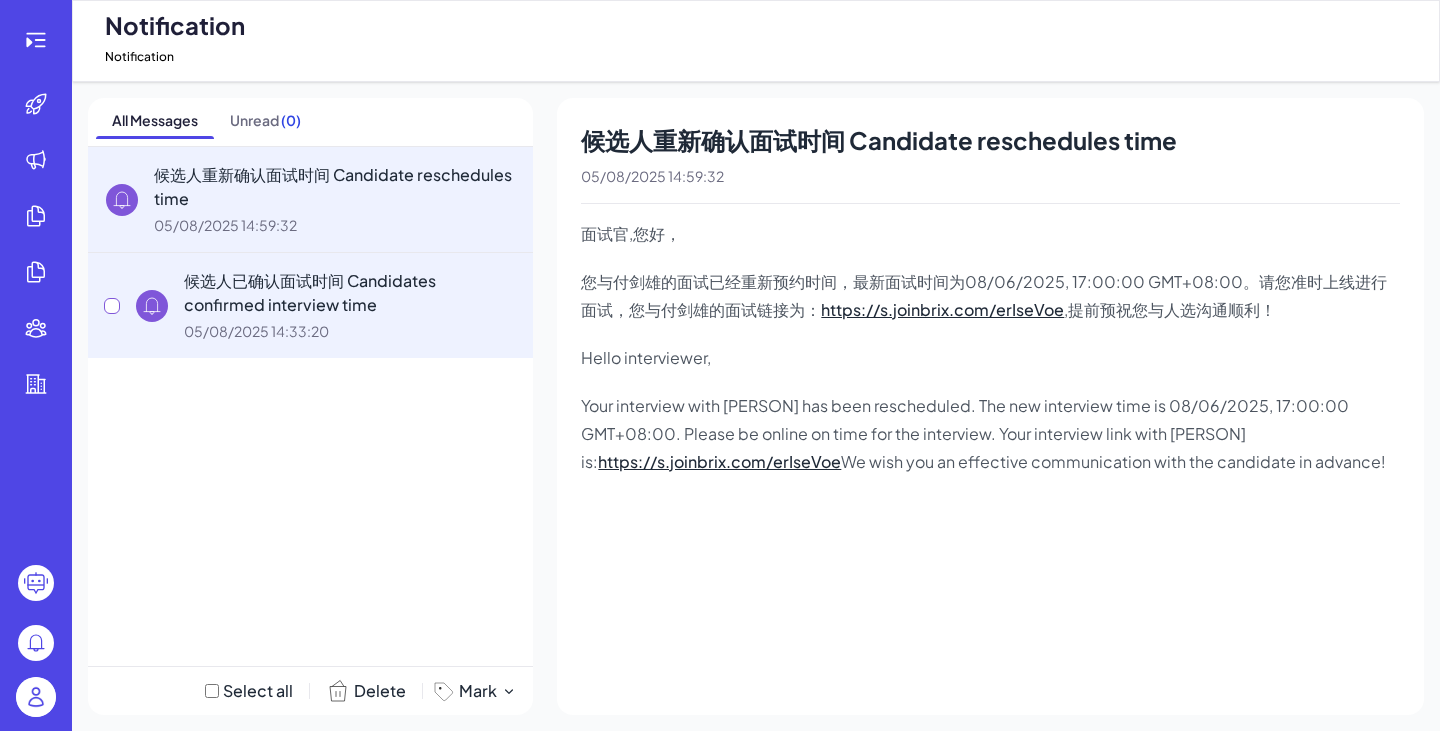 click on "候选人已确认面试时间  Candidates confirmed interview time" at bounding box center [350, 293] 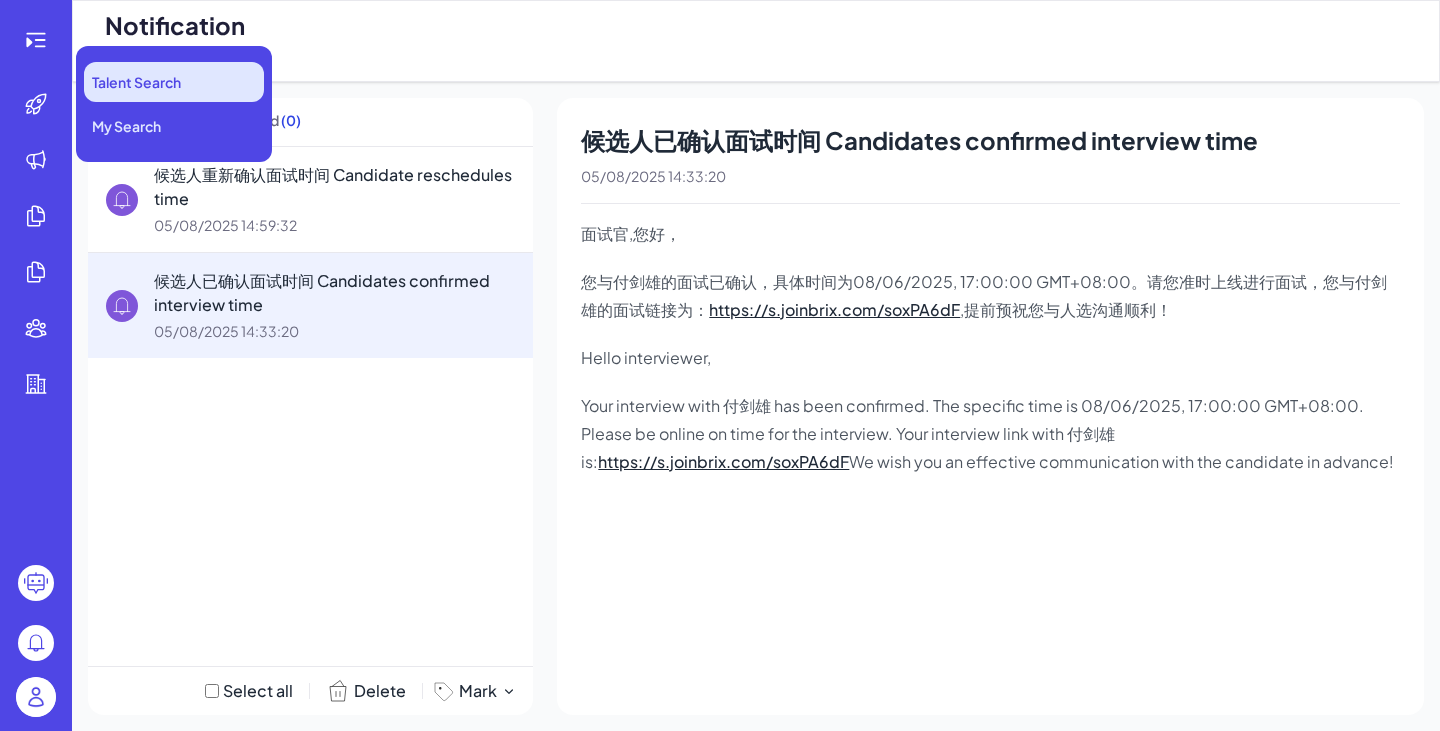 click on "Talent Search" at bounding box center [136, 82] 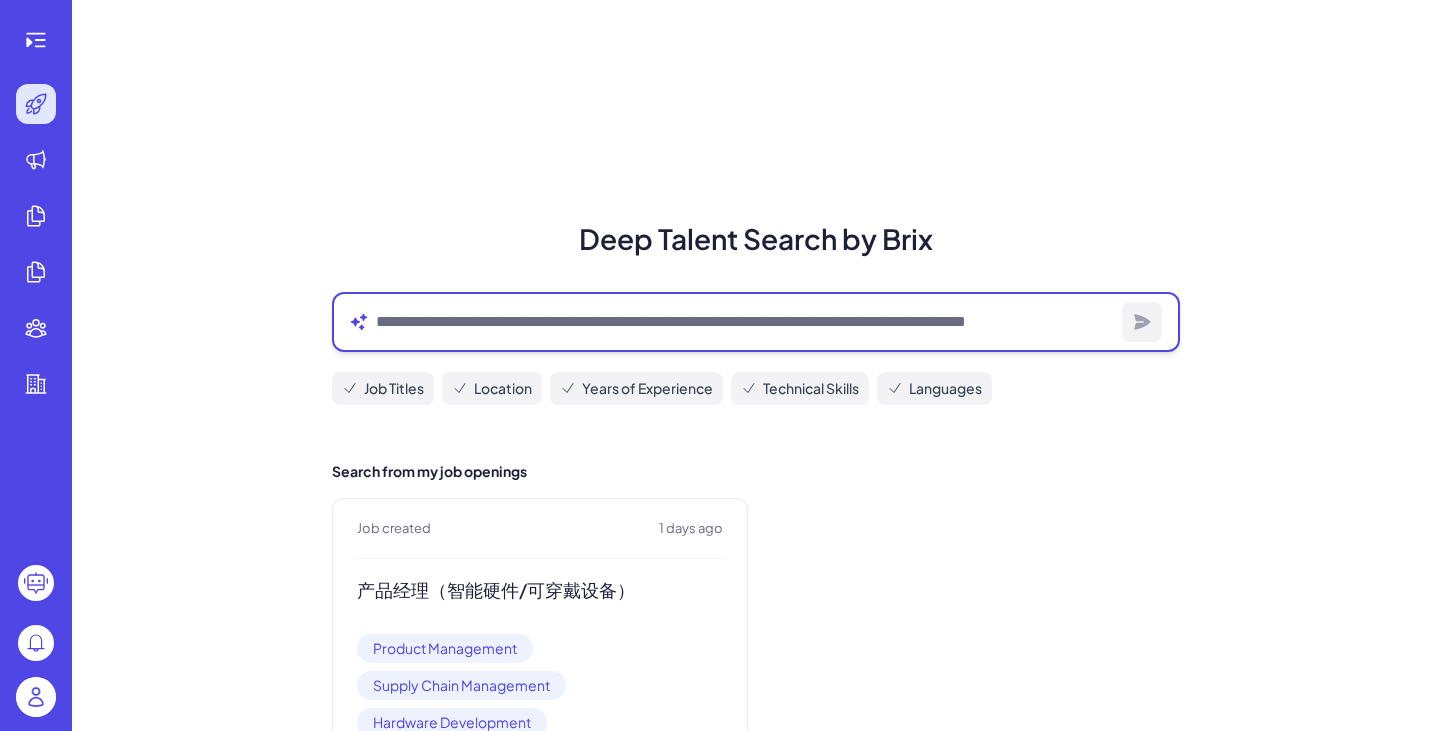 click at bounding box center [745, 322] 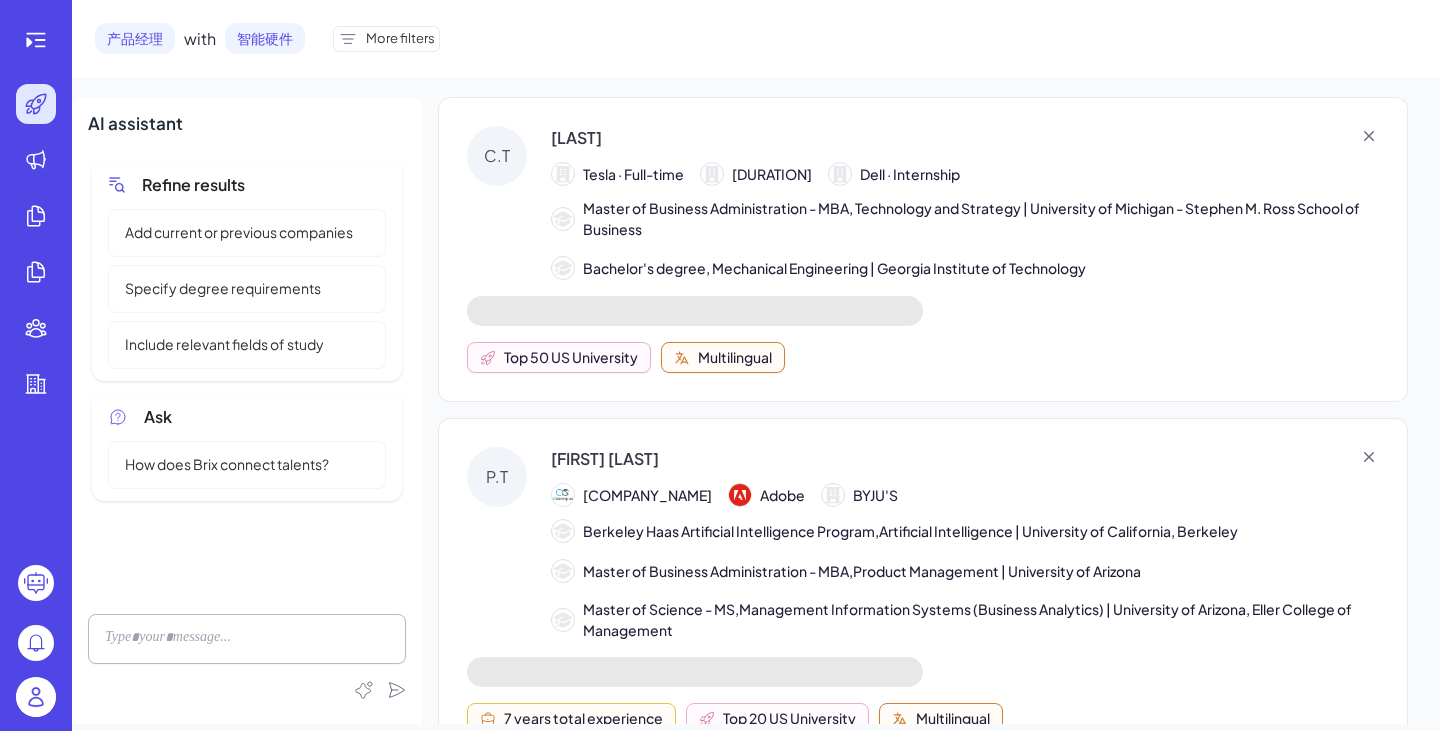 click on "More filters" at bounding box center (400, 39) 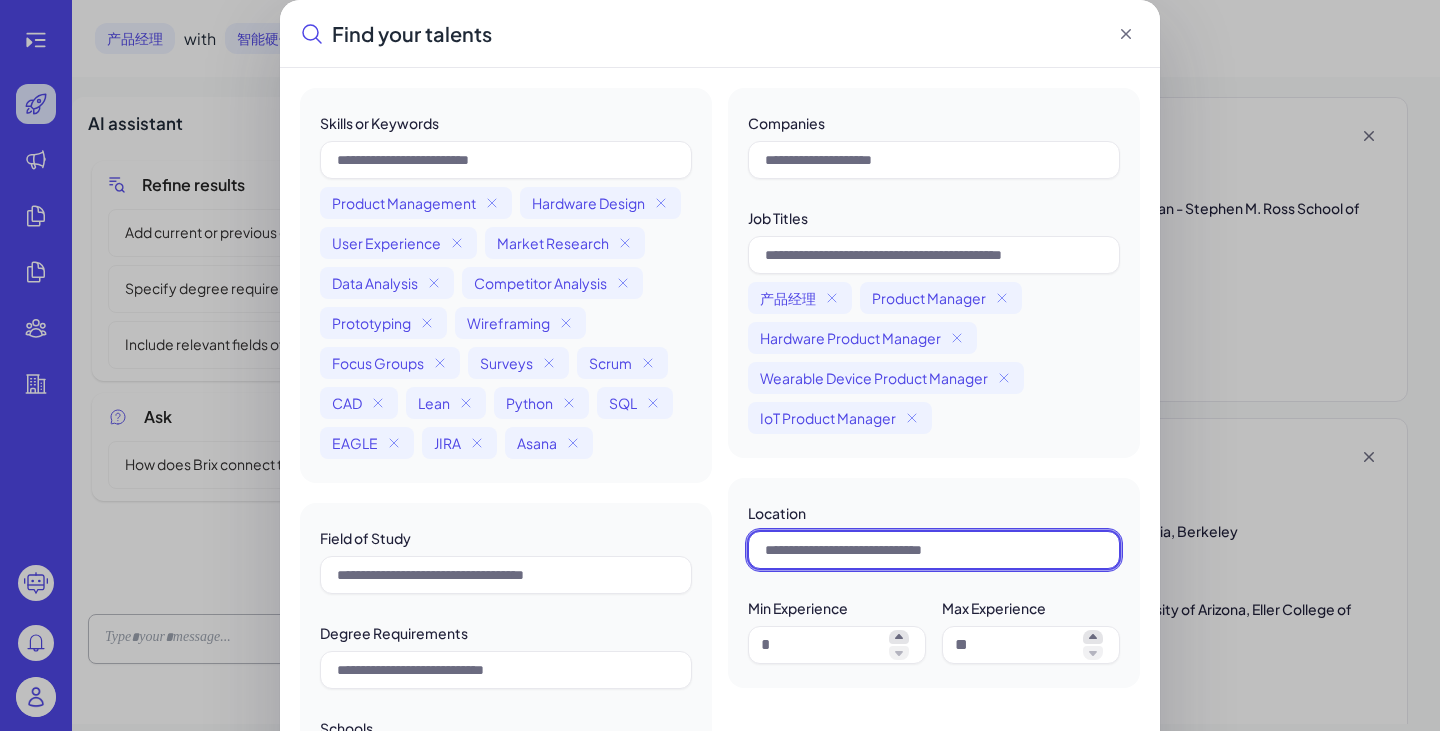 click at bounding box center [934, 550] 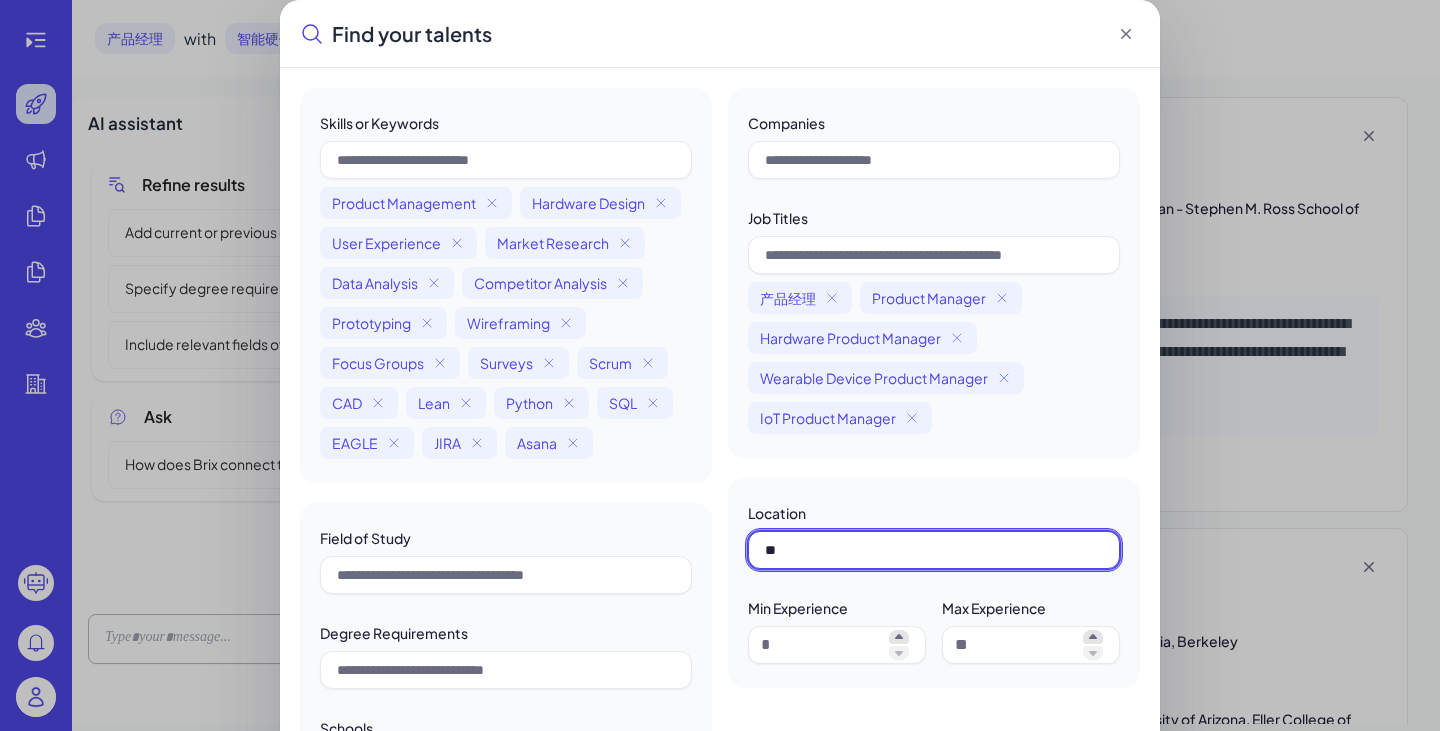 type on "*" 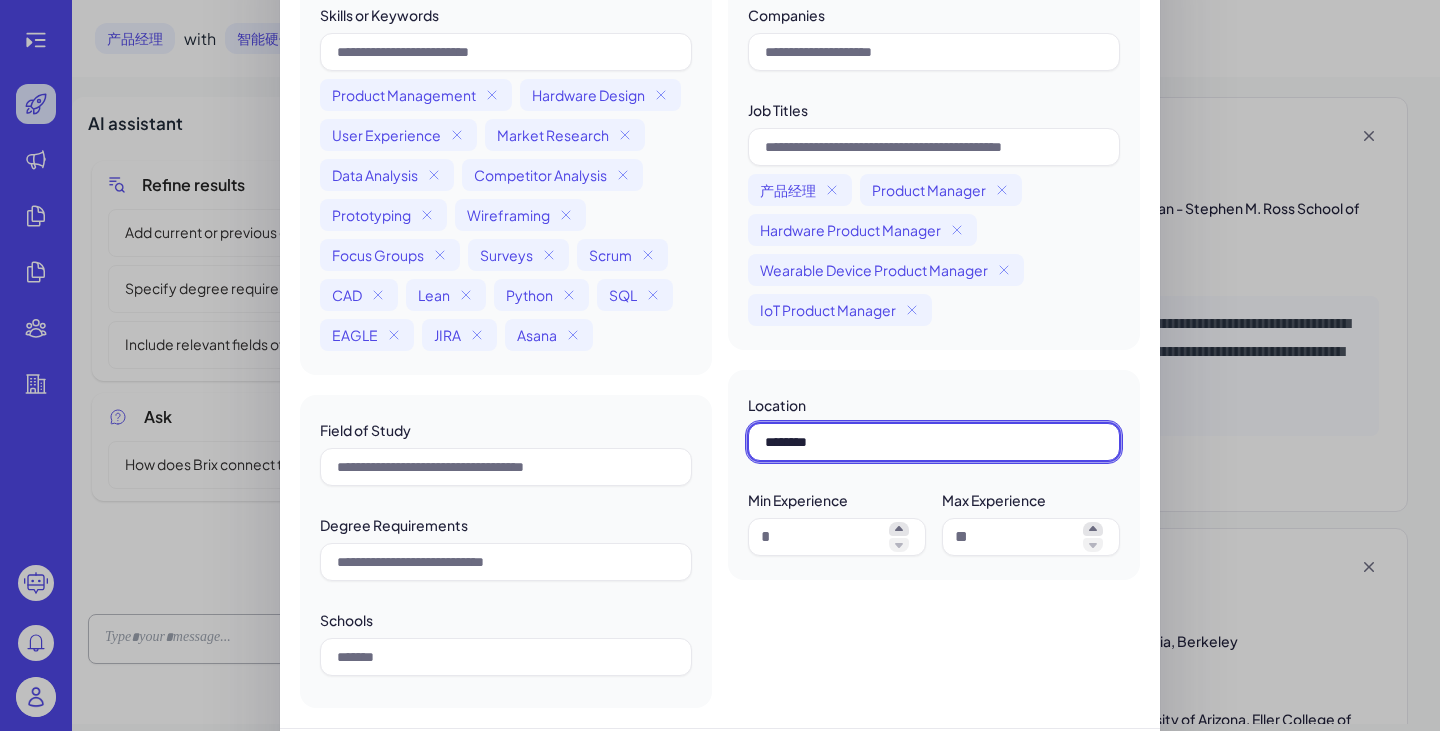 scroll, scrollTop: 179, scrollLeft: 0, axis: vertical 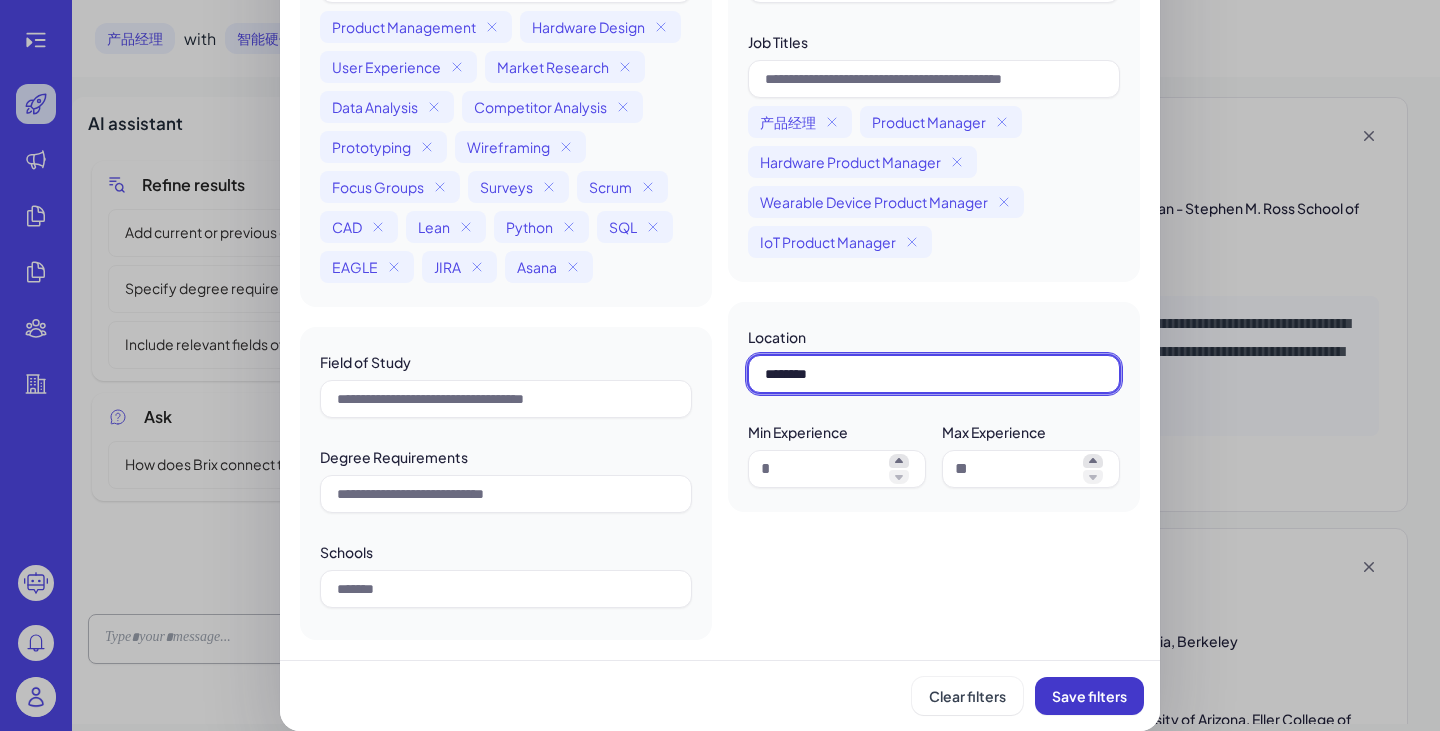 type on "********" 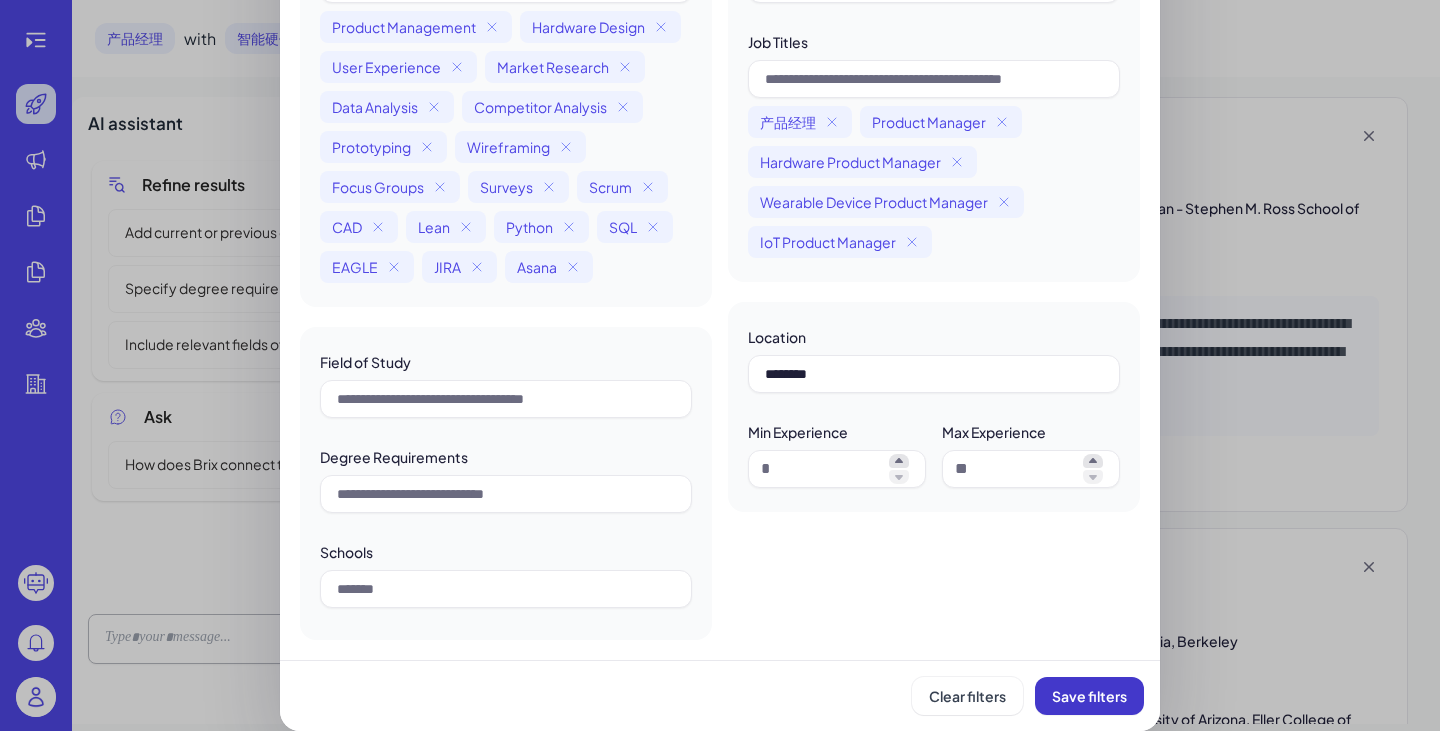 click on "Save filters" at bounding box center (1089, 696) 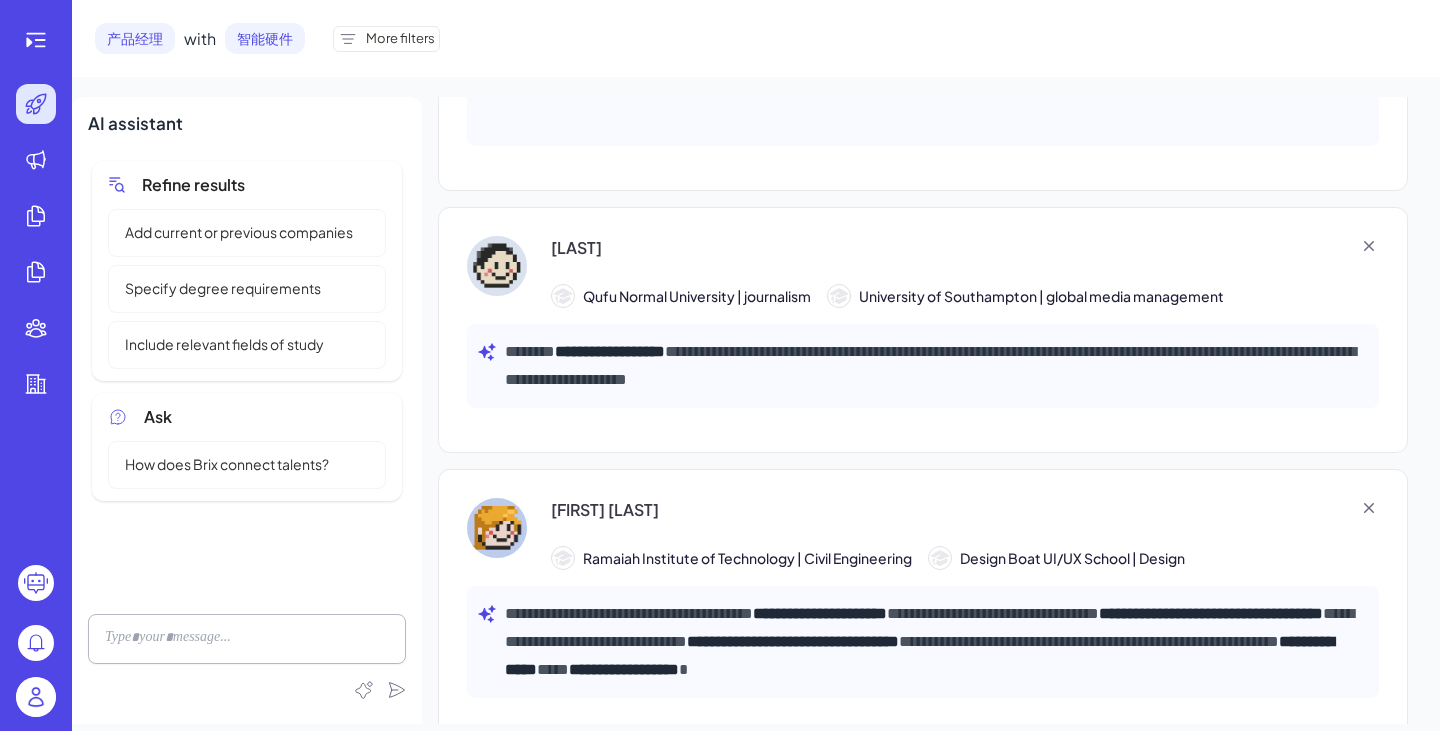 scroll, scrollTop: 2272, scrollLeft: 0, axis: vertical 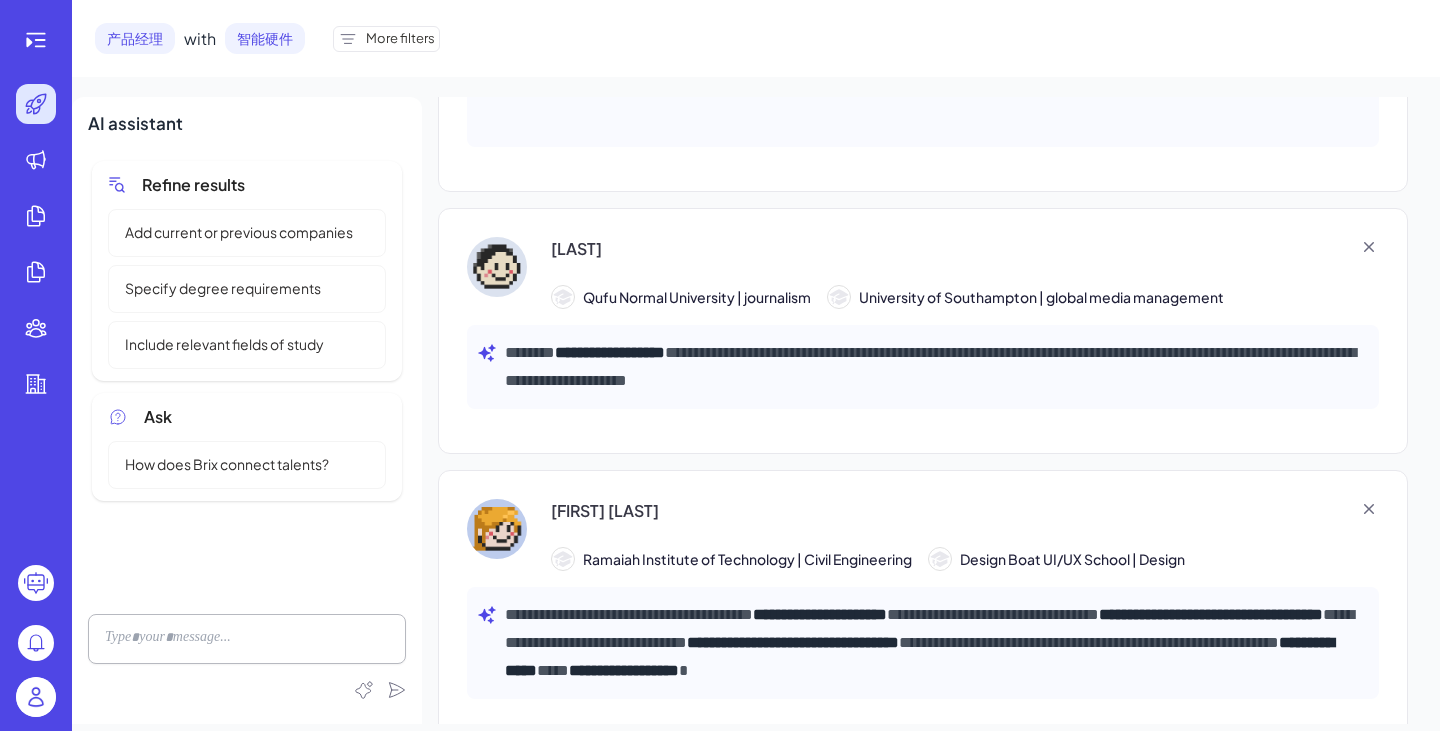click on "More filters" at bounding box center (400, 39) 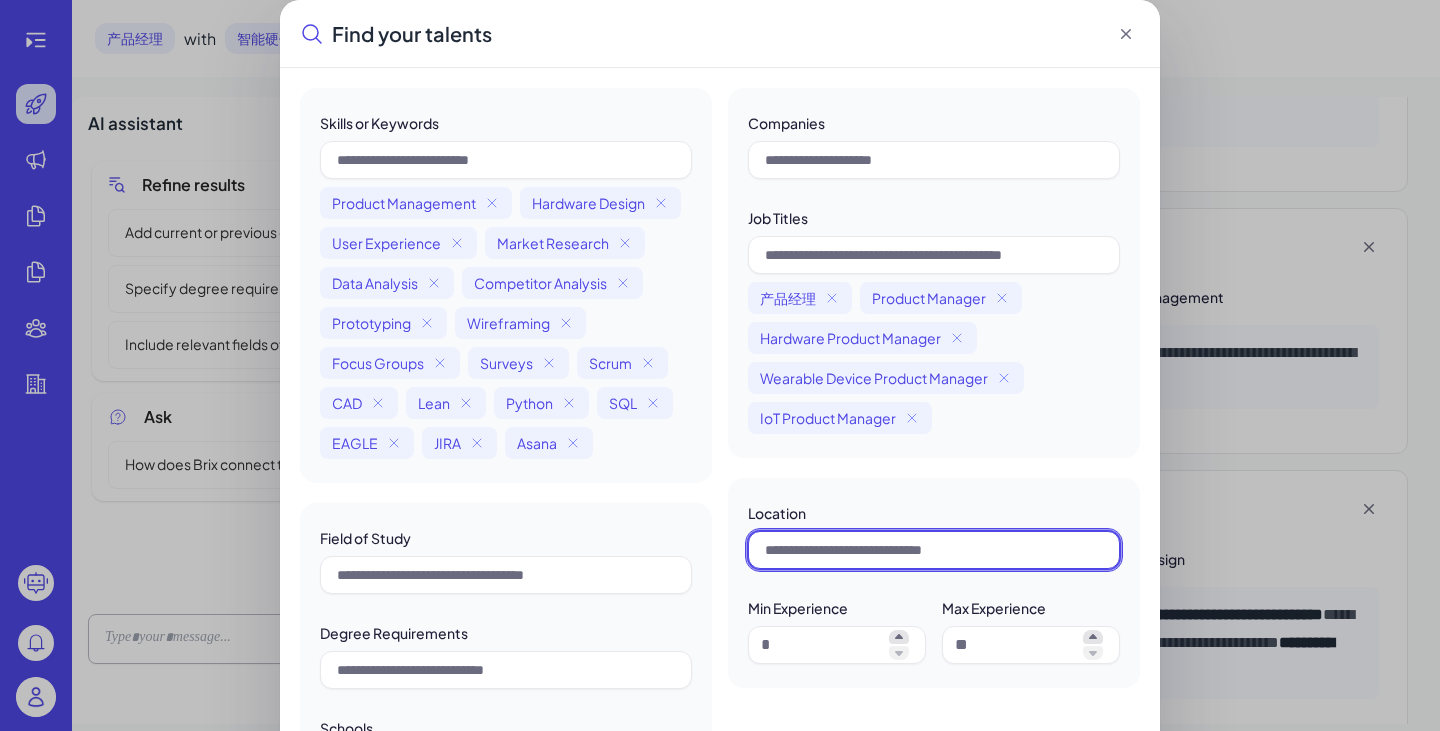 click at bounding box center (934, 550) 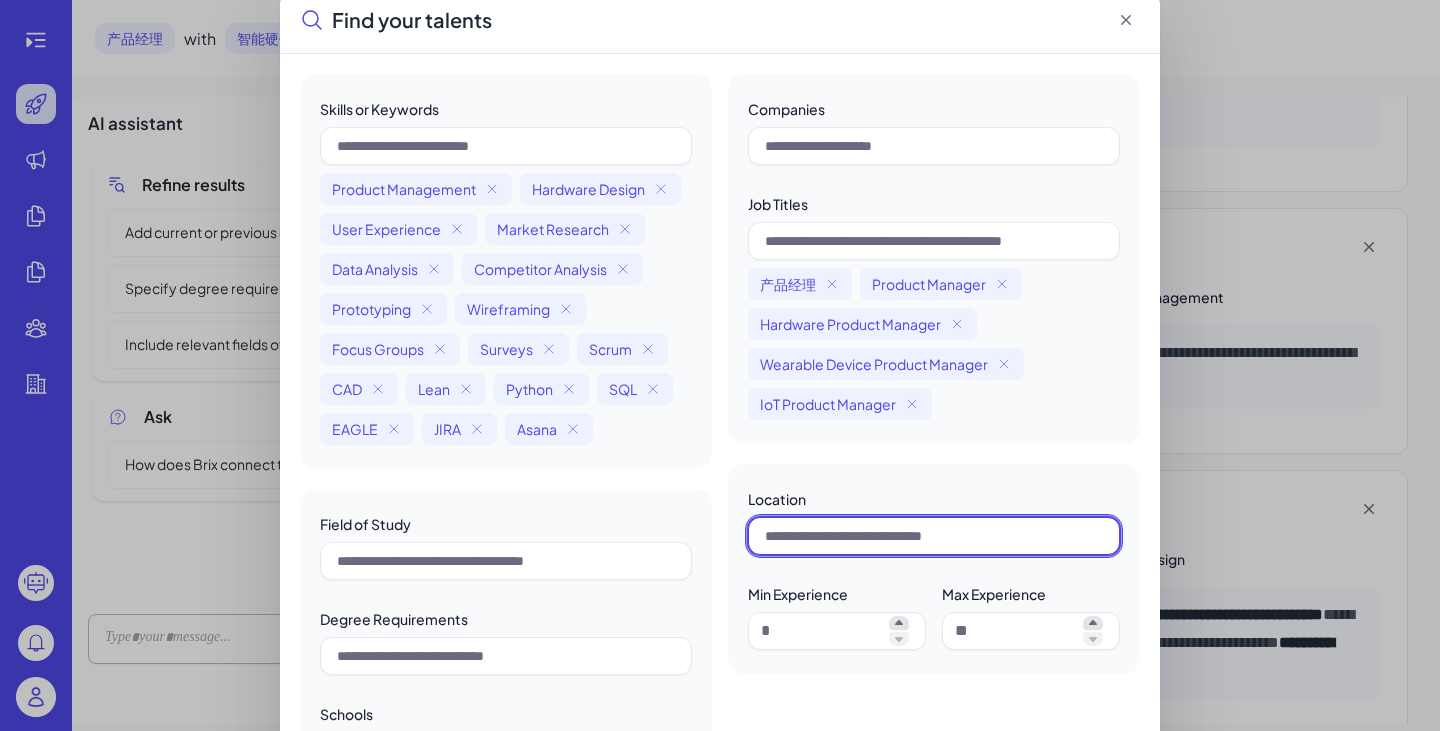 scroll, scrollTop: 0, scrollLeft: 0, axis: both 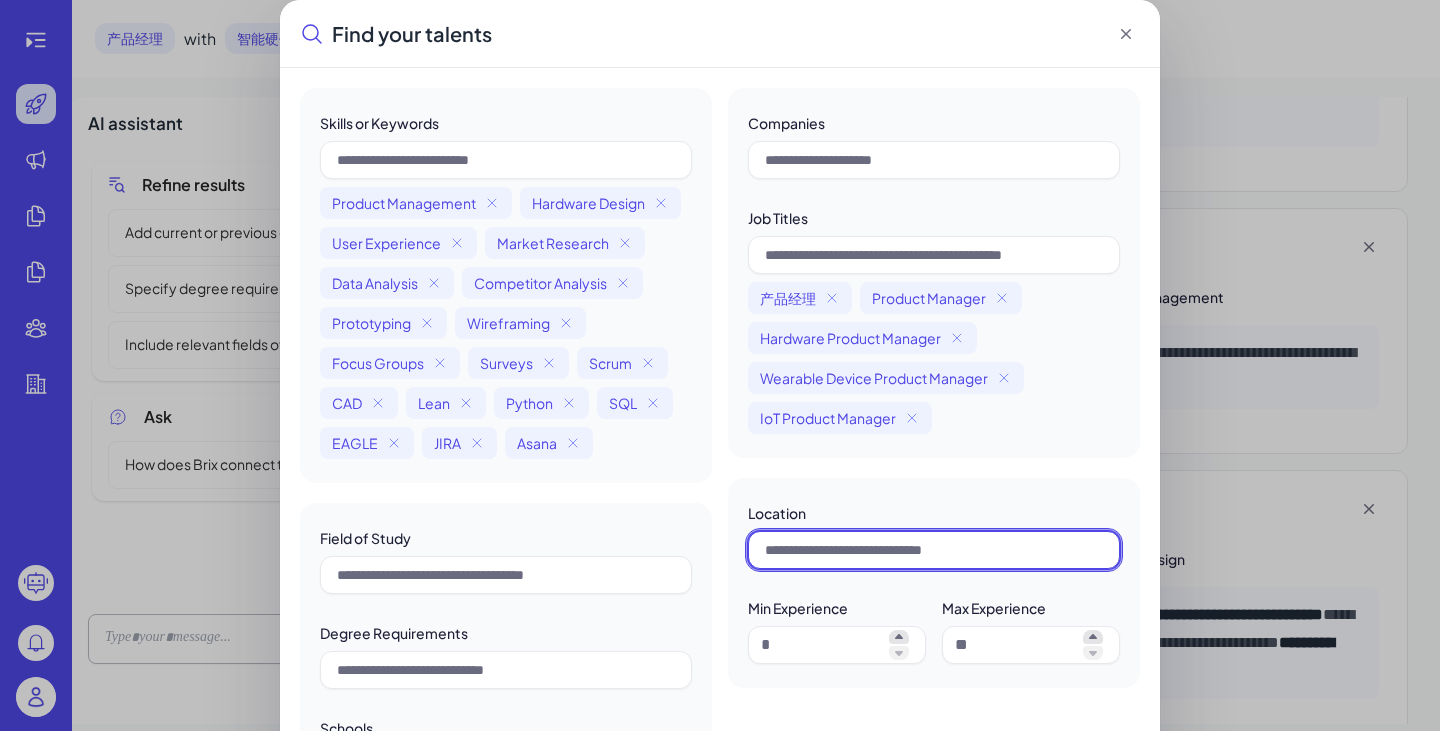 click at bounding box center [934, 550] 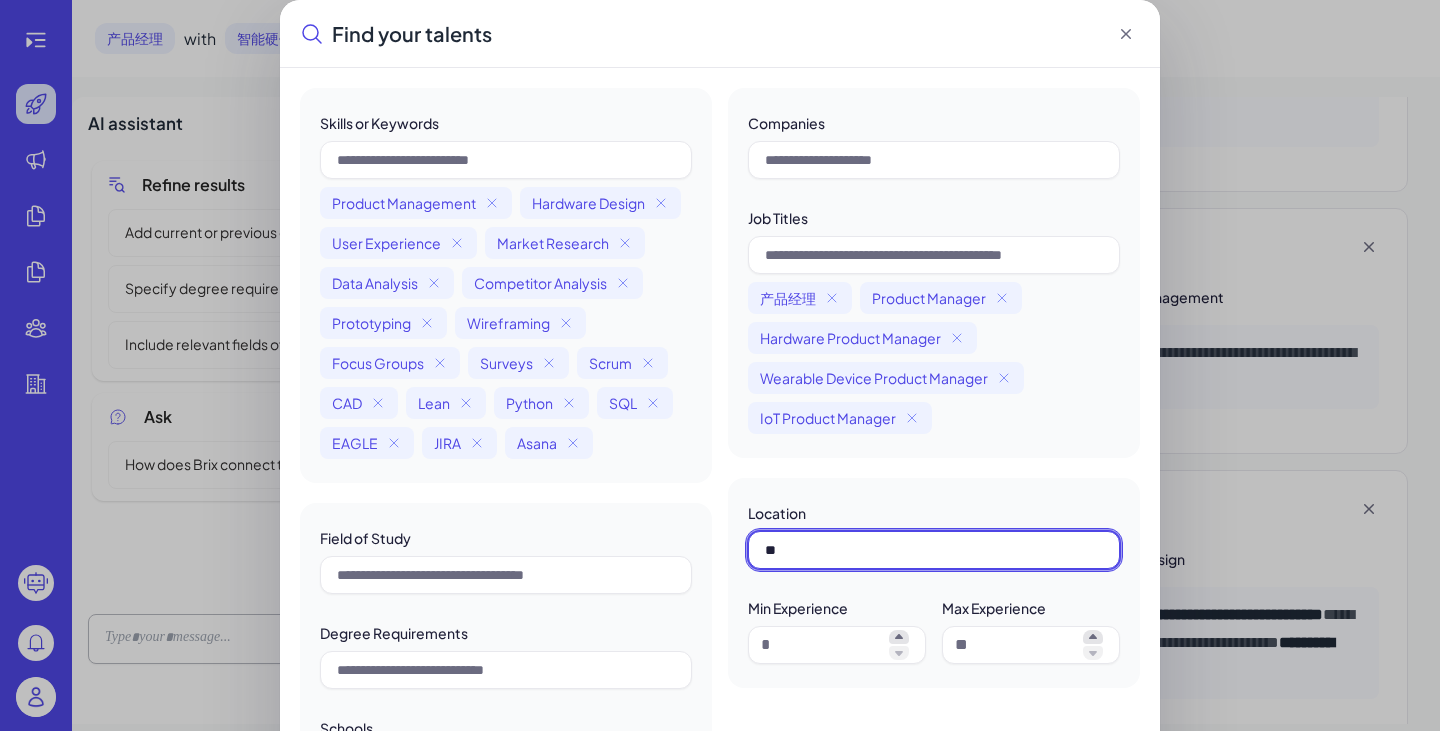type on "*" 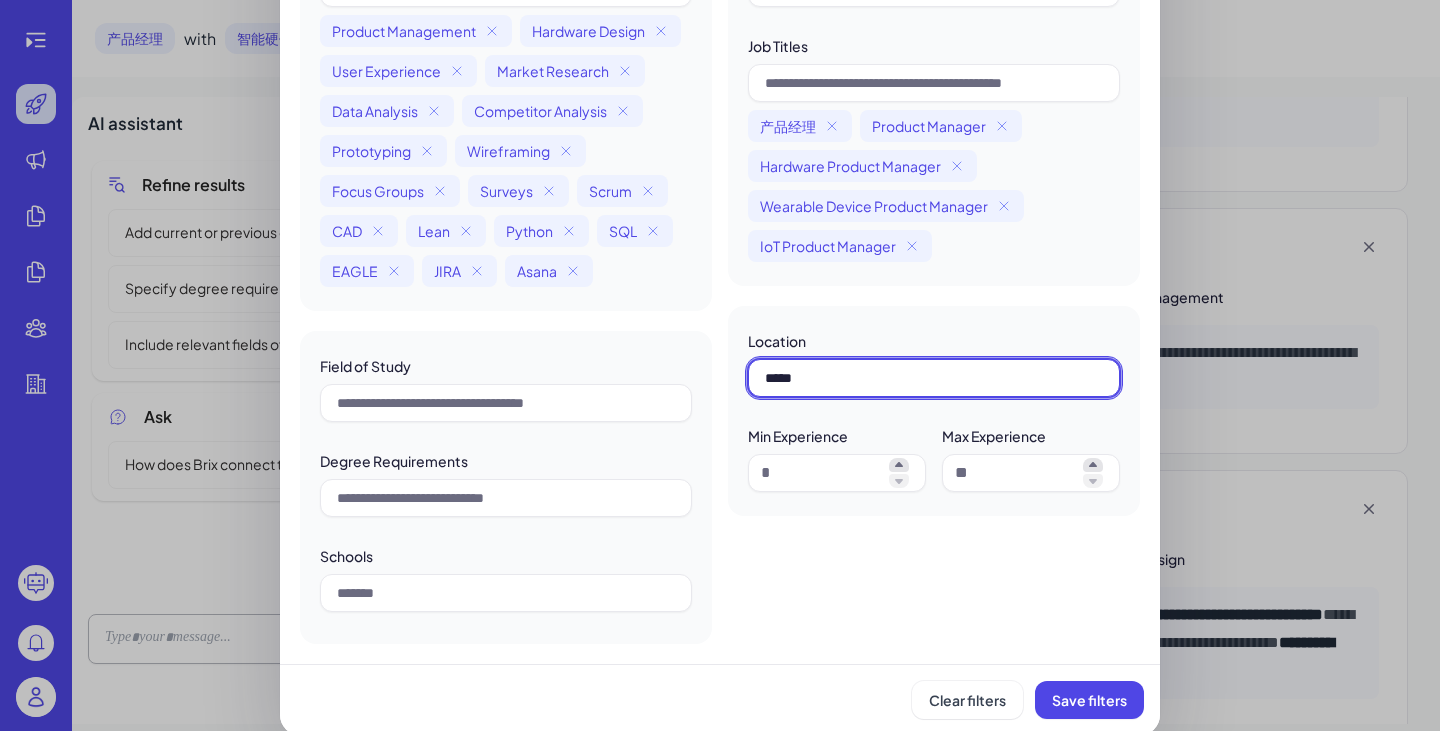 scroll, scrollTop: 179, scrollLeft: 0, axis: vertical 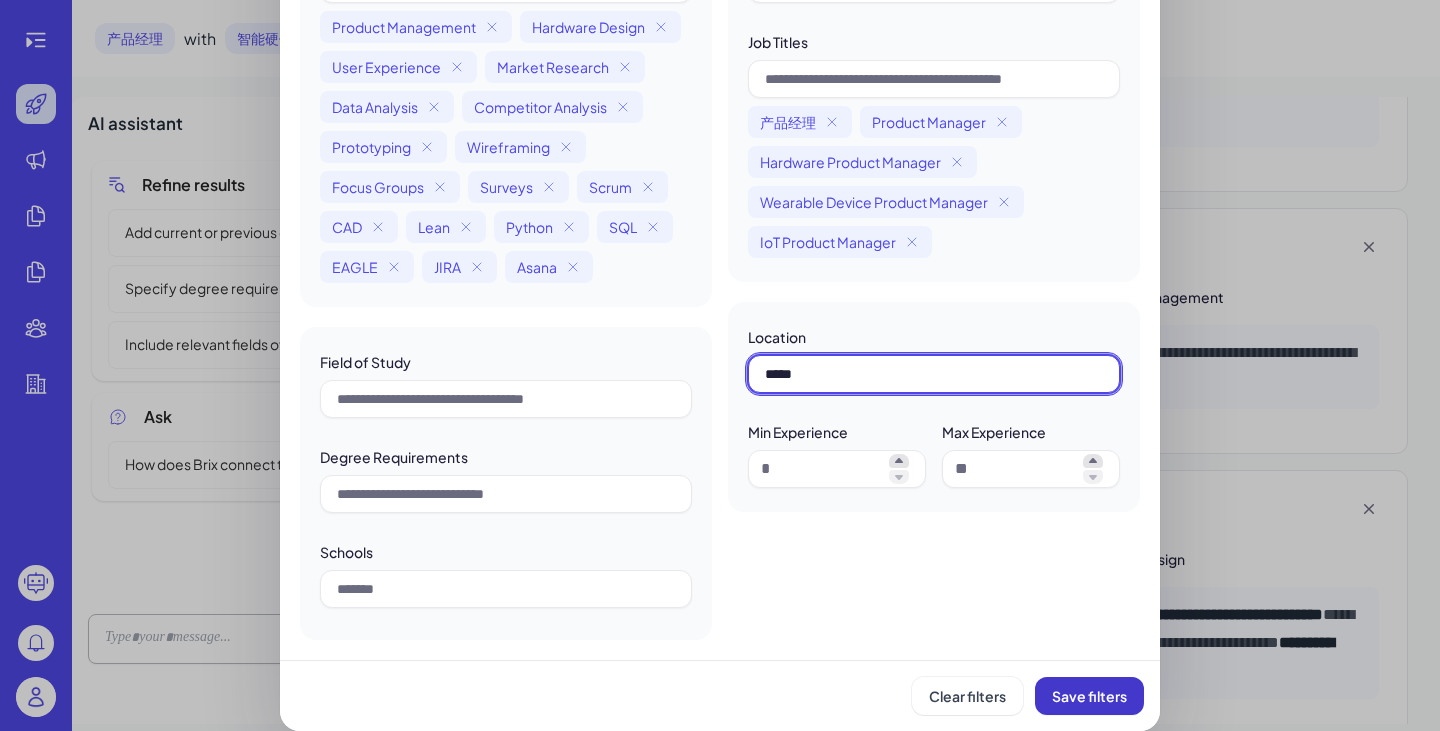 type on "*****" 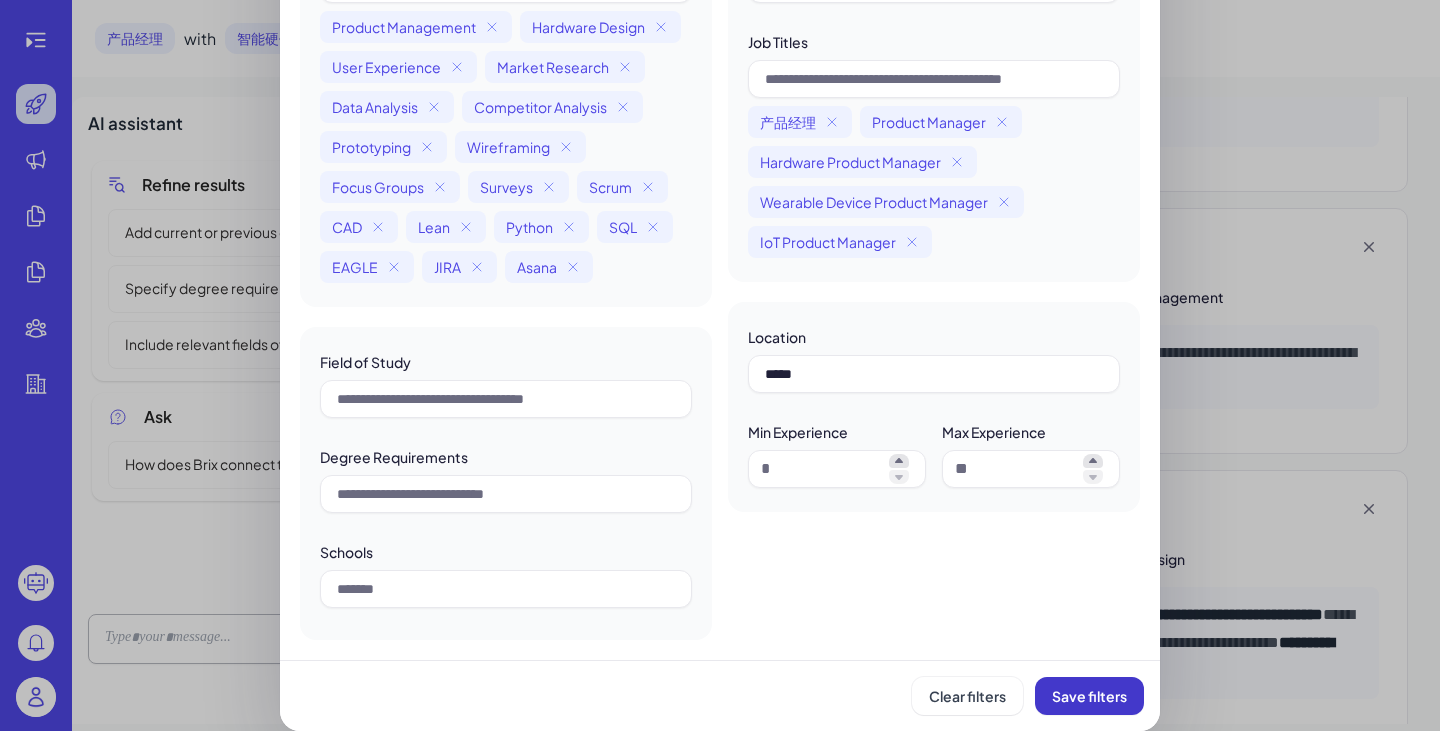 click on "Save filters" at bounding box center [1089, 696] 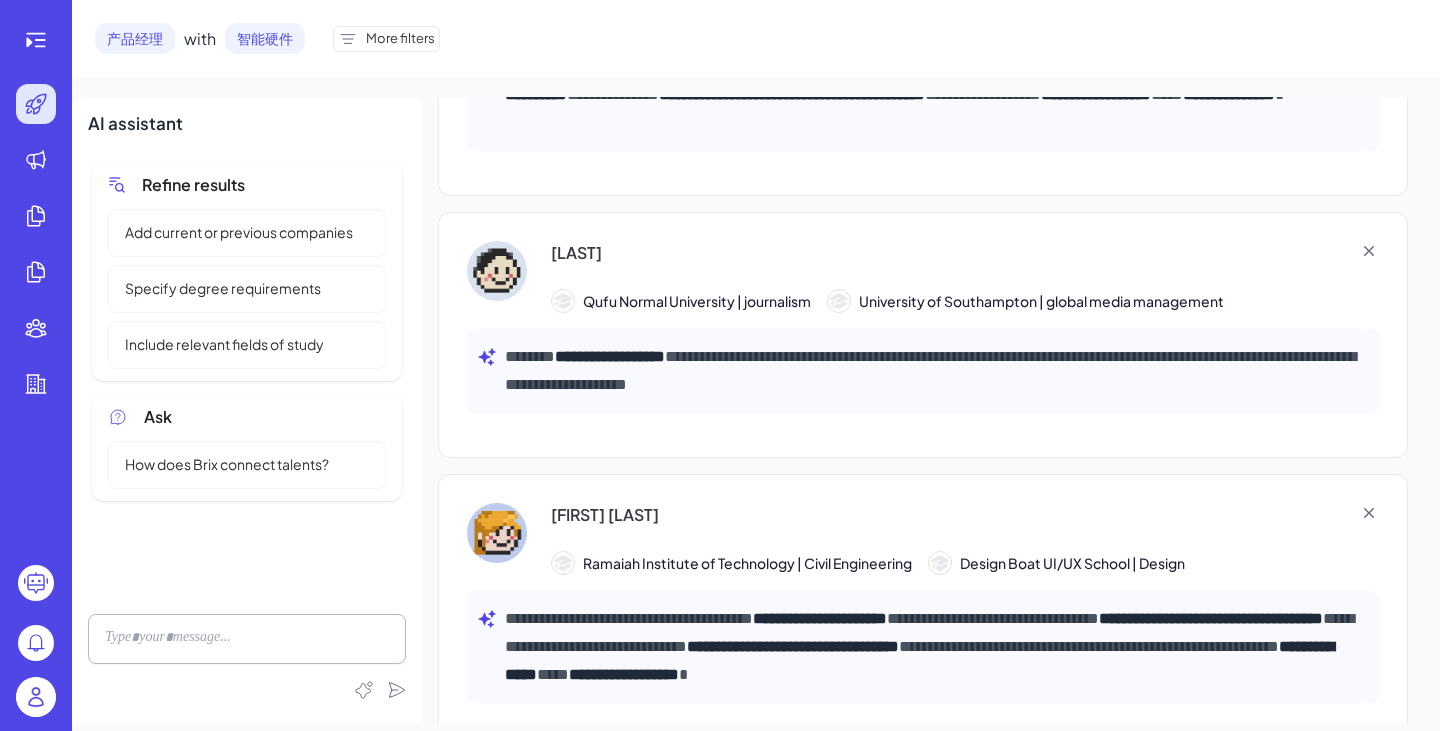 scroll, scrollTop: 2072, scrollLeft: 0, axis: vertical 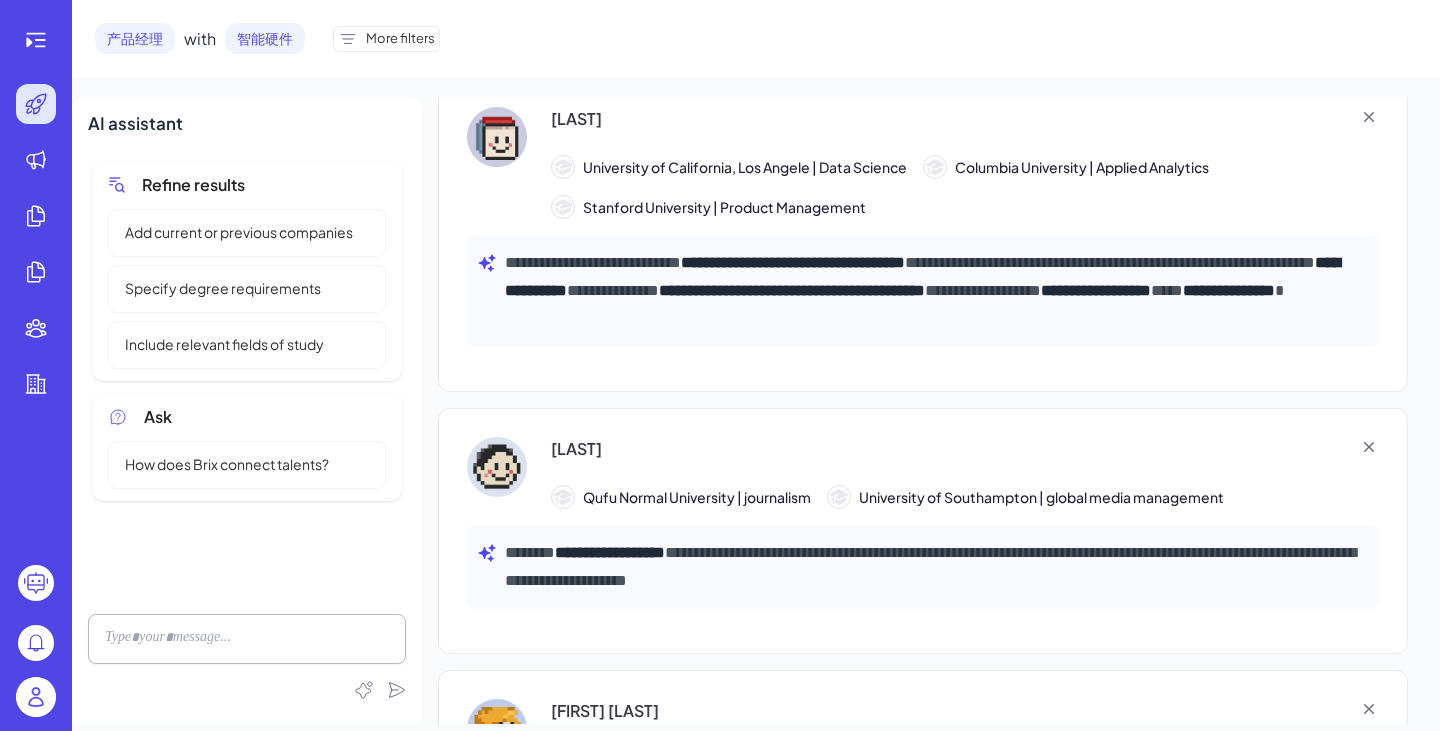click on "More filters" at bounding box center (400, 39) 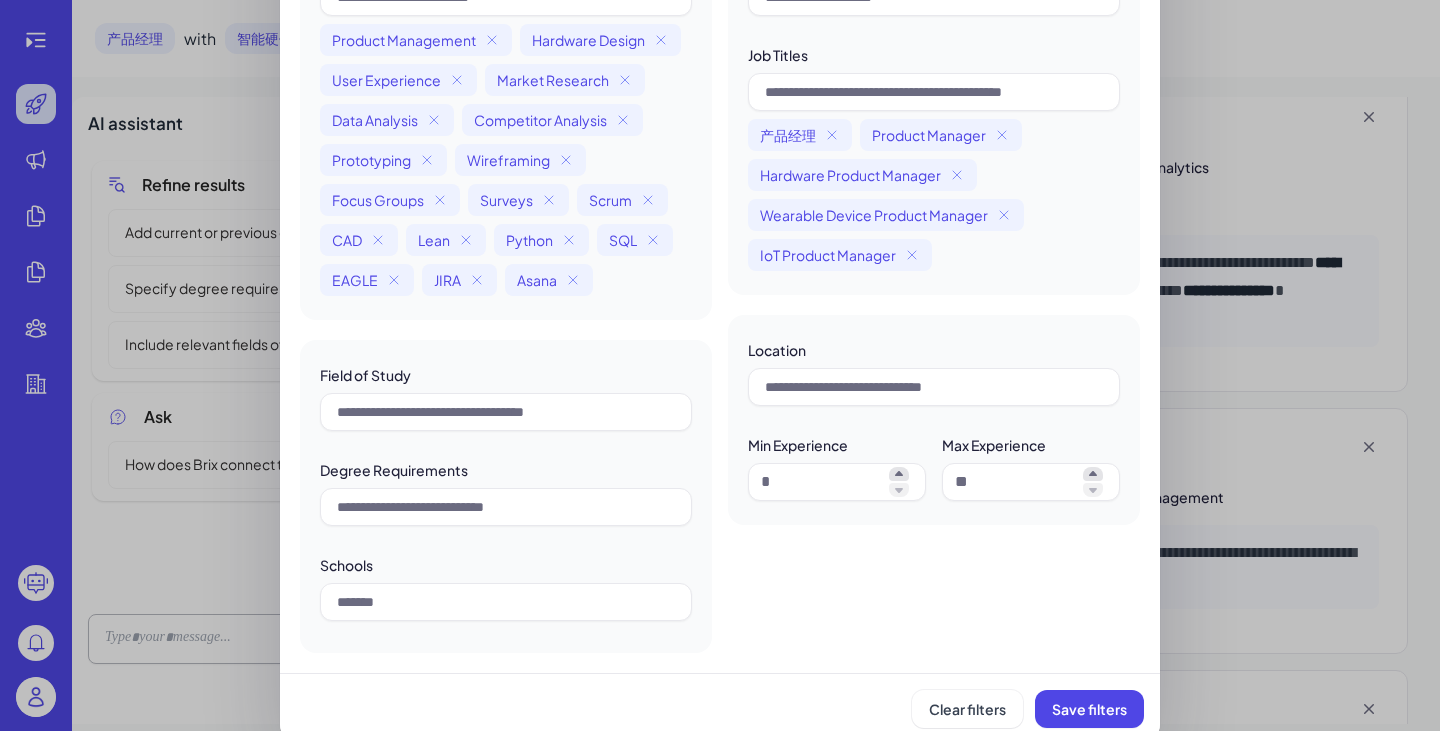 scroll, scrollTop: 179, scrollLeft: 0, axis: vertical 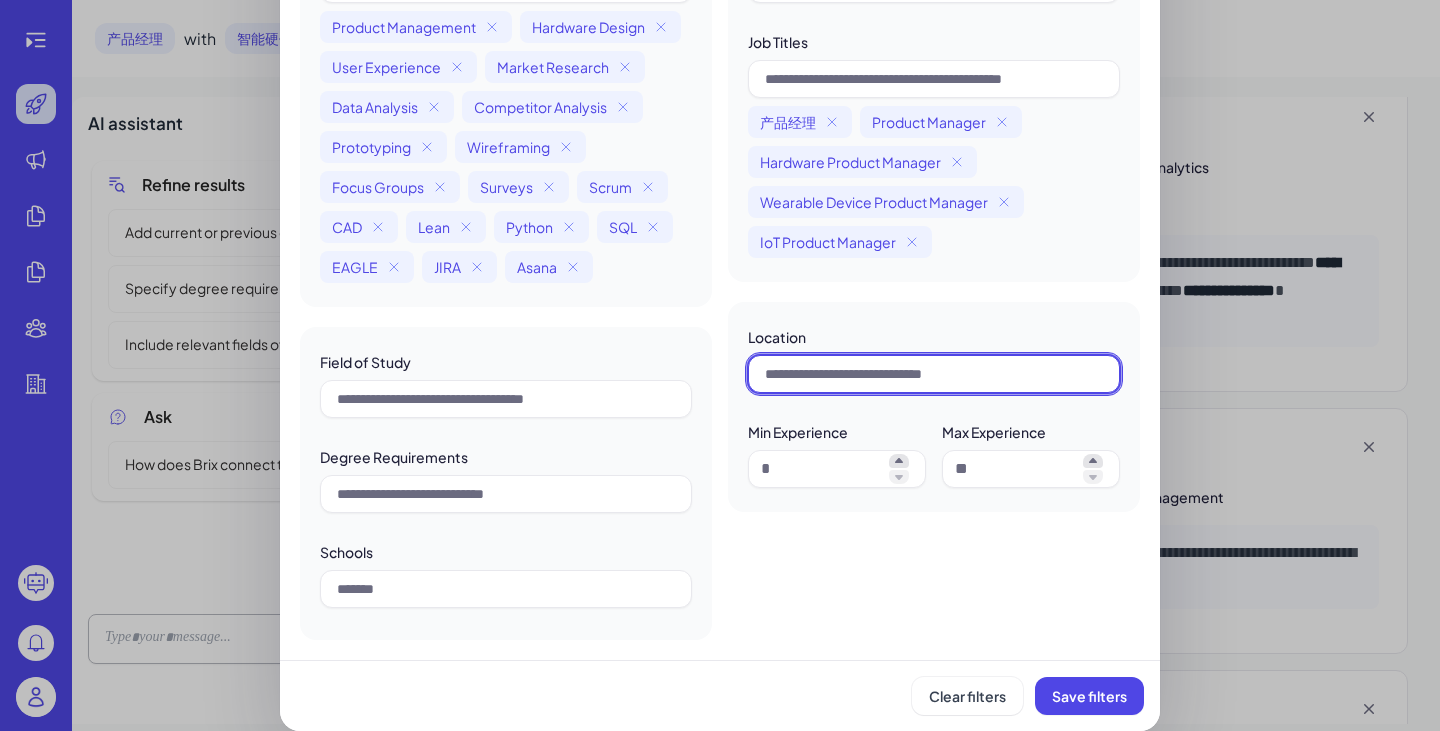 click at bounding box center [934, 374] 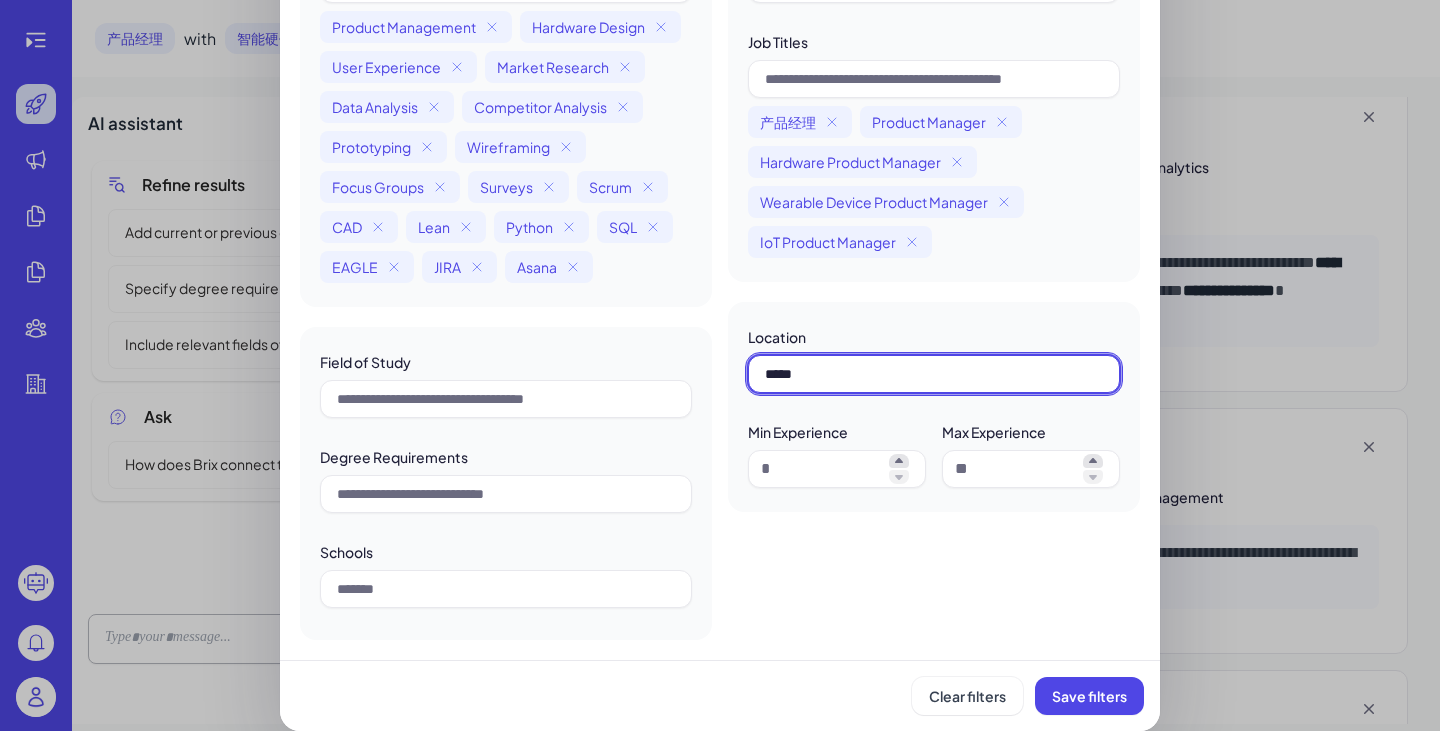 type on "*****" 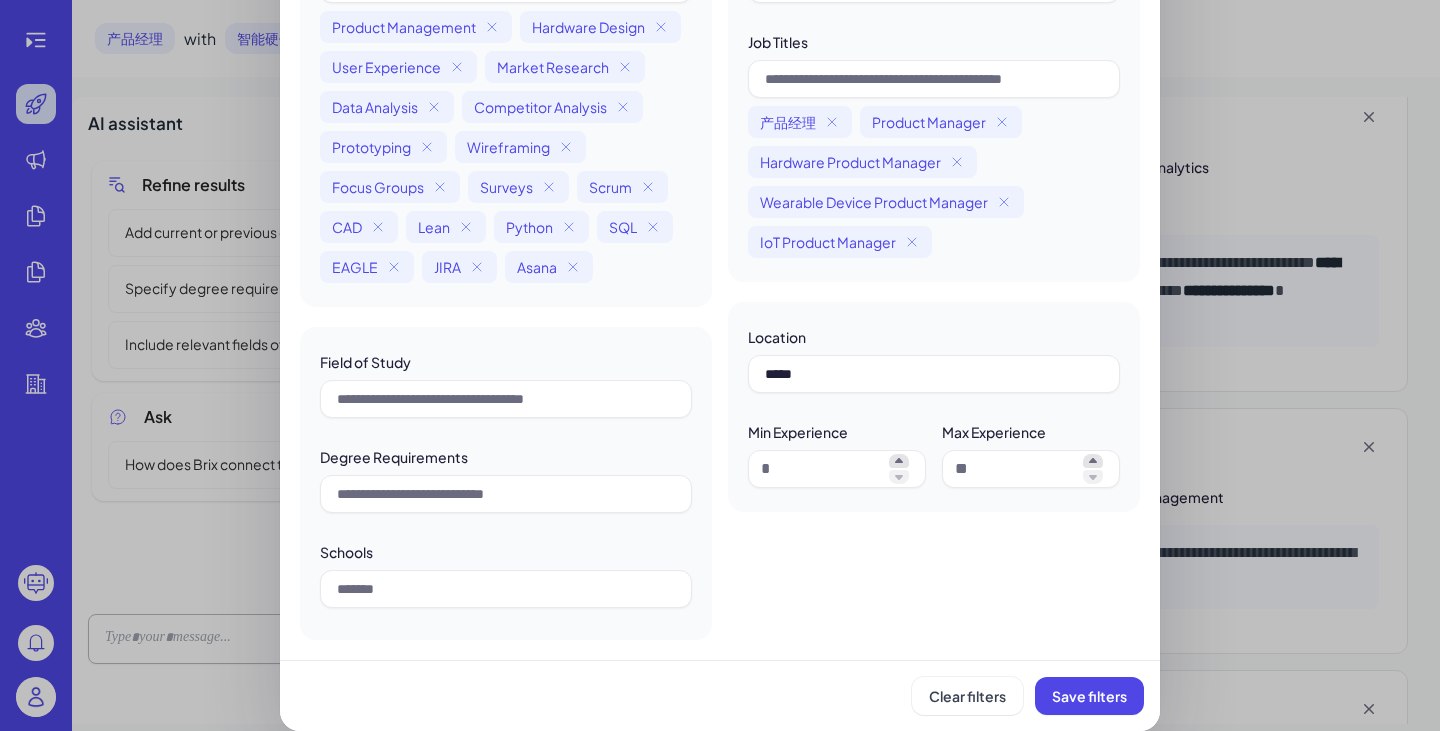 click on "Find your talents Skills or Keywords Product Management Hardware Design User Experience Market Research Data Analysis Competitor Analysis Prototyping Wireframing Focus Groups Surveys Scrum CAD Lean Python SQL EAGLE JIRA Asana Field of Study Degree Requirements Schools Companies Job Titles 产品经理 Product Manager Hardware Product Manager Wearable Device Product Manager IoT Product Manager Location ***** Min Experience Max Experience Clear filters Save filters" at bounding box center (720, 277) 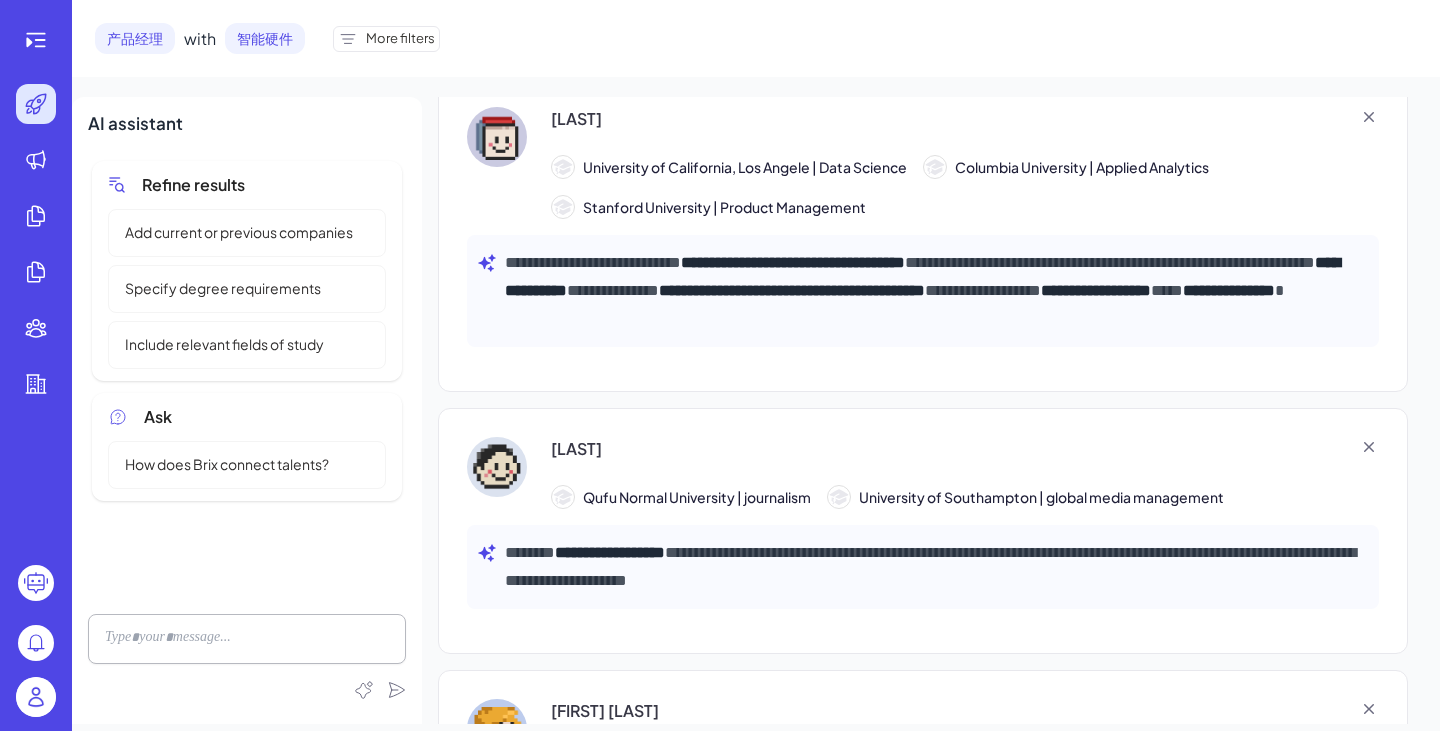 click on "**********" at bounding box center [756, 362] 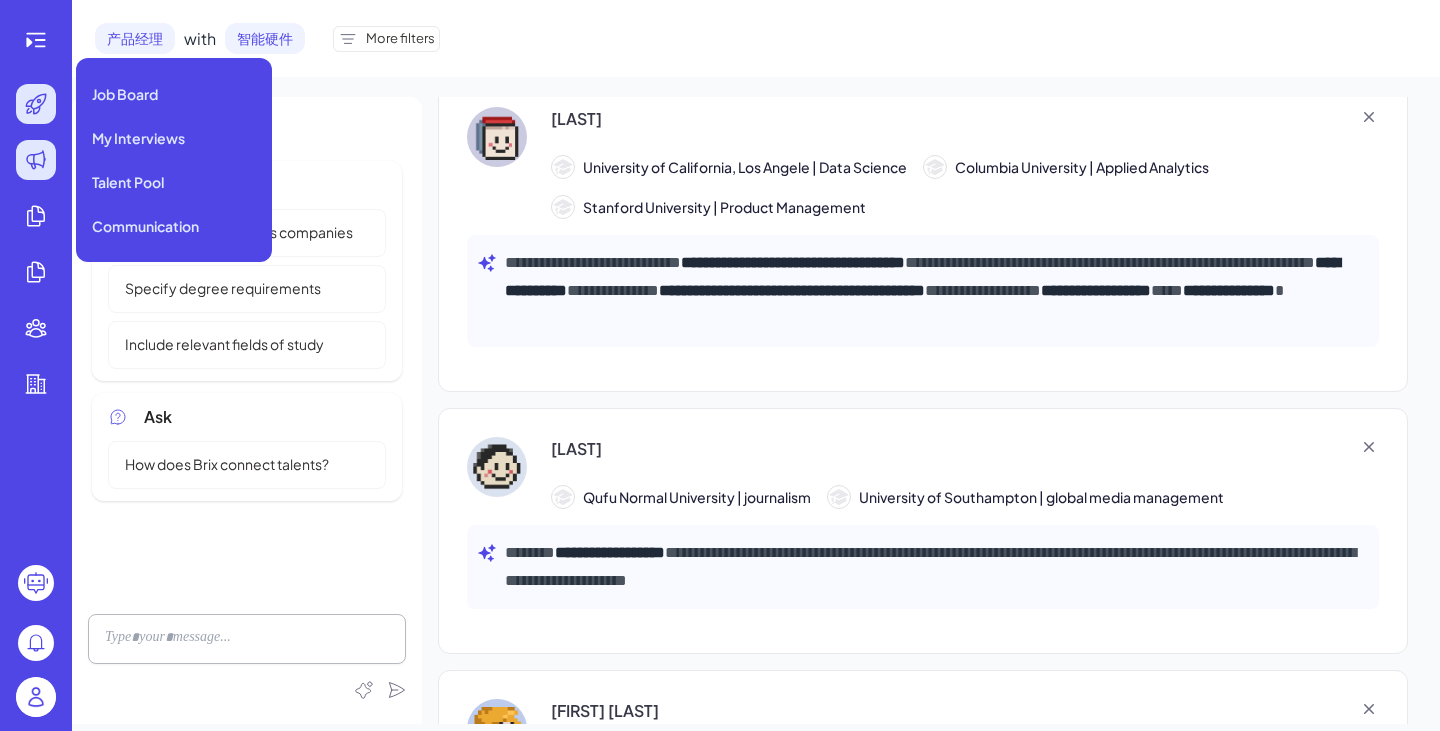 click 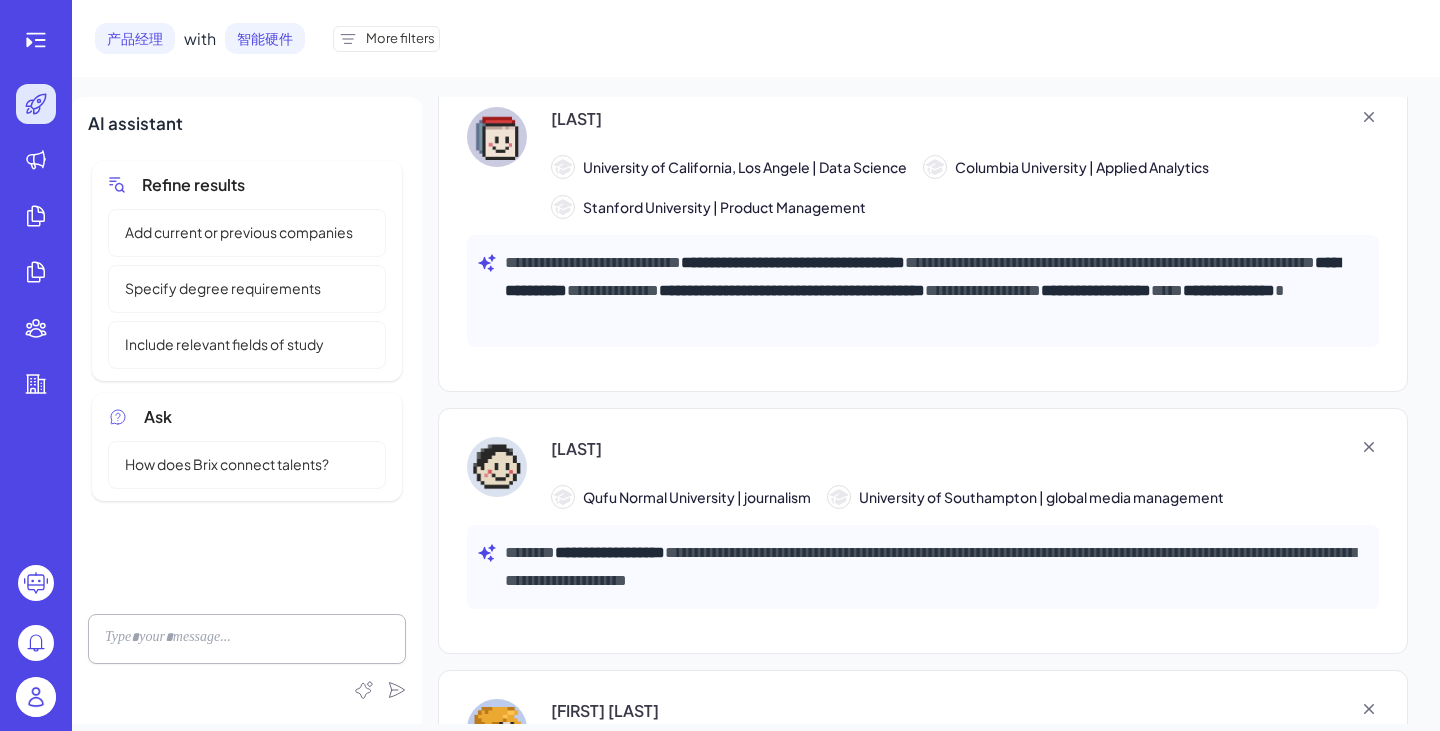 click at bounding box center (36, 316) 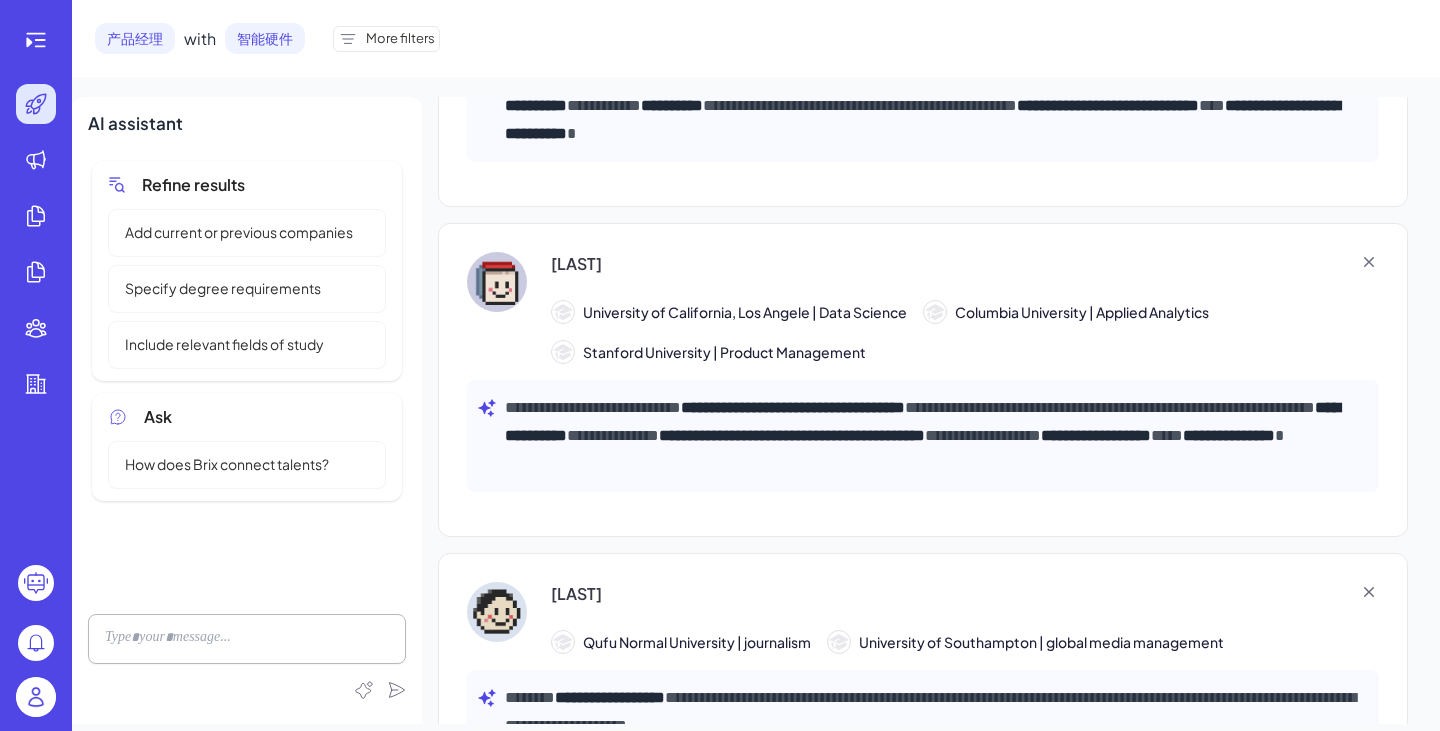 scroll, scrollTop: 1772, scrollLeft: 0, axis: vertical 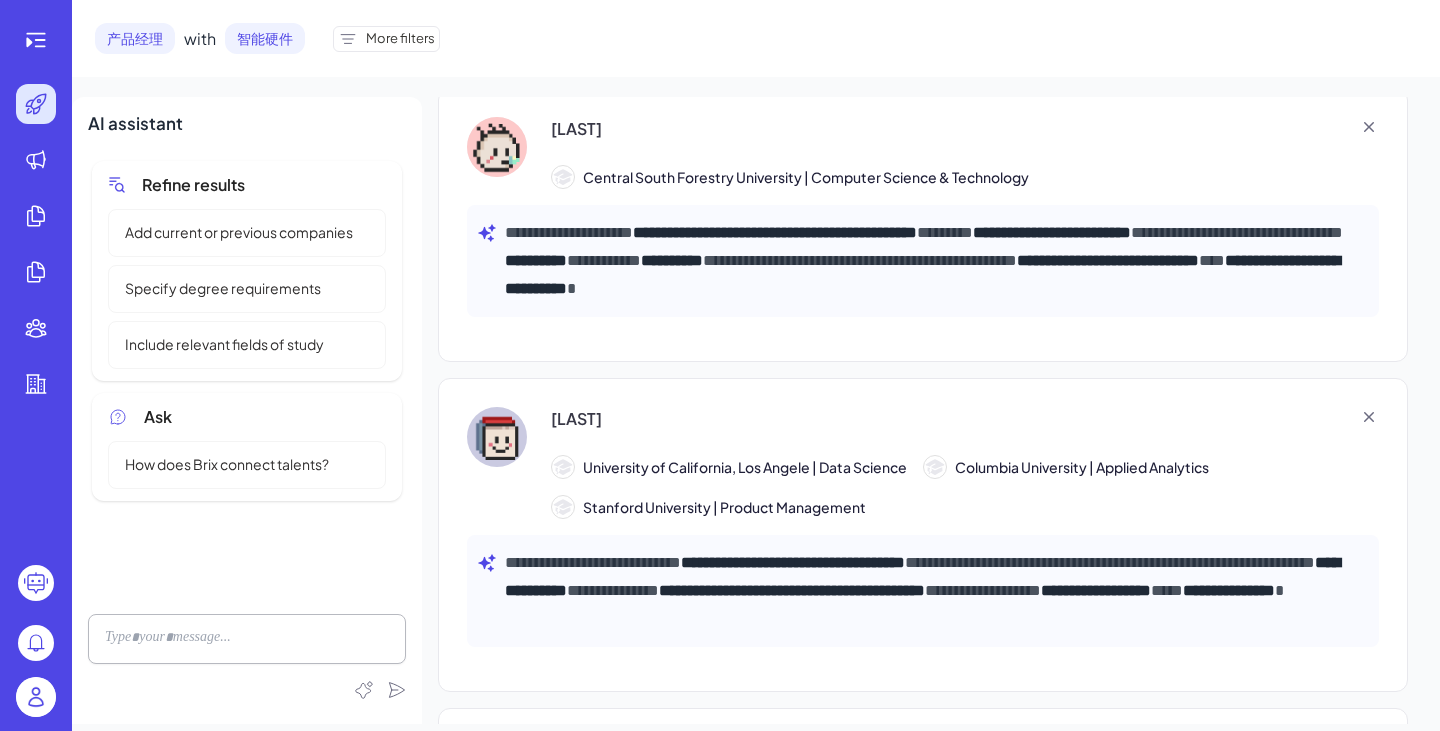 click on "More filters" at bounding box center [400, 39] 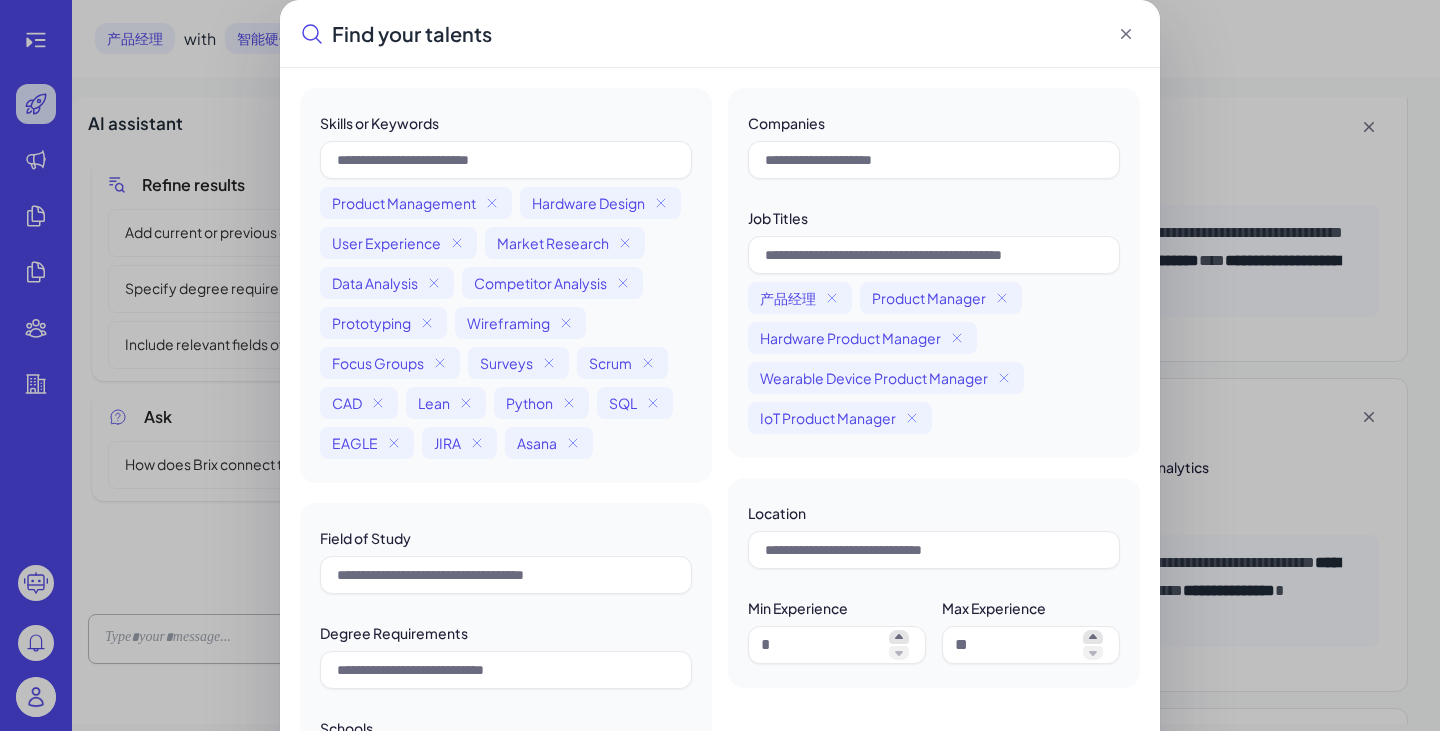 scroll, scrollTop: 179, scrollLeft: 0, axis: vertical 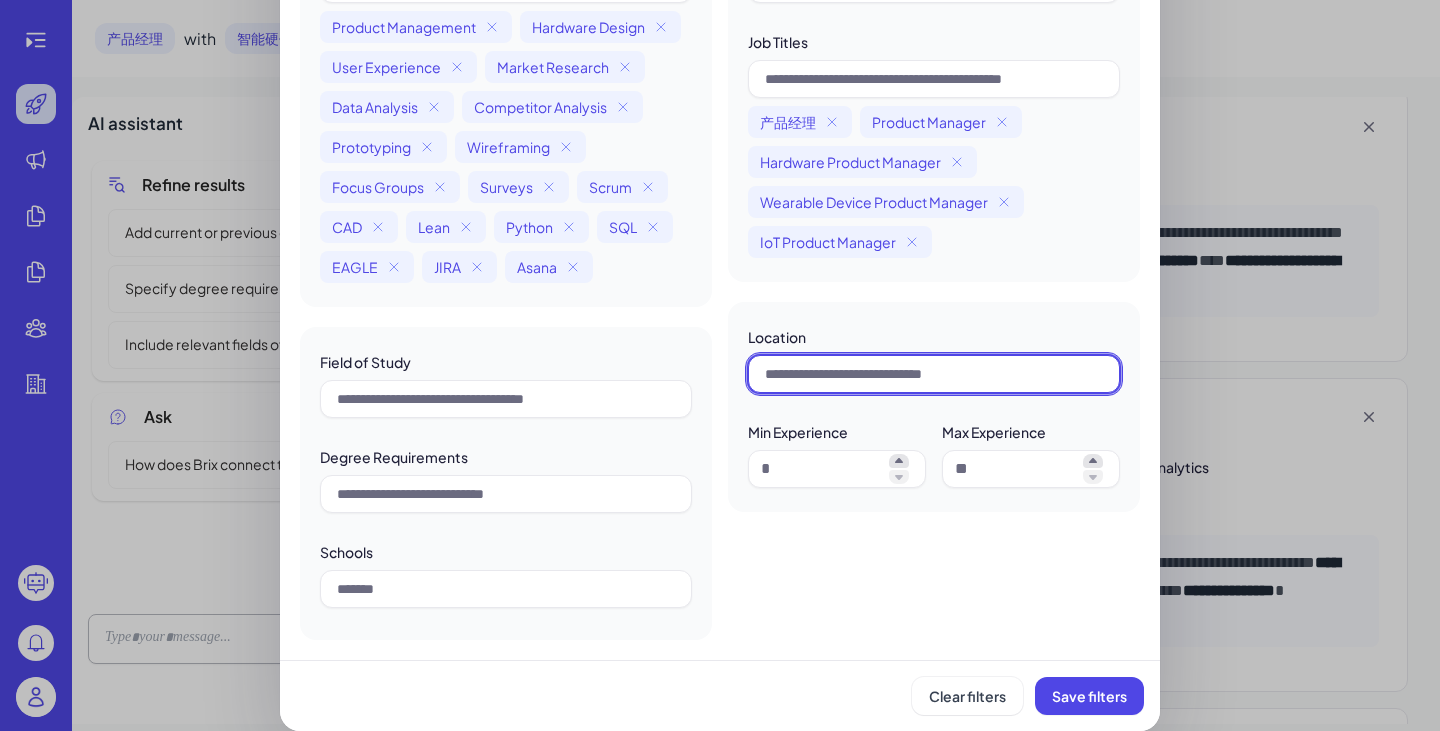 click at bounding box center (934, 374) 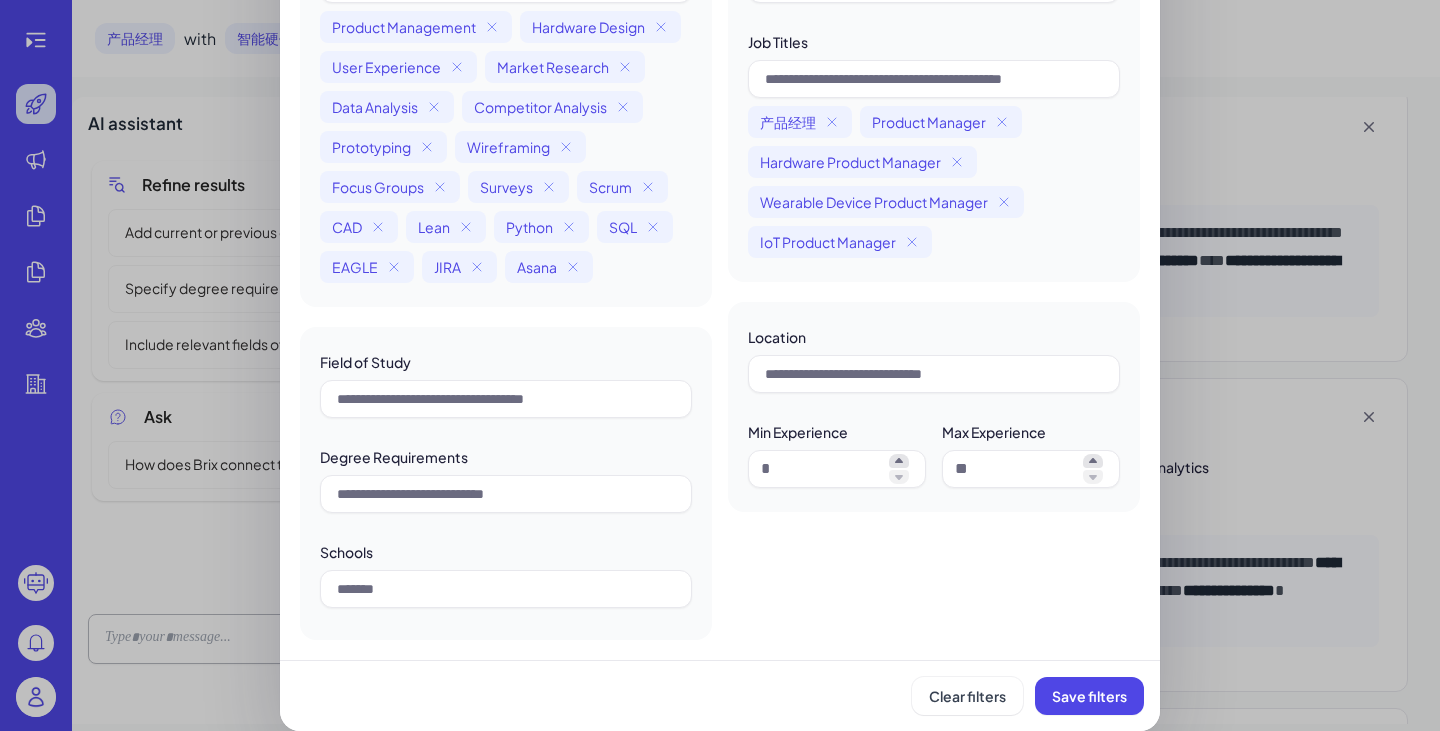 click on "Find your talents Skills or Keywords Product Management Hardware Design User Experience Market Research Data Analysis Competitor Analysis Prototyping Wireframing Focus Groups Surveys Scrum CAD Lean Python SQL EAGLE JIRA Asana Field of Study Degree Requirements Schools Companies Job Titles 产品经理 Product Manager Hardware Product Manager Wearable Device Product Manager IoT Product Manager Location Min Experience Max Experience Clear filters Save filters" at bounding box center (720, 277) 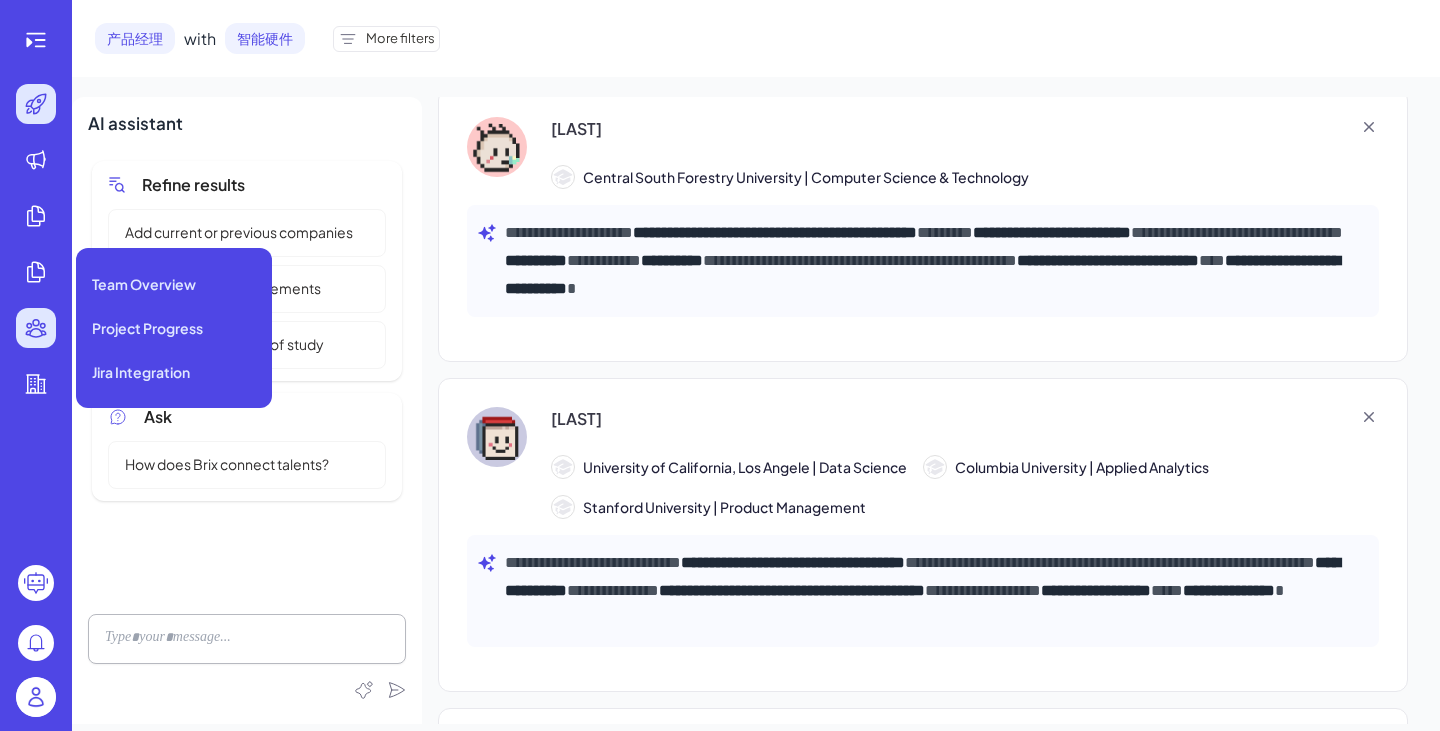 click 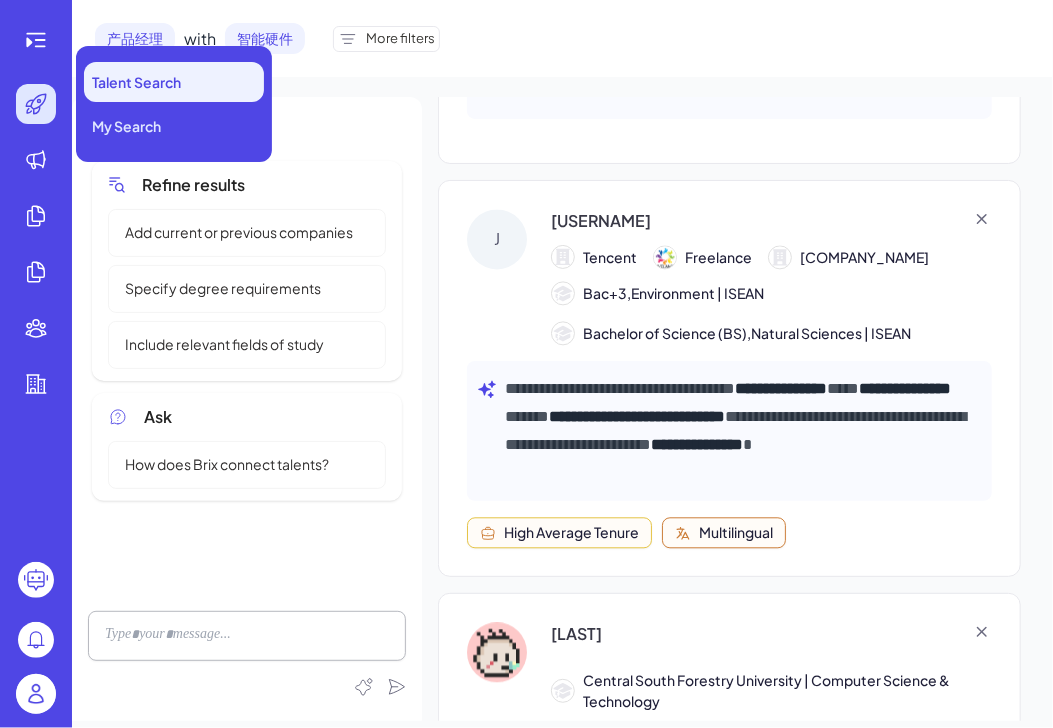 click 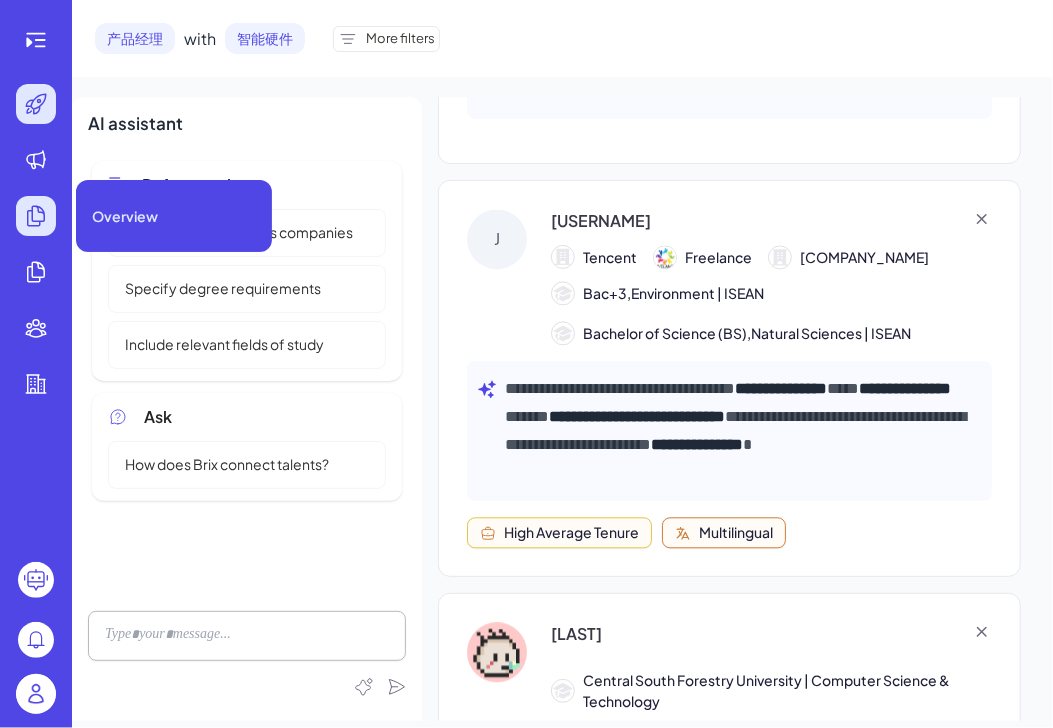 click 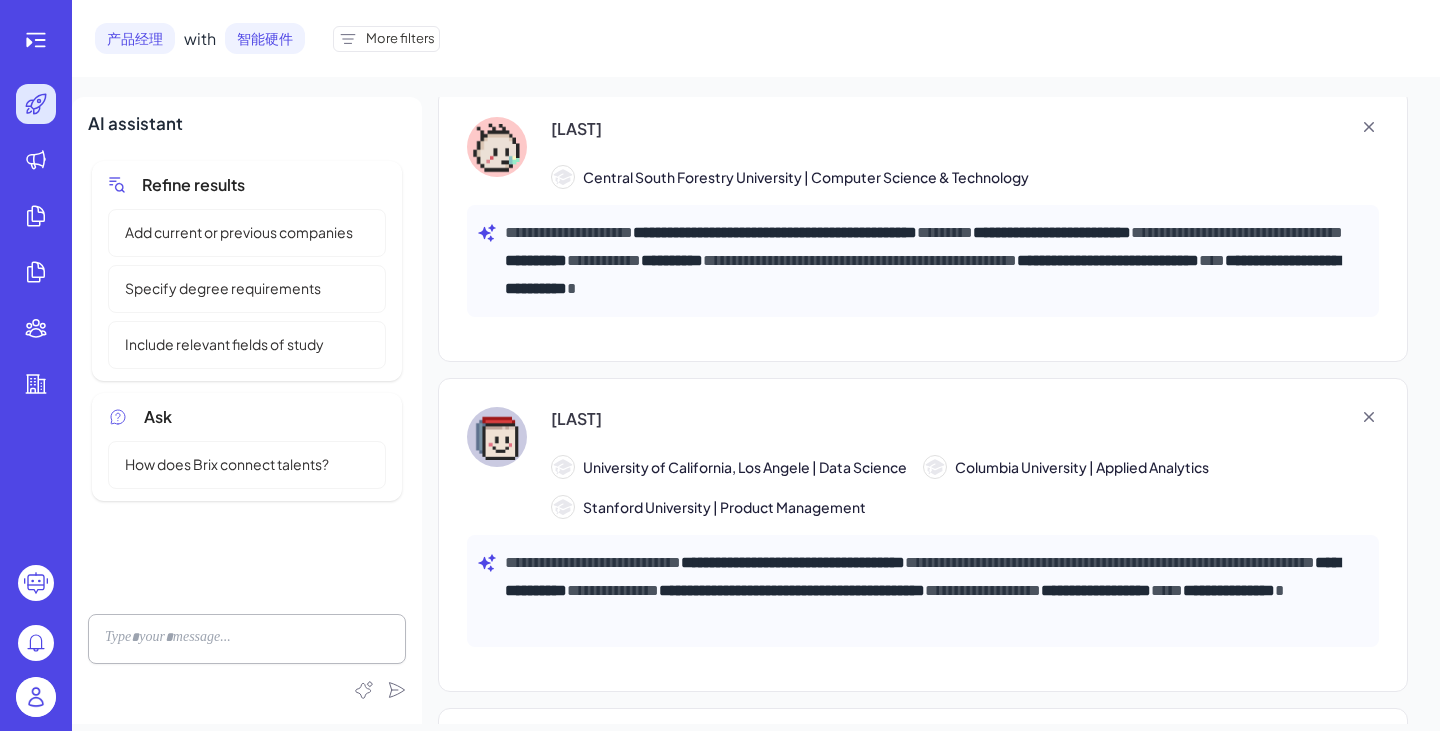 click 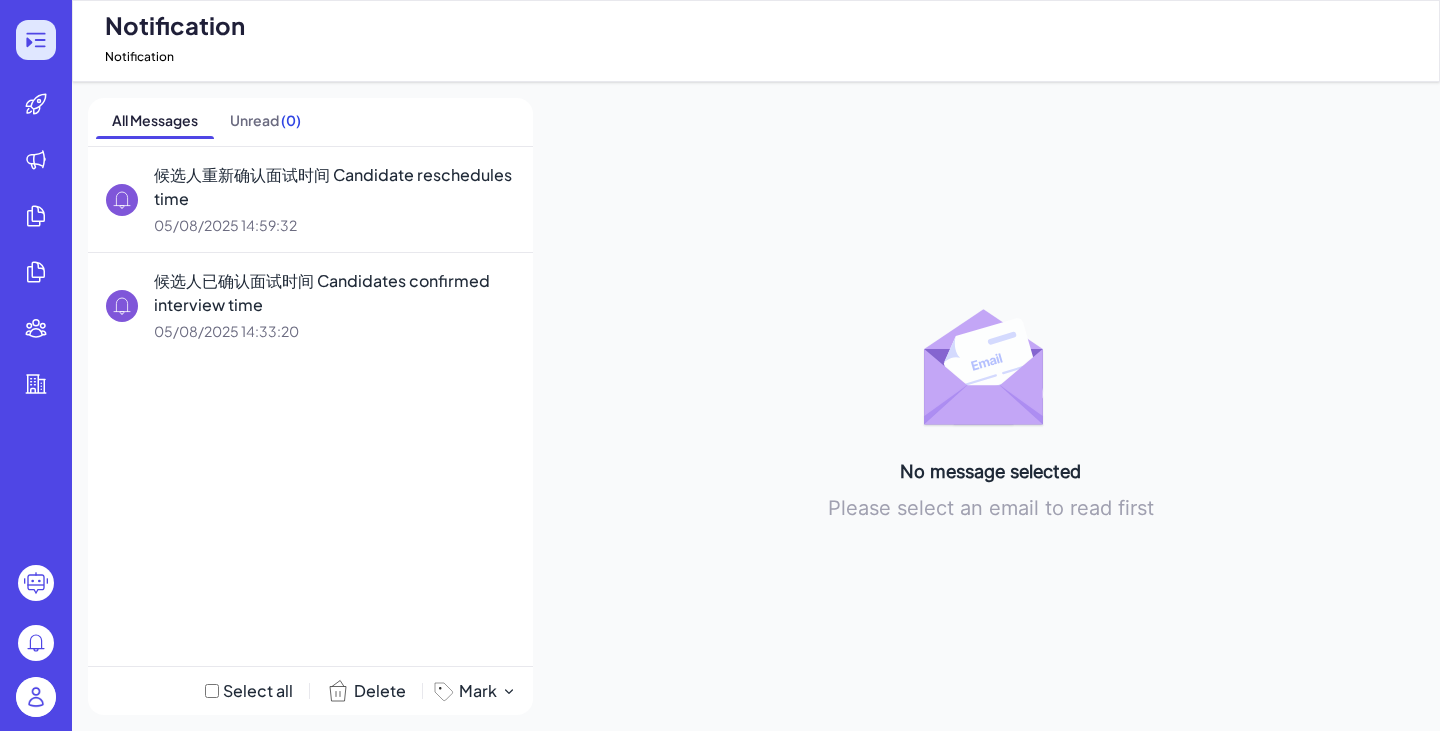 click 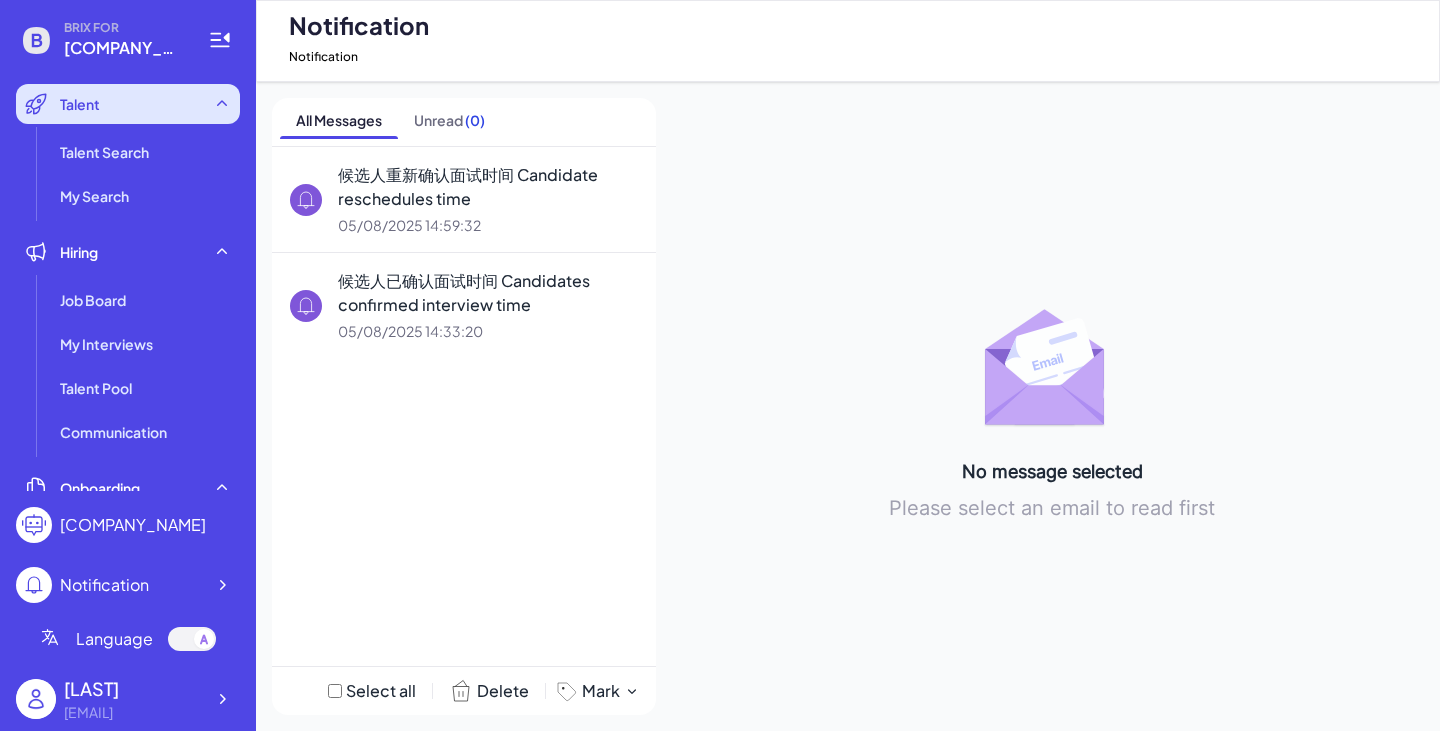 click on "Talent" at bounding box center (128, 104) 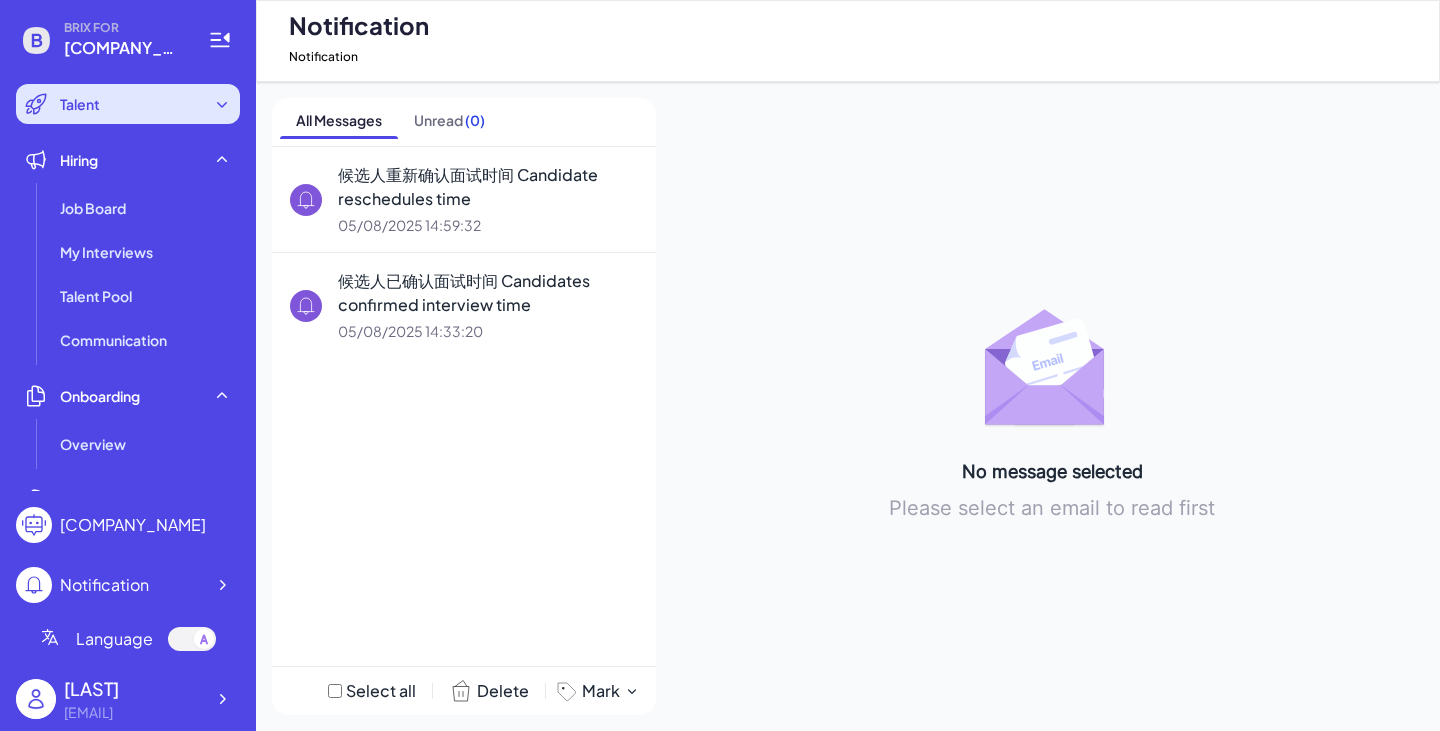 click on "Talent" at bounding box center [80, 104] 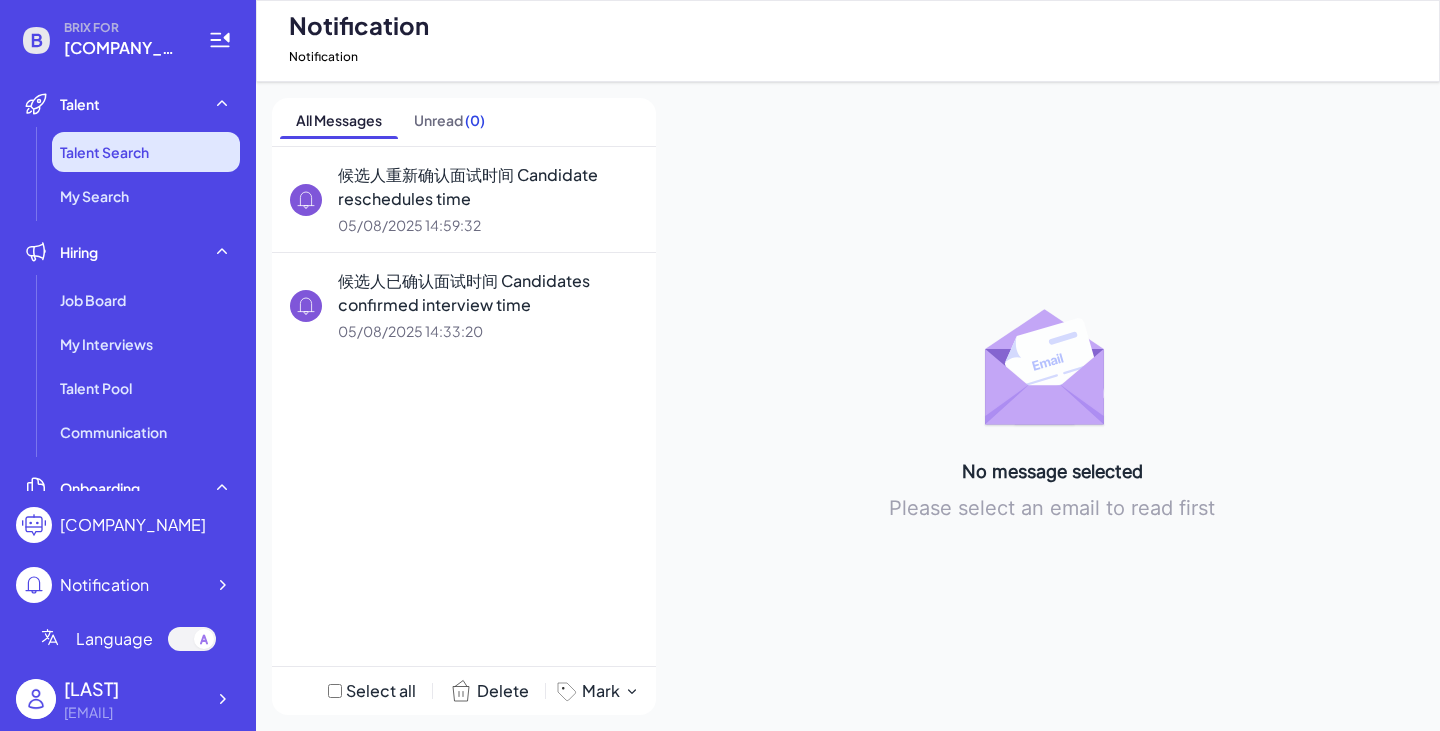 click on "Talent Search" at bounding box center (146, 152) 